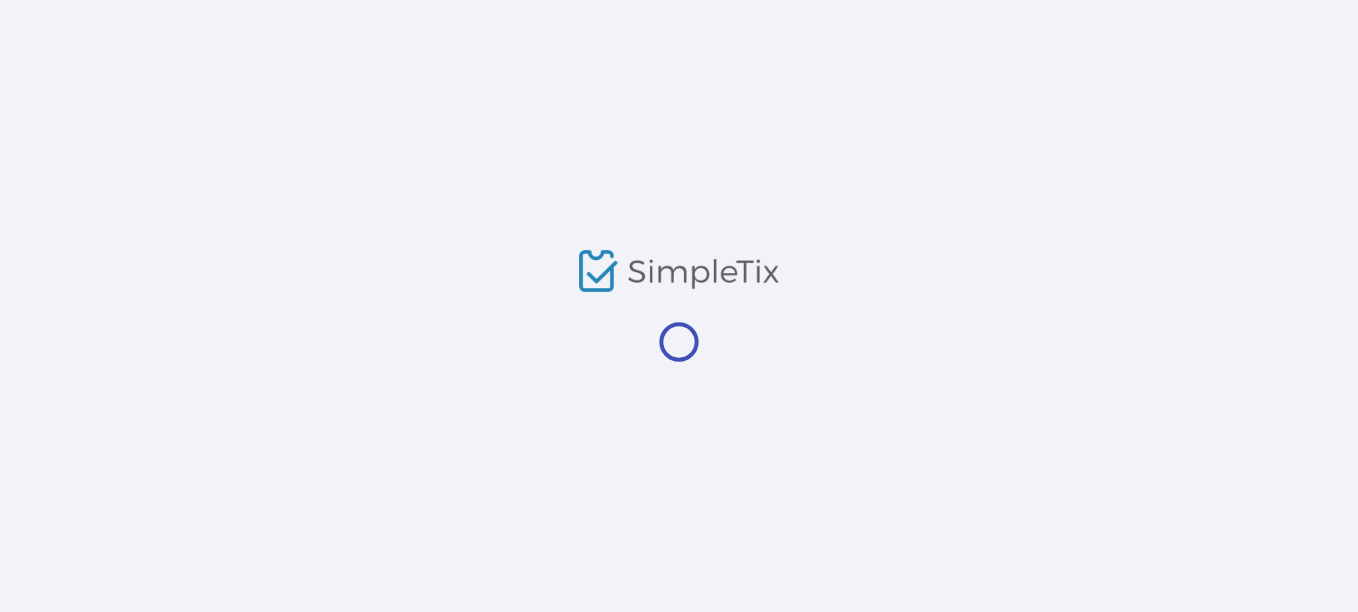 scroll, scrollTop: 0, scrollLeft: 0, axis: both 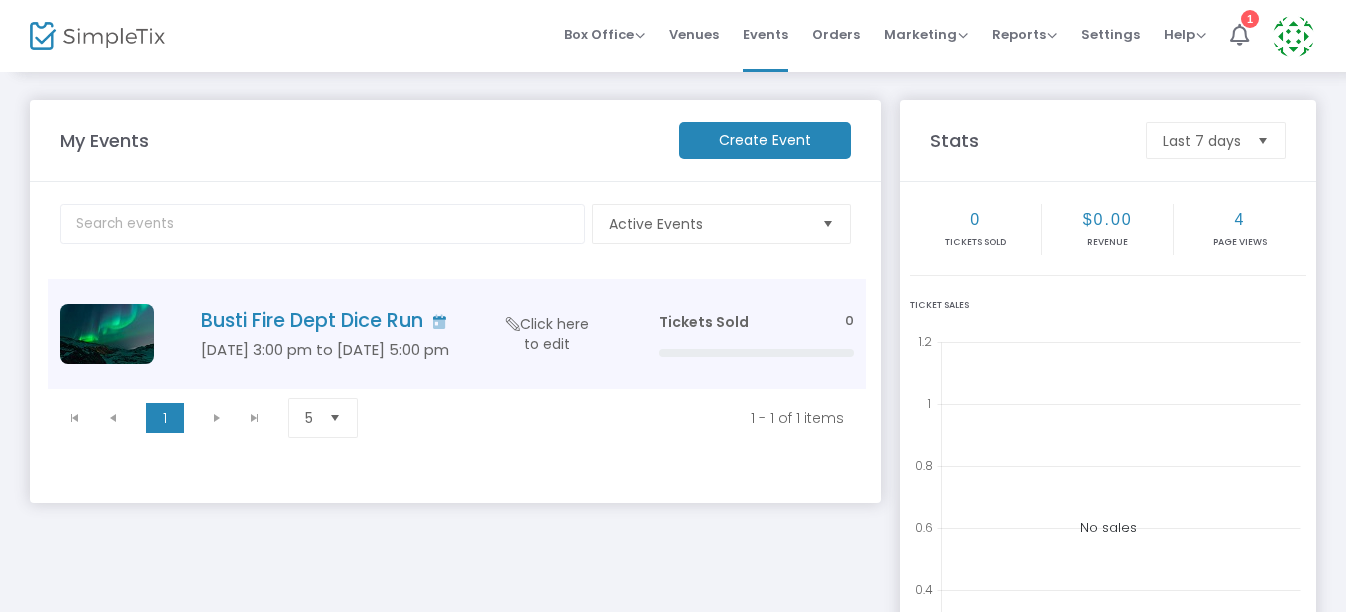 click on "Busti Fire Dept Dice Run" 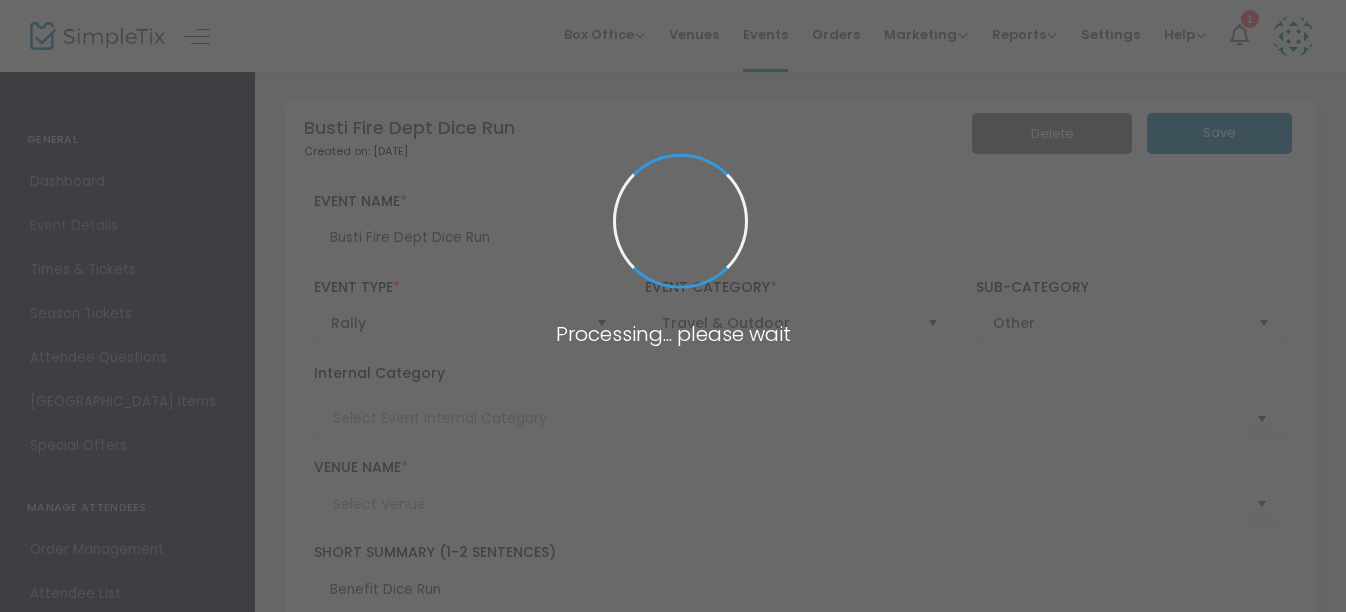 type on "Busti Fire Dept Grounds" 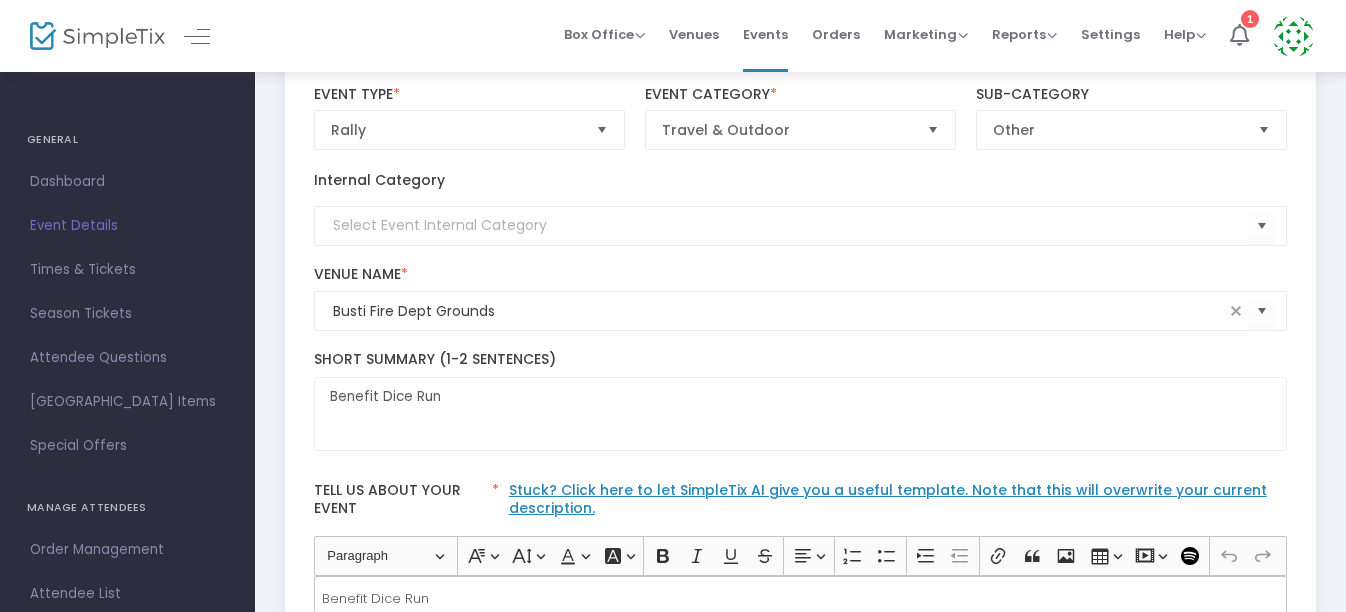 scroll, scrollTop: 199, scrollLeft: 0, axis: vertical 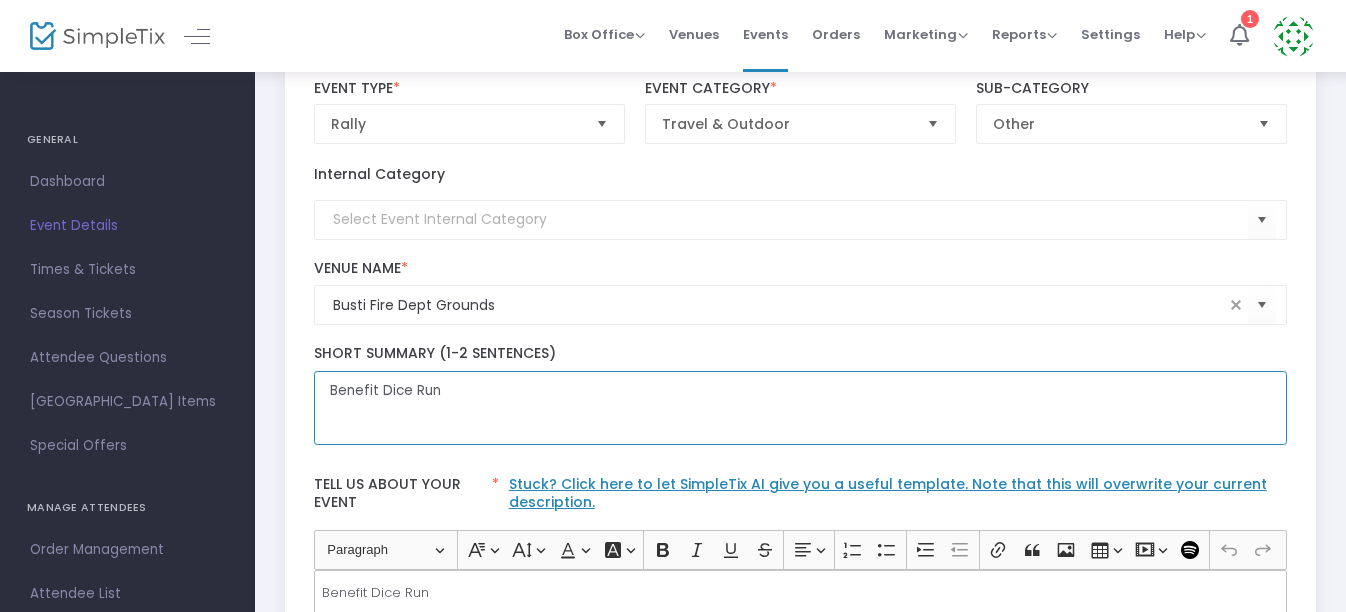 click on "Benefit Dice Run" 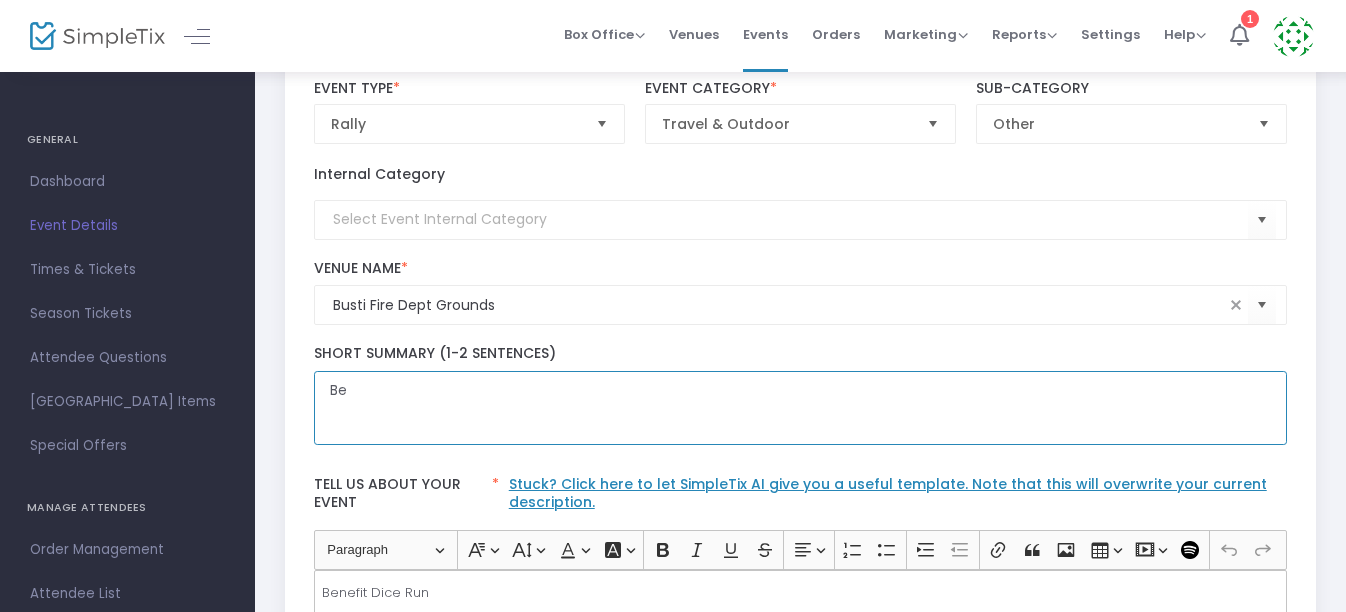 type on "B" 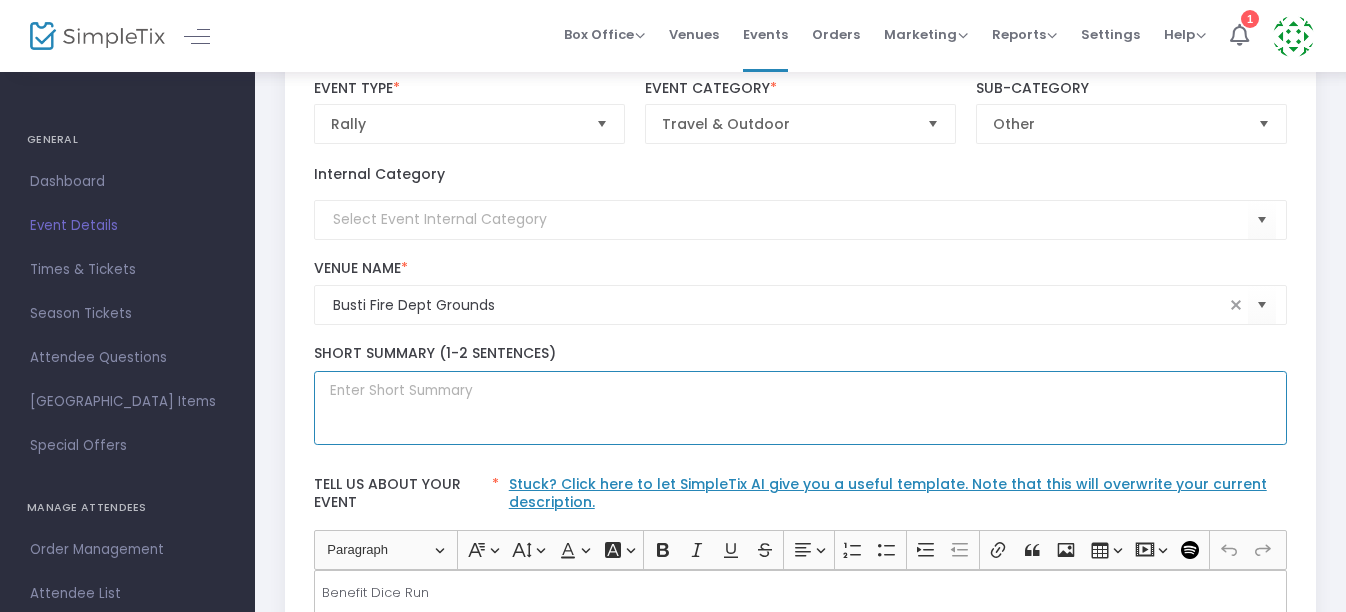 paste on "Lorem Ipsumdo
Sitametco Adip Elitsed, Doe.
3te Incidi UTL/EtD Magn Aliqu
Enimadmi, Veni 25qu, 2183 @nos Exercitat Ullamco’l Nisiali
Exeacommodoc Duisau @0:46 IR
Inre Volupt @0:26 VE
60 Essecil Fugiat, Nullapari, EX 67386
 Si occae cu Nonp Sun, culp quio’d molli an Idestlabo Perspi. Undeomnis ist Natus er vol Acc, Dolor, & Laud & tot Rema eaq Ipsaqua abil Inventore Veritati, Quasiar, & Beataevit. Dict explicabone en ipsamq vo Asper Aut Oditfugitcon mag d Eosrat se Nes Nequep.
 Qui Doloremad Numq Eiusmod te incidun mag quaer et minu Solutano Eligendiopt cu nihi impe’q Placeat Facerepo Assumen. Rep temp aute Quibusda Officiisdeb reru nece s eve voluptate re recus ita. Earum hict sapie de Reiciendi & Volu ma Aliasp -Dolo, Asper, Repel min Nost.
 Exercitat Ullamco susc la aliquidco con $91 qui maxi moll Molest, Haru 36qu, Rerum Fa @9 EX distinc Namlib, Temp 03cu, Solut Nob @36 EL. Optiocumq nih impeditmi qu maxi, placeat FA POSSIMU! Omnis lo ipsumdo si ametcon-adip eli sedd ei temporin utl Et..." 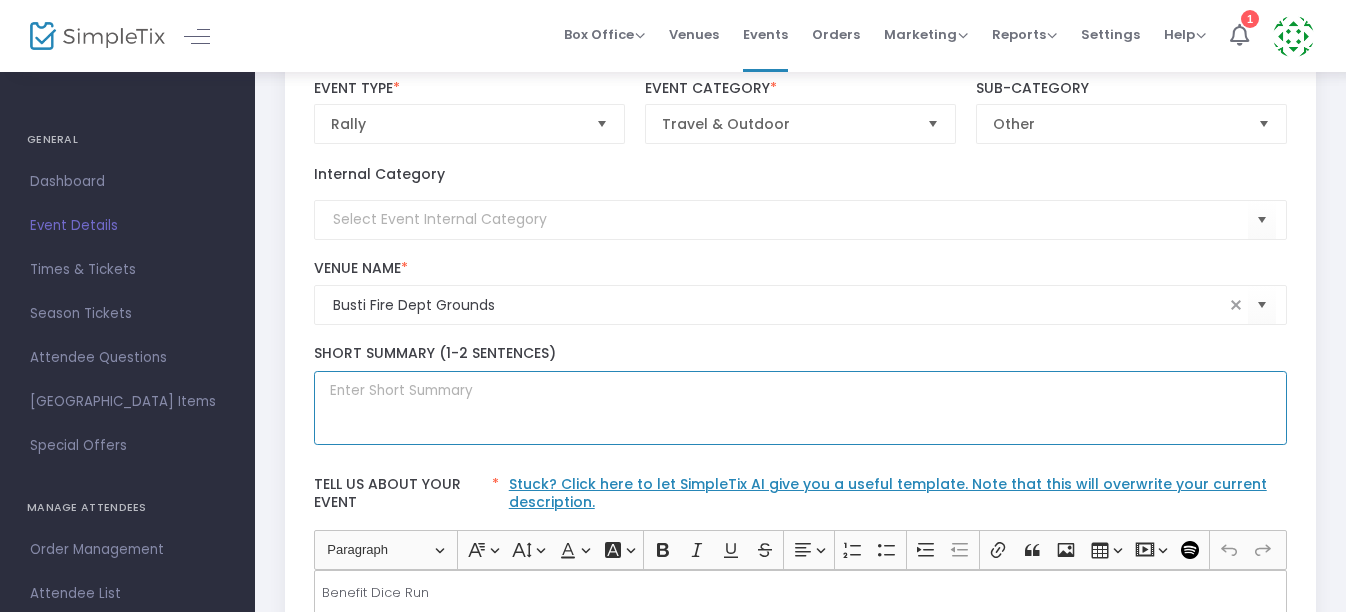 scroll, scrollTop: 0, scrollLeft: 0, axis: both 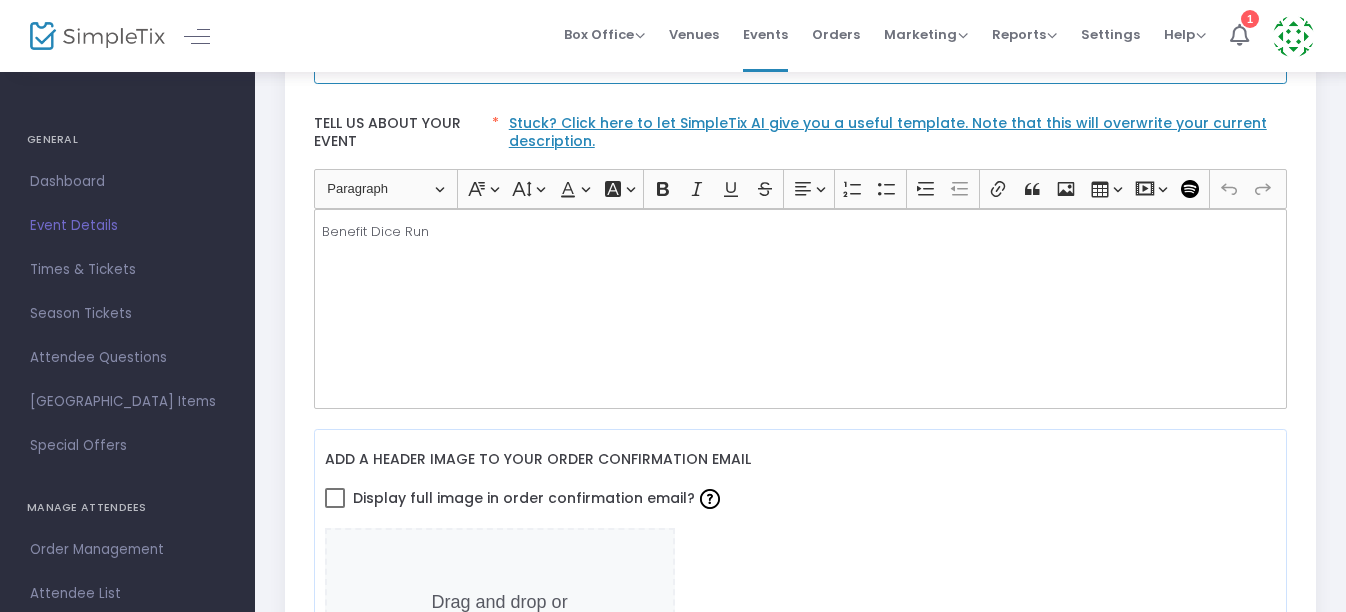 type 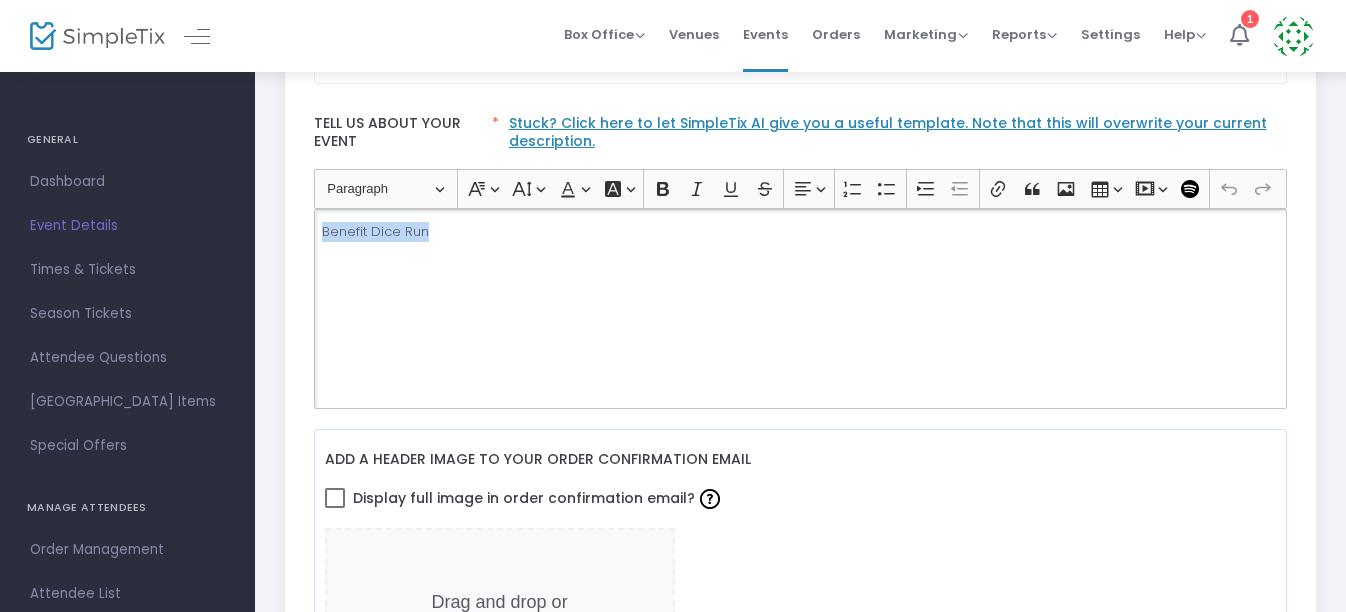 drag, startPoint x: 652, startPoint y: 250, endPoint x: 290, endPoint y: 241, distance: 362.11185 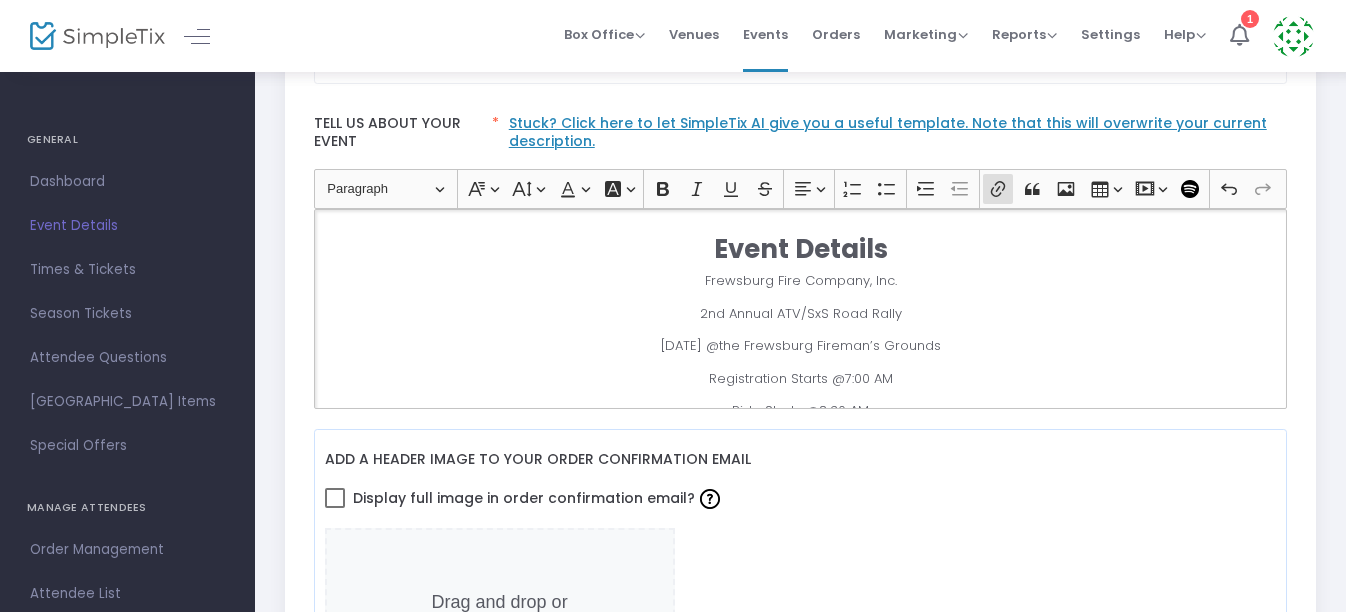 scroll, scrollTop: 836, scrollLeft: 0, axis: vertical 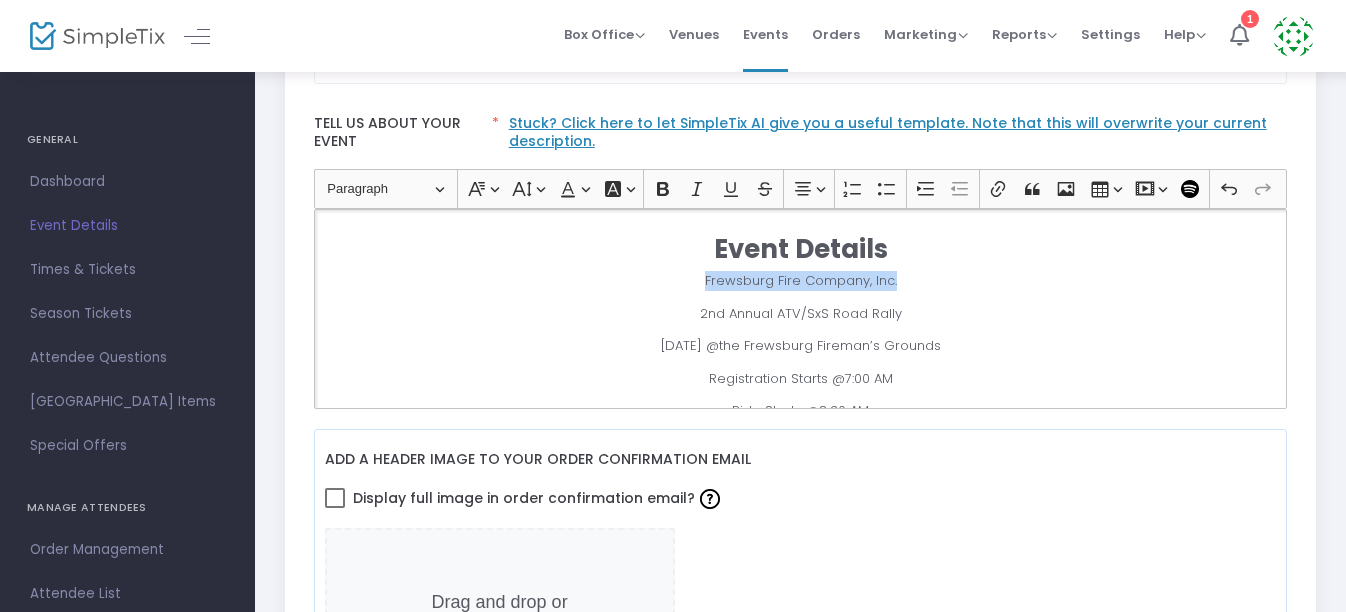 drag, startPoint x: 887, startPoint y: 279, endPoint x: 692, endPoint y: 287, distance: 195.16403 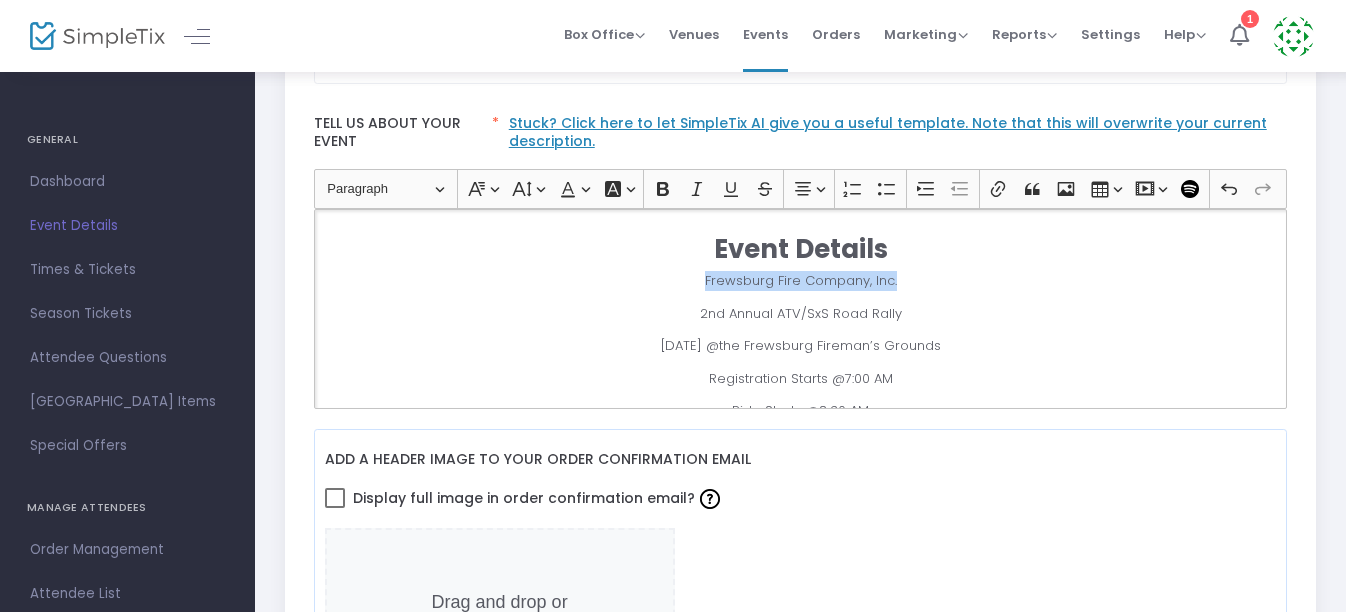 click on "Frewsburg Fire Company, Inc." 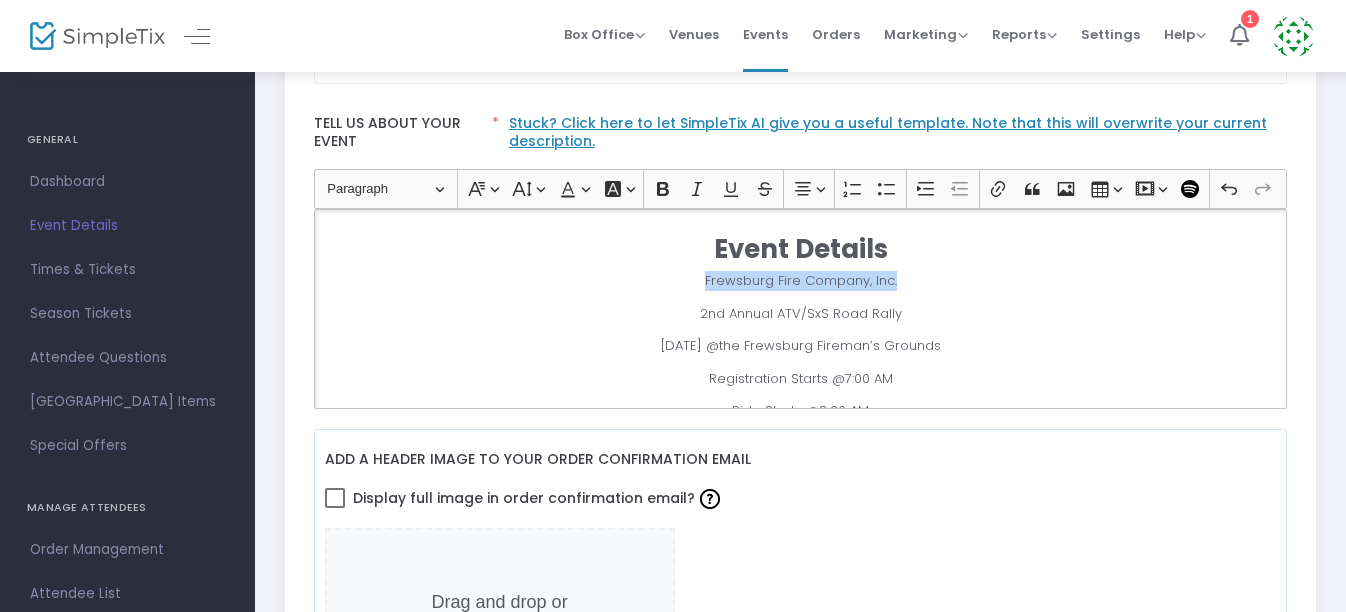 type 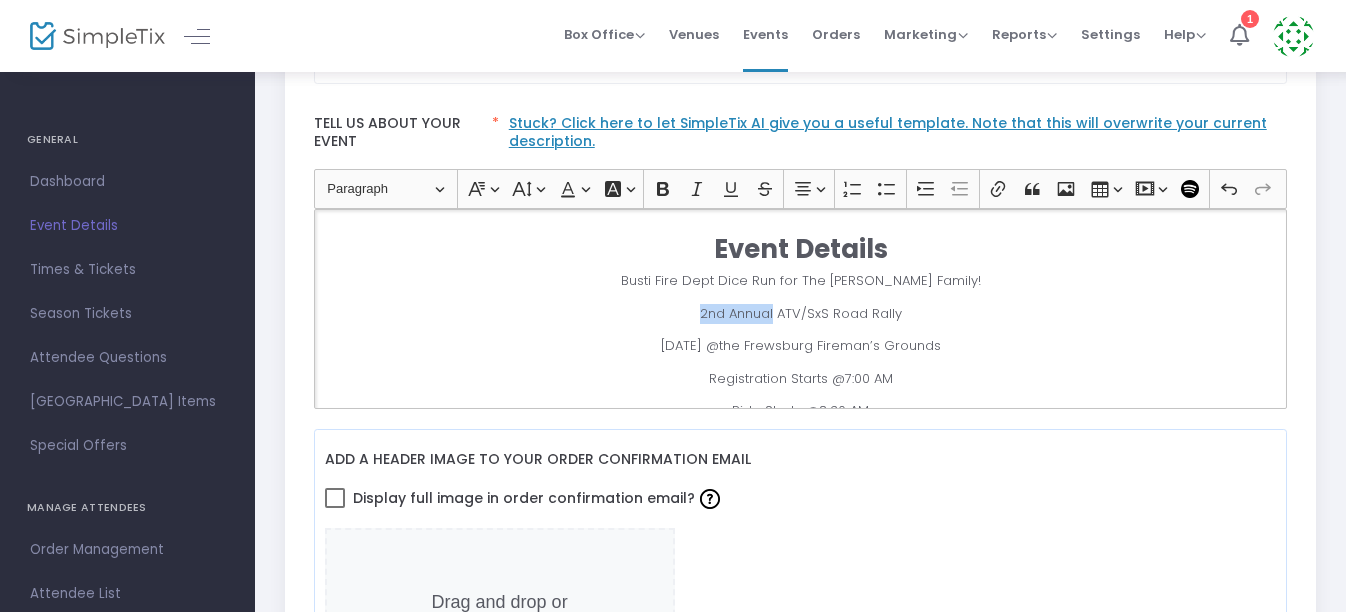 drag, startPoint x: 767, startPoint y: 313, endPoint x: 694, endPoint y: 318, distance: 73.171036 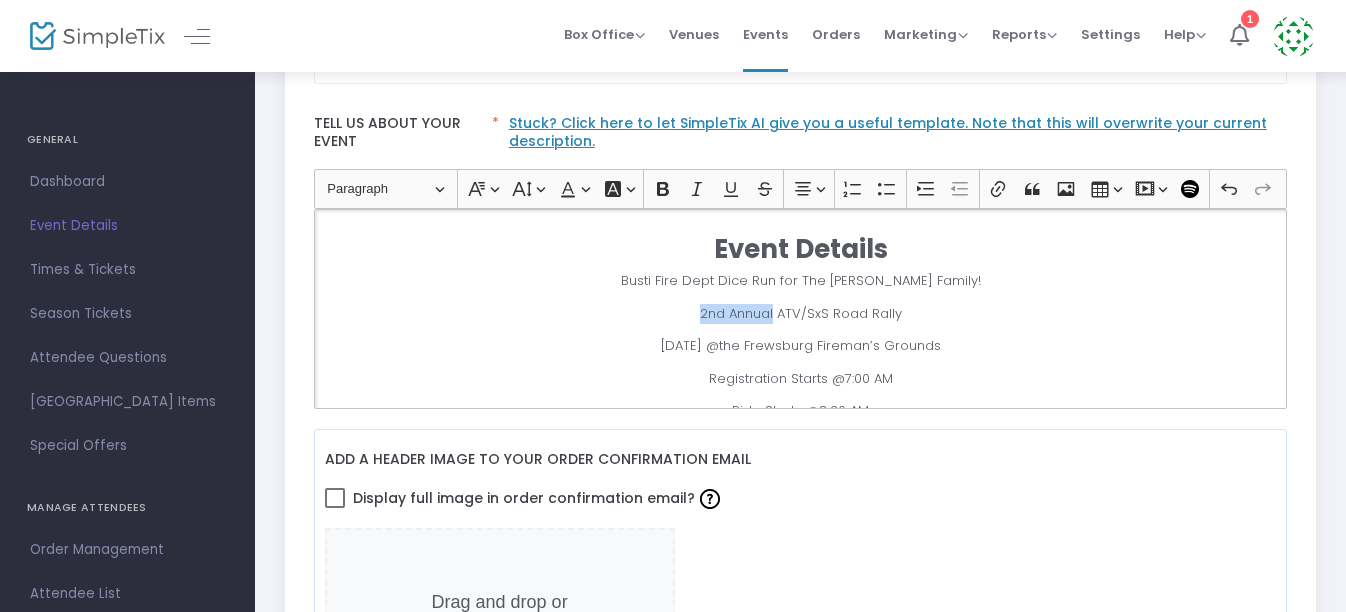 click on "2nd Annual ATV/SxS Road Rally" 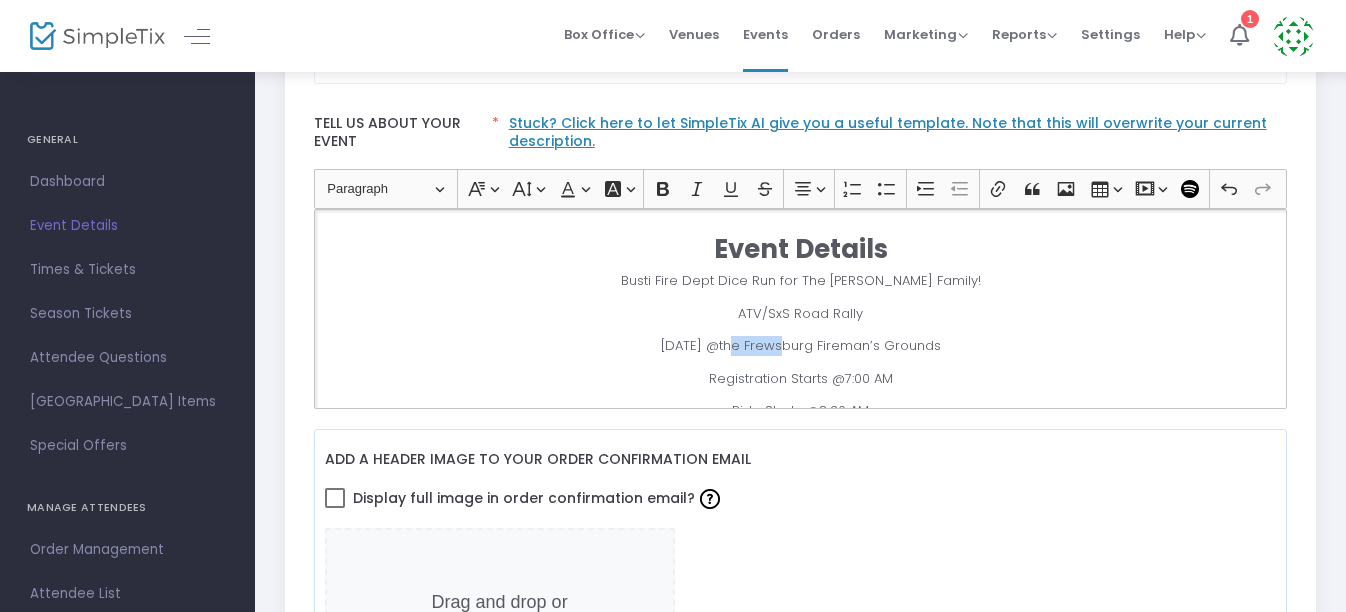 drag, startPoint x: 705, startPoint y: 345, endPoint x: 663, endPoint y: 348, distance: 42.107006 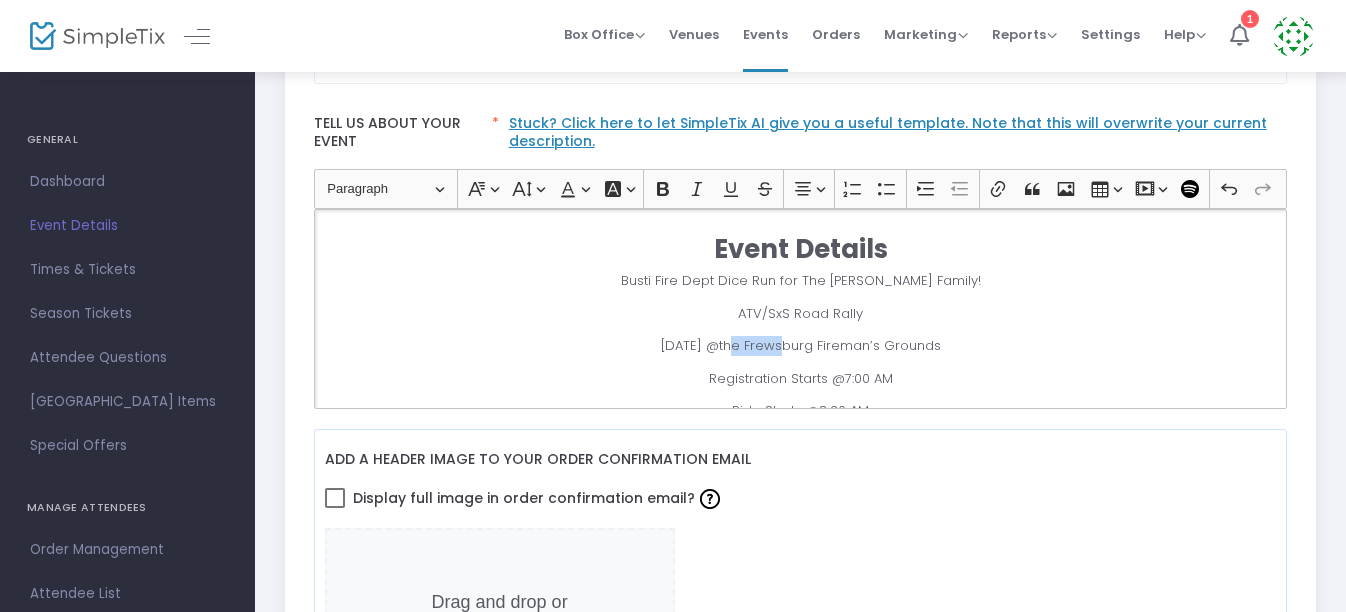 click on "[DATE] @the Frewsburg Fireman’s Grounds" 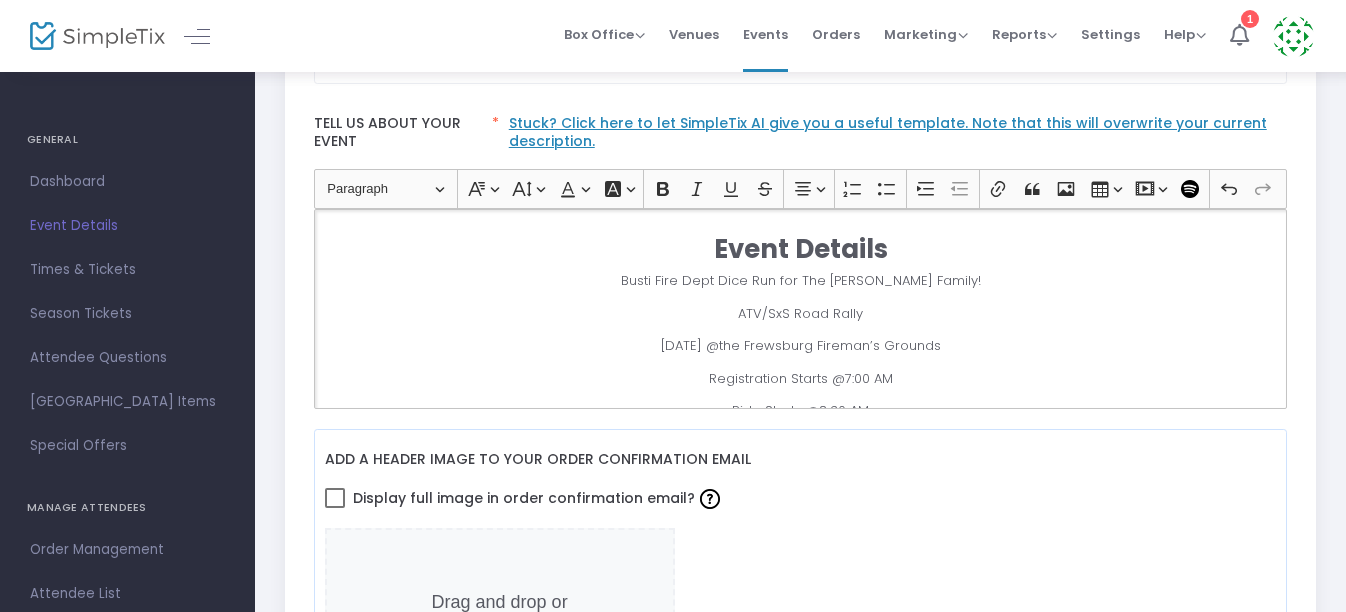 drag, startPoint x: 871, startPoint y: 347, endPoint x: 808, endPoint y: 350, distance: 63.07139 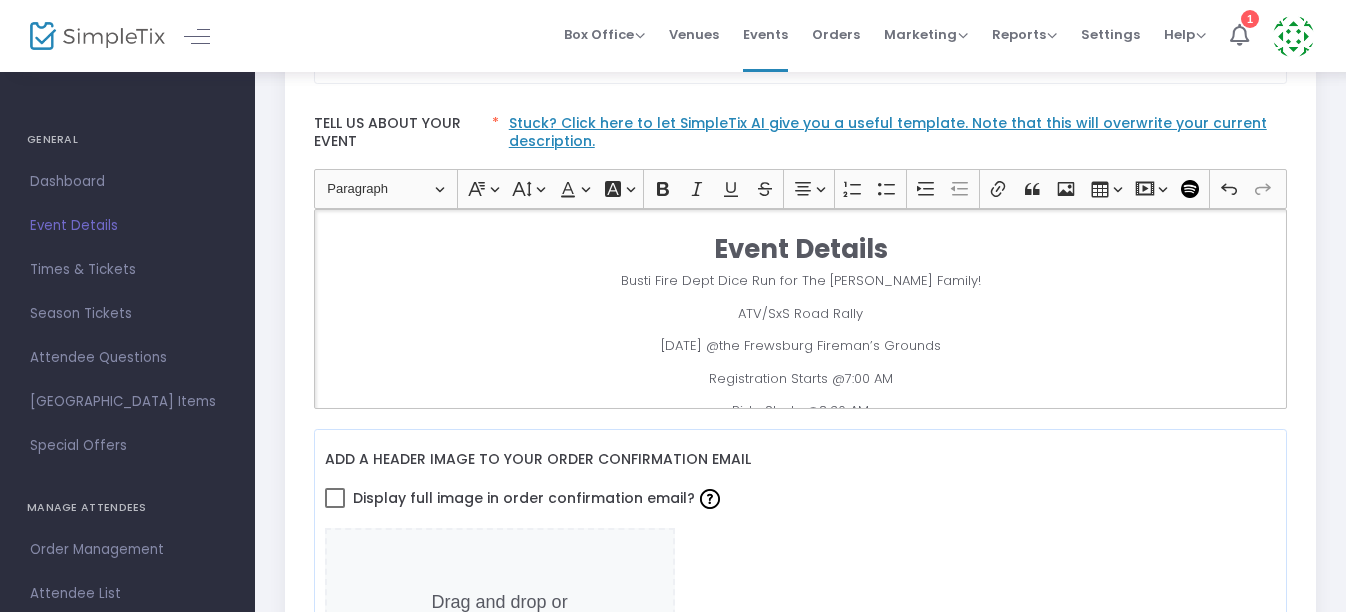 click on "[DATE] @the Frewsburg Fireman’s Grounds" 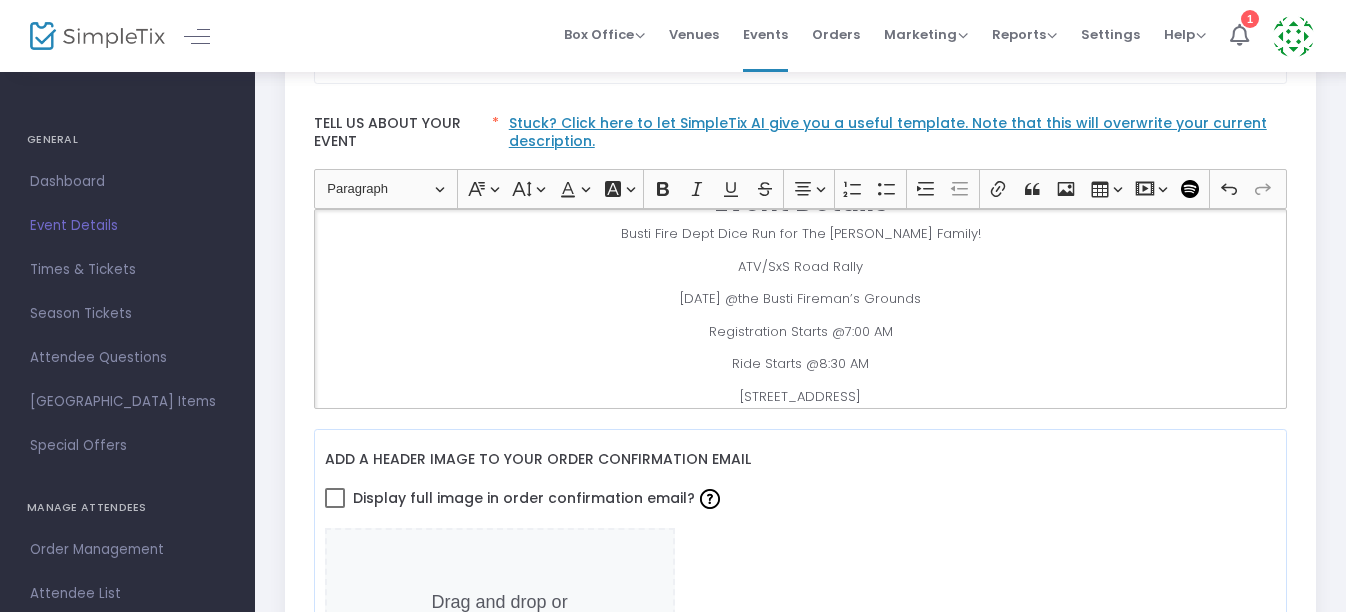 scroll, scrollTop: 0, scrollLeft: 0, axis: both 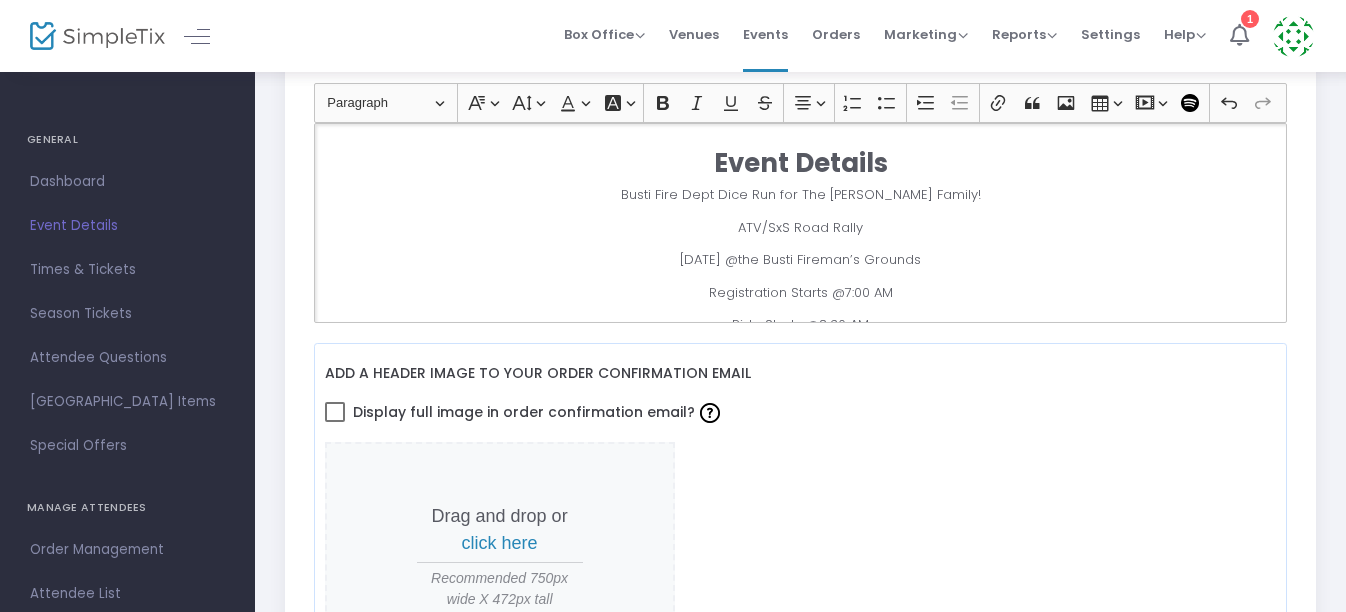 click on "[DATE] @the Busti Fireman’s Grounds" 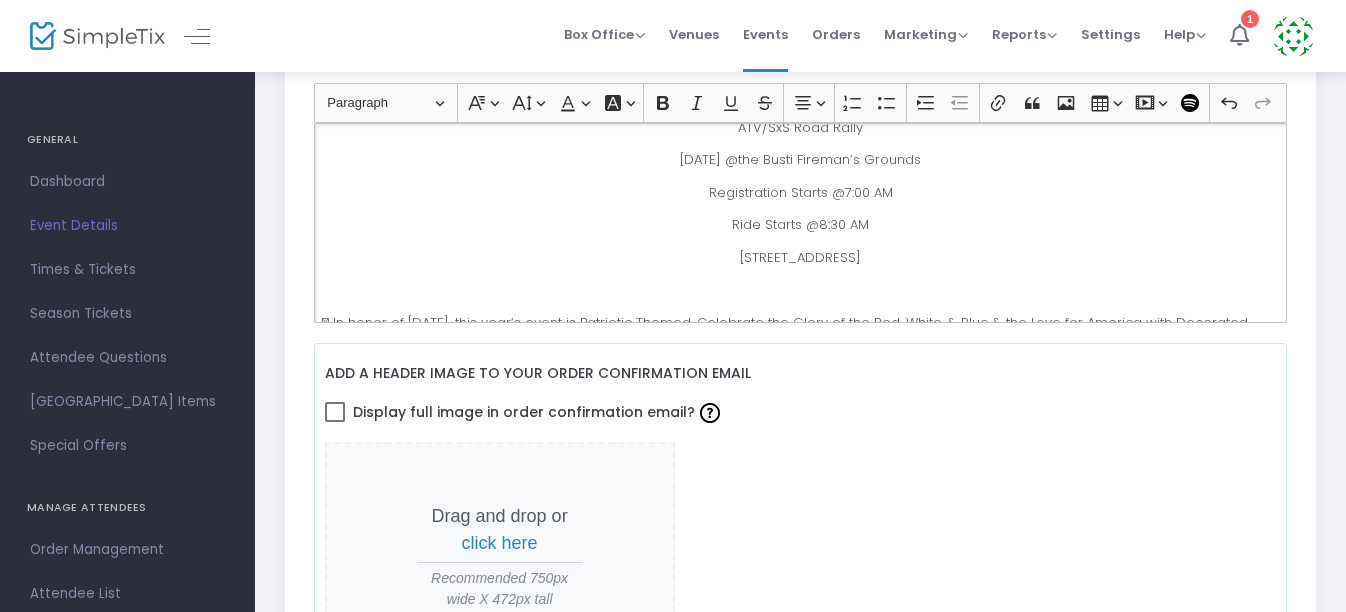 scroll, scrollTop: 105, scrollLeft: 0, axis: vertical 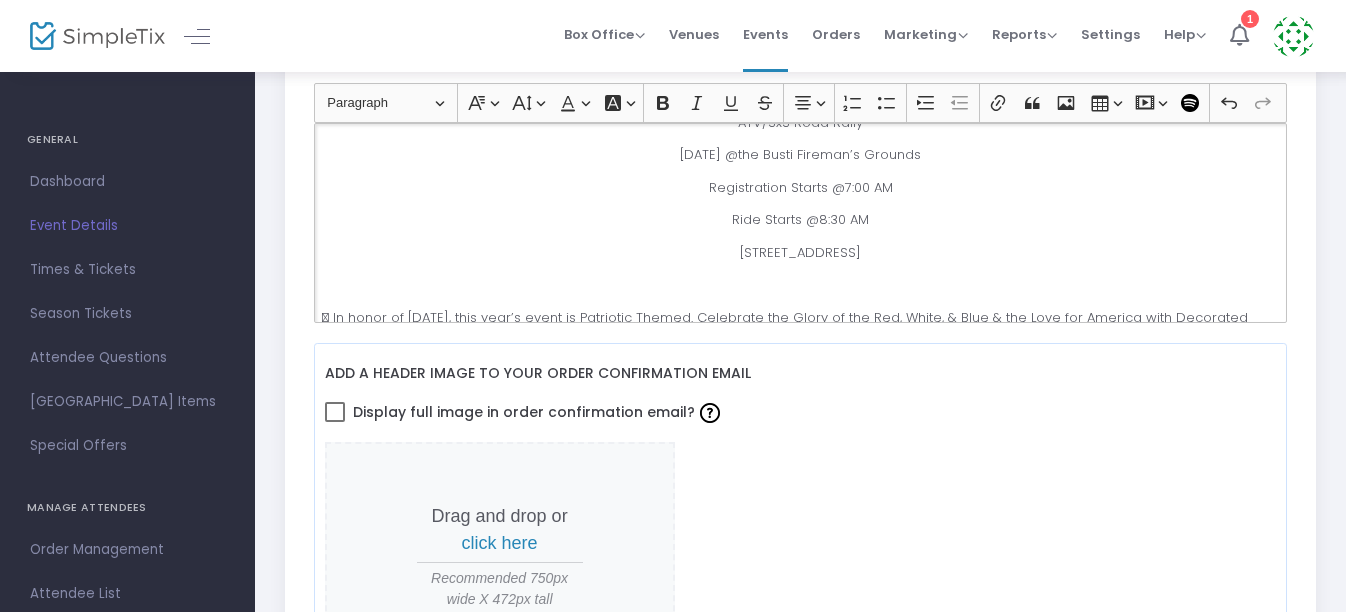 drag, startPoint x: 833, startPoint y: 254, endPoint x: 664, endPoint y: 255, distance: 169.00296 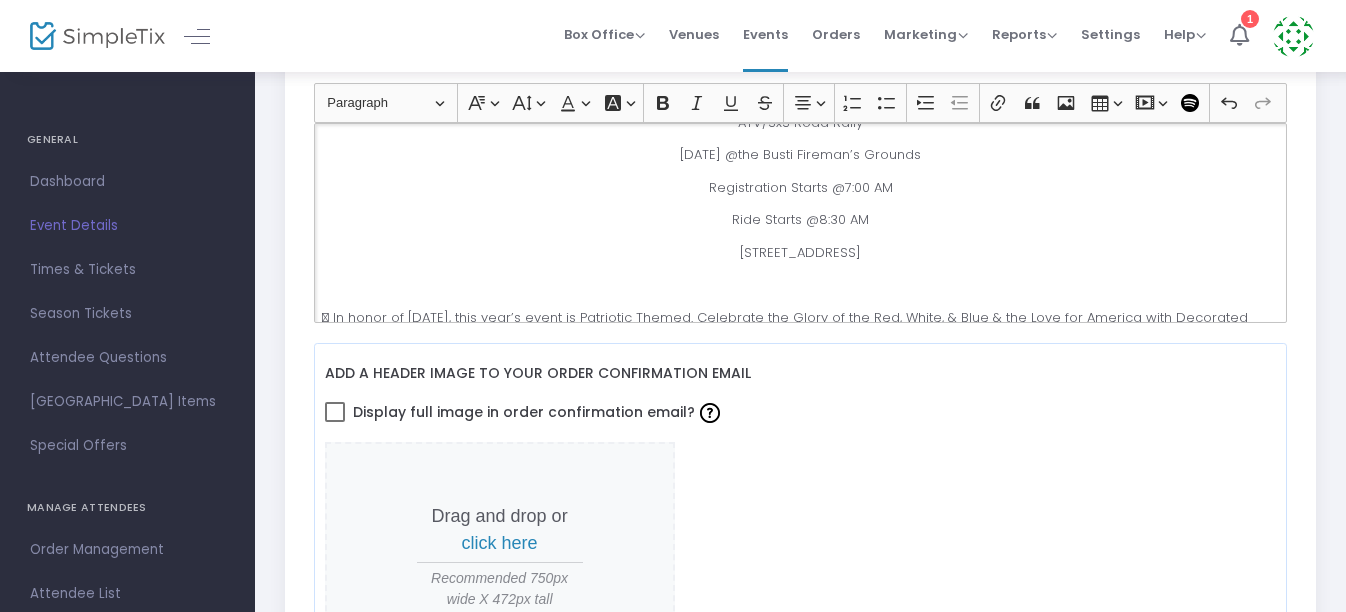 click on "[STREET_ADDRESS]" 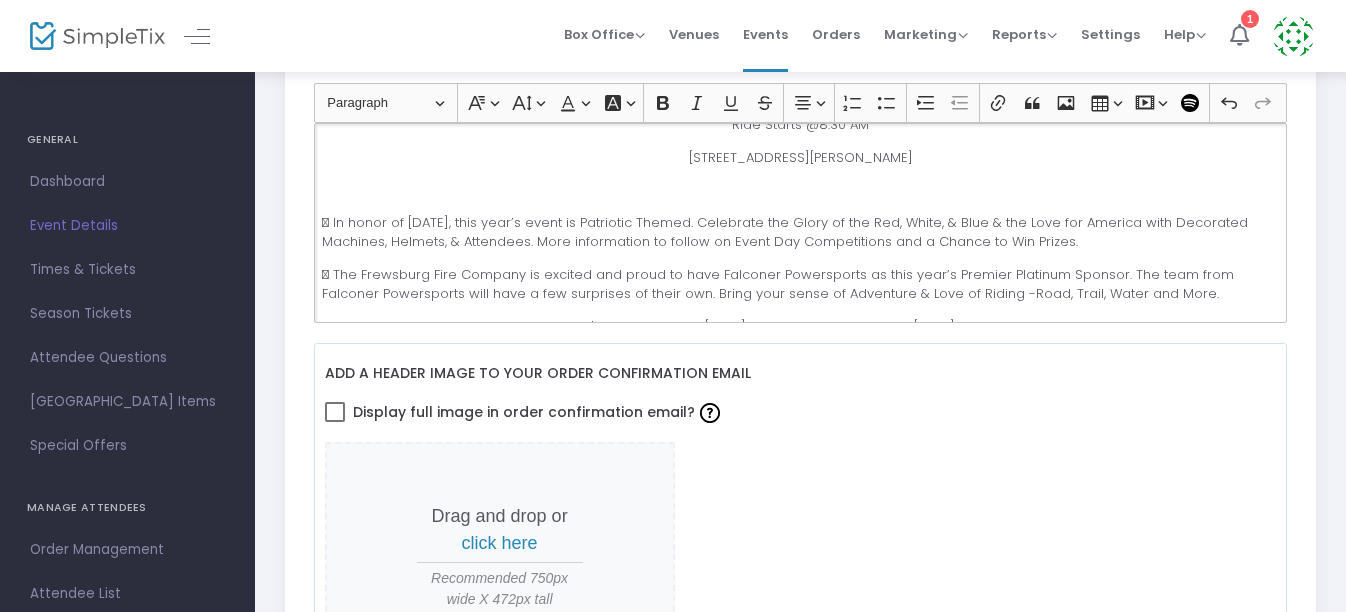 scroll, scrollTop: 216, scrollLeft: 0, axis: vertical 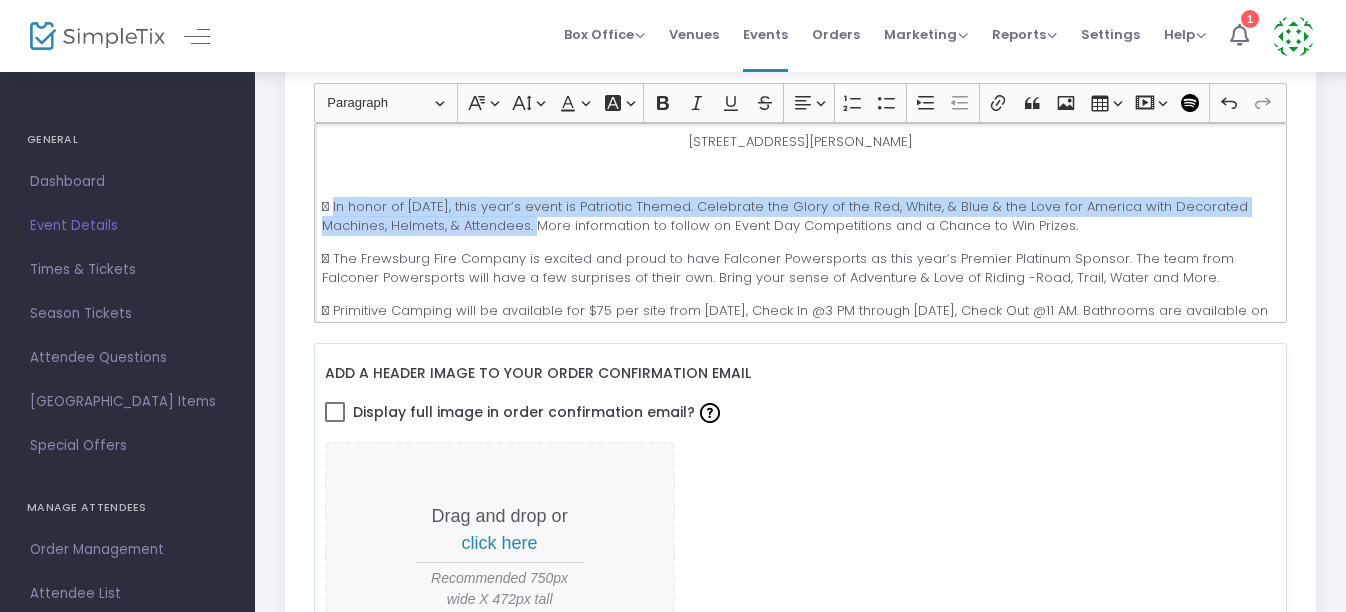 drag, startPoint x: 526, startPoint y: 229, endPoint x: 333, endPoint y: 202, distance: 194.87946 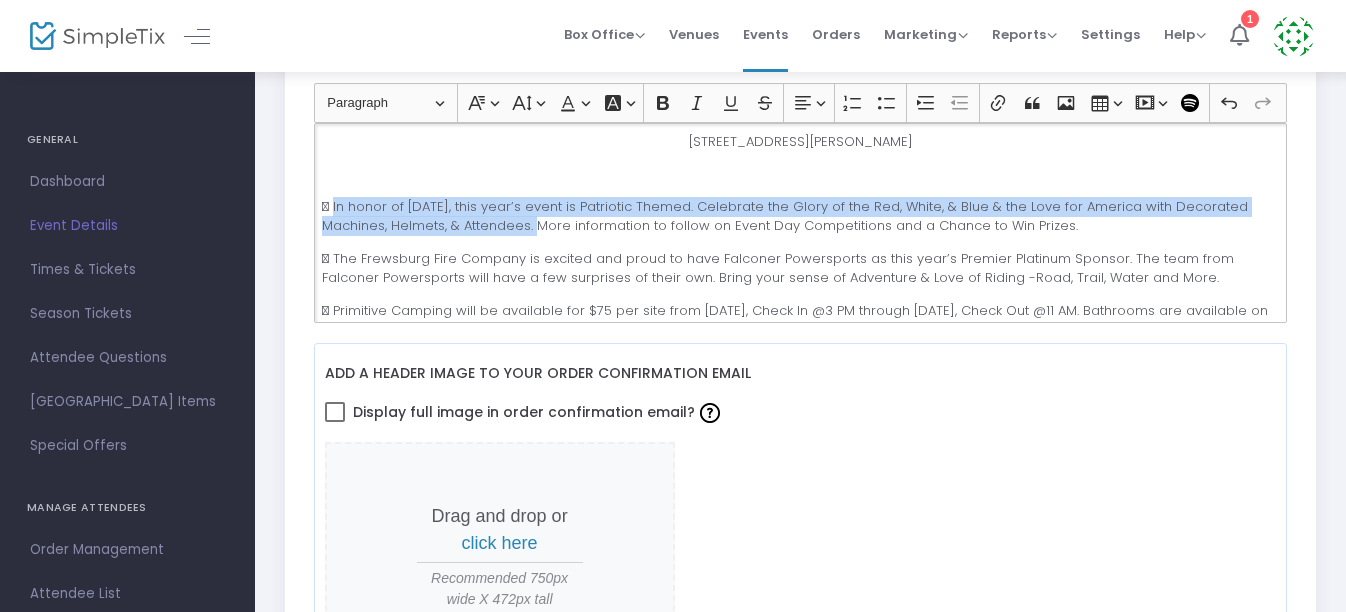 click on " In honor of [DATE], this year’s event is Patriotic Themed. Celebrate the Glory of the Red, White, & Blue & the Love for America with Decorated Machines, Helmets, & Attendees. More information to follow on Event Day Competitions and a Chance to Win Prizes." 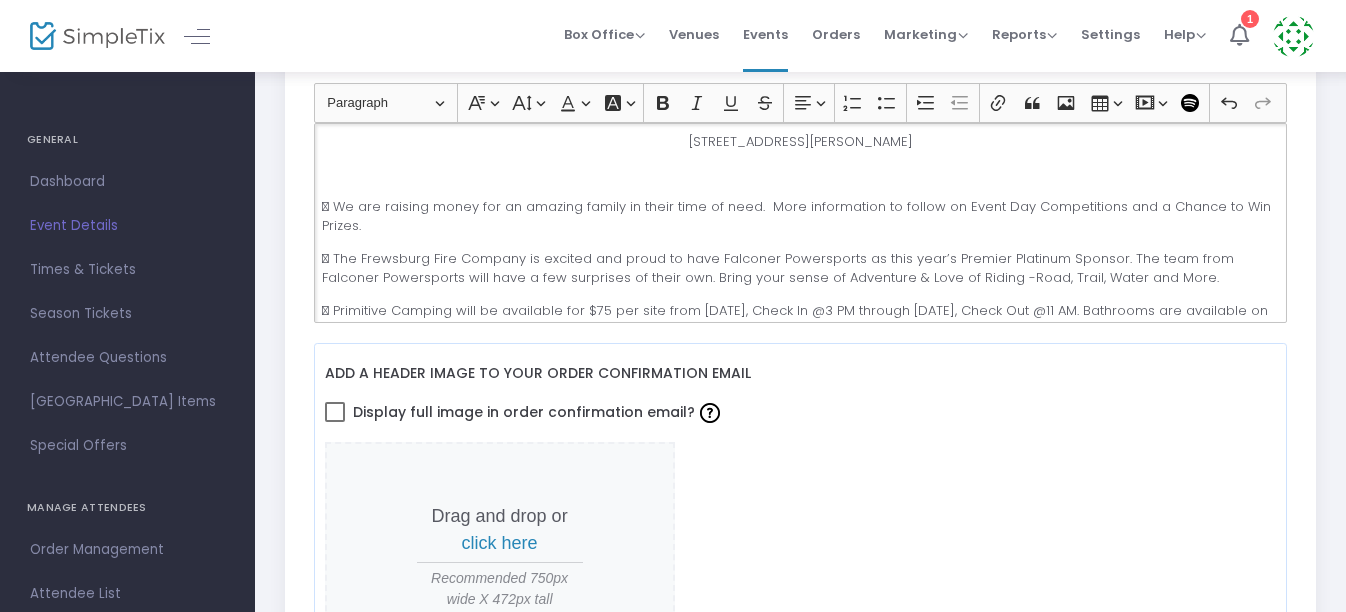 click on " The Frewsburg Fire Company is excited and proud to have Falconer Powersports as this year’s Premier Platinum Sponsor. The team from Falconer Powersports will have a few surprises of their own. Bring your sense of Adventure & Love of Riding -Road, Trail, Water and More." 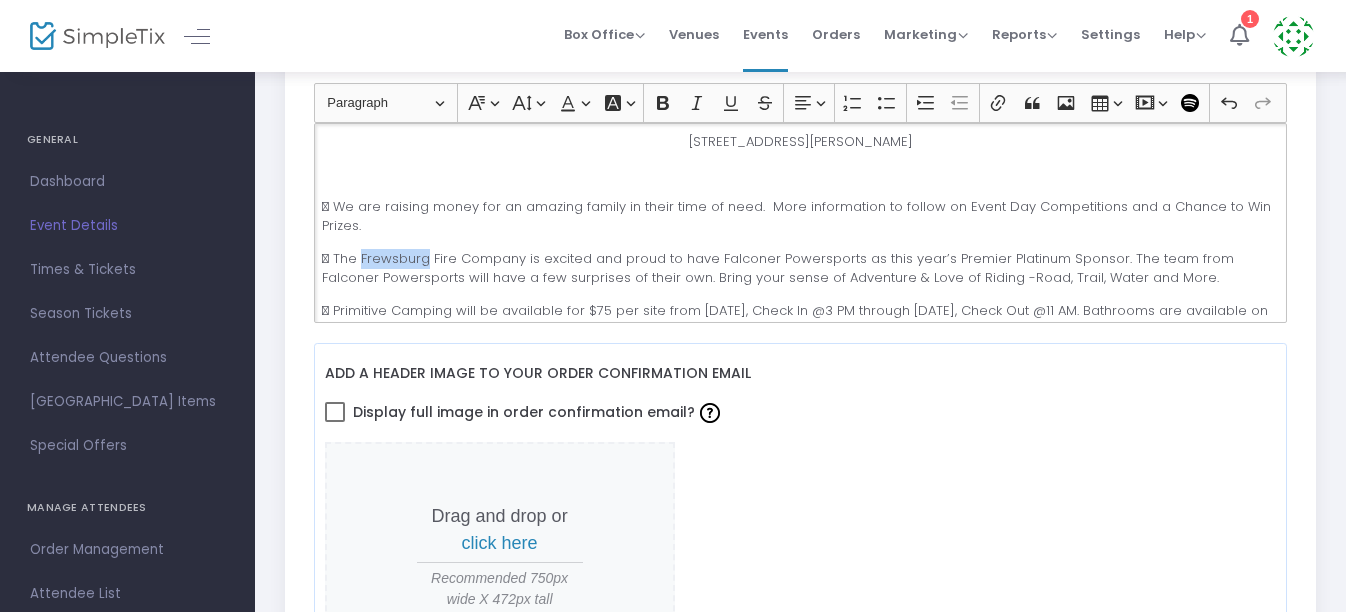 drag, startPoint x: 424, startPoint y: 260, endPoint x: 362, endPoint y: 259, distance: 62.008064 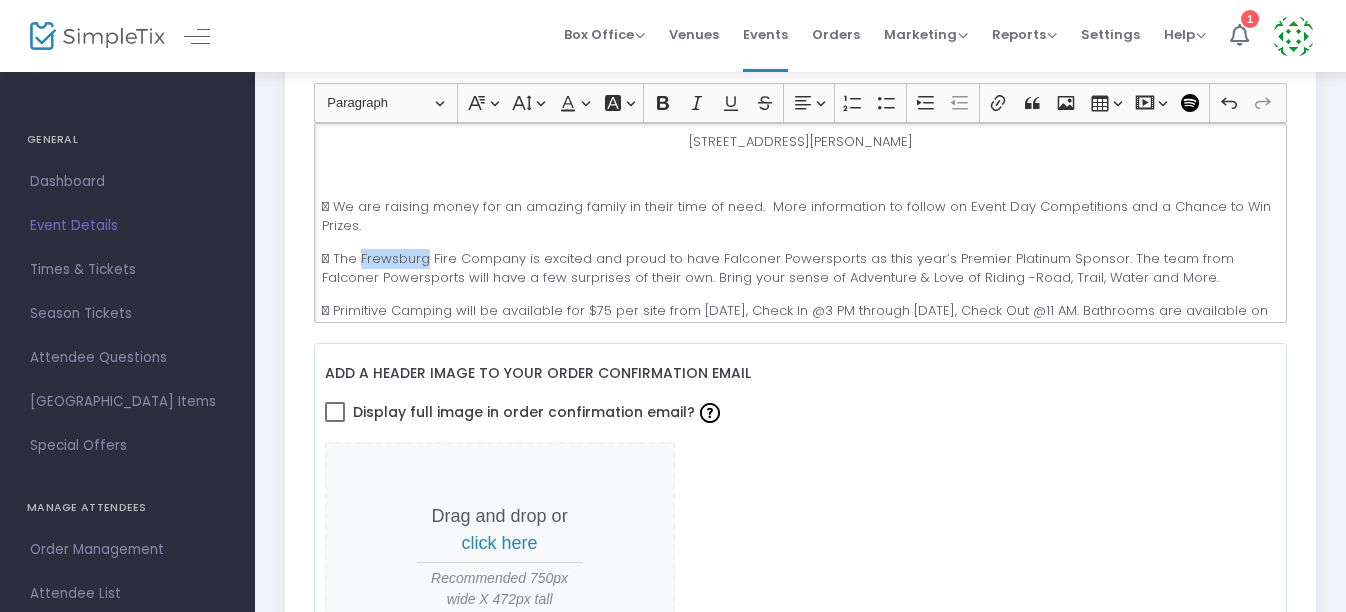 click on " The Frewsburg Fire Company is excited and proud to have Falconer Powersports as this year’s Premier Platinum Sponsor. The team from Falconer Powersports will have a few surprises of their own. Bring your sense of Adventure & Love of Riding -Road, Trail, Water and More." 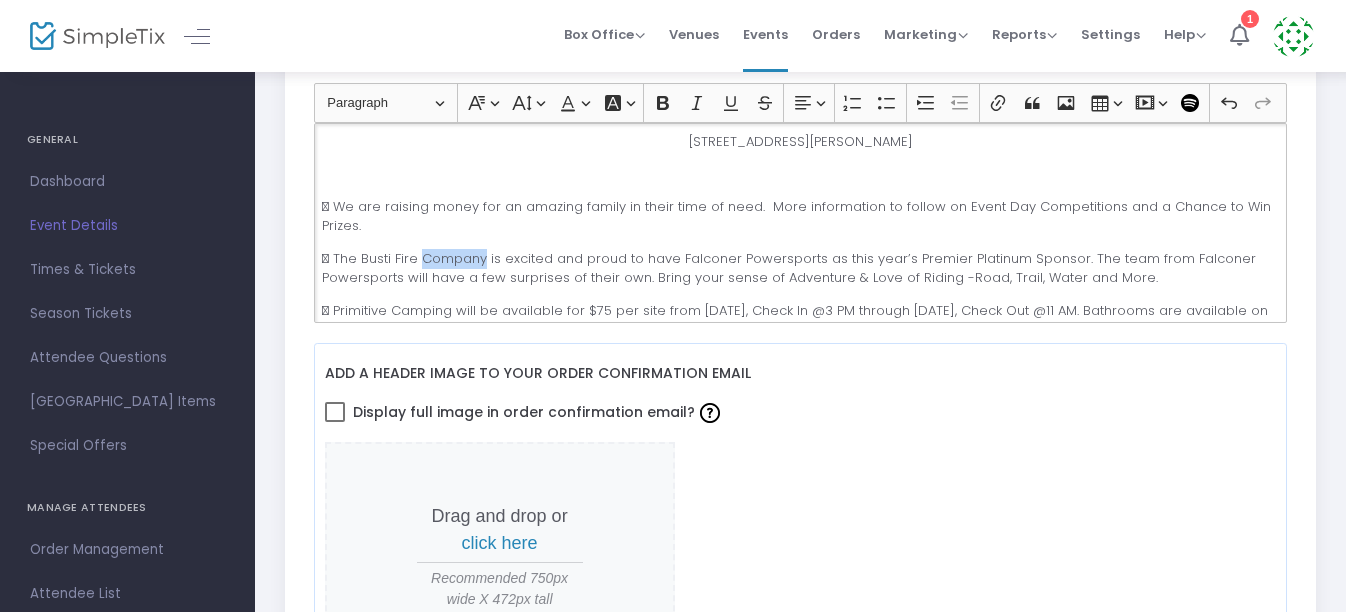 drag, startPoint x: 482, startPoint y: 260, endPoint x: 422, endPoint y: 262, distance: 60.033325 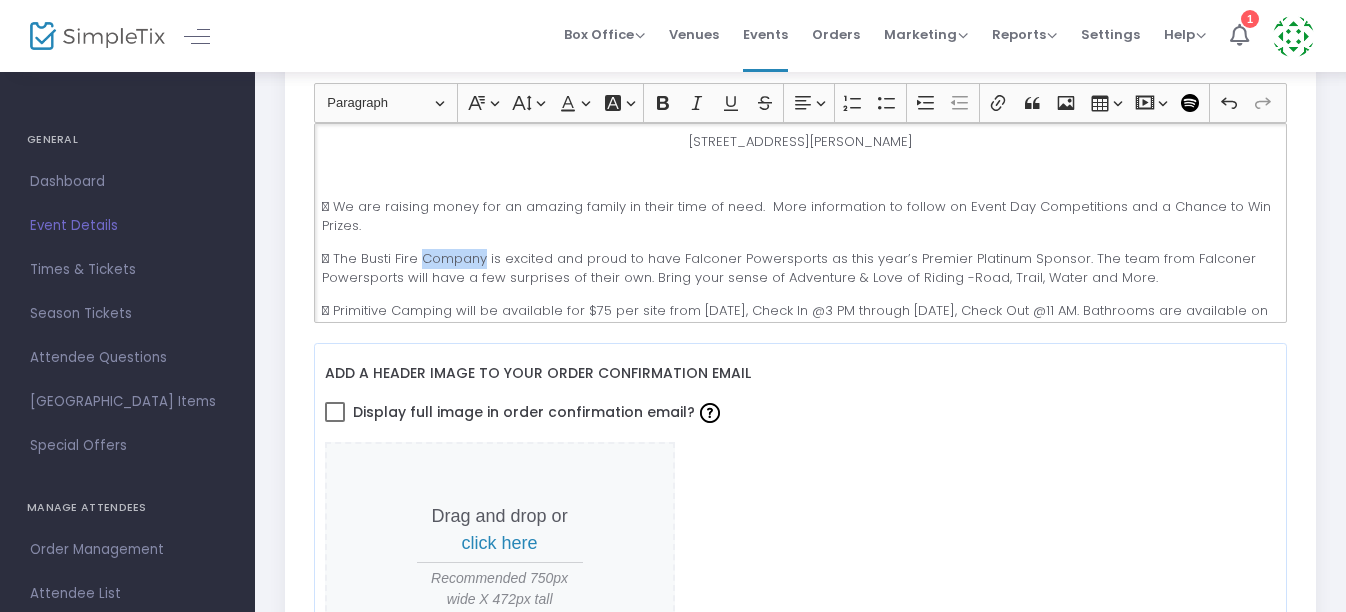 click on " The Busti Fire Company is excited and proud to have Falconer Powersports as this year’s Premier Platinum Sponsor. The team from Falconer Powersports will have a few surprises of their own. Bring your sense of Adventure & Love of Riding -Road, Trail, Water and More." 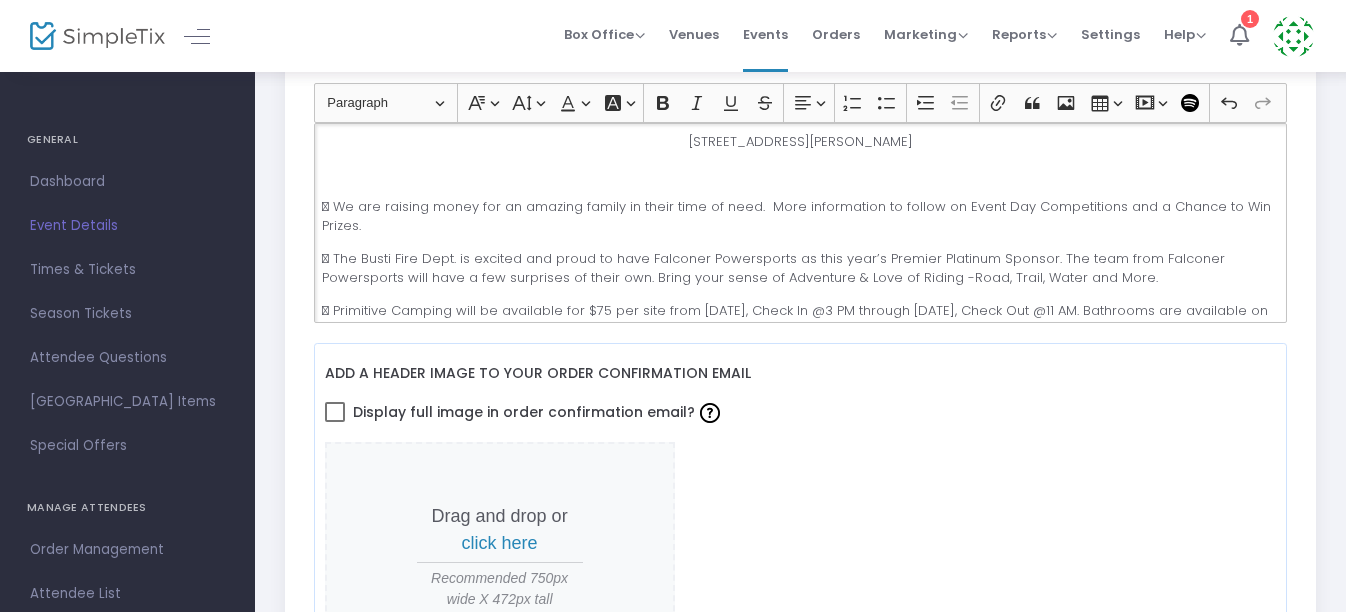 click on " The Busti Fire Dept. is excited and proud to have Falconer Powersports as this year’s Premier Platinum Sponsor. The team from Falconer Powersports will have a few surprises of their own. Bring your sense of Adventure & Love of Riding -Road, Trail, Water and More." 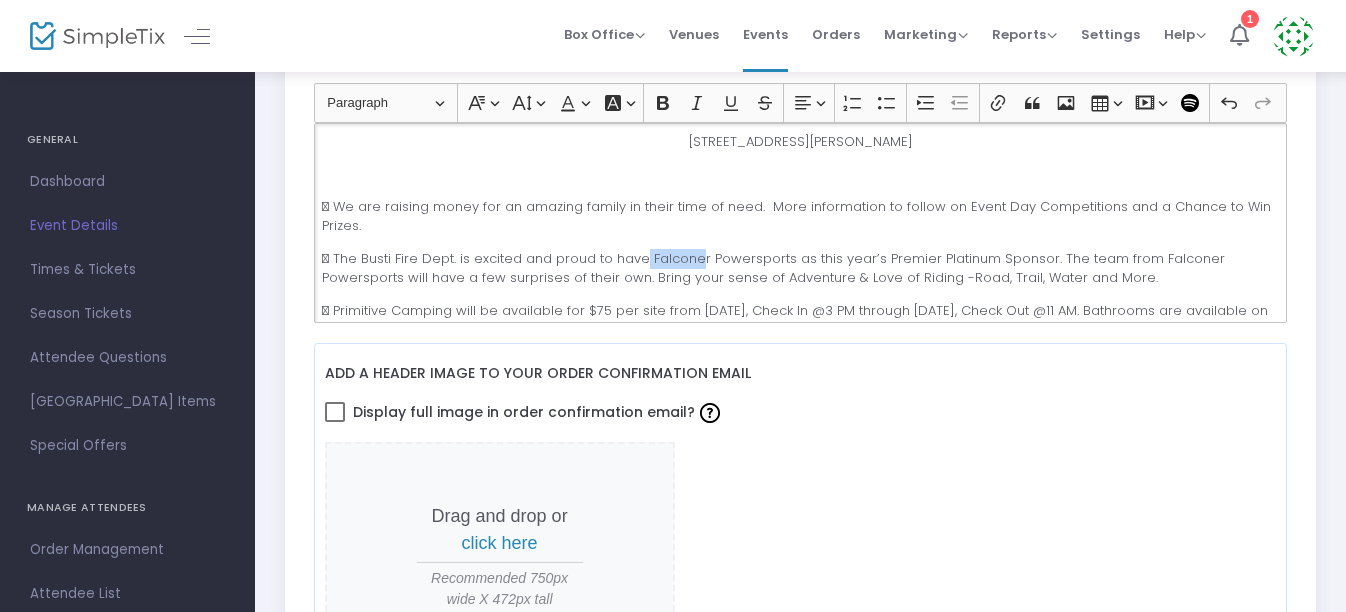 drag, startPoint x: 639, startPoint y: 258, endPoint x: 692, endPoint y: 261, distance: 53.08484 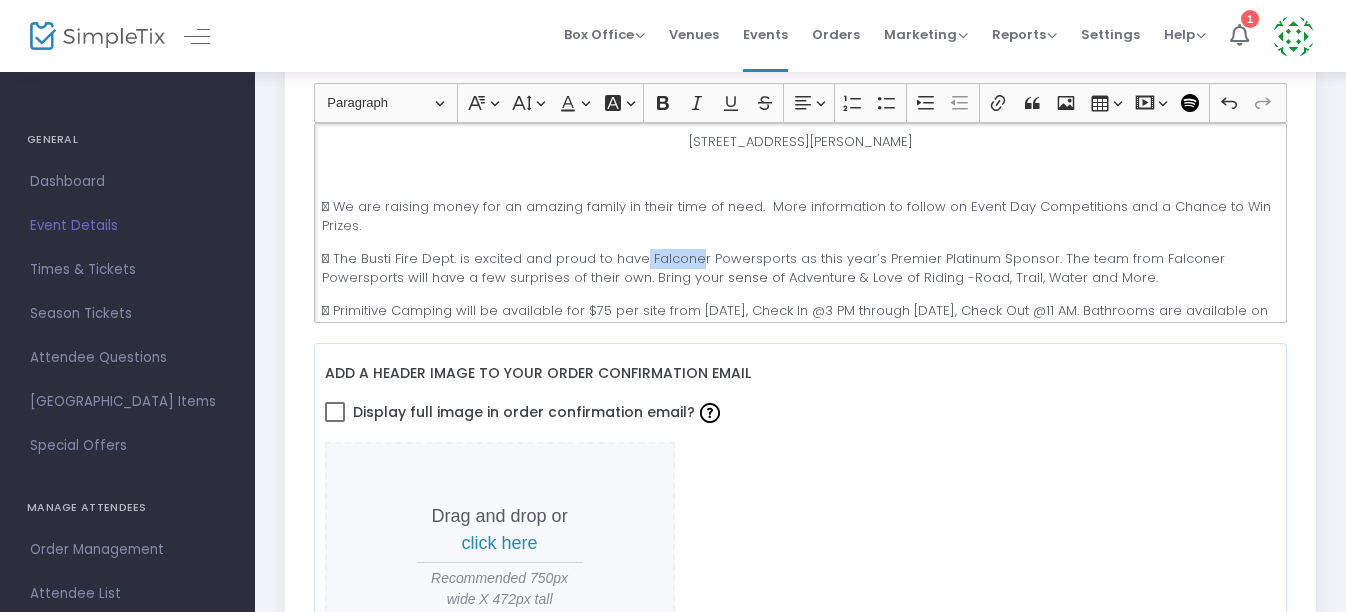 click on " The Busti Fire Dept. is excited and proud to have Falconer Powersports as this year’s Premier Platinum Sponsor. The team from Falconer Powersports will have a few surprises of their own. Bring your sense of Adventure & Love of Riding -Road, Trail, Water and More." 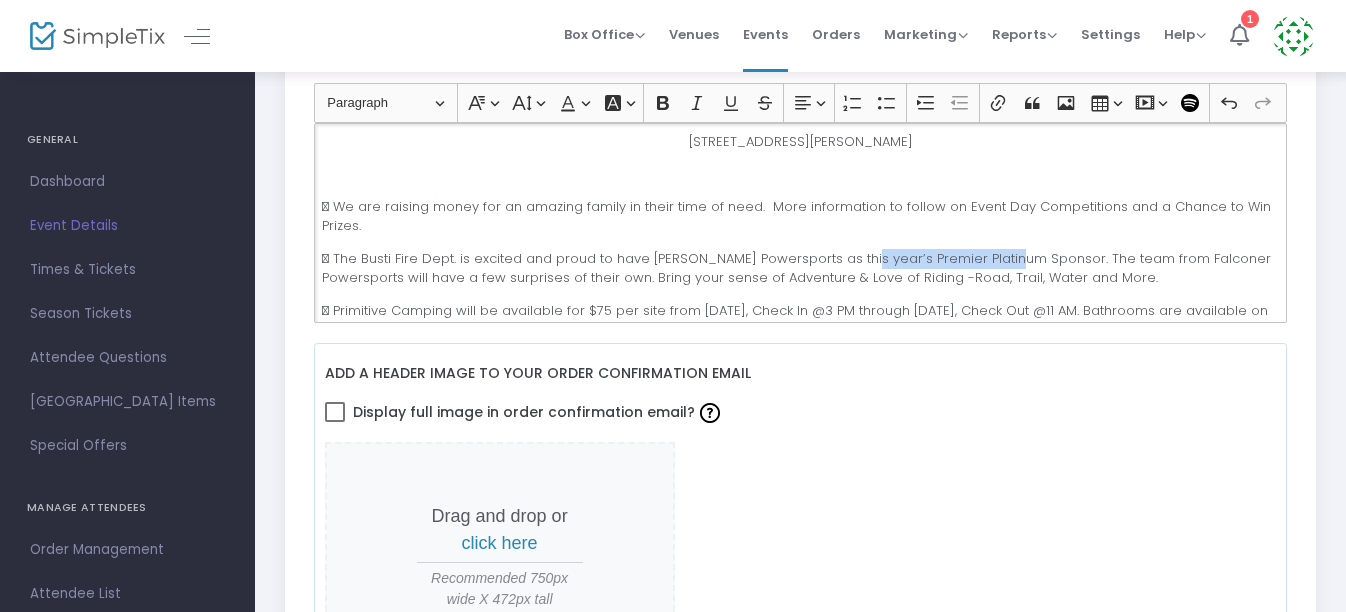 drag, startPoint x: 858, startPoint y: 263, endPoint x: 1003, endPoint y: 257, distance: 145.12408 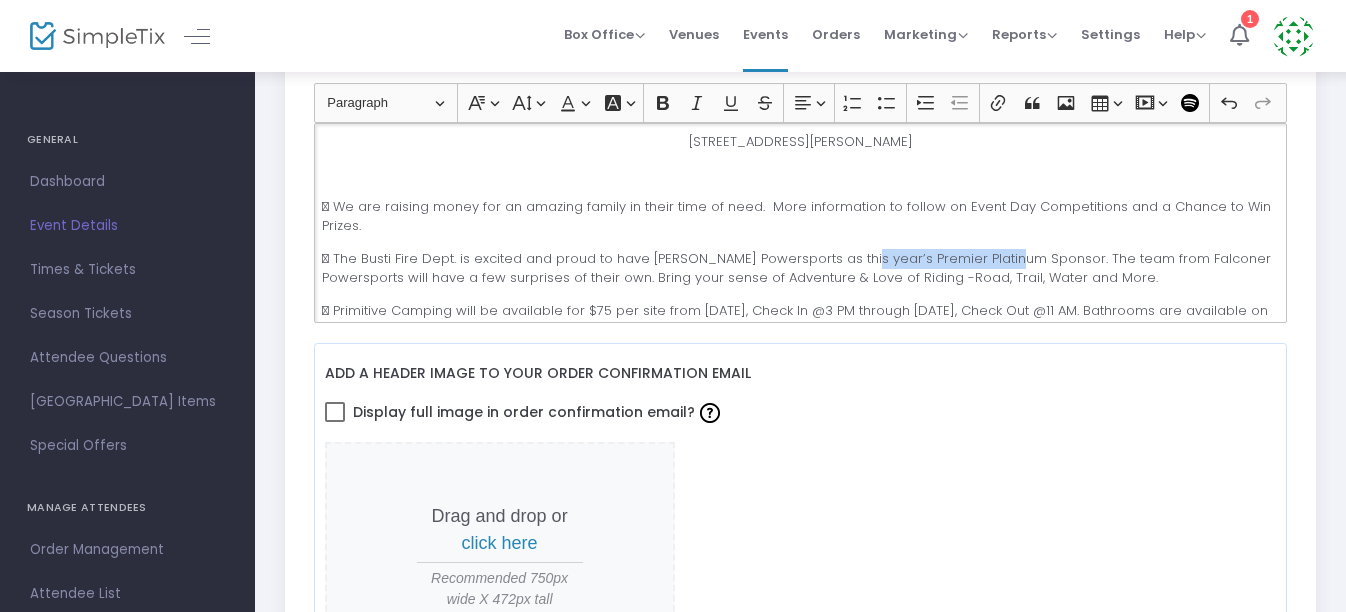click on " The Busti Fire Dept. is excited and proud to have [PERSON_NAME] Powersports as this year’s Premier Platinum Sponsor. The team from Falconer Powersports will have a few surprises of their own. Bring your sense of Adventure & Love of Riding -Road, Trail, Water and More." 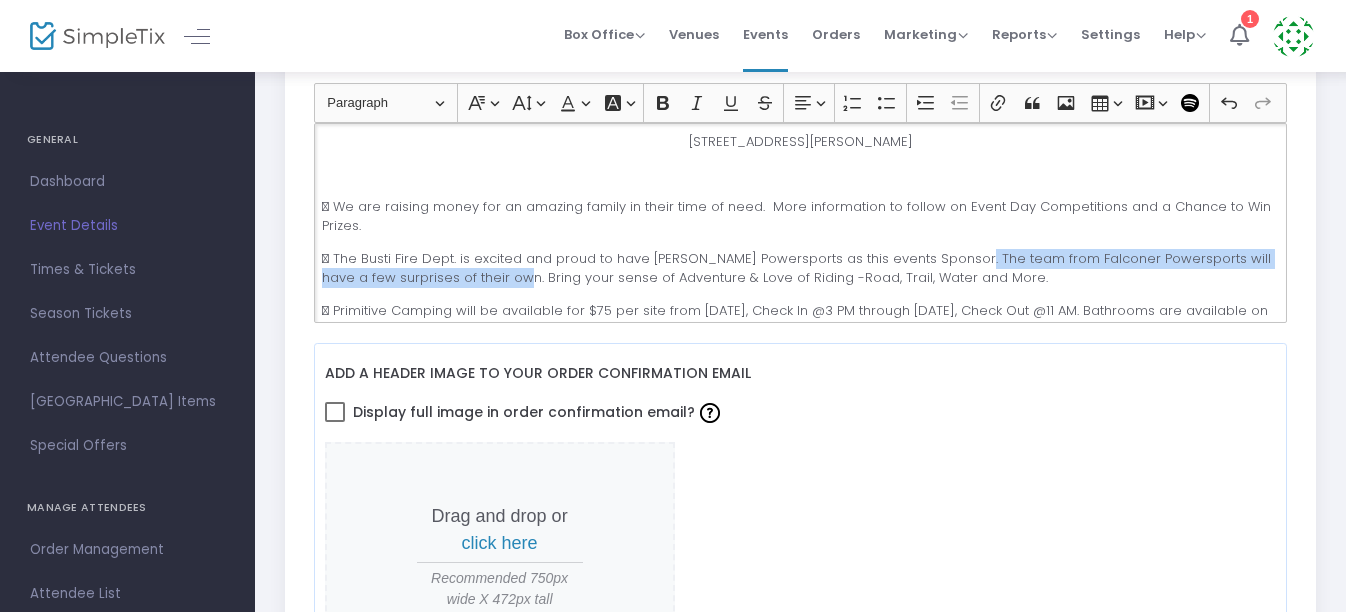 drag, startPoint x: 962, startPoint y: 257, endPoint x: 501, endPoint y: 278, distance: 461.47806 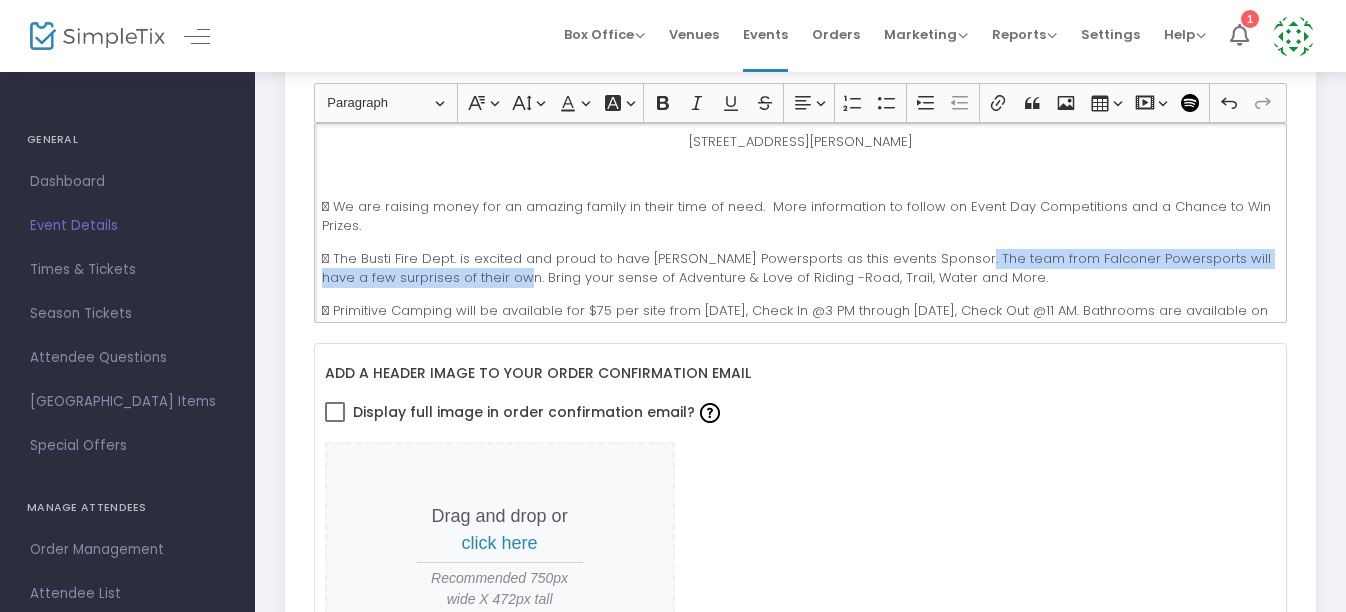 click on " The Busti Fire Dept. is excited and proud to have [PERSON_NAME] Powersports as this events Sponsor. The team from Falconer Powersports will have a few surprises of their own. Bring your sense of Adventure & Love of Riding -Road, Trail, Water and More." 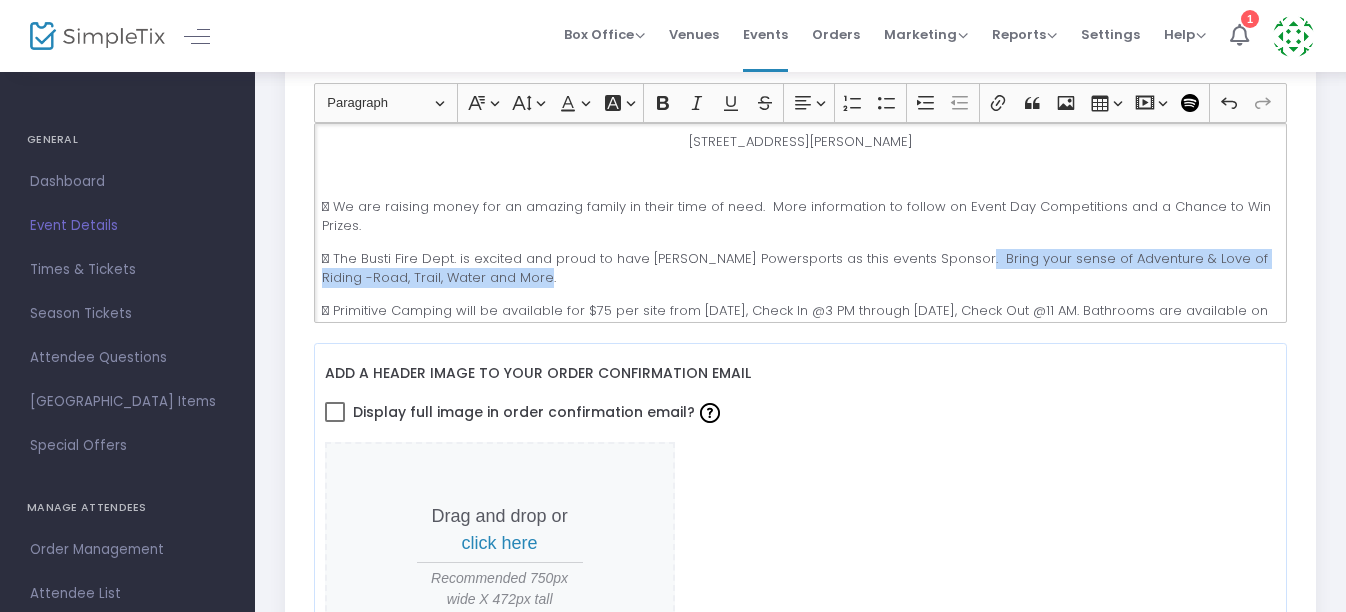 drag, startPoint x: 962, startPoint y: 259, endPoint x: 959, endPoint y: 279, distance: 20.22375 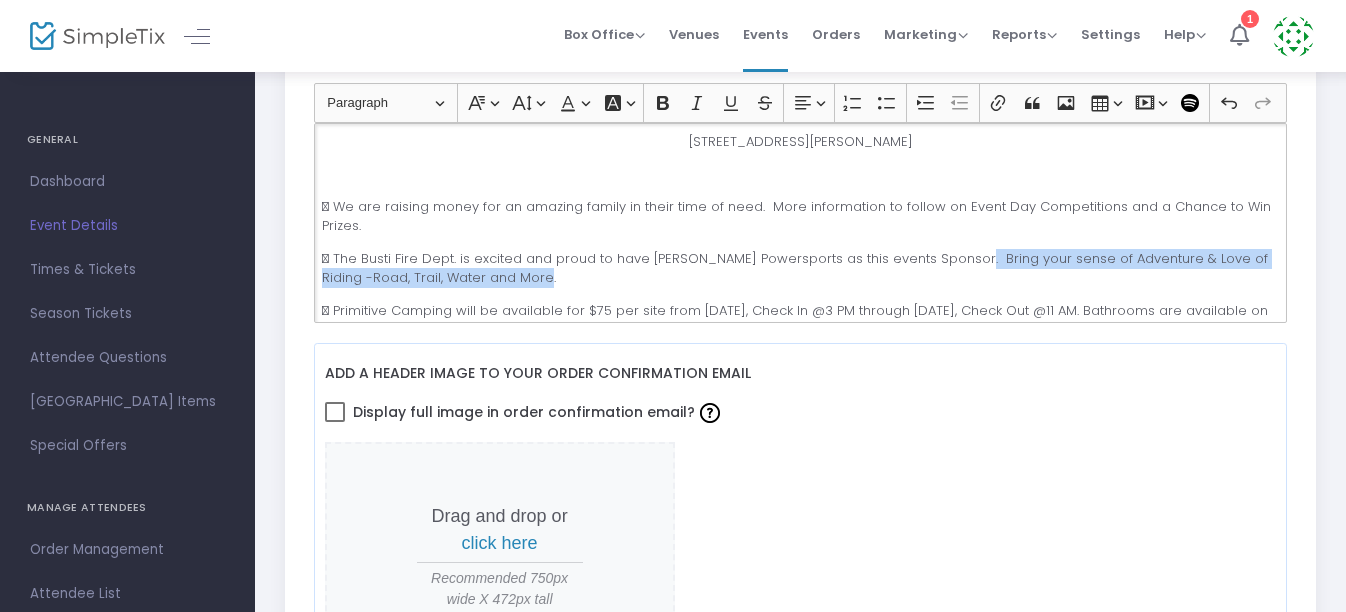 click on " The Busti Fire Dept. is excited and proud to have [PERSON_NAME] Powersports as this events Sponsor.  Bring your sense of Adventure & Love of Riding -Road, Trail, Water and More." 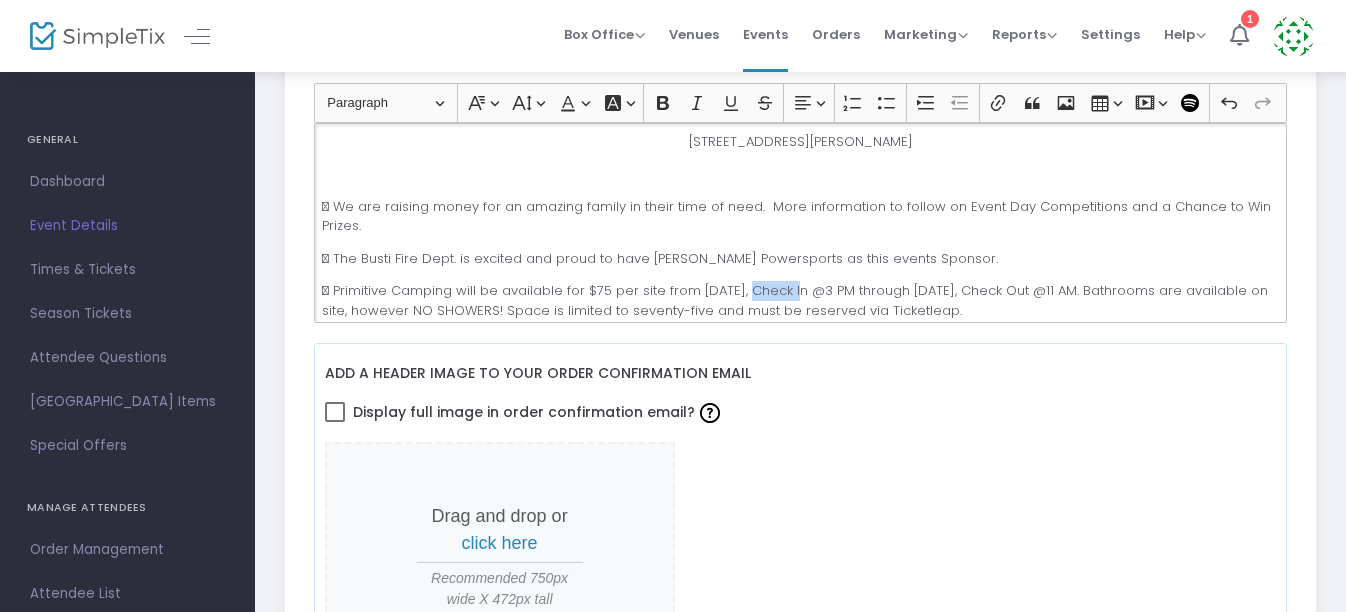 drag, startPoint x: 736, startPoint y: 292, endPoint x: 785, endPoint y: 289, distance: 49.09175 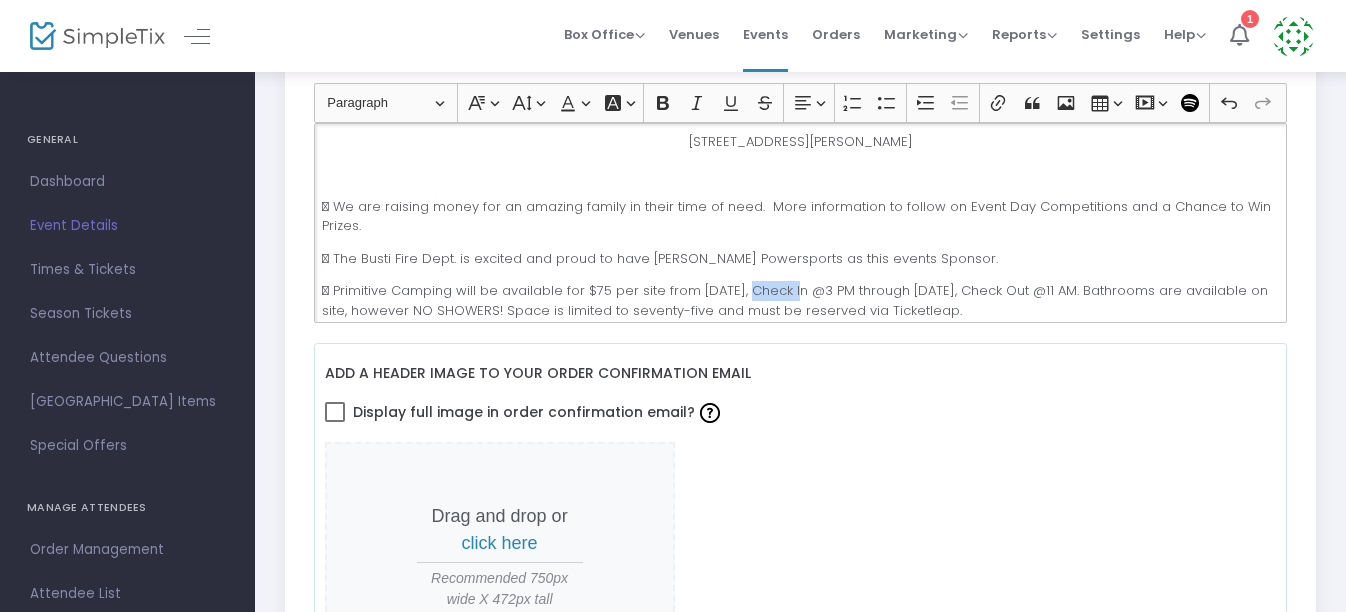 click on " Primitive Camping will be available for $75 per site from [DATE], Check In @3 PM through [DATE], Check Out @11 AM. Bathrooms are available on site, however NO SHOWERS! Space is limited to seventy-five and must be reserved via Ticketleap." 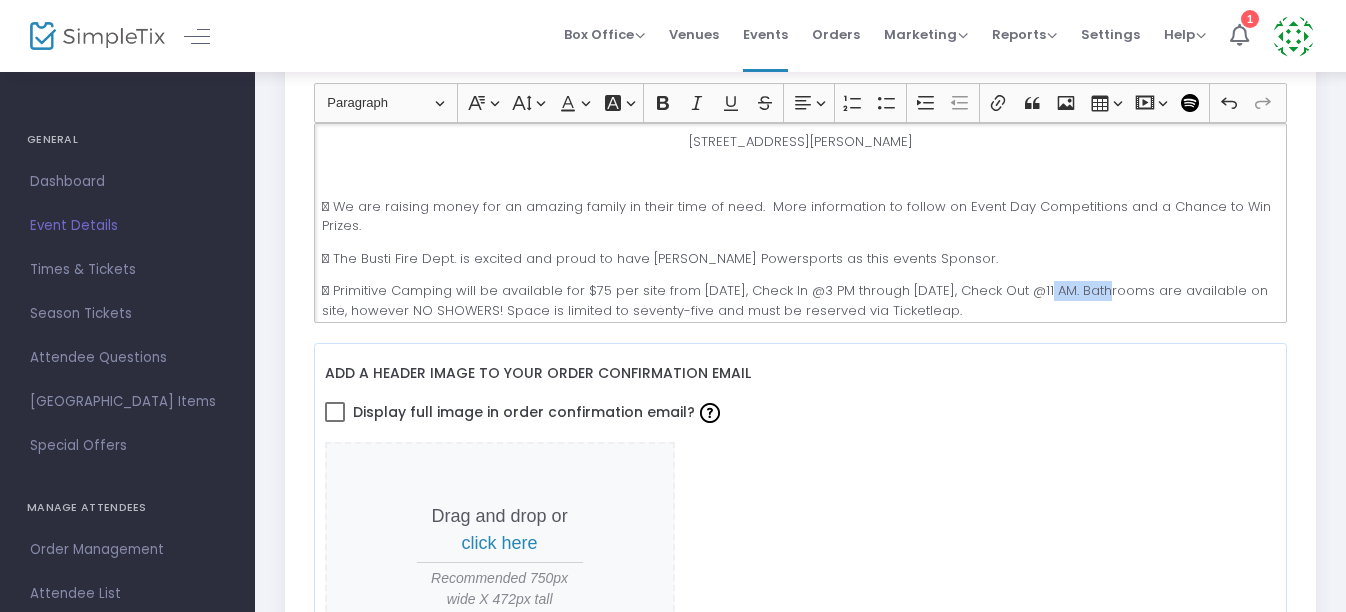 drag, startPoint x: 1035, startPoint y: 292, endPoint x: 1091, endPoint y: 292, distance: 56 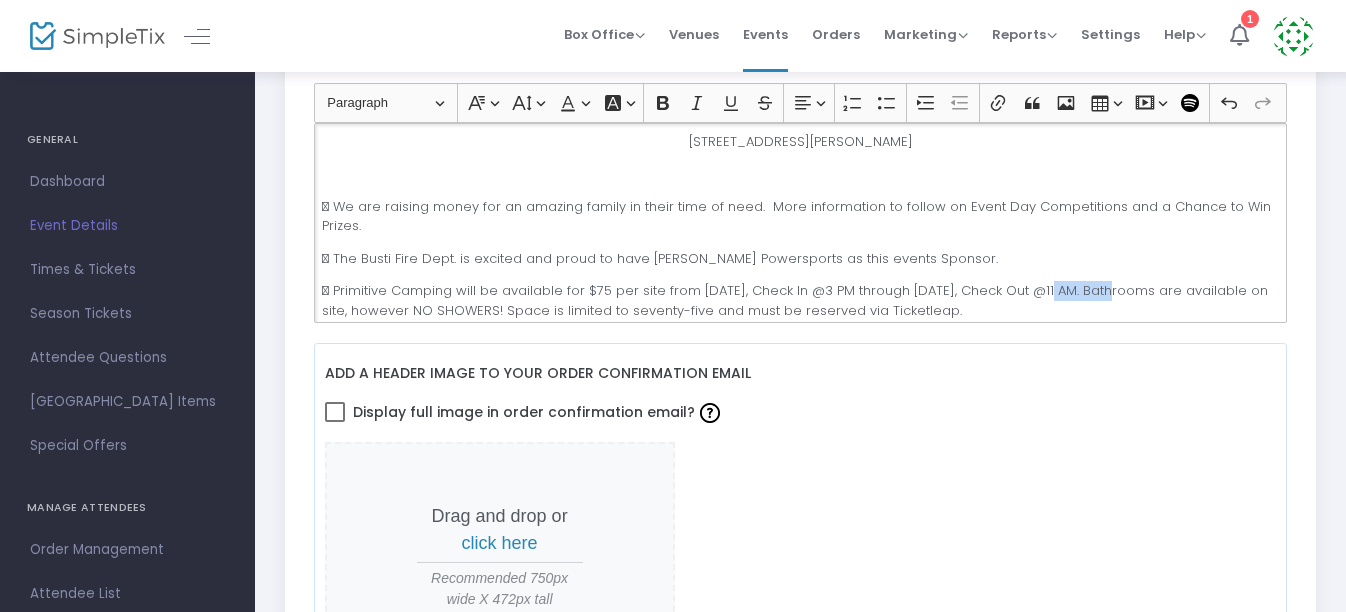 click on " Primitive Camping will be available for $75 per site from [DATE], Check In @3 PM through [DATE], Check Out @11 AM. Bathrooms are available on site, however NO SHOWERS! Space is limited to seventy-five and must be reserved via Ticketleap." 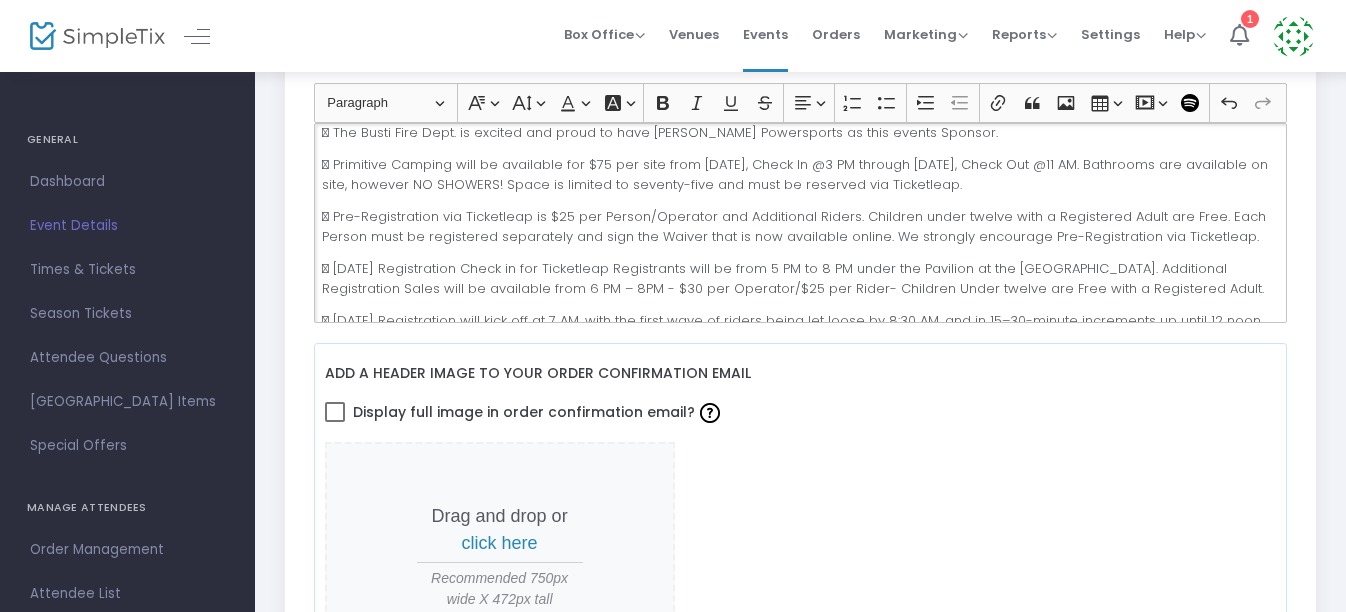 scroll, scrollTop: 347, scrollLeft: 0, axis: vertical 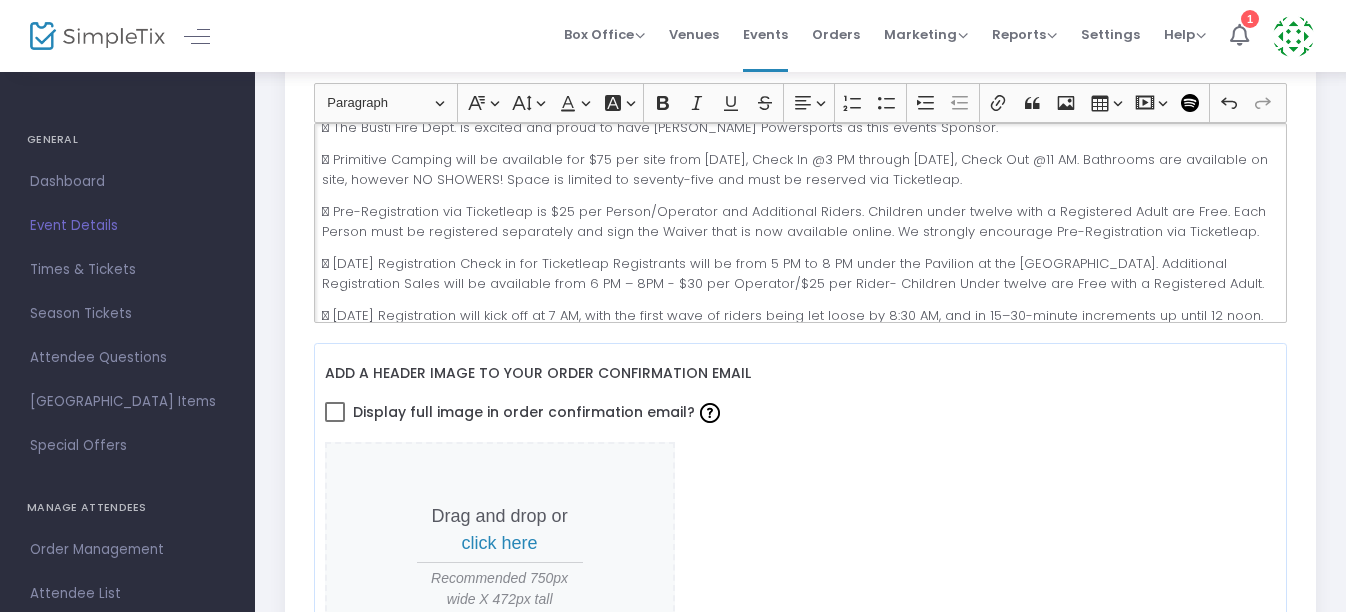 drag, startPoint x: 1054, startPoint y: 184, endPoint x: 1117, endPoint y: 182, distance: 63.03174 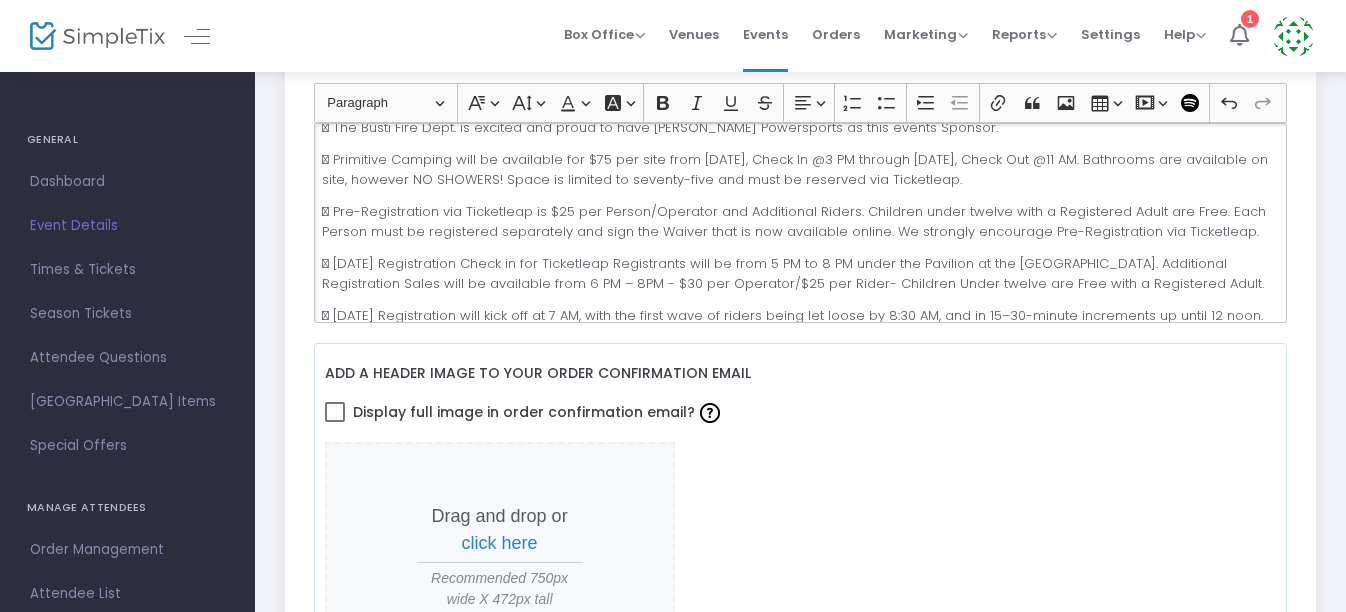 click on " Primitive Camping will be available for $75 per site from [DATE], Check In @3 PM through [DATE], Check Out @11 AM. Bathrooms are available on site, however NO SHOWERS! Space is limited to seventy-five and must be reserved via Ticketleap." 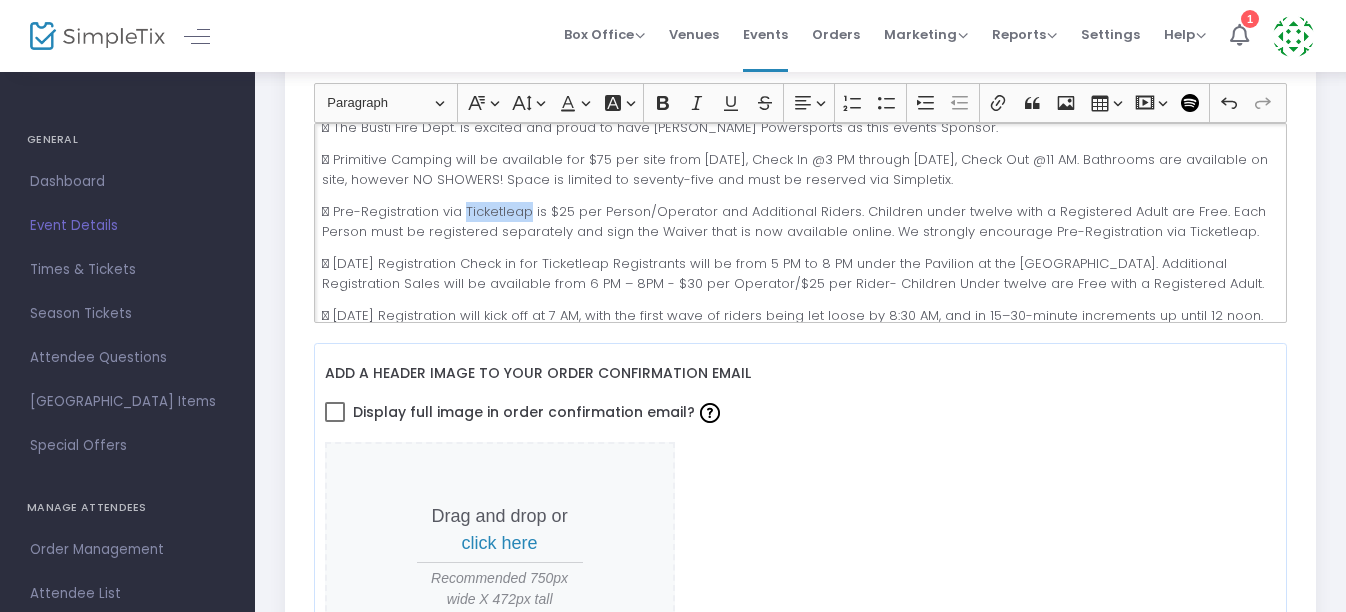 drag, startPoint x: 523, startPoint y: 214, endPoint x: 464, endPoint y: 215, distance: 59.008472 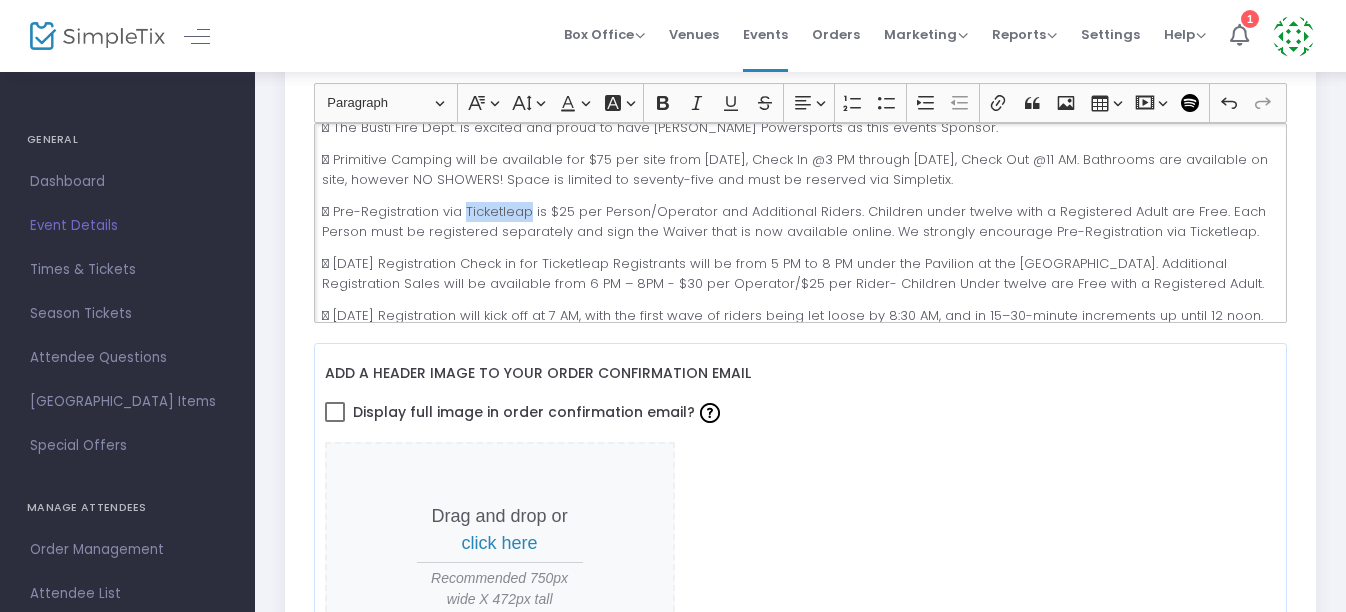 click on " Pre-Registration via Ticketleap is $25 per Person/Operator and Additional Riders. Children under twelve with a Registered Adult are Free. Each Person must be registered separately and sign the Waiver that is now available online. We strongly encourage Pre-Registration via Ticketleap." 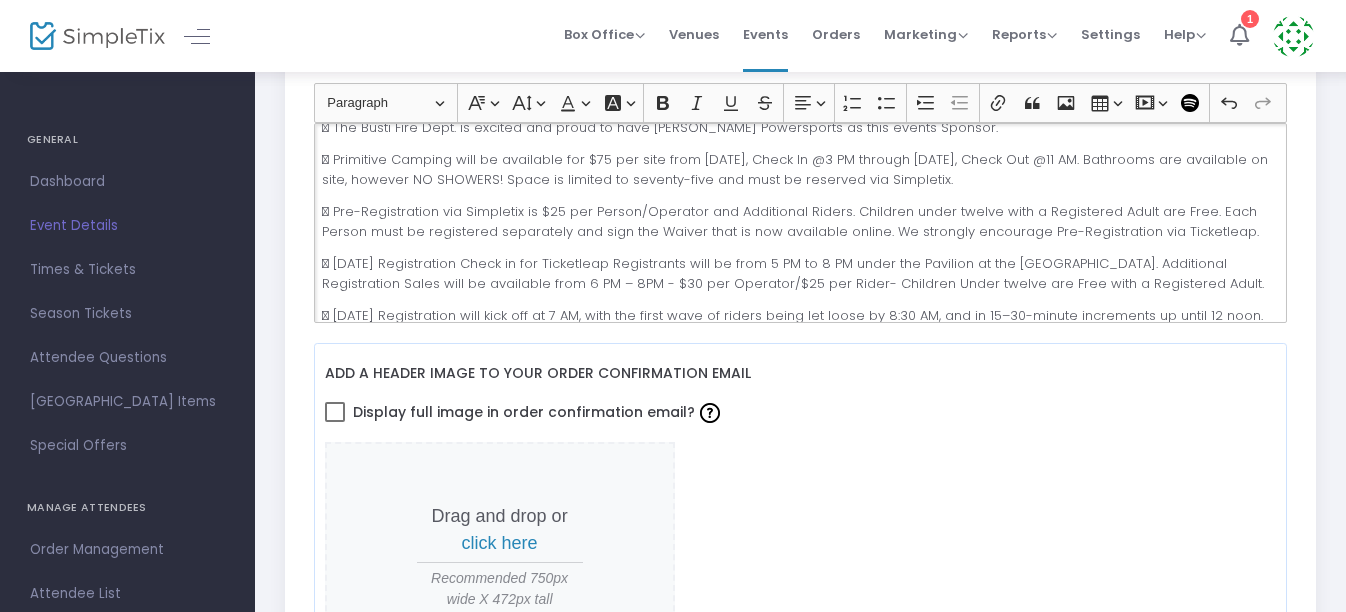 click on " Pre-Registration via Simpletix is $25 per Person/Operator and Additional Riders. Children under twelve with a Registered Adult are Free. Each Person must be registered separately and sign the Waiver that is now available online. We strongly encourage Pre-Registration via Ticketleap." 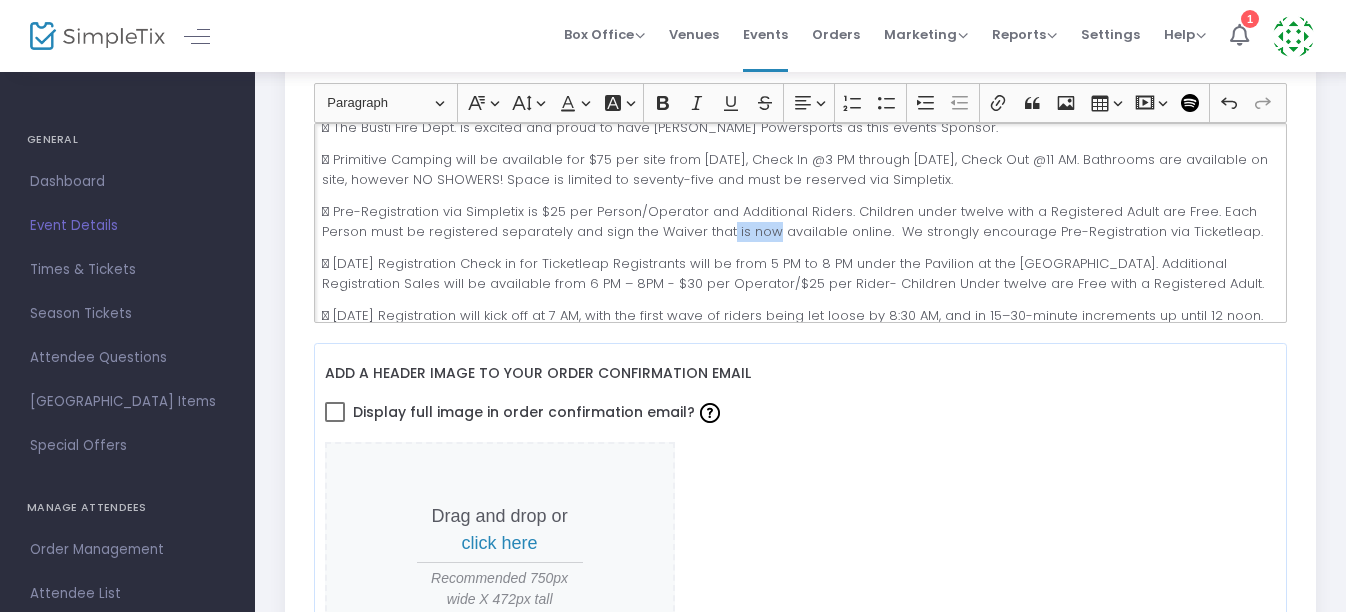 drag, startPoint x: 726, startPoint y: 232, endPoint x: 767, endPoint y: 234, distance: 41.04875 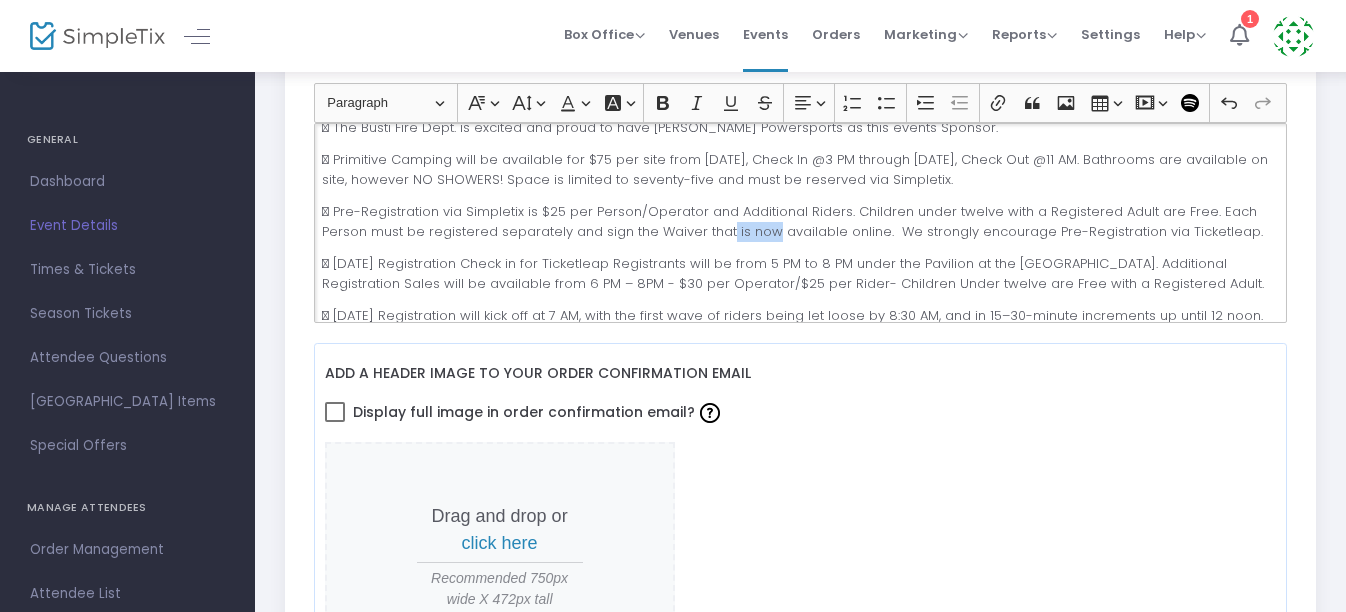 click on " Pre-Registration via Simpletix is $25 per Person/Operator and Additional Riders. Children under twelve with a Registered Adult are Free. Each Person must be registered separately and sign the Waiver that is now available online.  We strongly encourage Pre-Registration via Ticketleap." 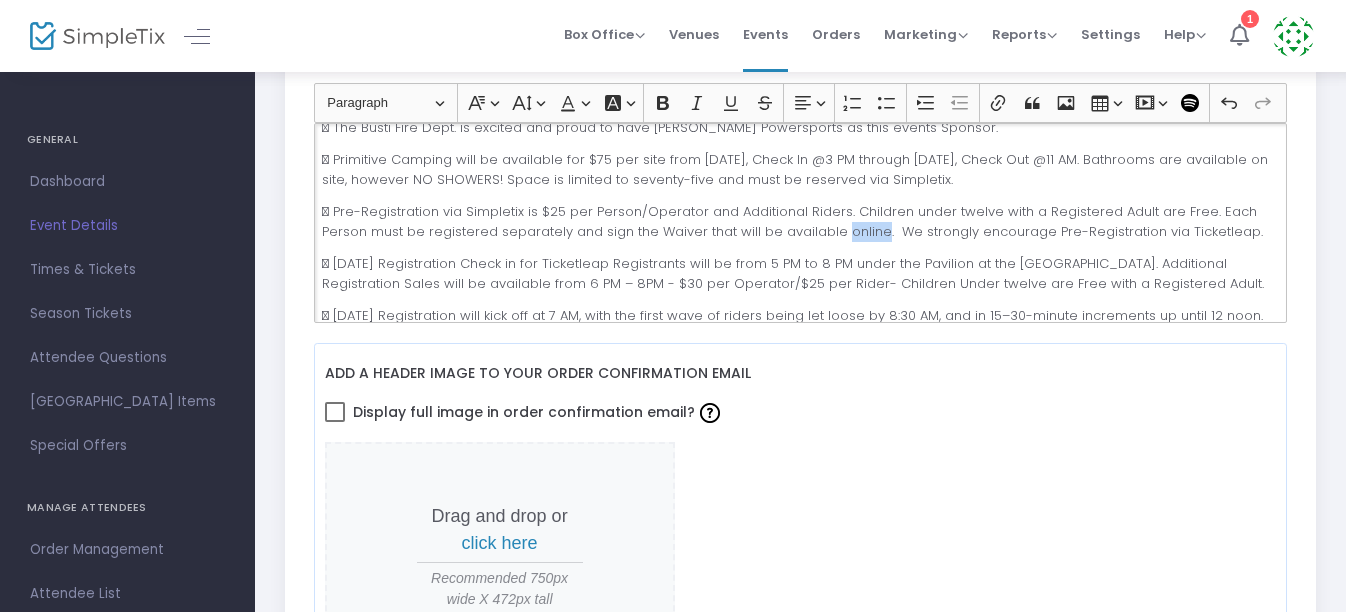 drag, startPoint x: 834, startPoint y: 234, endPoint x: 872, endPoint y: 233, distance: 38.013157 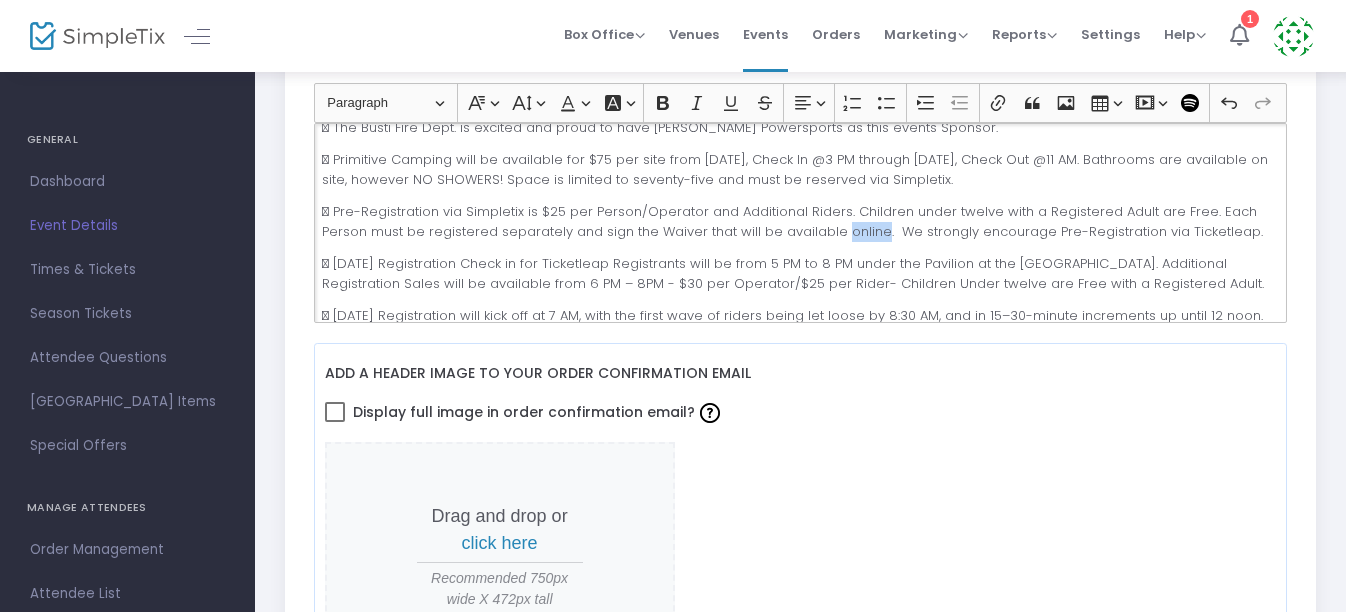 click on " Pre-Registration via Simpletix is $25 per Person/Operator and Additional Riders. Children under twelve with a Registered Adult are Free. Each Person must be registered separately and sign the Waiver that will be available online.  We strongly encourage Pre-Registration via Ticketleap." 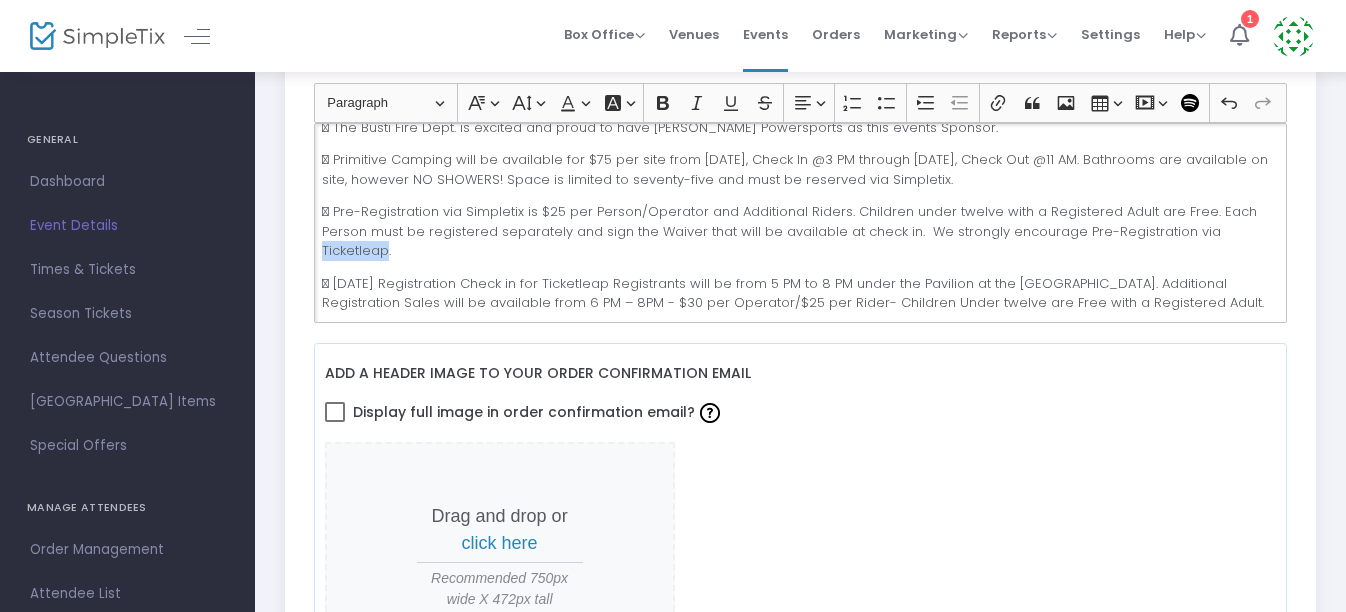 drag, startPoint x: 1201, startPoint y: 232, endPoint x: 1263, endPoint y: 236, distance: 62.1289 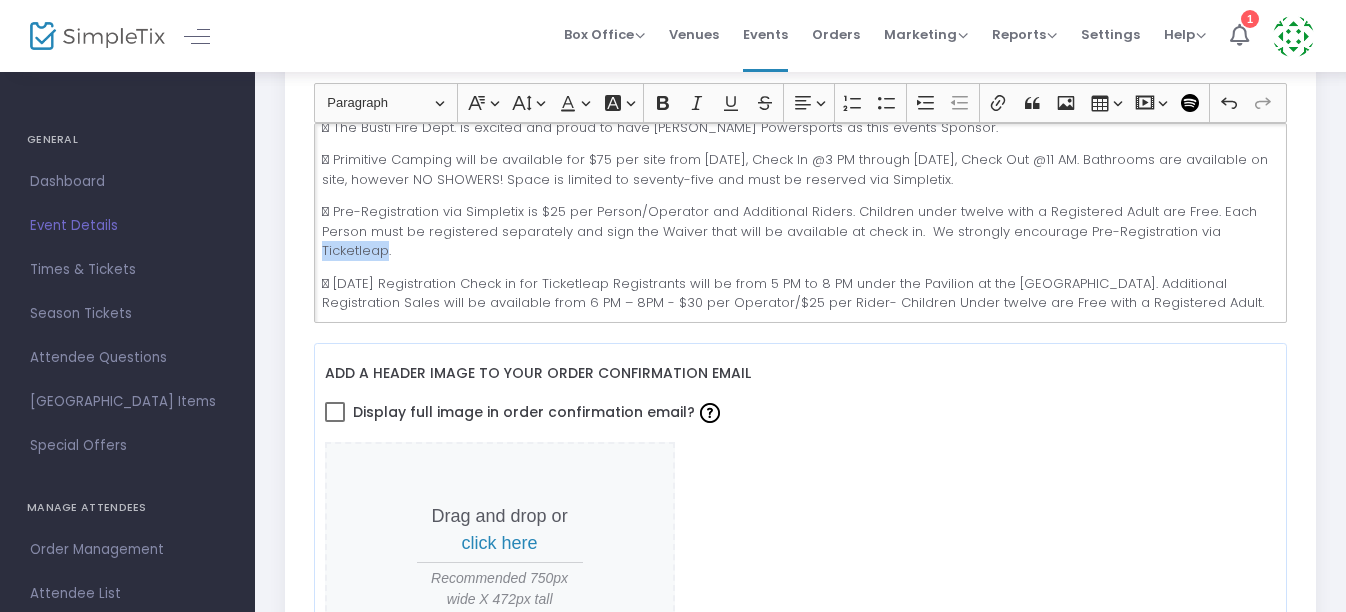 click on " Pre-Registration via Simpletix is $25 per Person/Operator and Additional Riders. Children under twelve with a Registered Adult are Free. Each Person must be registered separately and sign the Waiver that will be available at check in.  We strongly encourage Pre-Registration via Ticketleap." 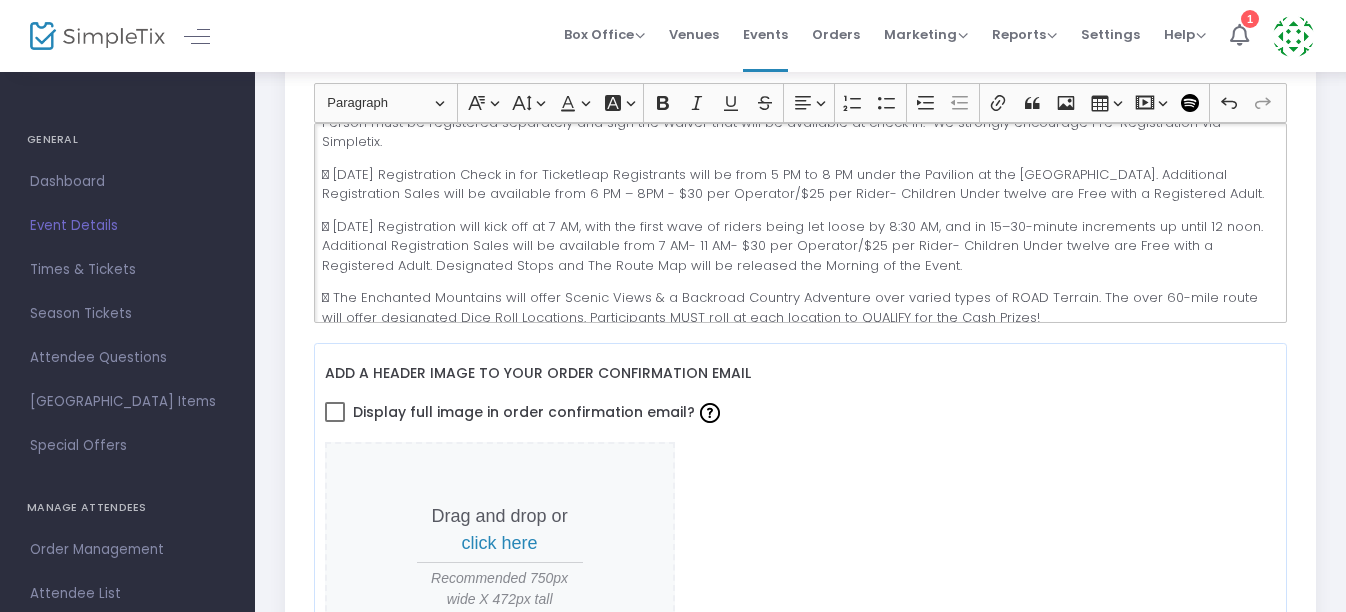 scroll, scrollTop: 445, scrollLeft: 0, axis: vertical 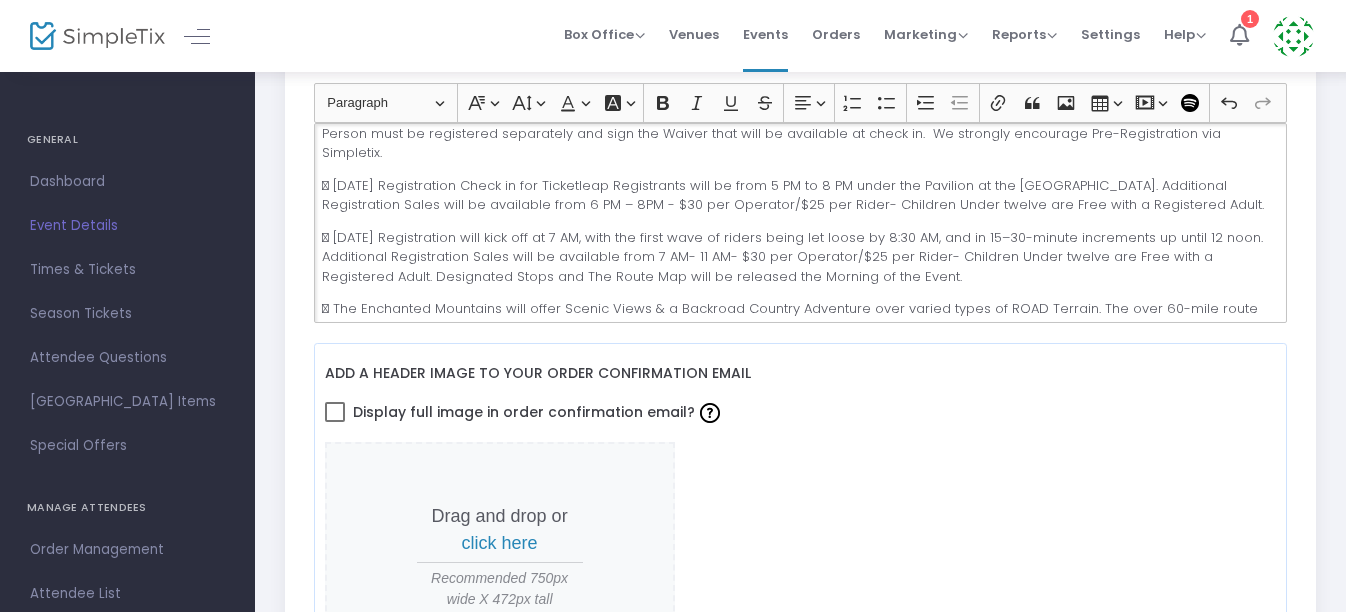 click on " [DATE] Registration Check in for Ticketleap Registrants will be from 5 PM to 8 PM under the Pavilion at the [GEOGRAPHIC_DATA]. Additional Registration Sales will be available from 6 PM – 8PM - $30 per Operator/$25 per Rider- Children Under twelve are Free with a Registered Adult." 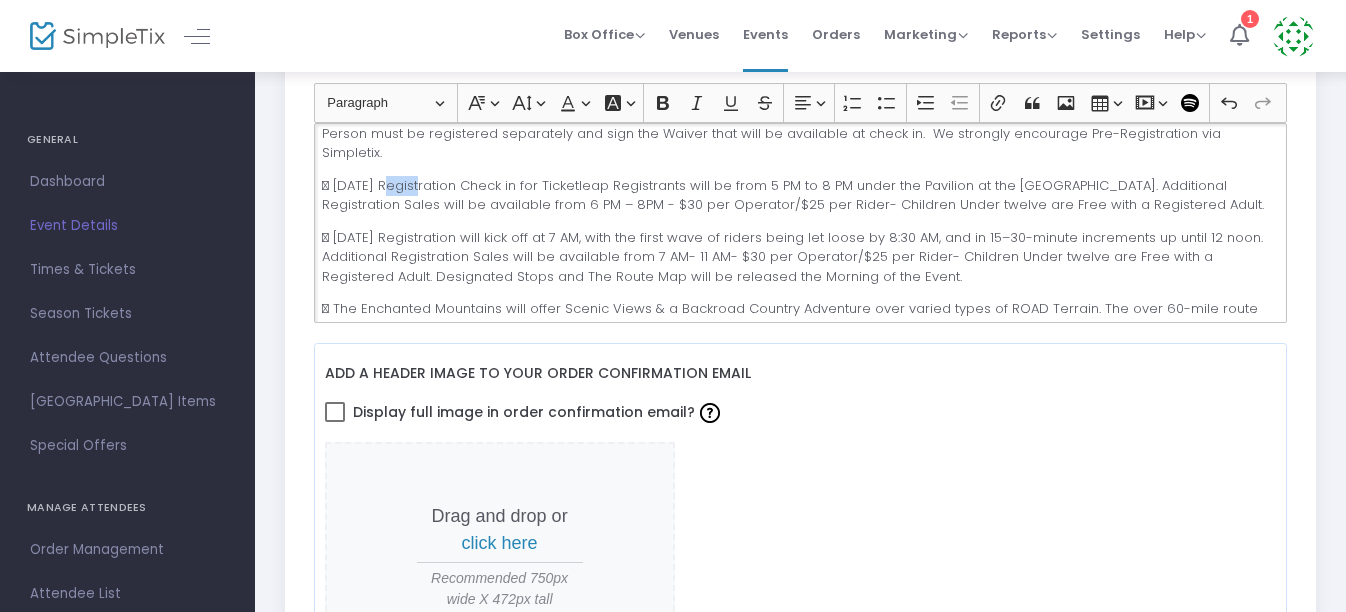 click on " [DATE] Registration Check in for Ticketleap Registrants will be from 5 PM to 8 PM under the Pavilion at the [GEOGRAPHIC_DATA]. Additional Registration Sales will be available from 6 PM – 8PM - $30 per Operator/$25 per Rider- Children Under twelve are Free with a Registered Adult." 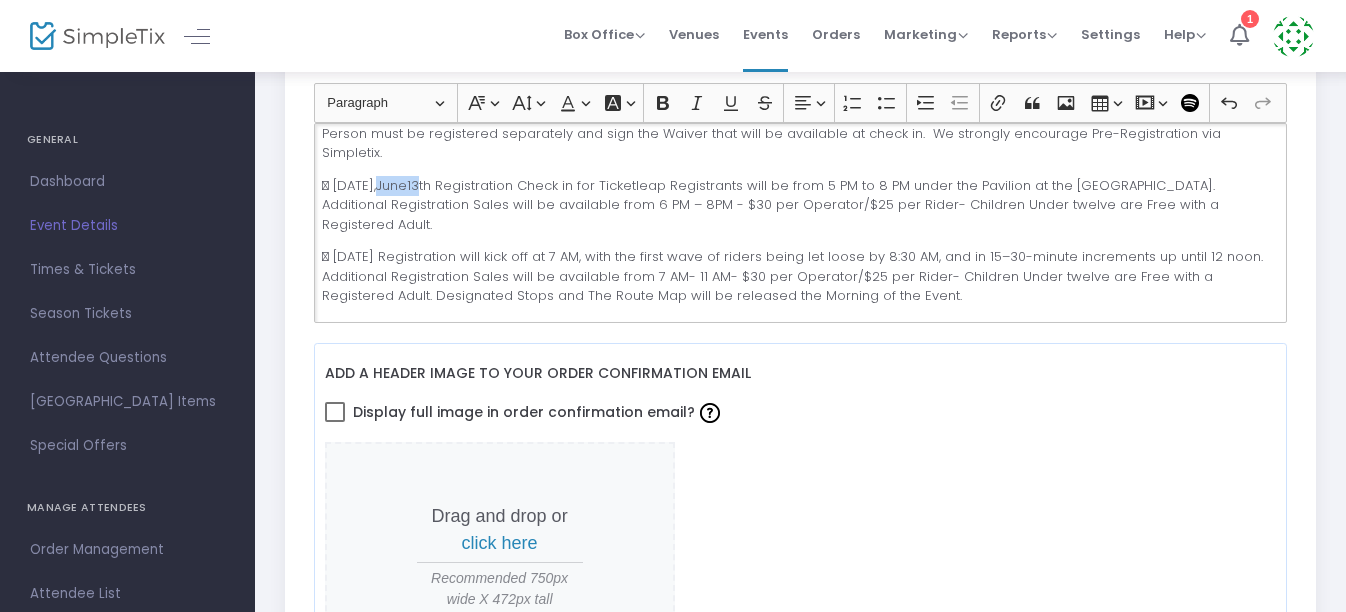 drag, startPoint x: 418, startPoint y: 166, endPoint x: 378, endPoint y: 167, distance: 40.012497 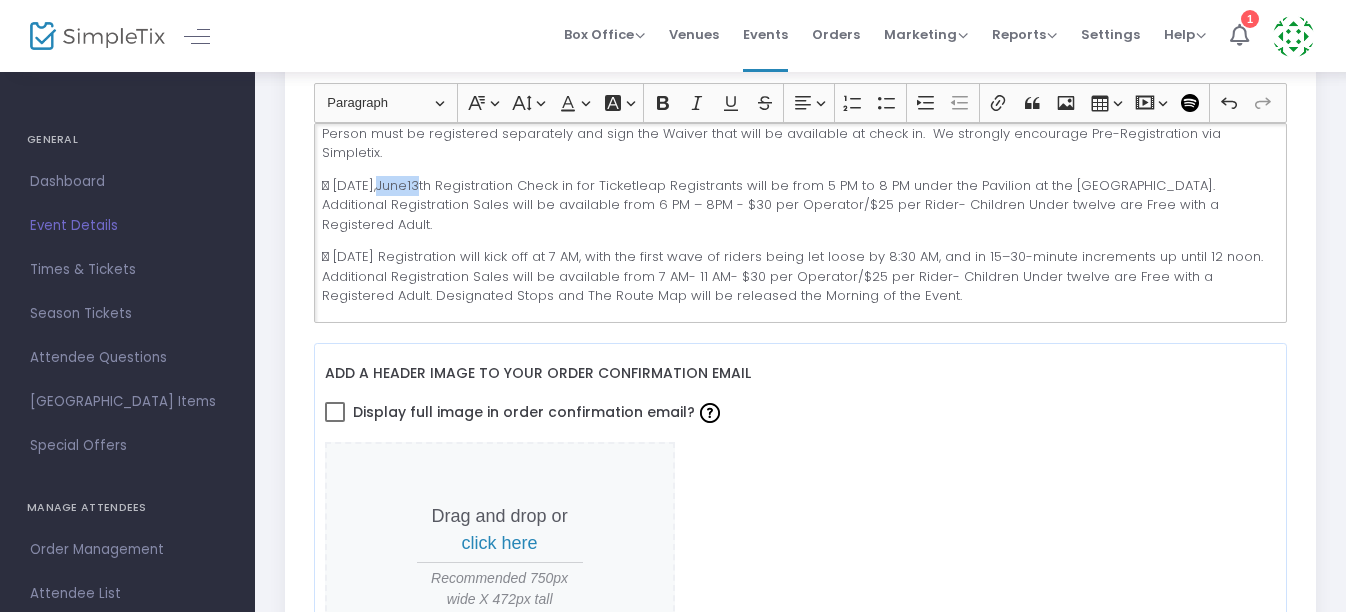 click on " [DATE] Registration Check in for Ticketleap Registrants will be from 5 PM to 8 PM under the Pavilion at the [GEOGRAPHIC_DATA]. Additional Registration Sales will be available from 6 PM – 8PM - $30 per Operator/$25 per Rider- Children Under twelve are Free with a Registered Adult." 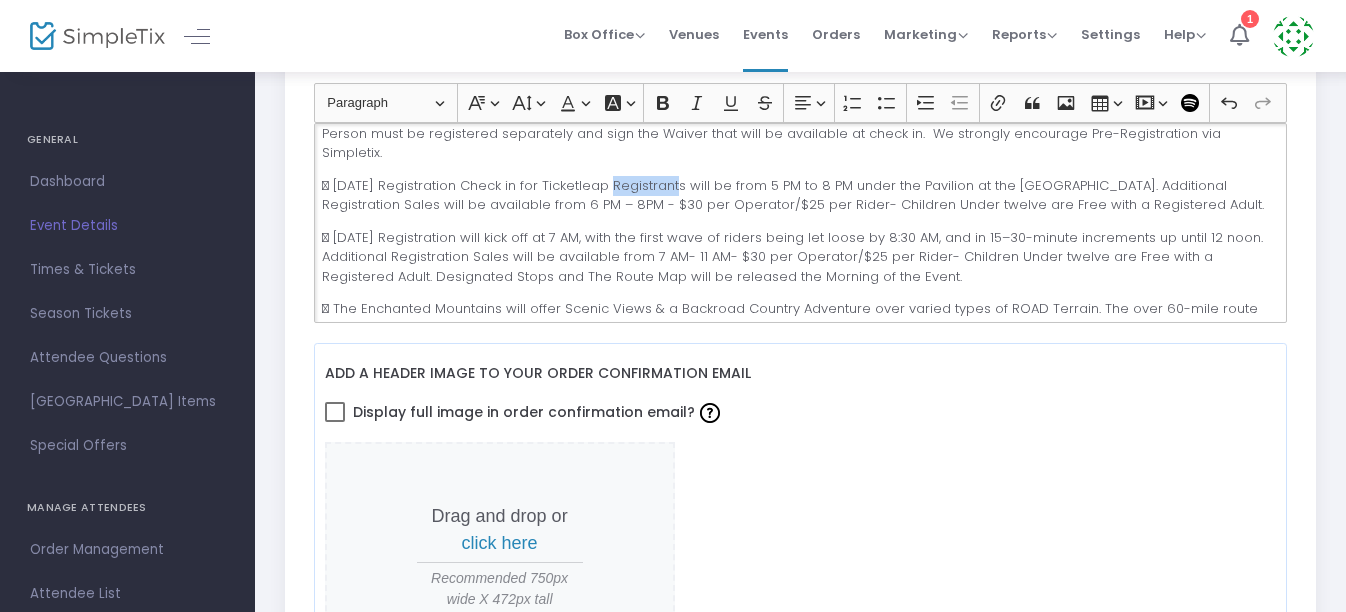drag, startPoint x: 599, startPoint y: 167, endPoint x: 666, endPoint y: 167, distance: 67 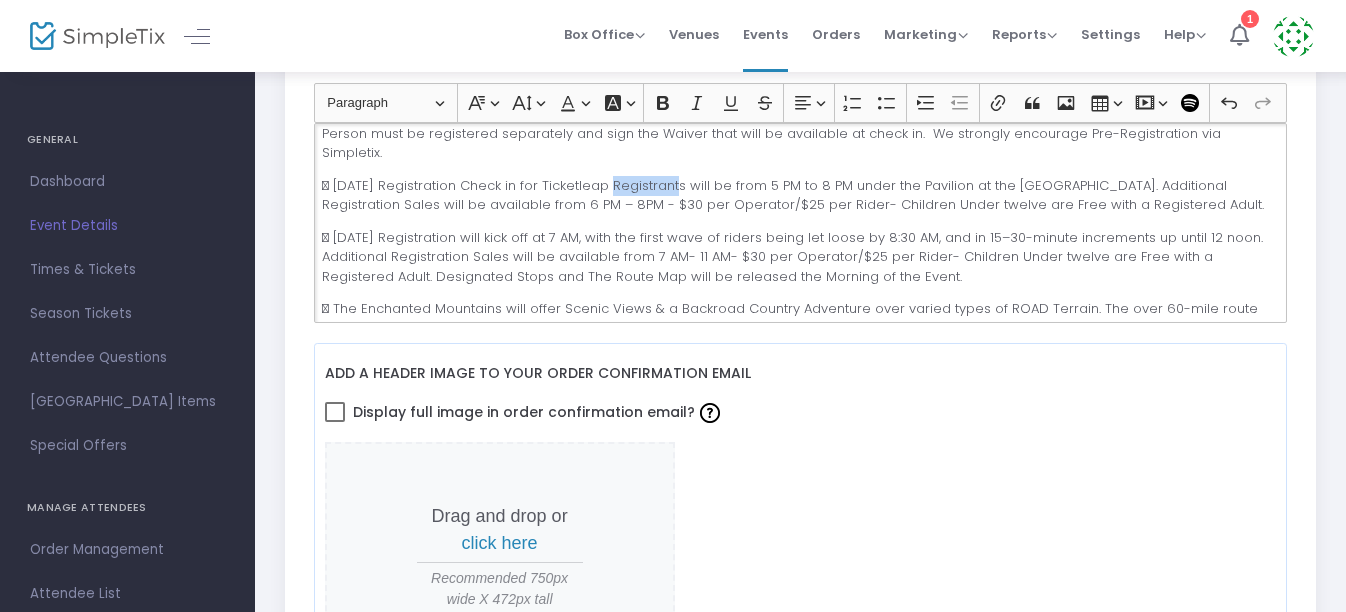 click on " [DATE] Registration Check in for Ticketleap Registrants will be from 5 PM to 8 PM under the Pavilion at the [GEOGRAPHIC_DATA]. Additional Registration Sales will be available from 6 PM – 8PM - $30 per Operator/$25 per Rider- Children Under twelve are Free with a Registered Adult." 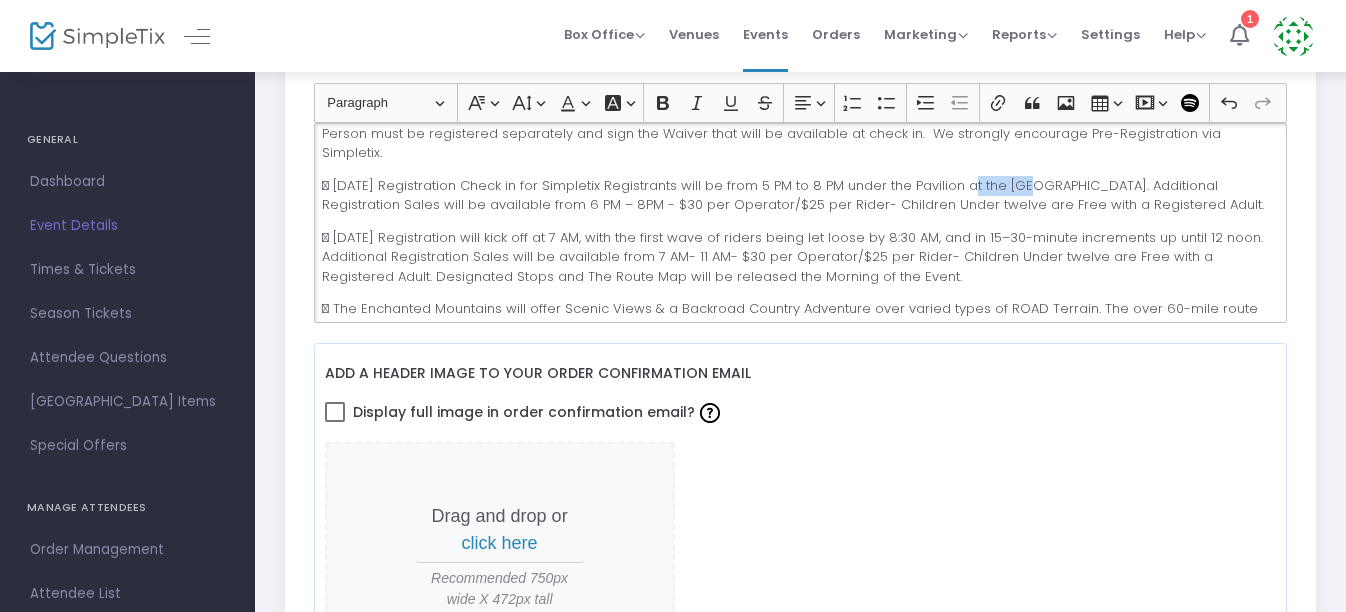 drag, startPoint x: 961, startPoint y: 168, endPoint x: 1010, endPoint y: 170, distance: 49.0408 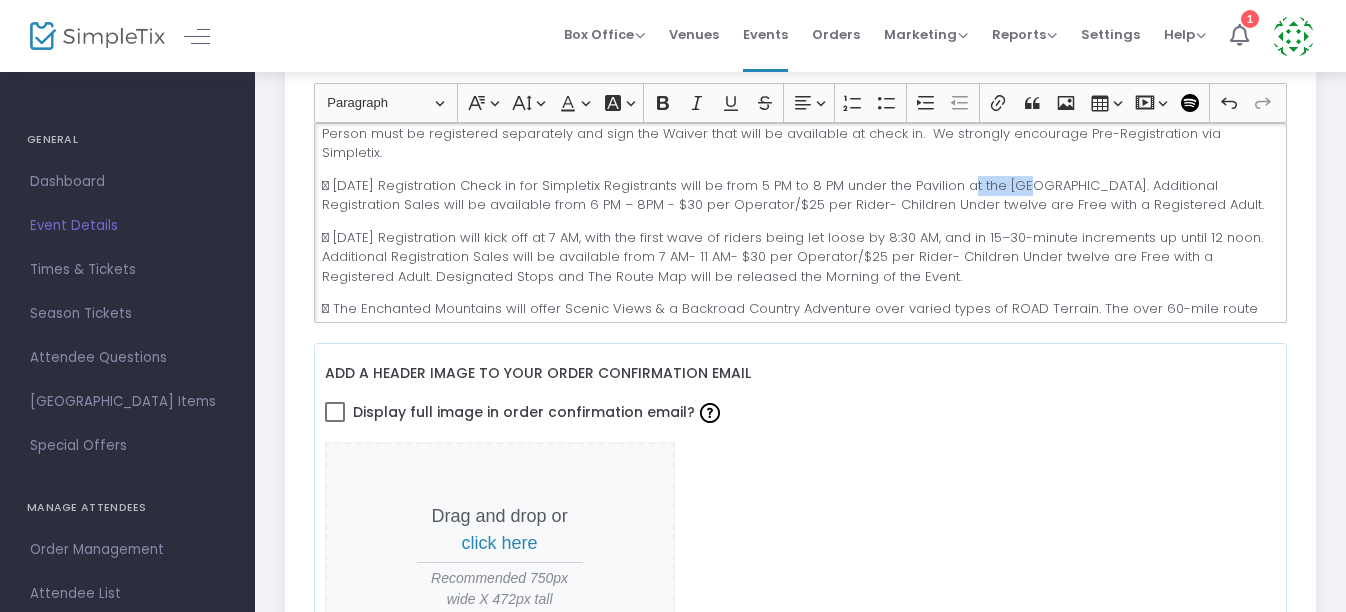 click on " [DATE] Registration Check in for Simpletix Registrants will be from 5 PM to 8 PM under the Pavilion at the [GEOGRAPHIC_DATA]. Additional Registration Sales will be available from 6 PM – 8PM - $30 per Operator/$25 per Rider- Children Under twelve are Free with a Registered Adult." 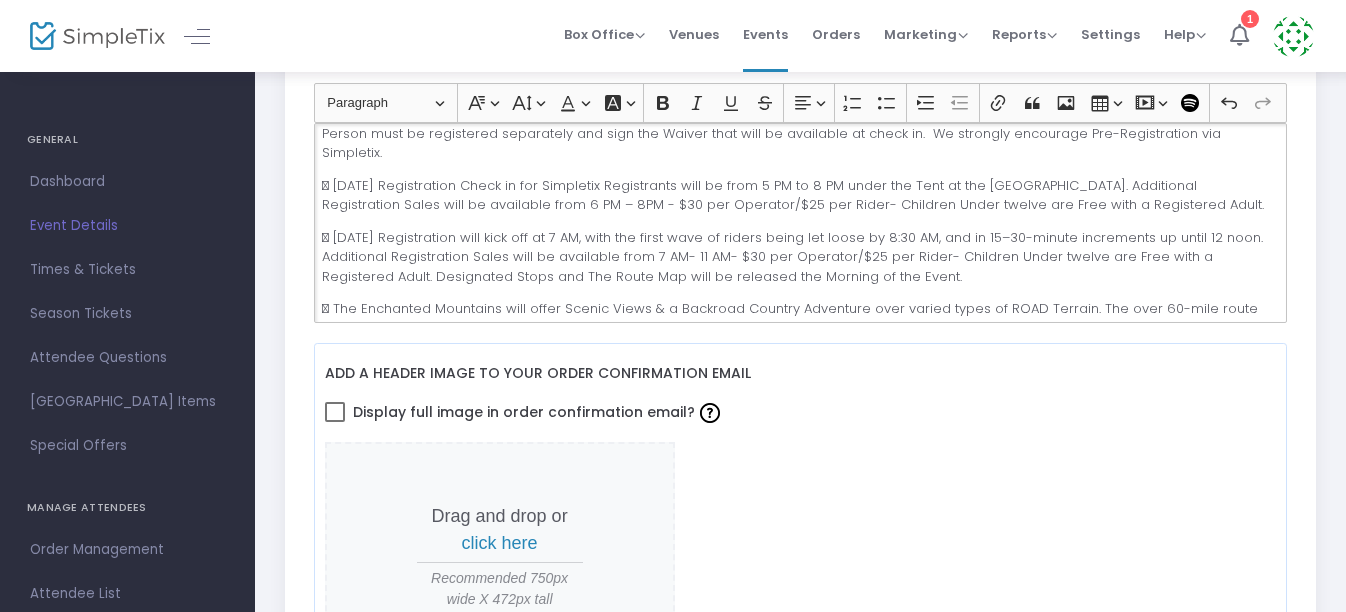 click on "Event Details Busti Fire Dept Dice Run for The [PERSON_NAME] Family!  ATV/SxS Road Rally  [DATE] @the Busti Fireman’s Grounds  Registration Starts @7:00 AM   Ride Starts @8:30 AM [STREET_ADDRESS][PERSON_NAME]  We are raising money for an amazing family in their time of need.  More information to follow on Event Day Competitions and a Chance to Win Prizes.   The Busti Fire Dept. is excited and proud to have [PERSON_NAME] Powersports as this events Sponsor.   Primitive Camping will be available for $75 per site from [DATE], Check In @3 PM through [DATE], Check Out @11 AM. Bathrooms are available on site, however NO SHOWERS! Space is limited to seventy-five and must be reserved via Simpletix.   The Enchanted Mountains will offer Scenic Views & a Backroad Country Adventure over varied types of ROAD Terrain. The over 60-mile route will offer designated Dice Roll Locations. Participants MUST roll at each location to QUALIFY for the Cash Prizes!" 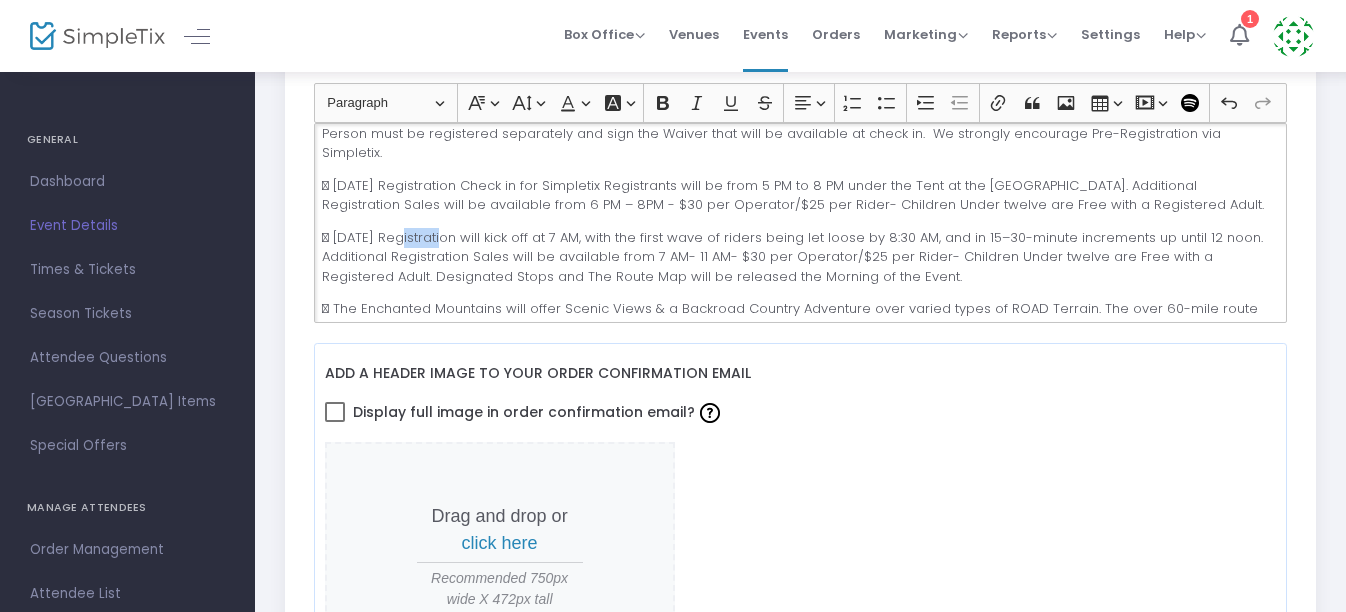 drag, startPoint x: 399, startPoint y: 218, endPoint x: 444, endPoint y: 221, distance: 45.099888 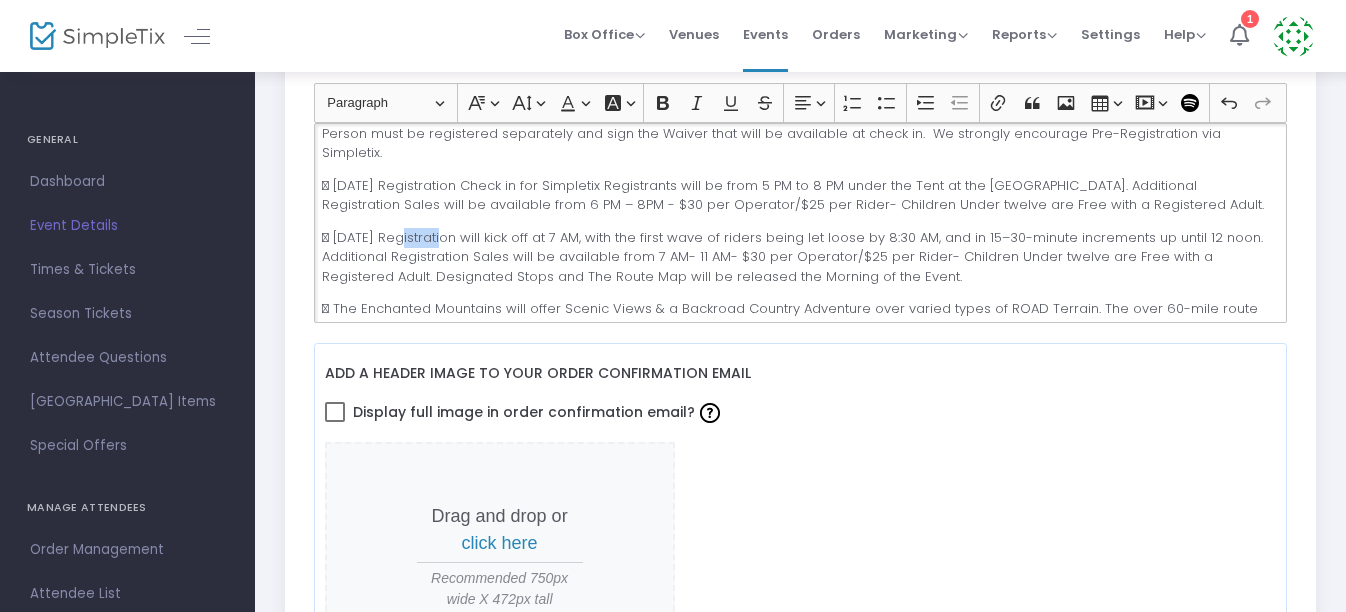 click on " [DATE] Registration will kick off at 7 AM, with the first wave of riders being let loose by 8:30 AM, and in 15–30-minute increments up until 12 noon. Additional Registration Sales will be available from 7 AM- 11 AM- $30 per Operator/$25 per Rider- Children Under twelve are Free with a Registered Adult. Designated Stops and The Route Map will be released the Morning of the Event." 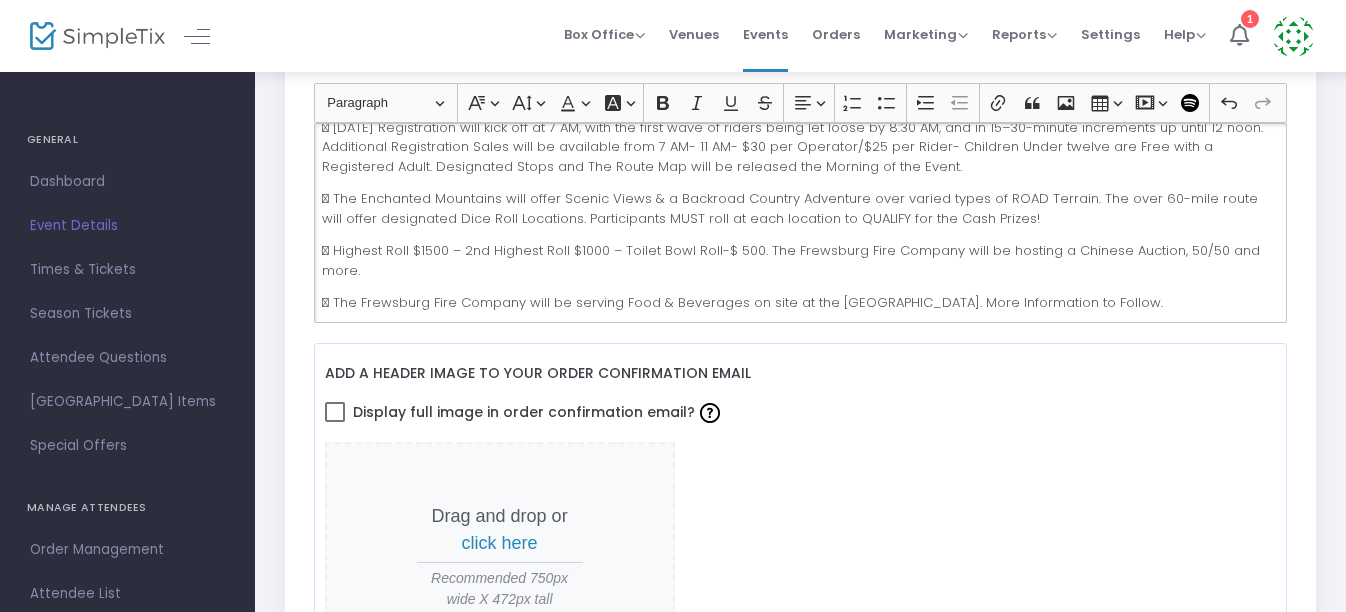 scroll, scrollTop: 539, scrollLeft: 0, axis: vertical 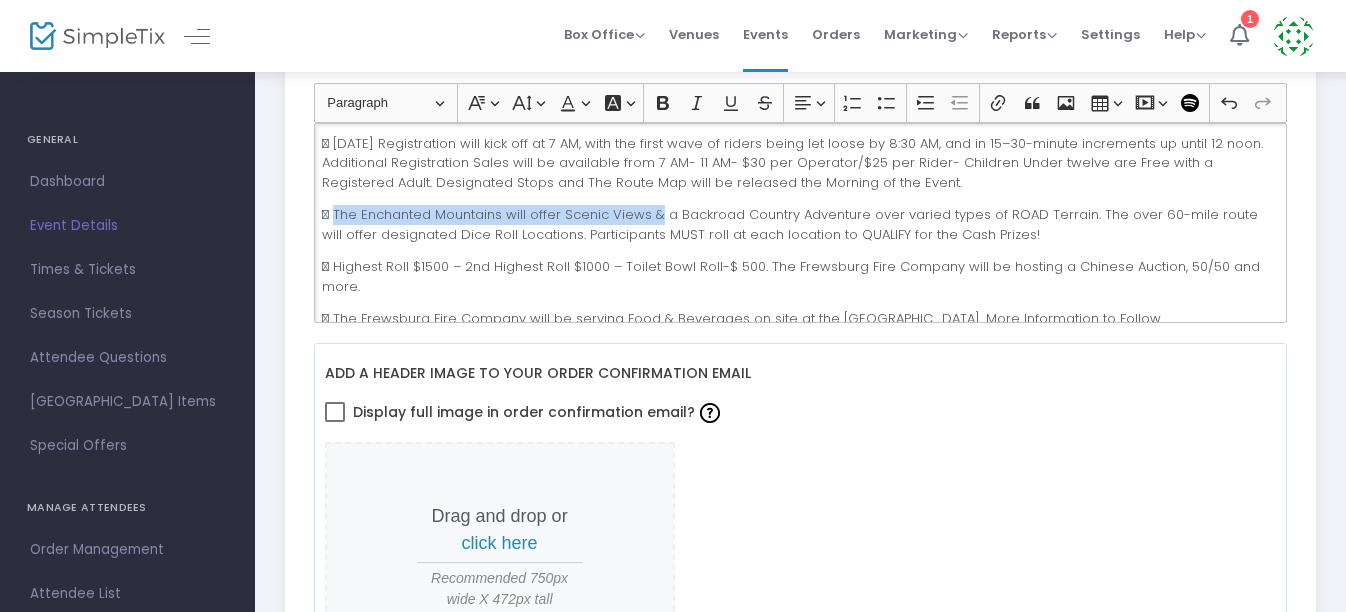 drag, startPoint x: 653, startPoint y: 197, endPoint x: 334, endPoint y: 194, distance: 319.0141 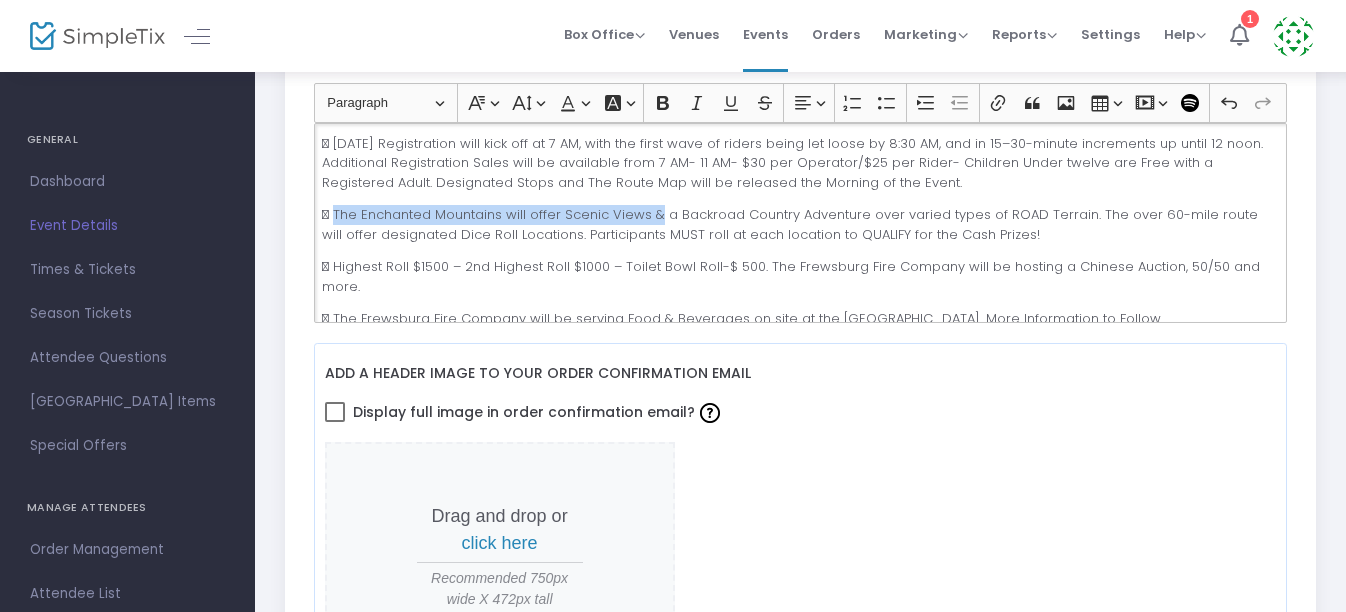 click on " The Enchanted Mountains will offer Scenic Views & a Backroad Country Adventure over varied types of ROAD Terrain. The over 60-mile route will offer designated Dice Roll Locations. Participants MUST roll at each location to QUALIFY for the Cash Prizes!" 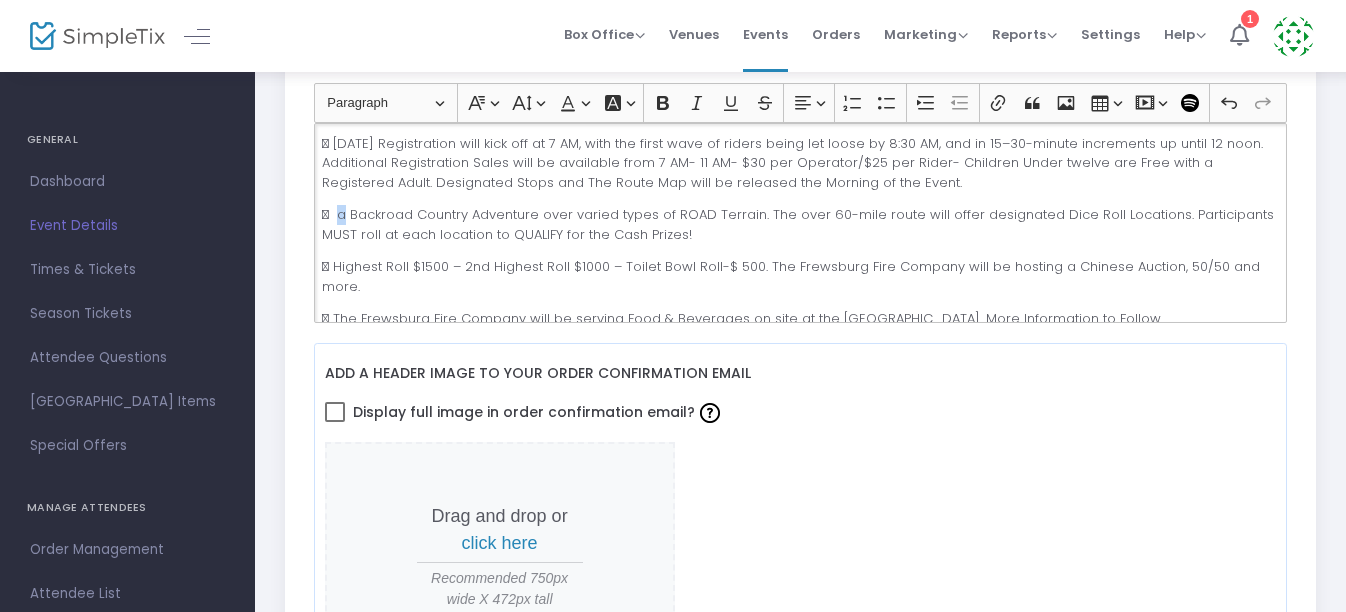click on "  a Backroad Country Adventure over varied types of ROAD Terrain. The over 60-mile route will offer designated Dice Roll Locations. Participants MUST roll at each location to QUALIFY for the Cash Prizes!" 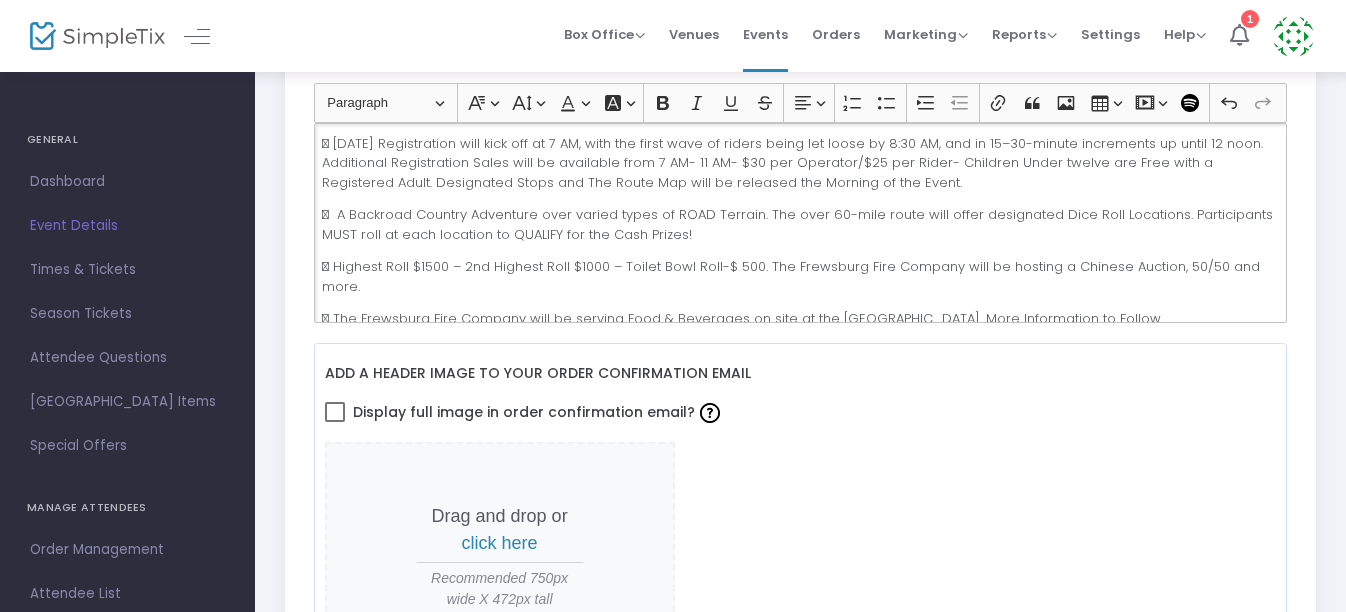 click on "  A Backroad Country Adventure over varied types of ROAD Terrain. The over 60-mile route will offer designated Dice Roll Locations. Participants MUST roll at each location to QUALIFY for the Cash Prizes!" 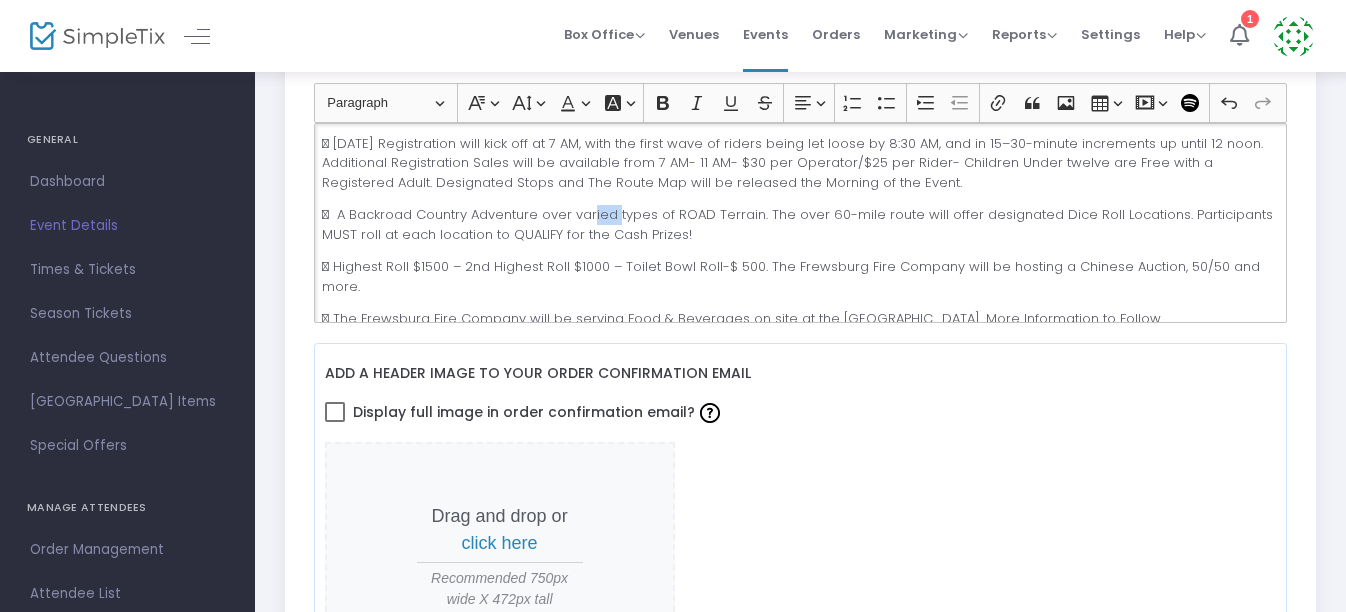 drag, startPoint x: 612, startPoint y: 195, endPoint x: 589, endPoint y: 196, distance: 23.021729 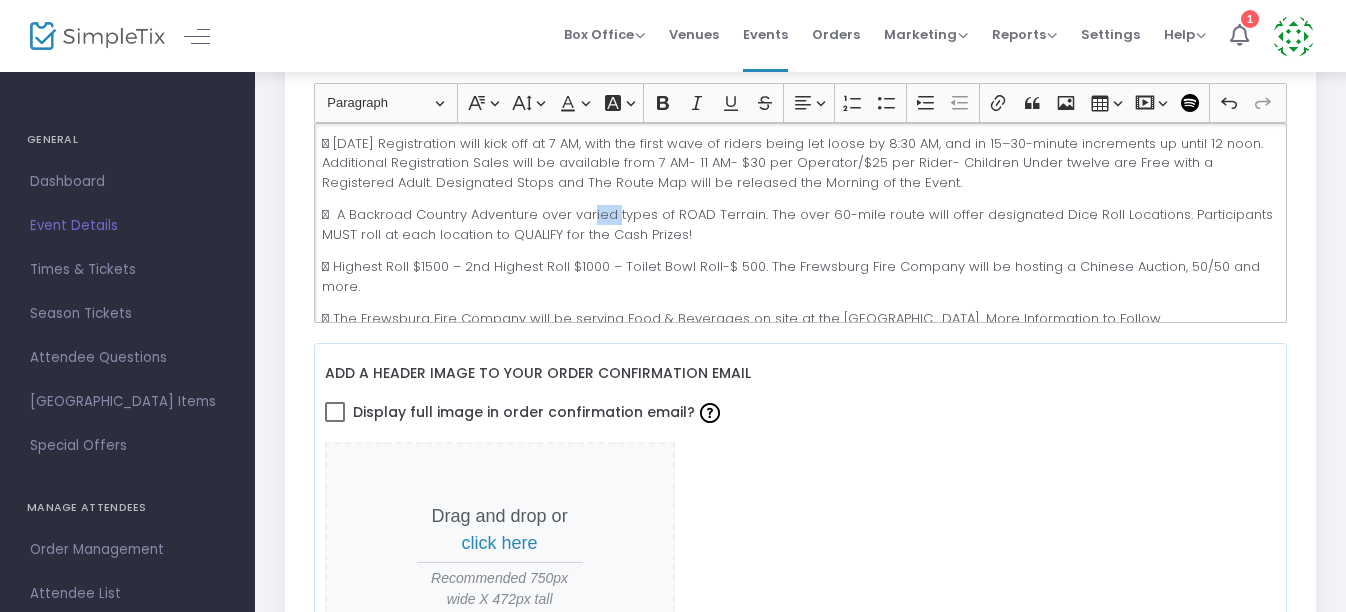 click on "  A Backroad Country Adventure over varied types of ROAD Terrain. The over 60-mile route will offer designated Dice Roll Locations. Participants MUST roll at each location to QUALIFY for the Cash Prizes!" 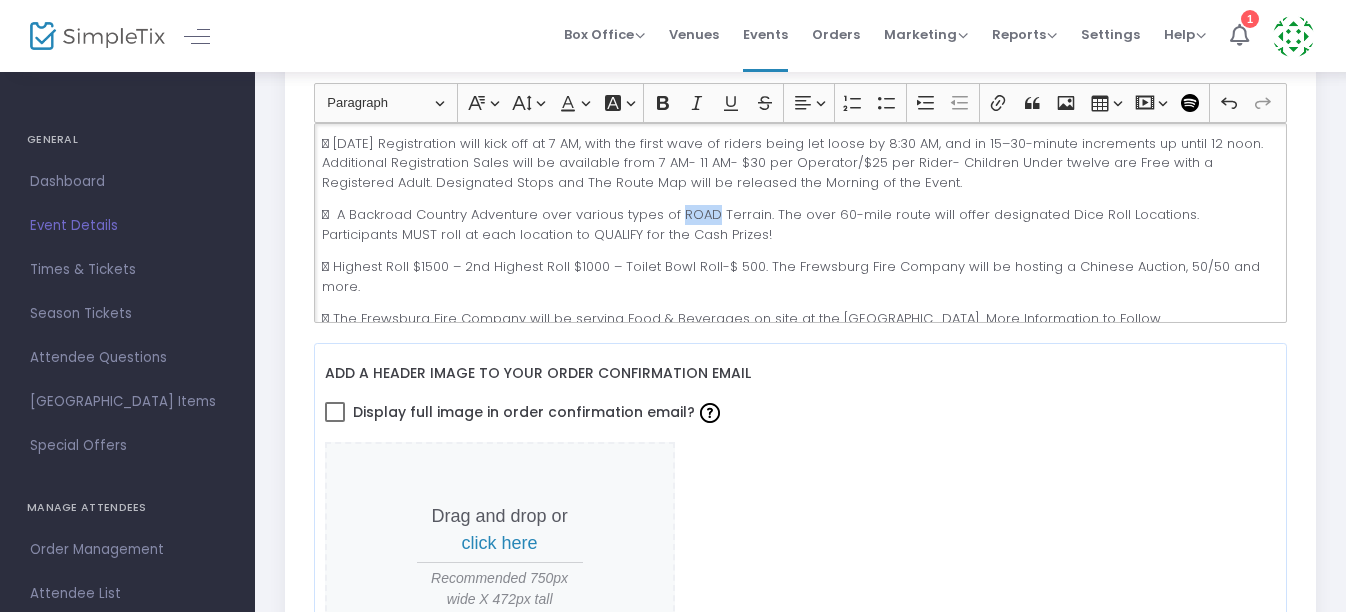 drag, startPoint x: 710, startPoint y: 194, endPoint x: 677, endPoint y: 197, distance: 33.13608 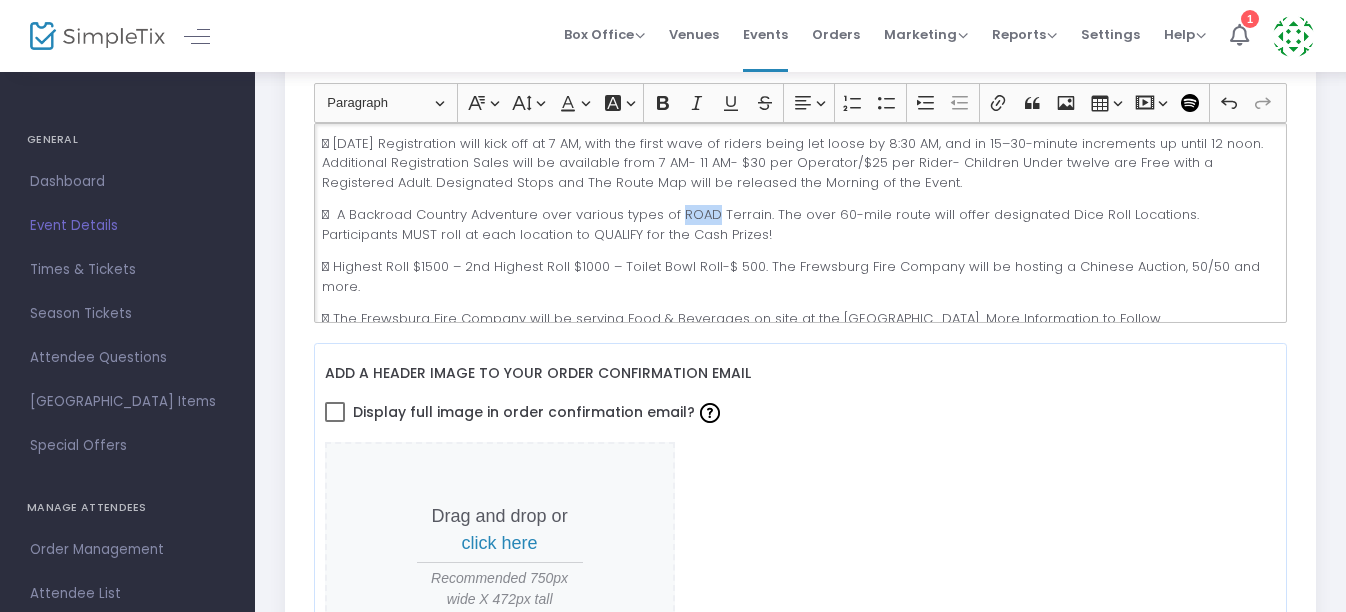 click on "  A Backroad Country Adventure over various types of ROAD Terrain. The over 60-mile route will offer designated Dice Roll Locations. Participants MUST roll at each location to QUALIFY for the Cash Prizes!" 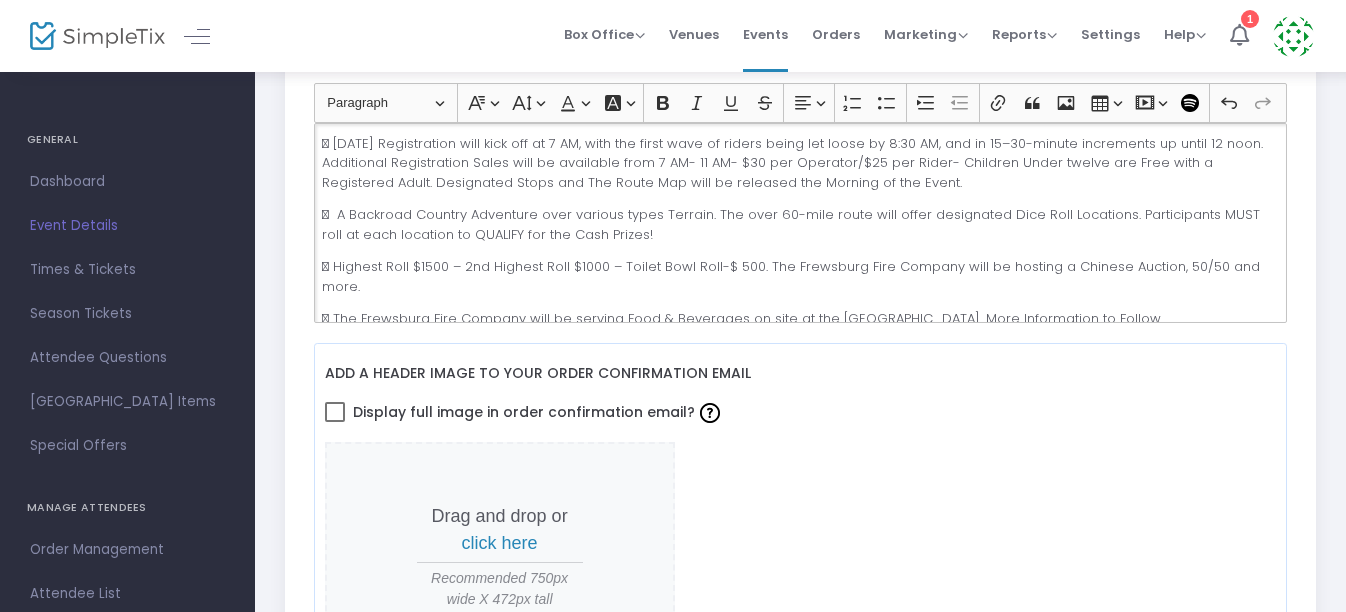 click on "  A Backroad Country Adventure over various types Terrain. The over 60-mile route will offer designated Dice Roll Locations. Participants MUST roll at each location to QUALIFY for the Cash Prizes!" 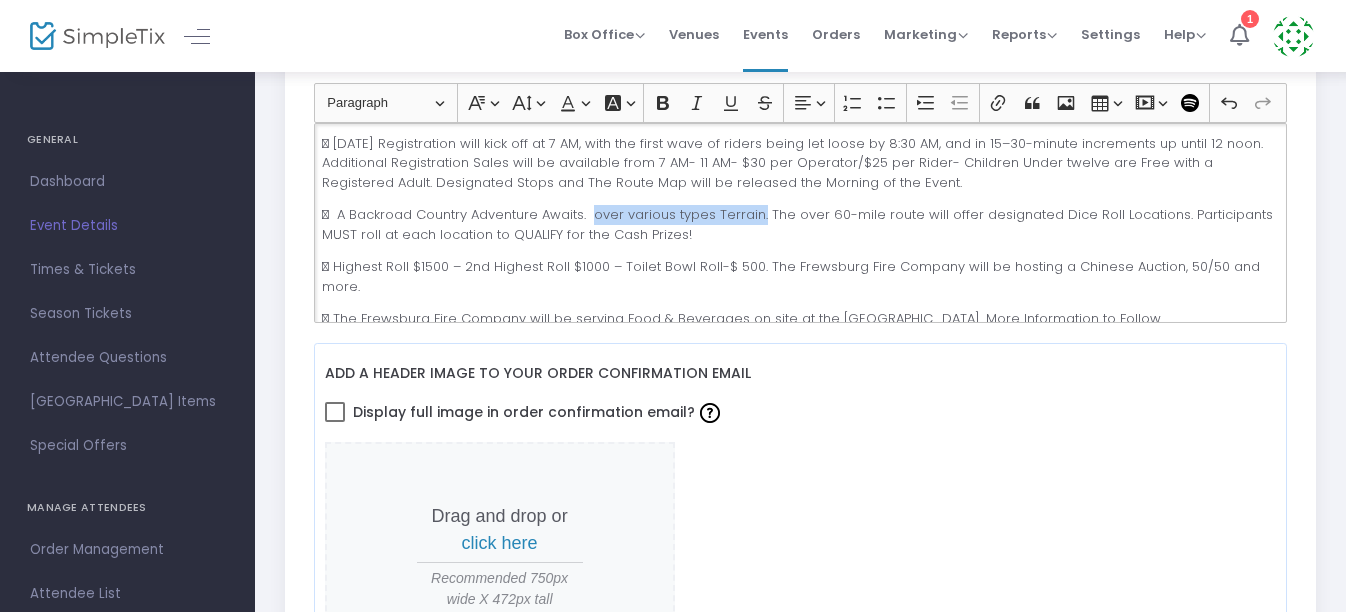 drag, startPoint x: 588, startPoint y: 194, endPoint x: 756, endPoint y: 198, distance: 168.0476 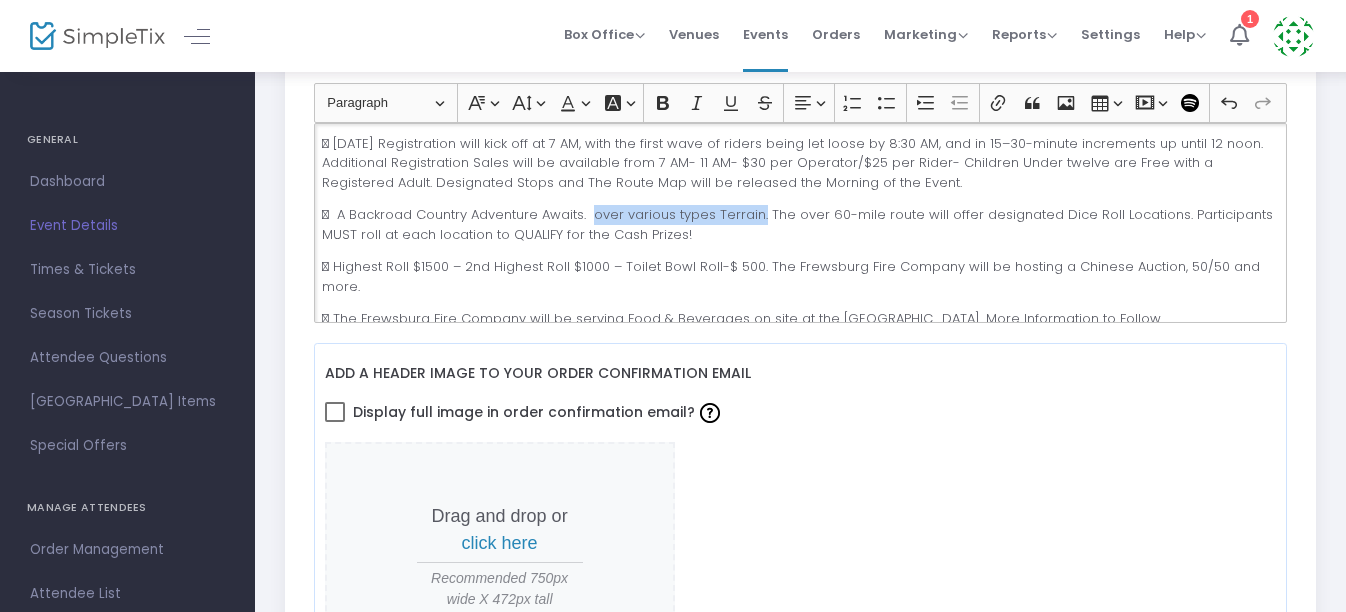 click on "  A Backroad Country Adventure Awaits.  over various types Terrain. The over 60-mile route will offer designated Dice Roll Locations. Participants MUST roll at each location to QUALIFY for the Cash Prizes!" 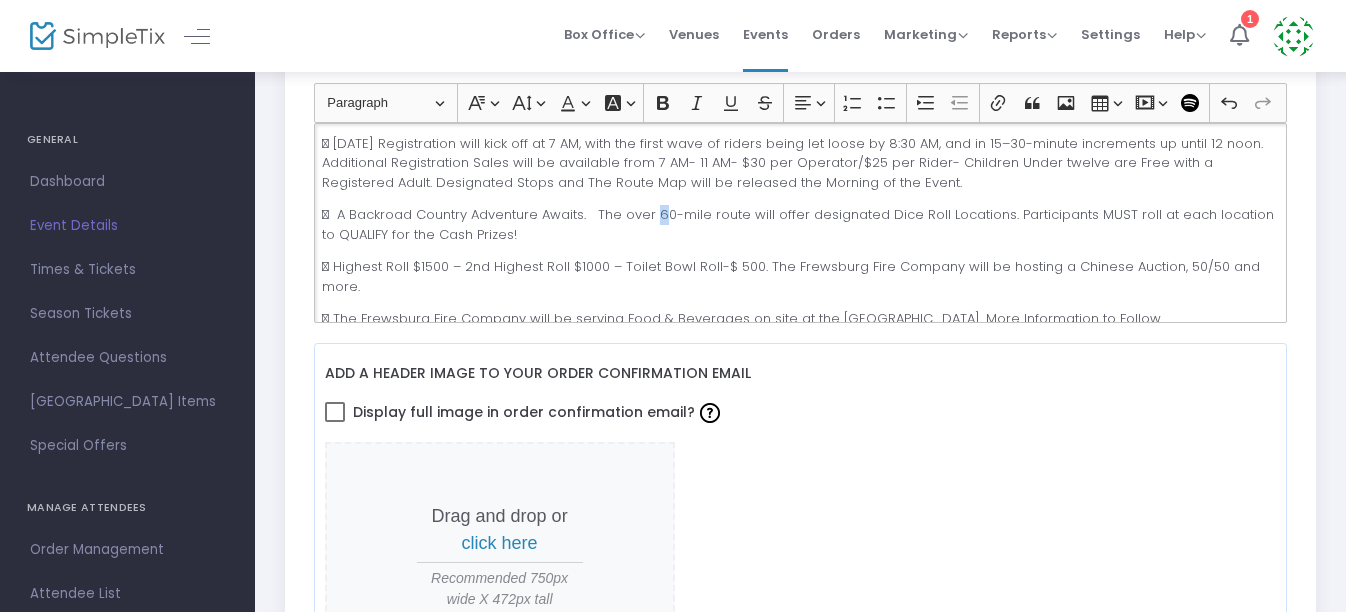click on "  A Backroad Country Adventure Awaits.   The over 60-mile route will offer designated Dice Roll Locations. Participants MUST roll at each location to QUALIFY for the Cash Prizes!" 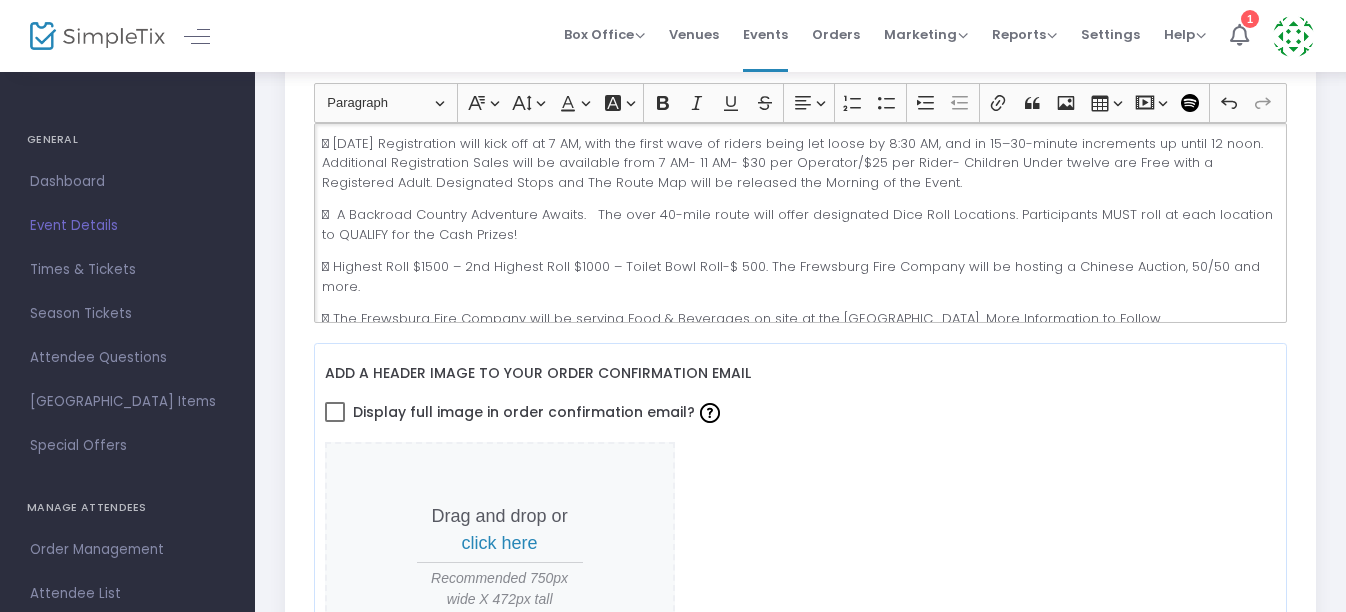 click on "  A Backroad Country Adventure Awaits.   The over 40-mile route will offer designated Dice Roll Locations. Participants MUST roll at each location to QUALIFY for the Cash Prizes!" 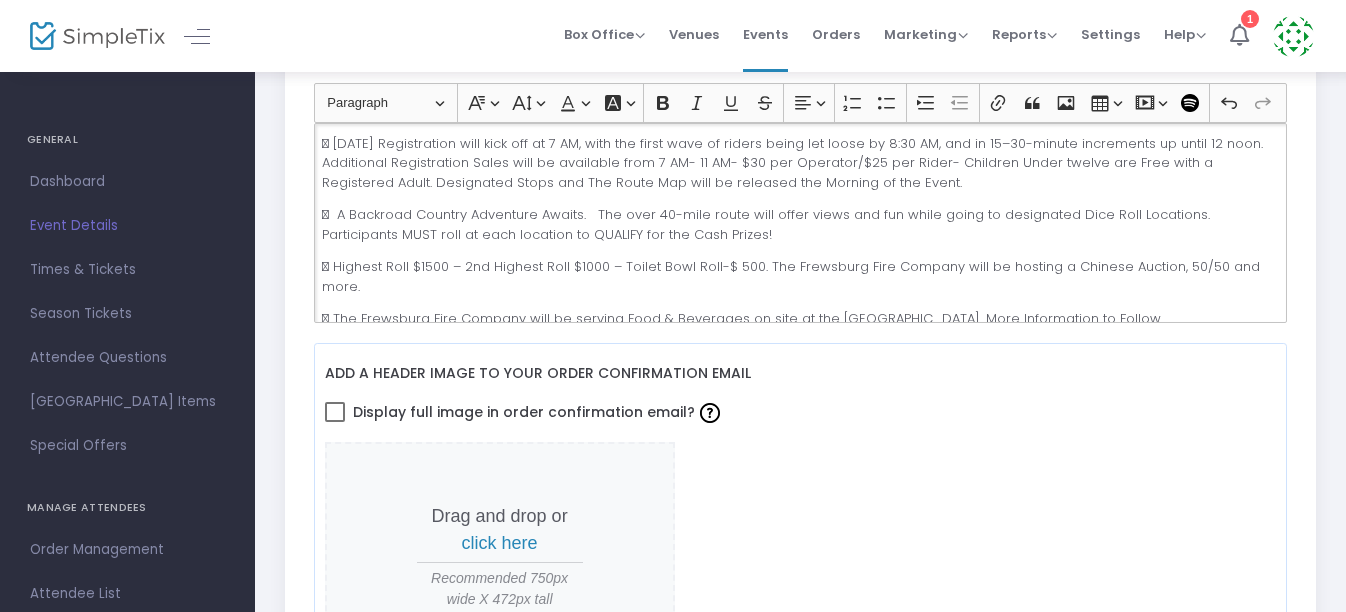 click on "  A Backroad Country Adventure Awaits.   The over 40-mile route will offer views and fun while going to designated Dice Roll Locations. Participants MUST roll at each location to QUALIFY for the Cash Prizes!" 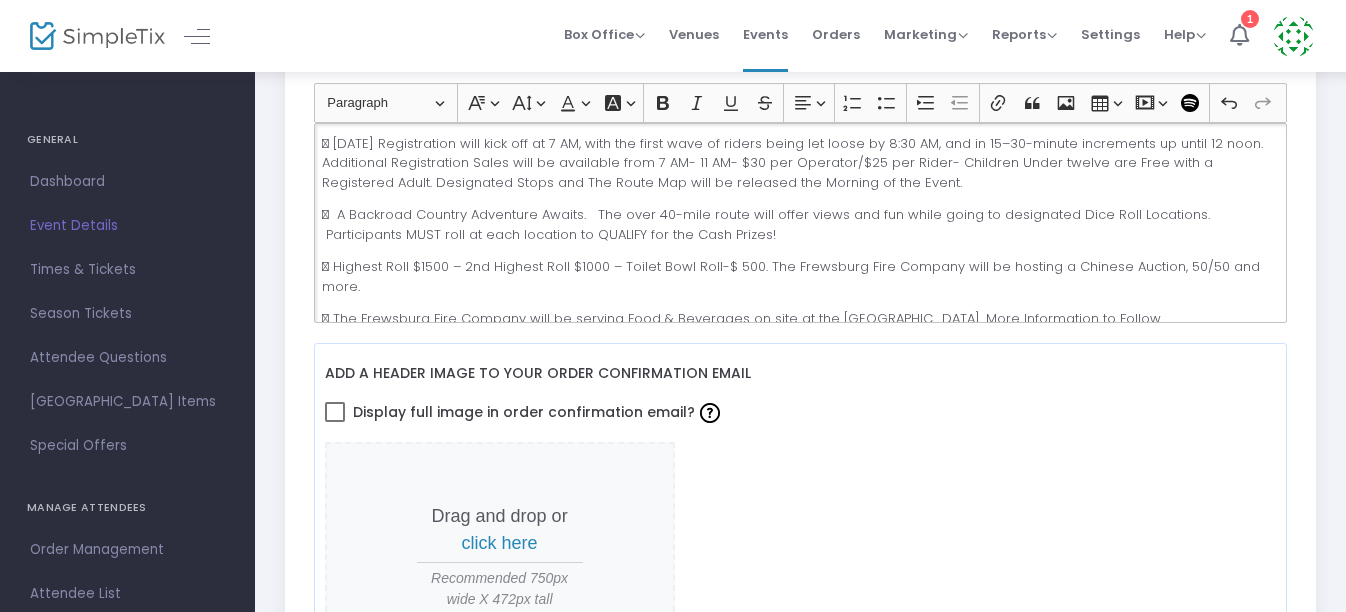 click on "  A Backroad Country Adventure Awaits.   The over 40-mile route will offer views and fun while going to designated Dice Roll Locations.  Participants MUST roll at each location to QUALIFY for the Cash Prizes!" 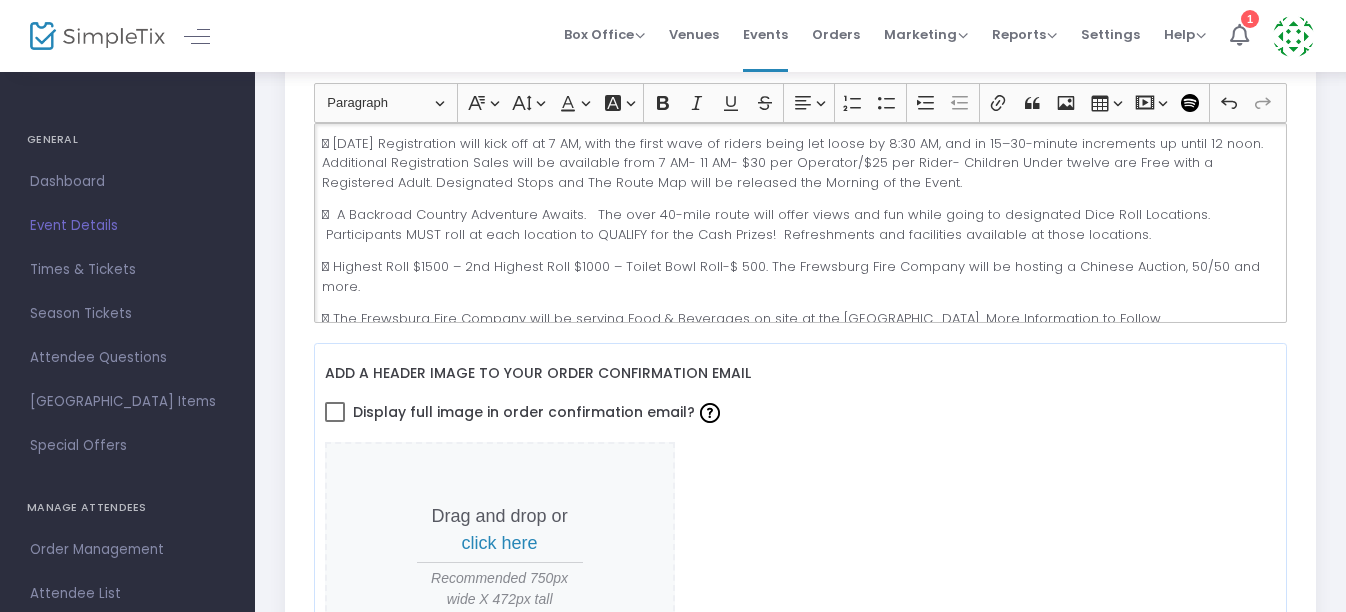 drag, startPoint x: 758, startPoint y: 246, endPoint x: 765, endPoint y: 266, distance: 21.189621 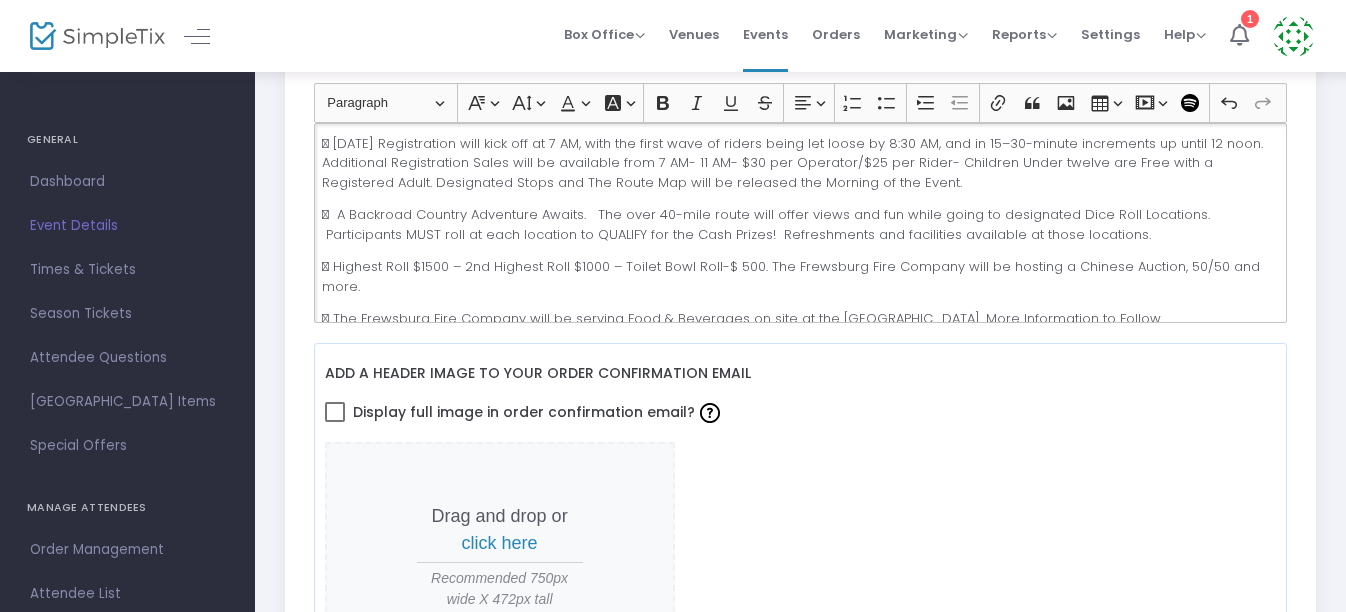 click on " Highest Roll $1500 – 2nd Highest Roll $1000 – Toilet Bowl Roll-$ 500. The Frewsburg Fire Company will be hosting a Chinese Auction, 50/50 and more." 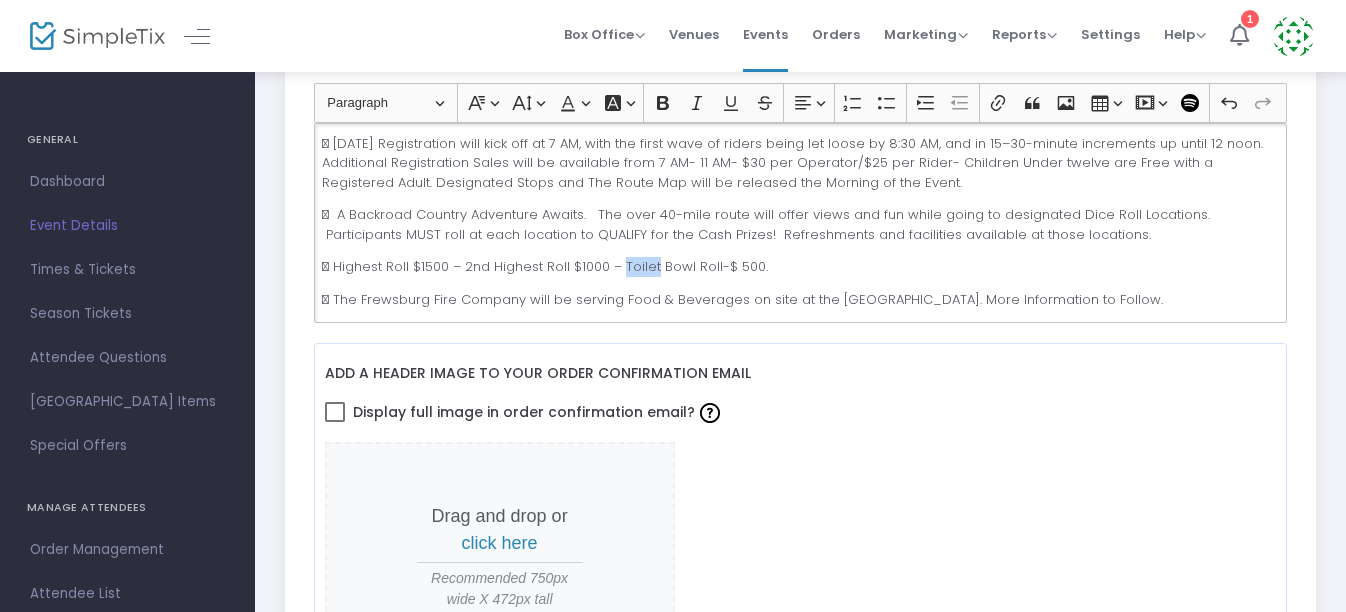 drag, startPoint x: 649, startPoint y: 250, endPoint x: 618, endPoint y: 248, distance: 31.06445 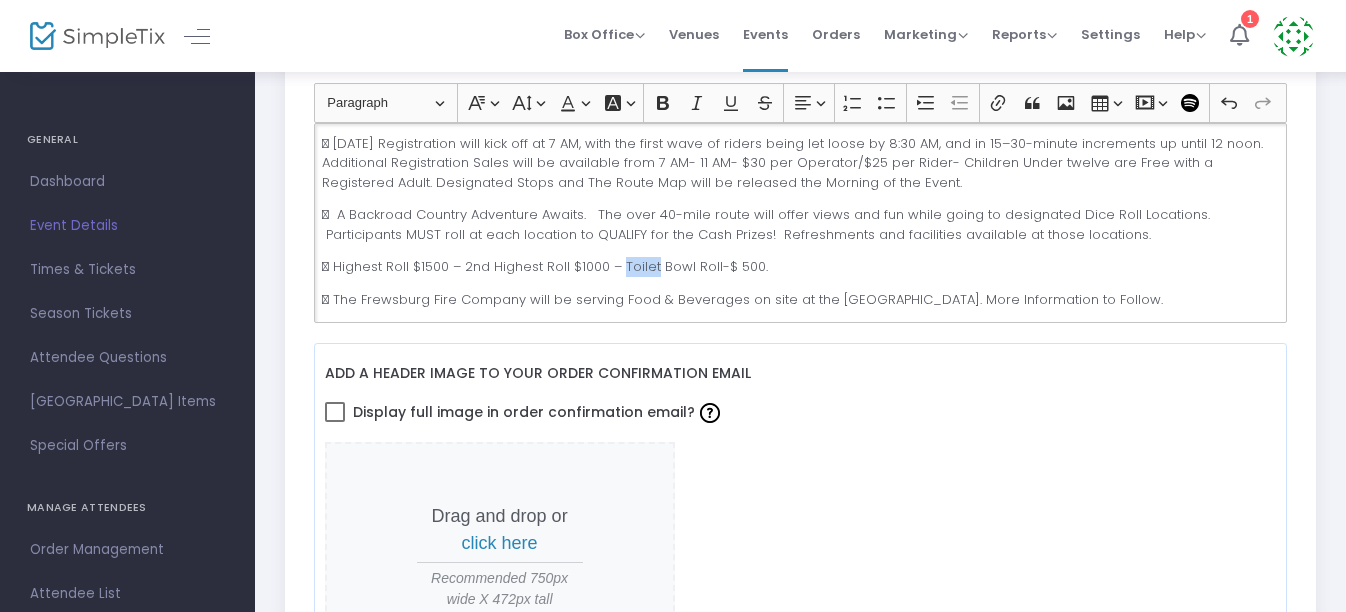 click on " Highest Roll $1500 – 2nd Highest Roll $1000 – Toilet Bowl Roll-$ 500." 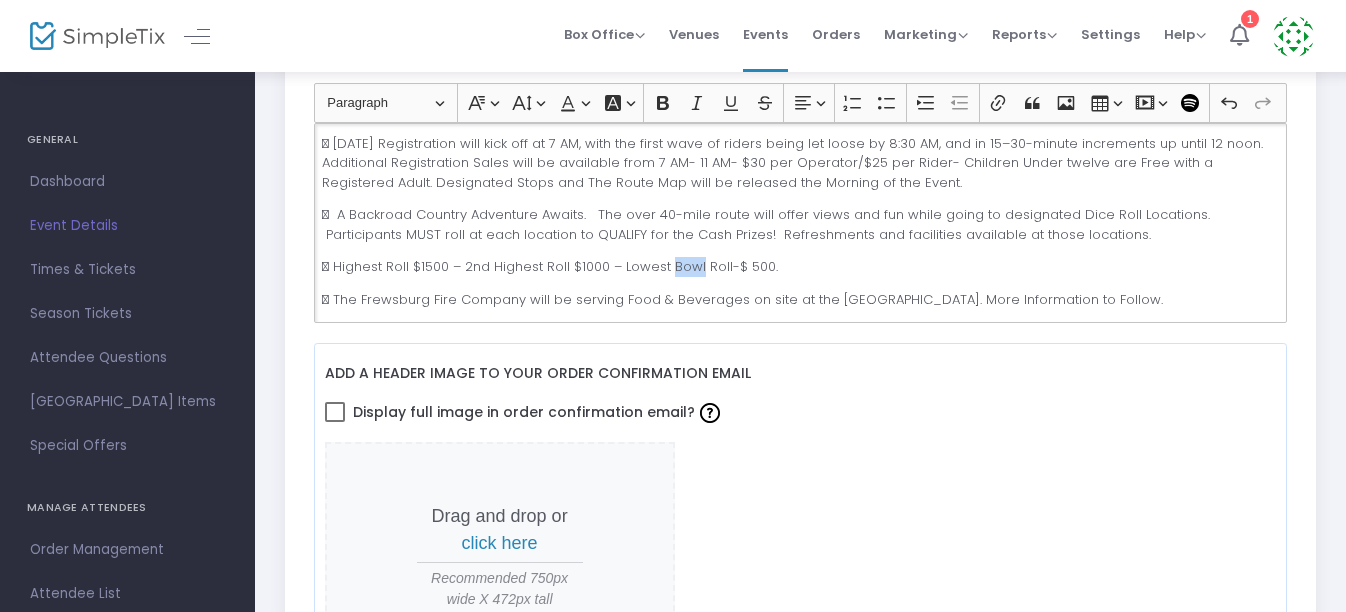 drag, startPoint x: 695, startPoint y: 249, endPoint x: 664, endPoint y: 249, distance: 31 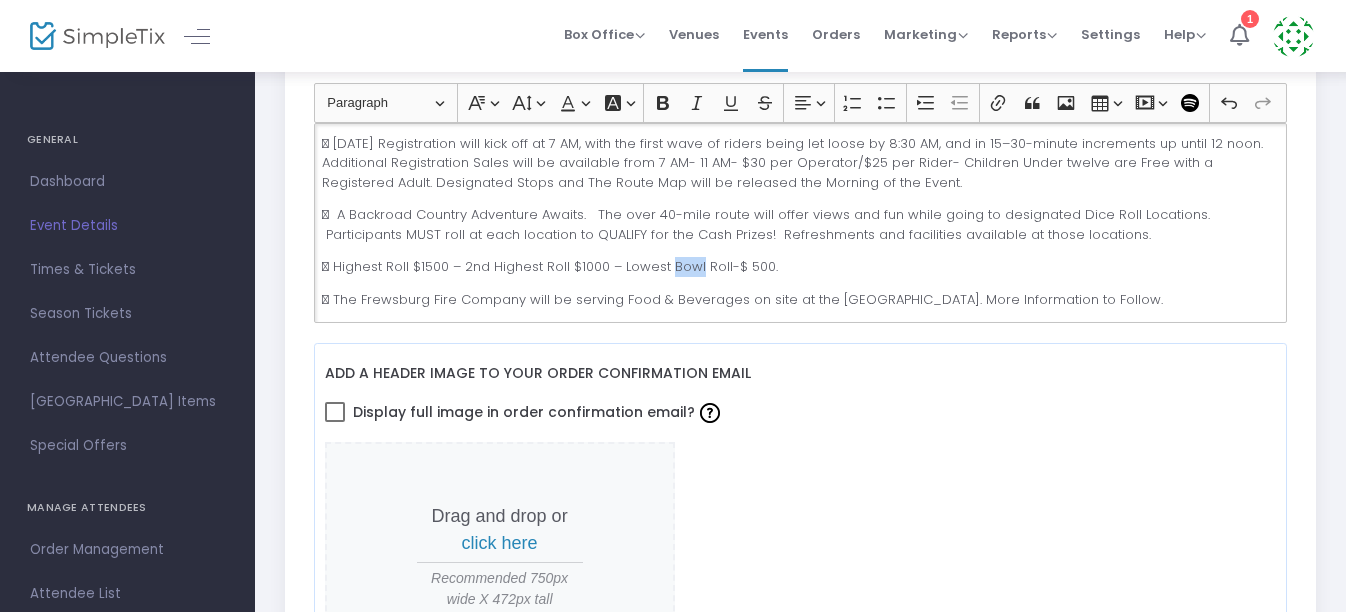 click on " Highest Roll $1500 – 2nd Highest Roll $1000 – Lowest Bowl Roll-$ 500." 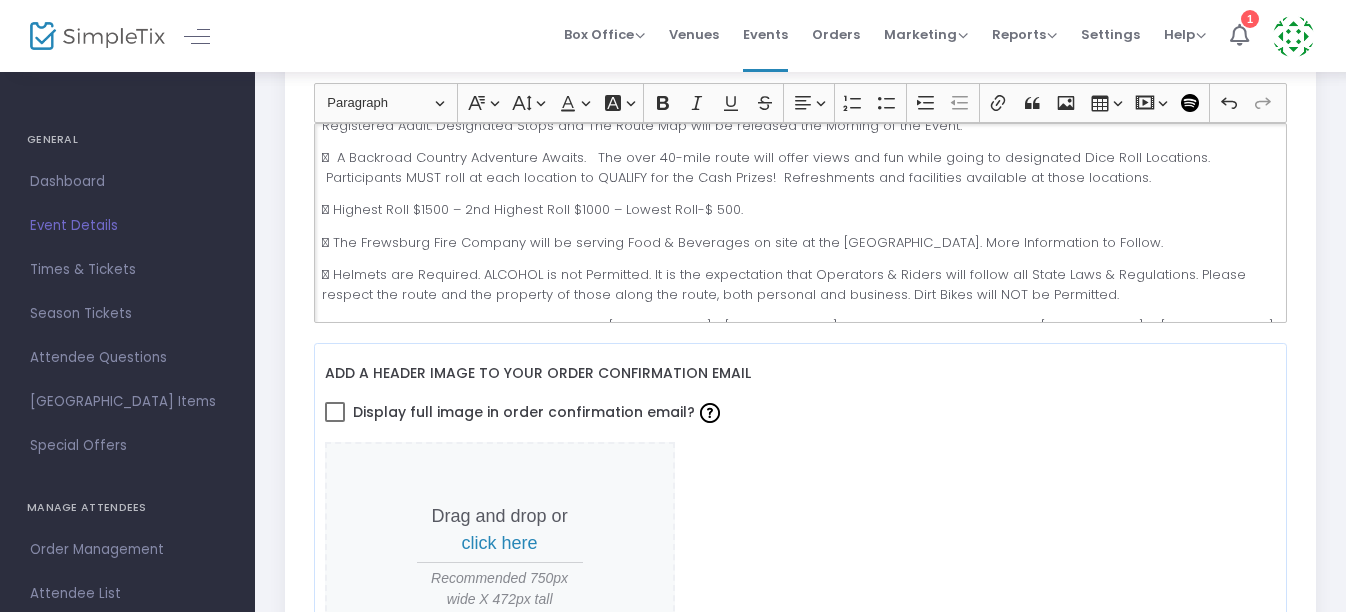 scroll, scrollTop: 600, scrollLeft: 0, axis: vertical 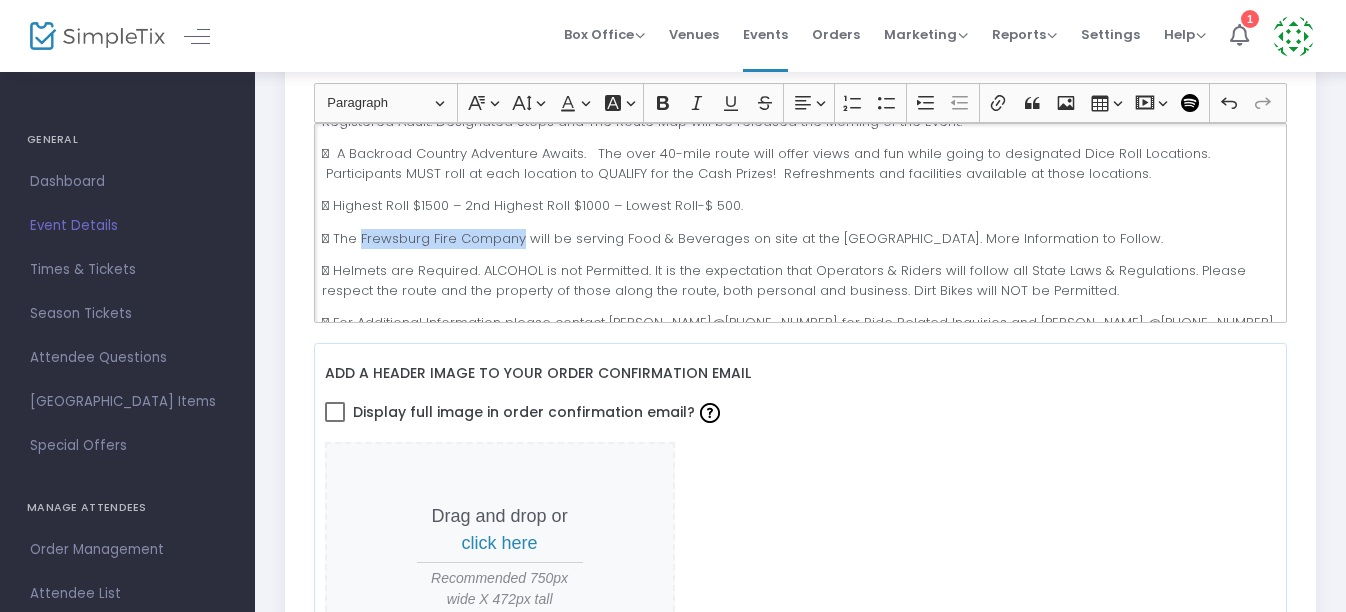 drag, startPoint x: 519, startPoint y: 222, endPoint x: 359, endPoint y: 221, distance: 160.00313 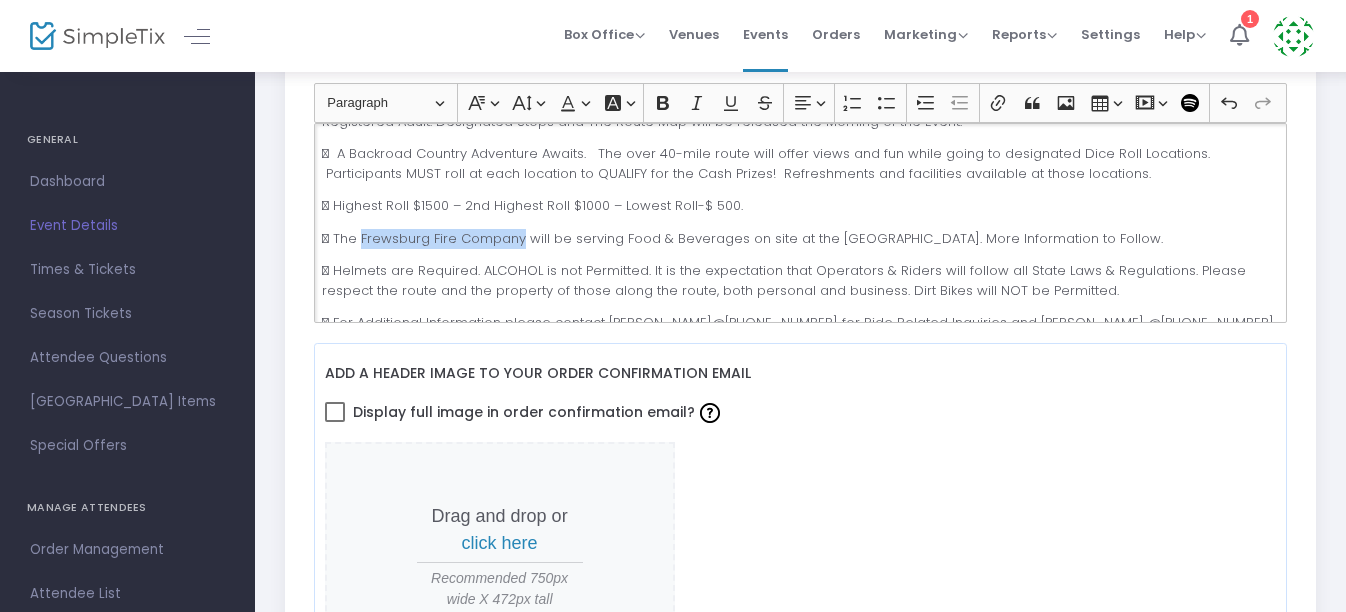 click on " The Frewsburg Fire Company will be serving Food & Beverages on site at the [GEOGRAPHIC_DATA]. More Information to Follow." 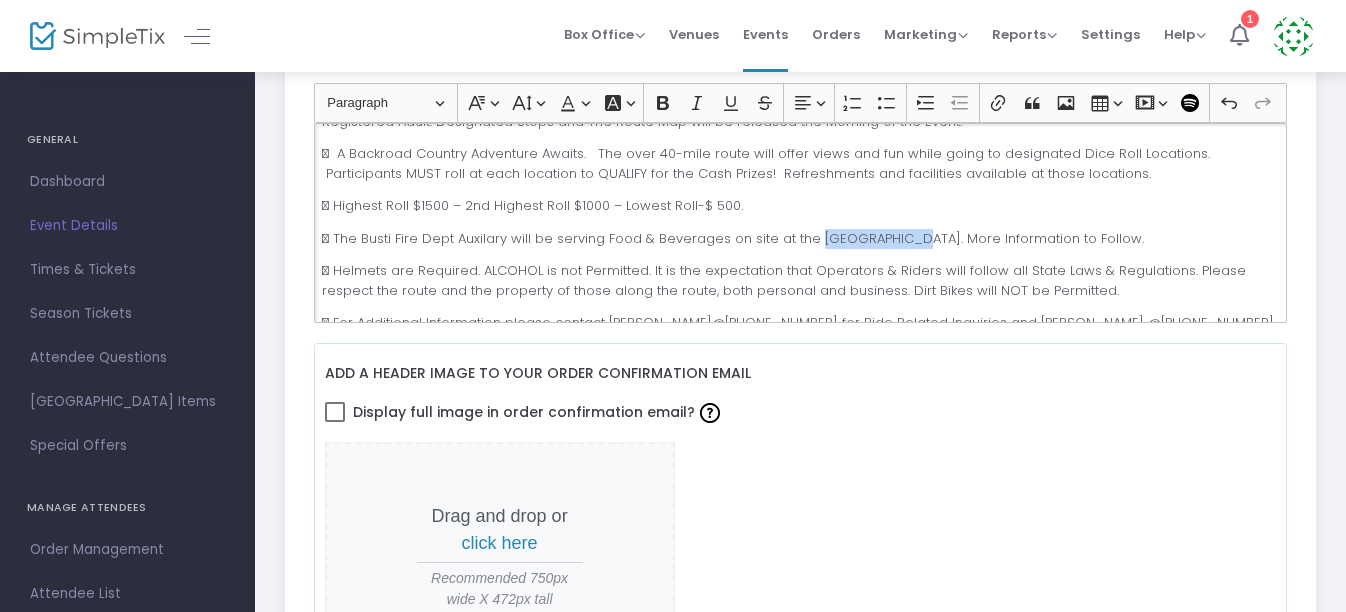 drag, startPoint x: 807, startPoint y: 220, endPoint x: 889, endPoint y: 220, distance: 82 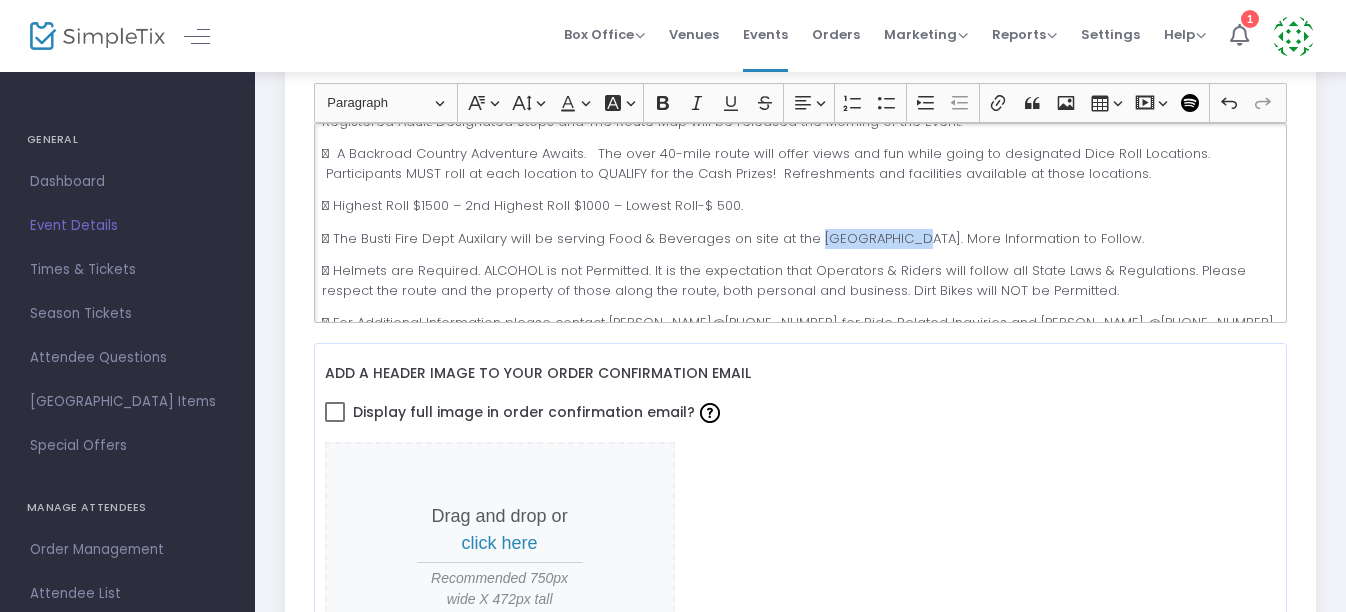 click on " The Busti Fire Dept Auxilary will be serving Food & Beverages on site at the [GEOGRAPHIC_DATA]. More Information to Follow." 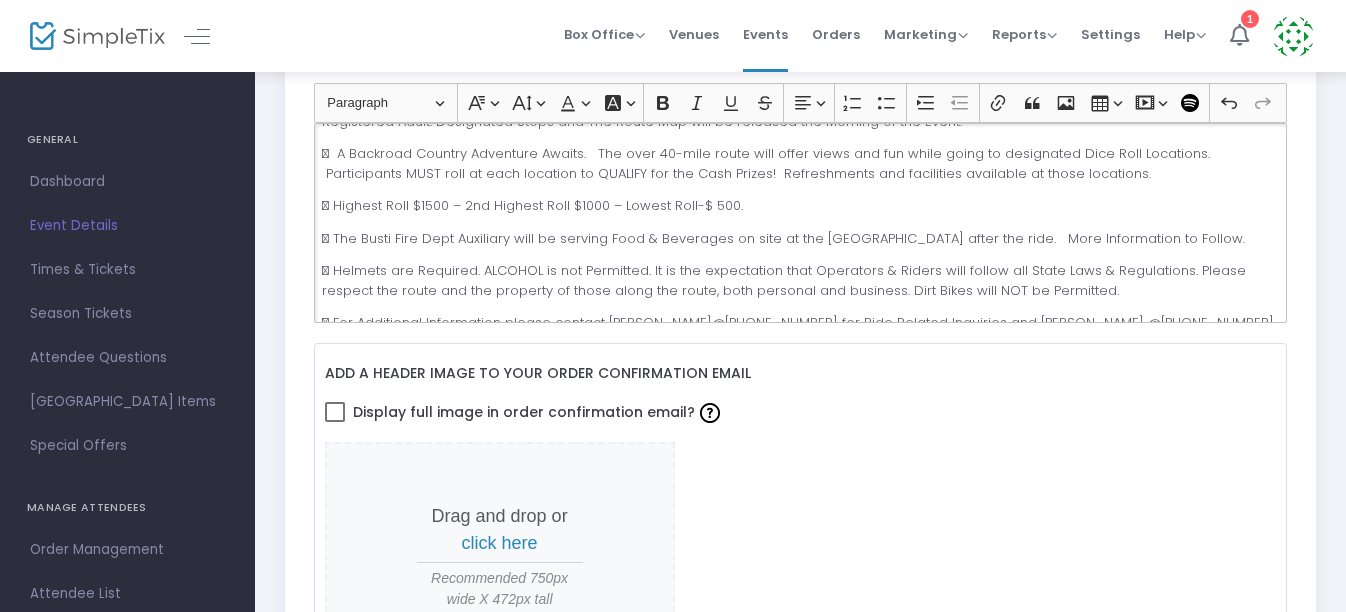 click on " Helmets are Required. ALCOHOL is not Permitted. It is the expectation that Operators & Riders will follow all State Laws & Regulations. Please respect the route and the property of those along the route, both personal and business. Dirt Bikes will NOT be Permitted." 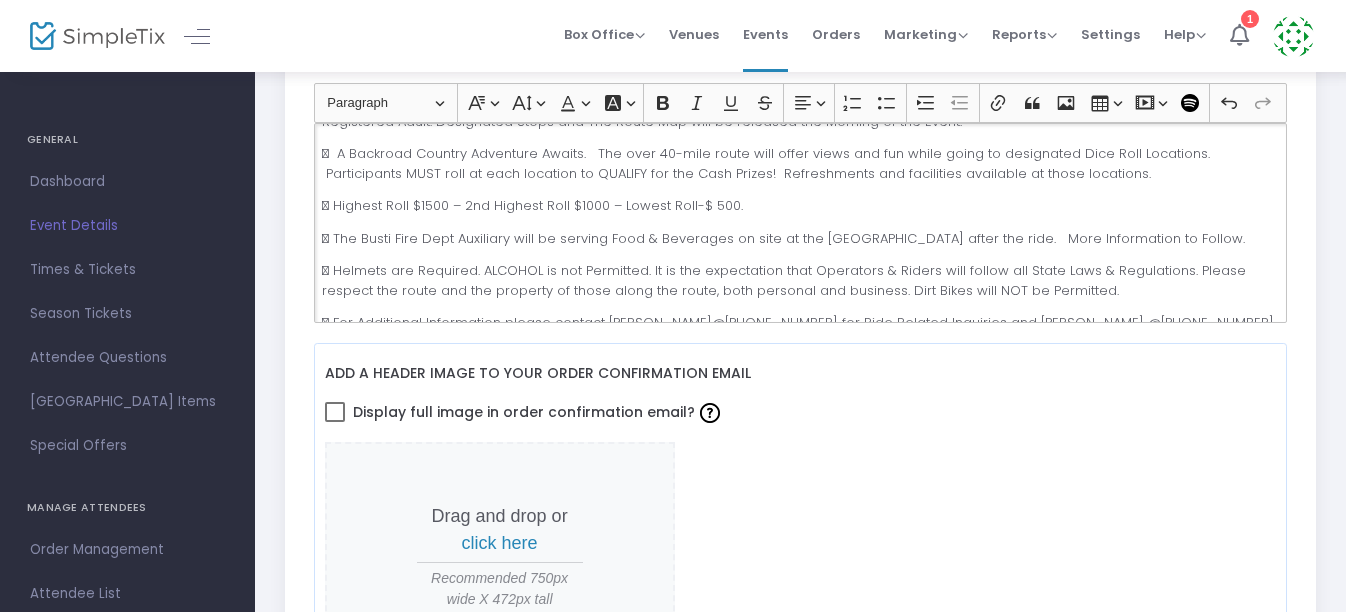 drag, startPoint x: 895, startPoint y: 273, endPoint x: 1096, endPoint y: 277, distance: 201.0398 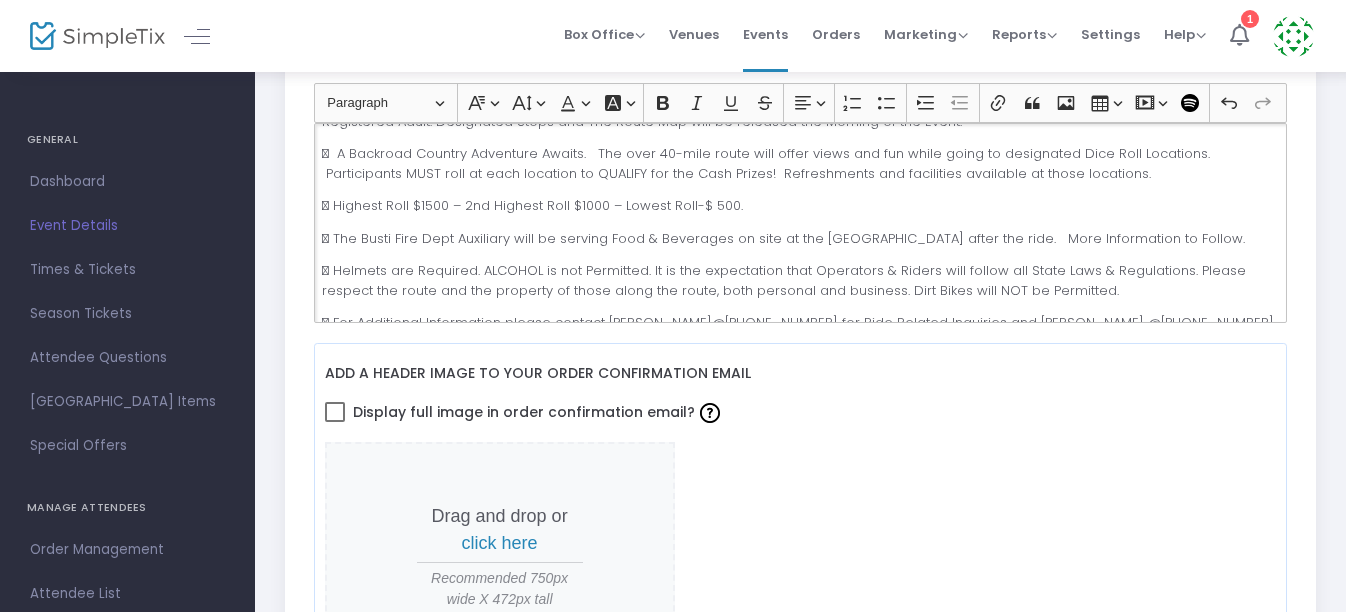 click on " Helmets are Required. ALCOHOL is not Permitted. It is the expectation that Operators & Riders will follow all State Laws & Regulations. Please respect the route and the property of those along the route, both personal and business. Dirt Bikes will NOT be Permitted." 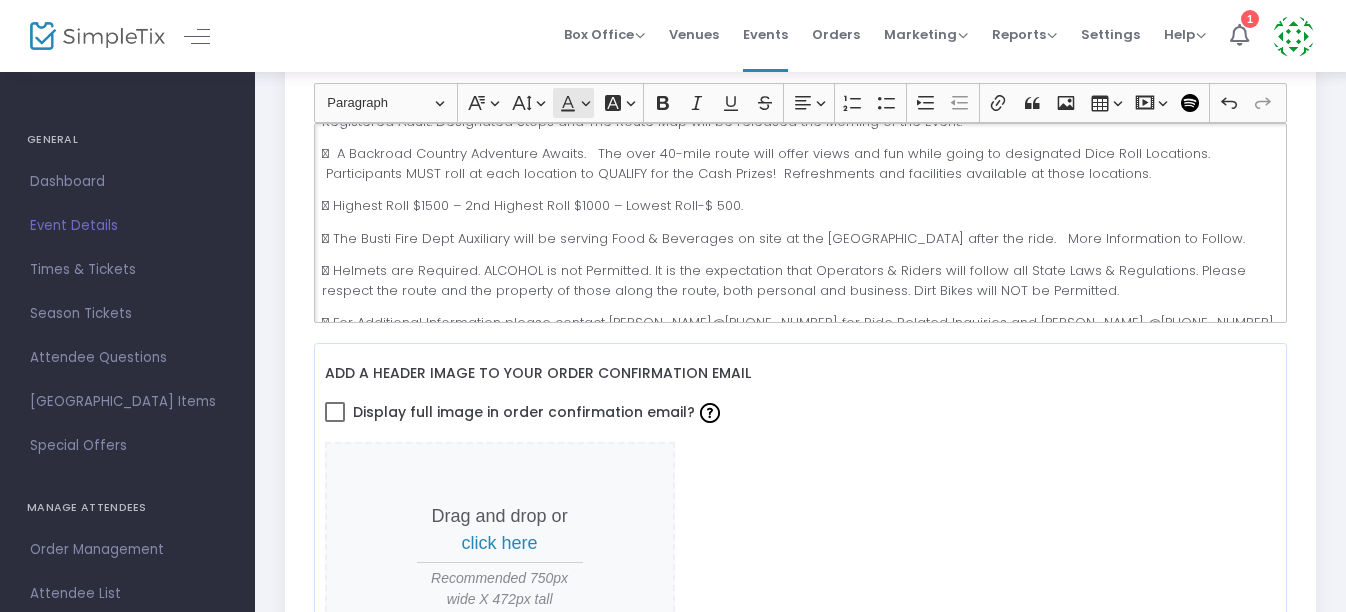 click 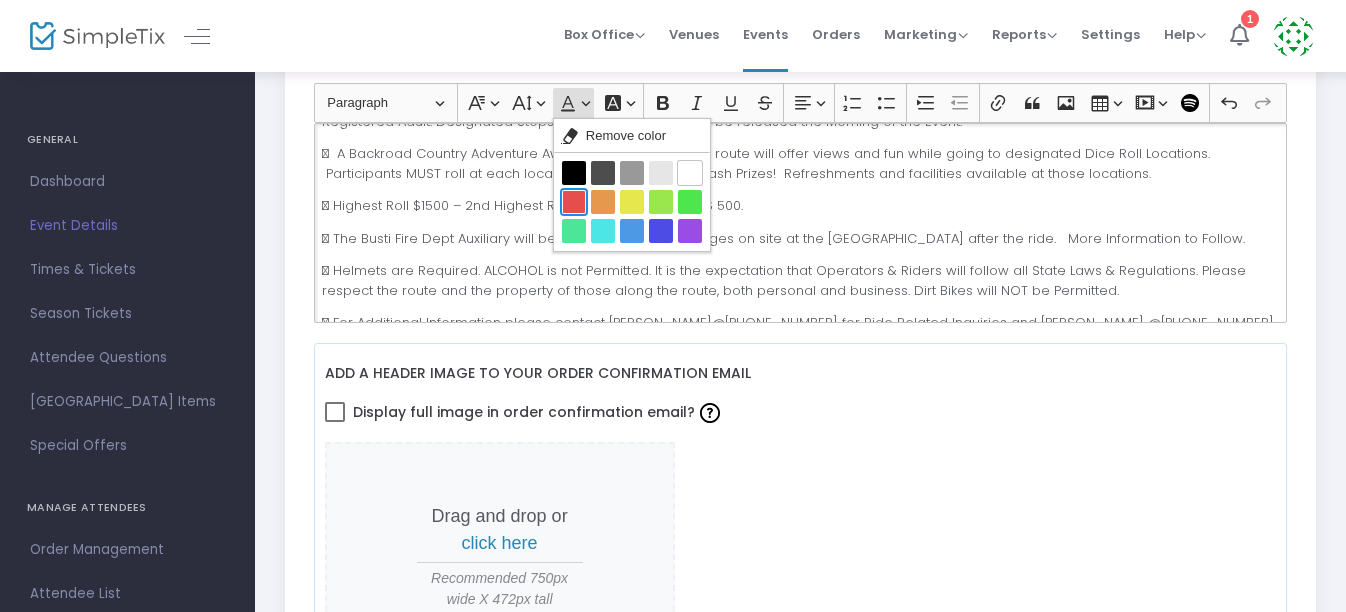 click on "Red Red" 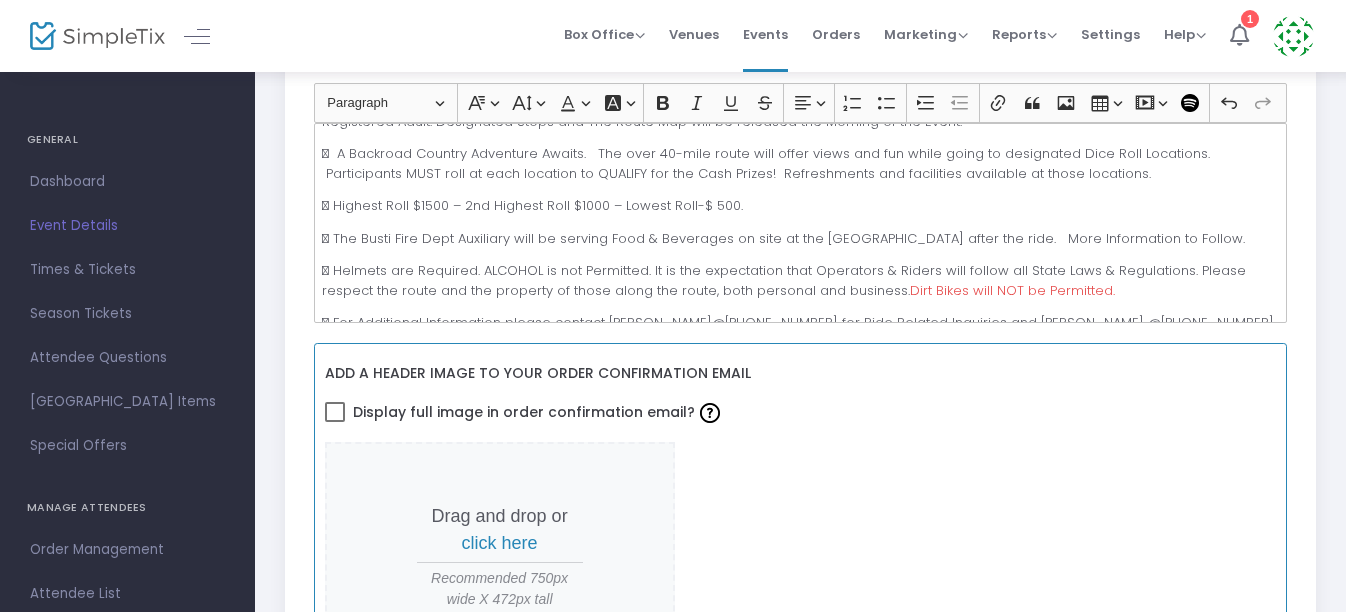 click on "Display full image in order confirmation email?" 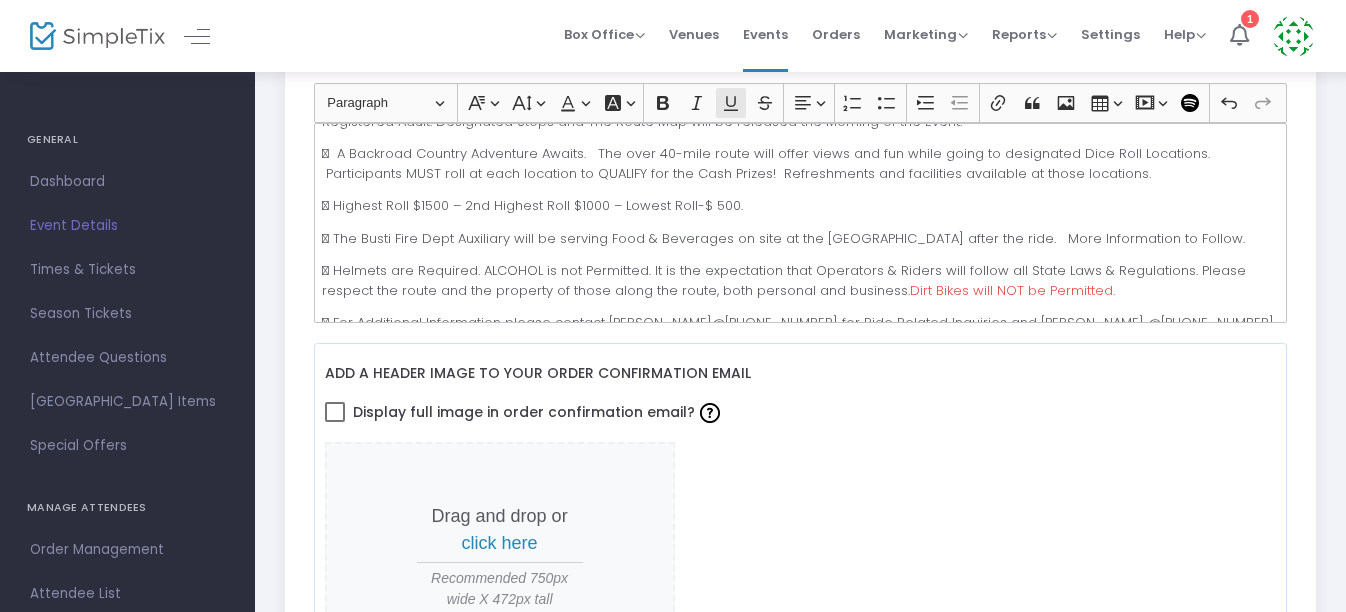 click 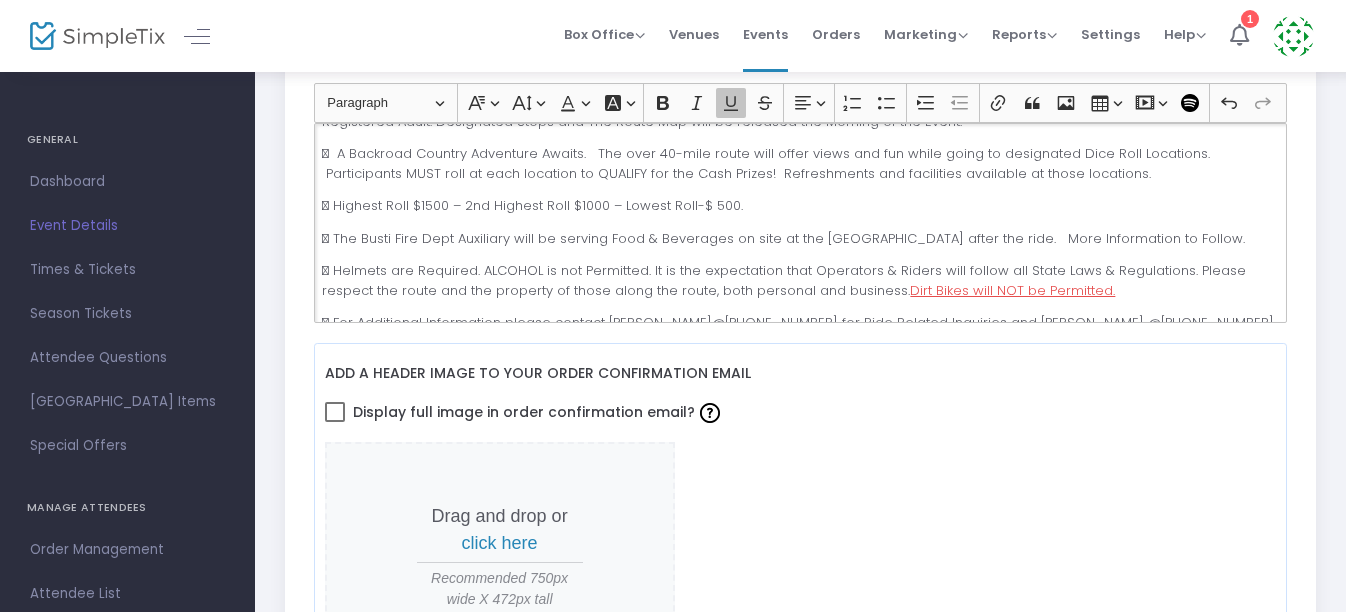 scroll, scrollTop: 600, scrollLeft: 0, axis: vertical 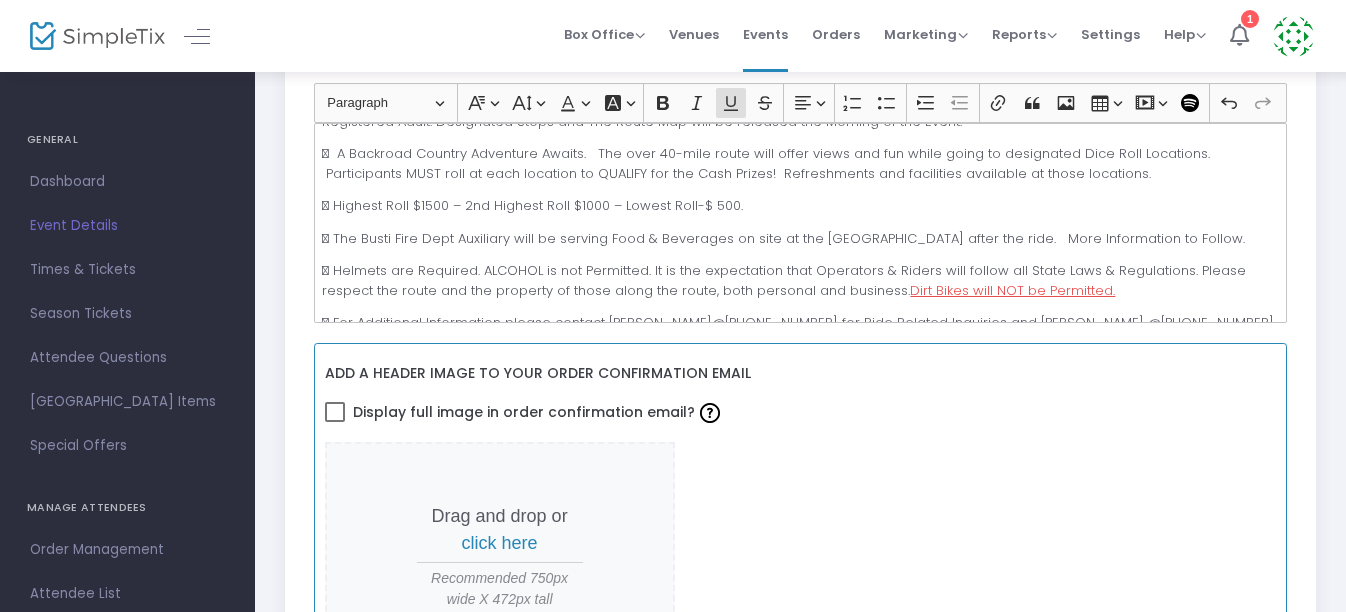 click on "Drag and drop or  click here Recommended 750px wide X 472px tall" at bounding box center (801, 542) 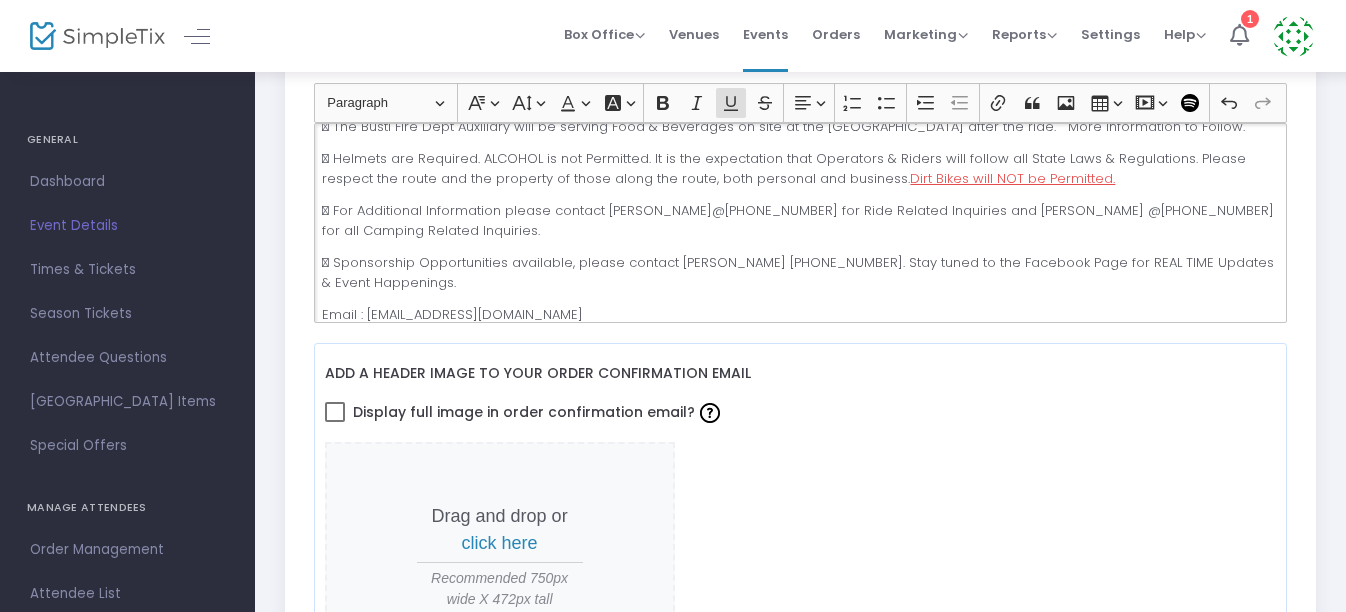 scroll, scrollTop: 713, scrollLeft: 0, axis: vertical 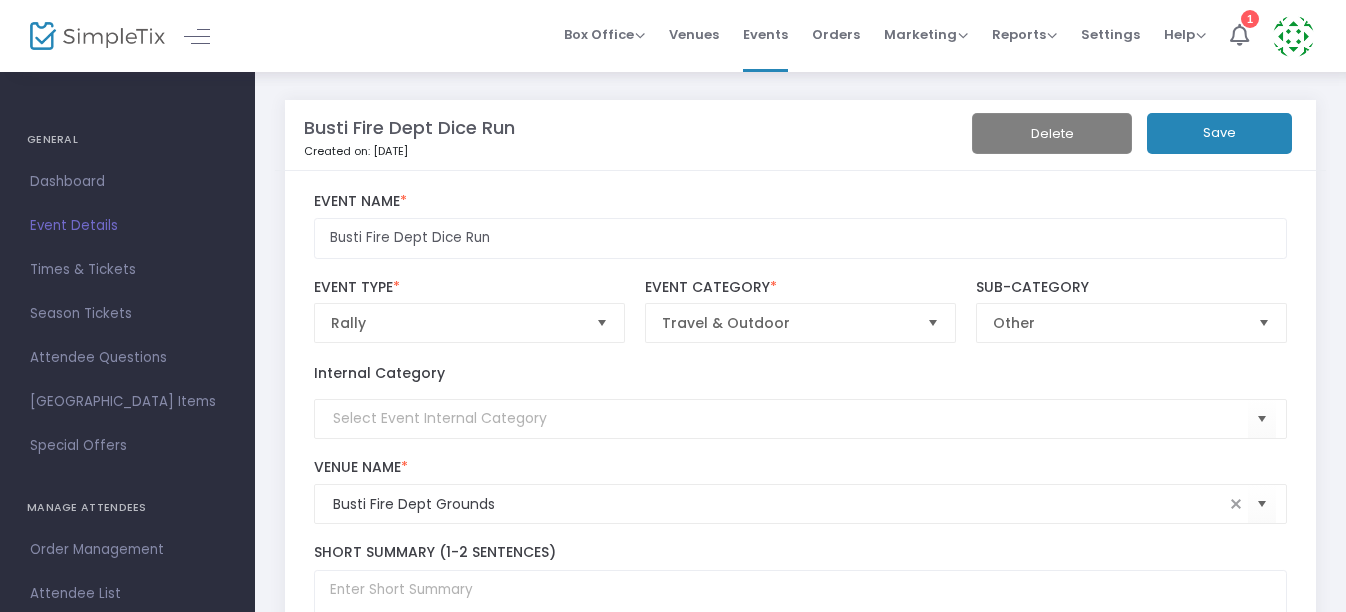 click on "Save" 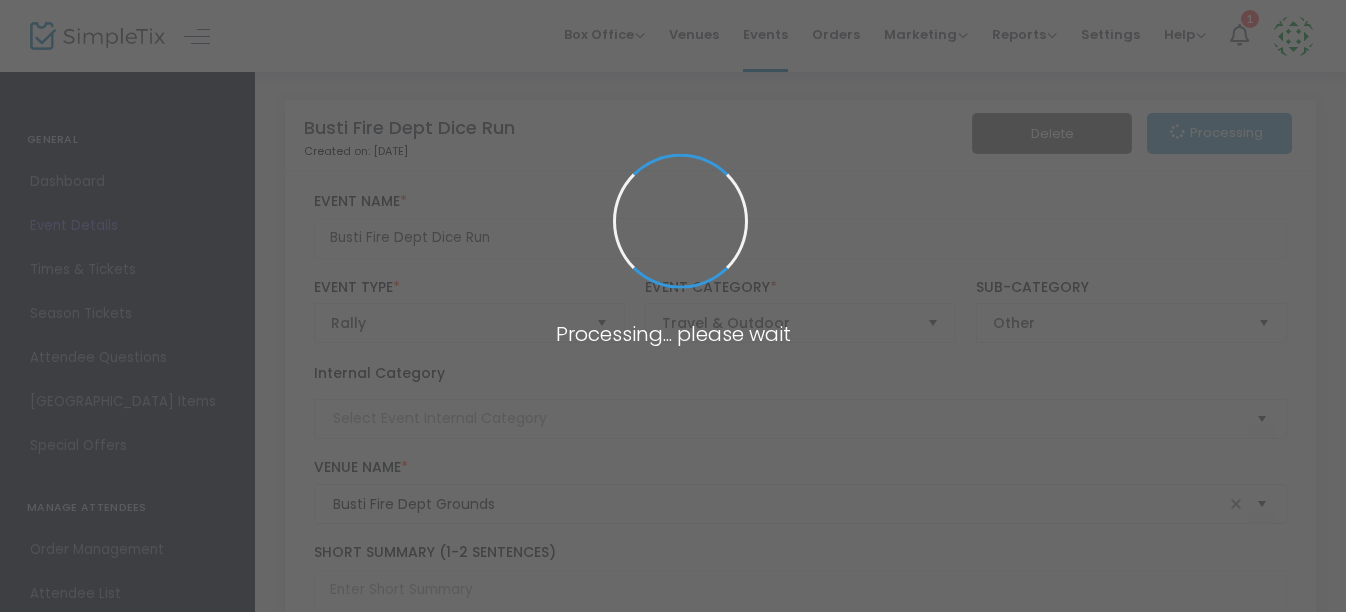 type on "Event DetailsBusti Fire Dept Dice Run for The [PERSON_NAME] Family!ATV/SxS Road RallySaturday, [DATE] @the Busti Fireman’s GroundsRegistration Starts @7:00 AMRide Starts @8:30 [STREET_ADDRESS][PERSON_NAME] We are raising money for an amazing famil" 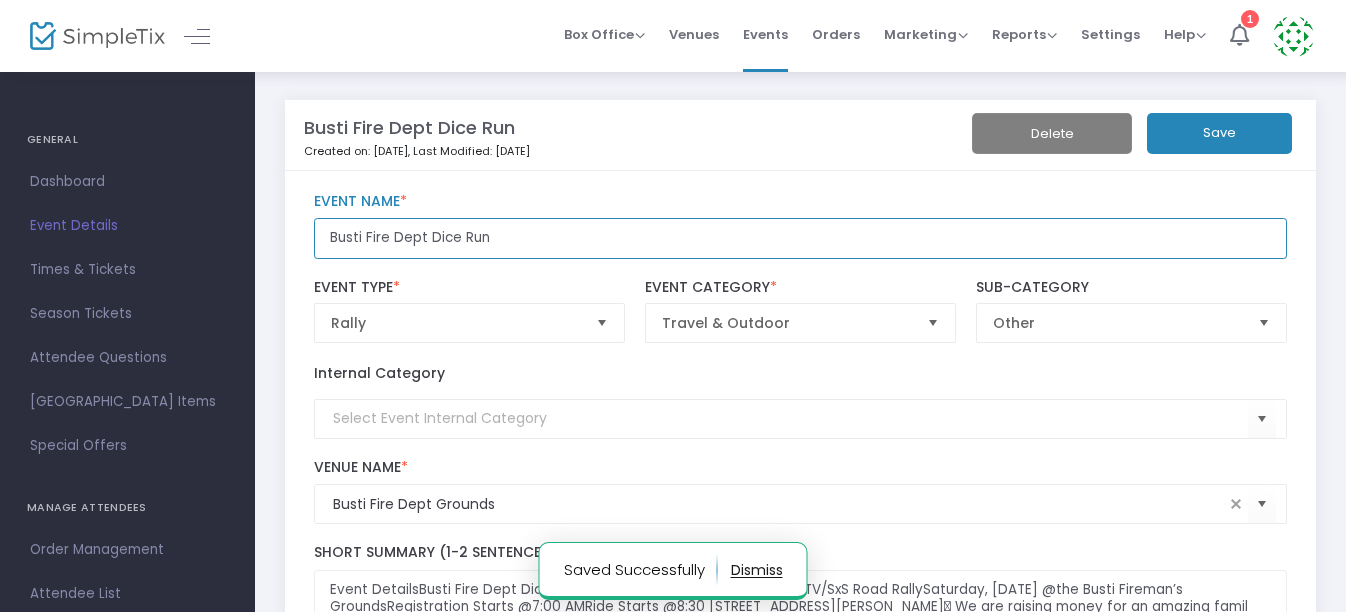 click on "Busti Fire Dept Dice Run" 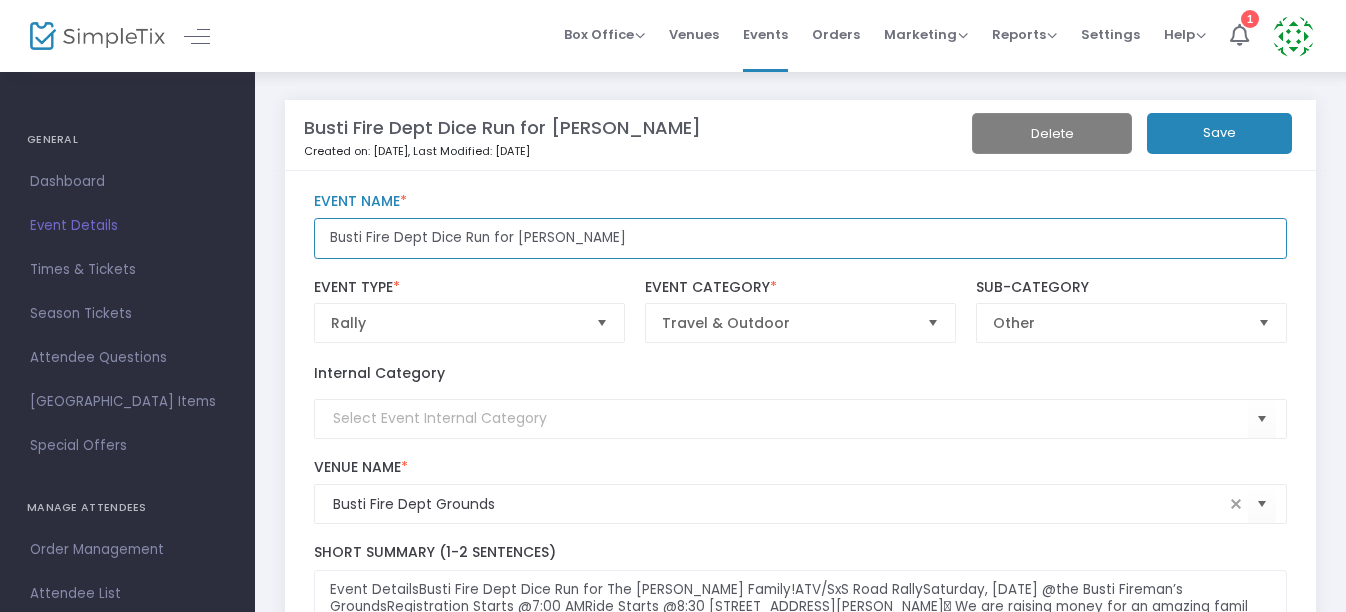 click on "Busti Fire Dept Dice Run for [PERSON_NAME]" 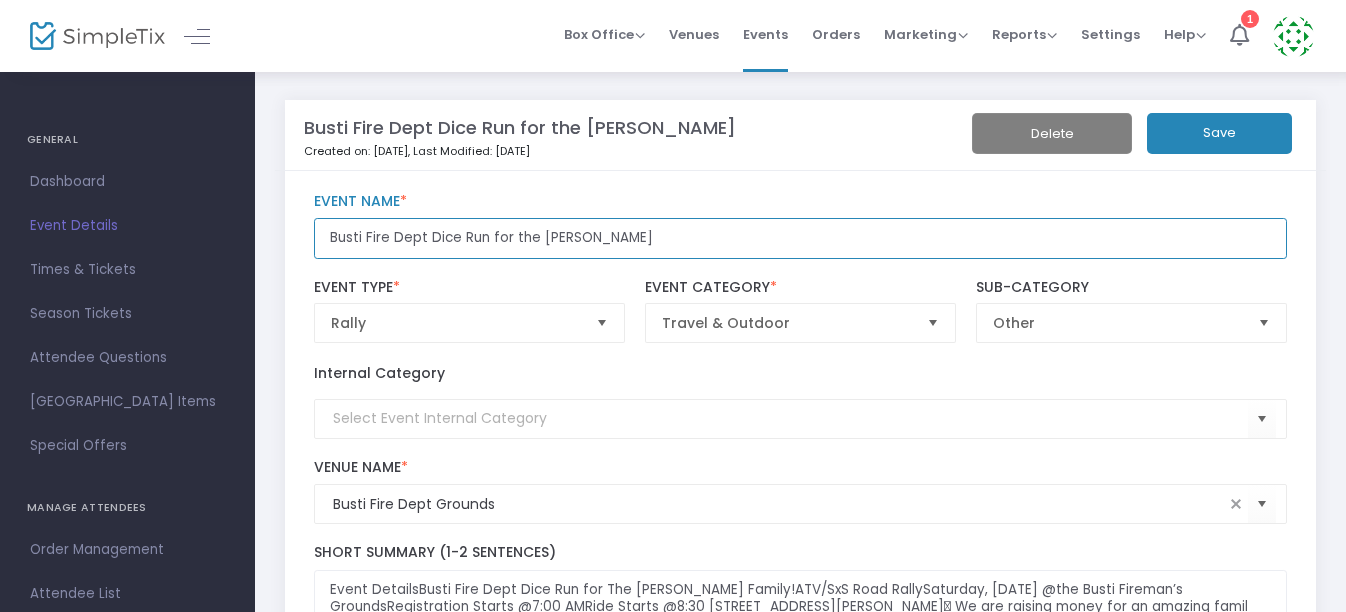 click on "Busti Fire Dept Dice Run for the [PERSON_NAME]" 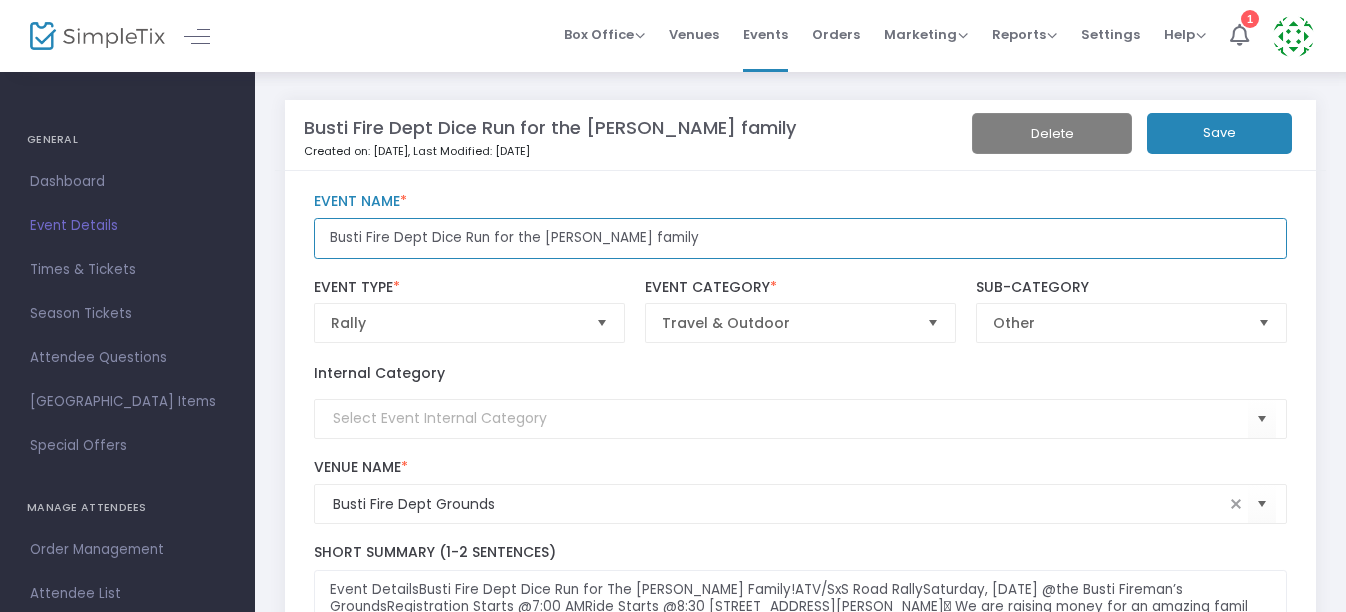 type on "Busti Fire Dept Dice Run for the [PERSON_NAME] family" 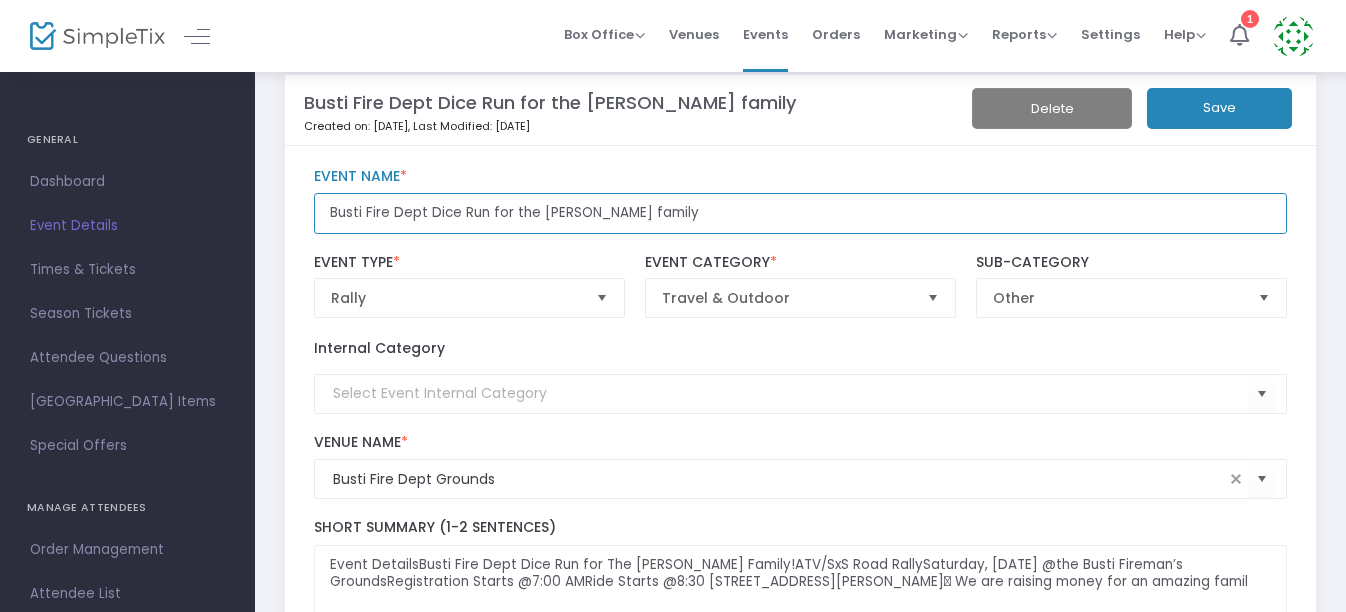 scroll, scrollTop: 31, scrollLeft: 0, axis: vertical 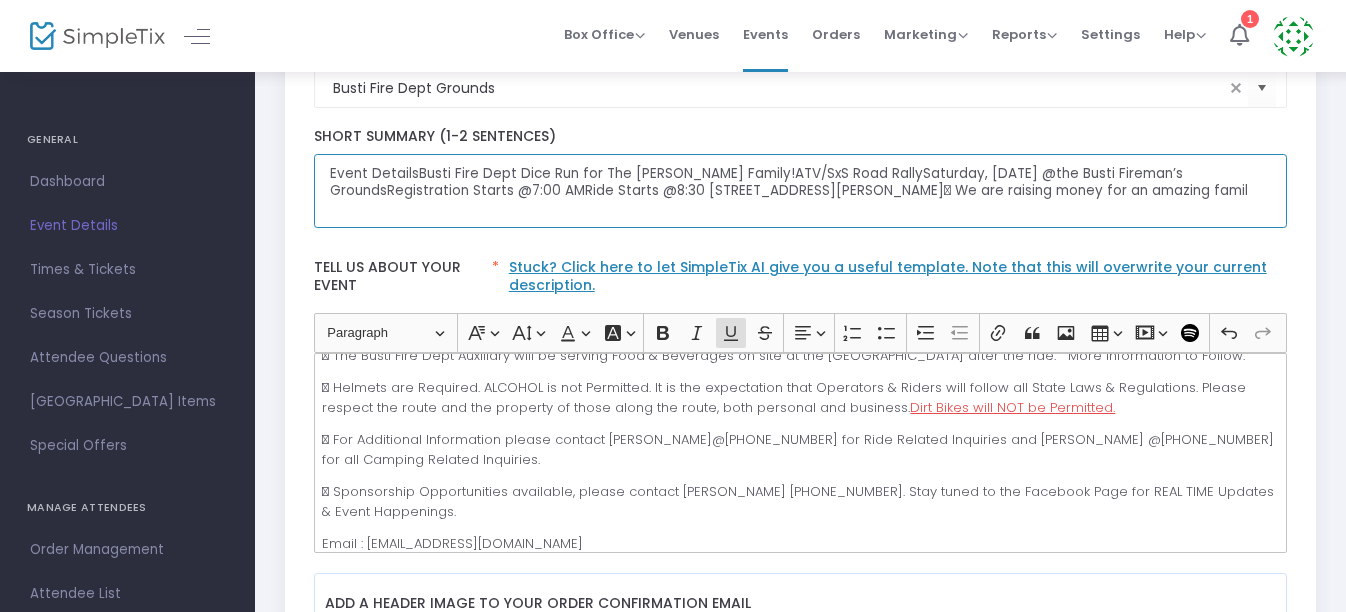 drag, startPoint x: 731, startPoint y: 173, endPoint x: 1361, endPoint y: 202, distance: 630.6671 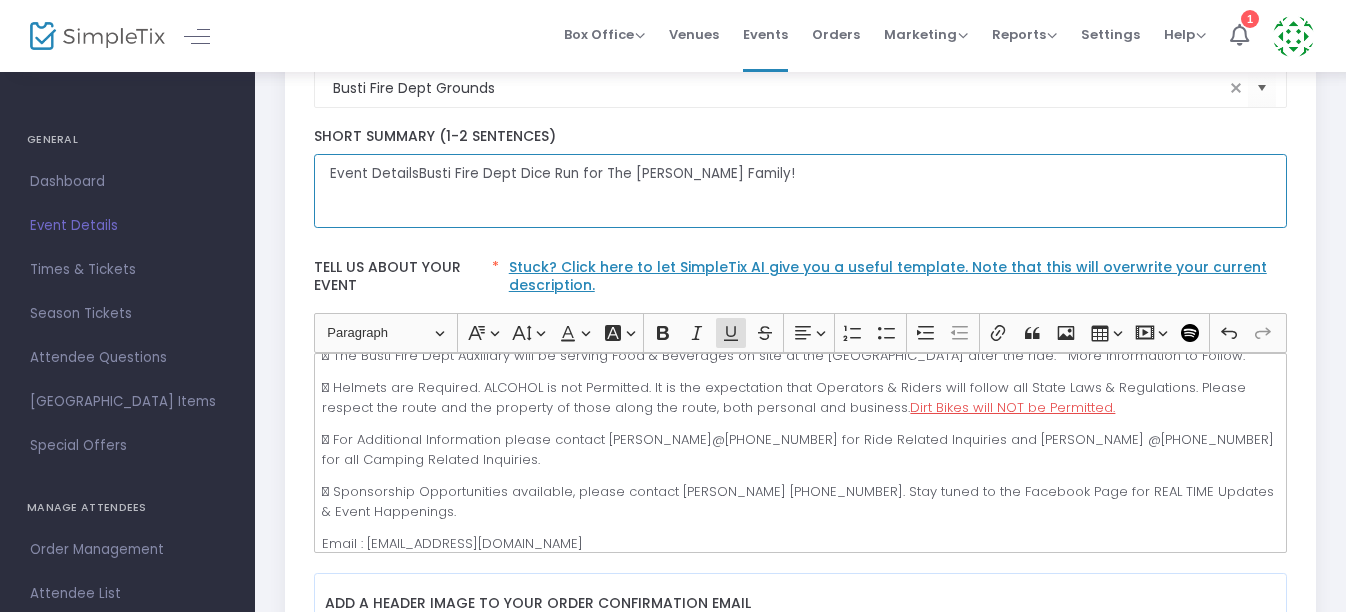 drag, startPoint x: 512, startPoint y: 174, endPoint x: 273, endPoint y: 180, distance: 239.0753 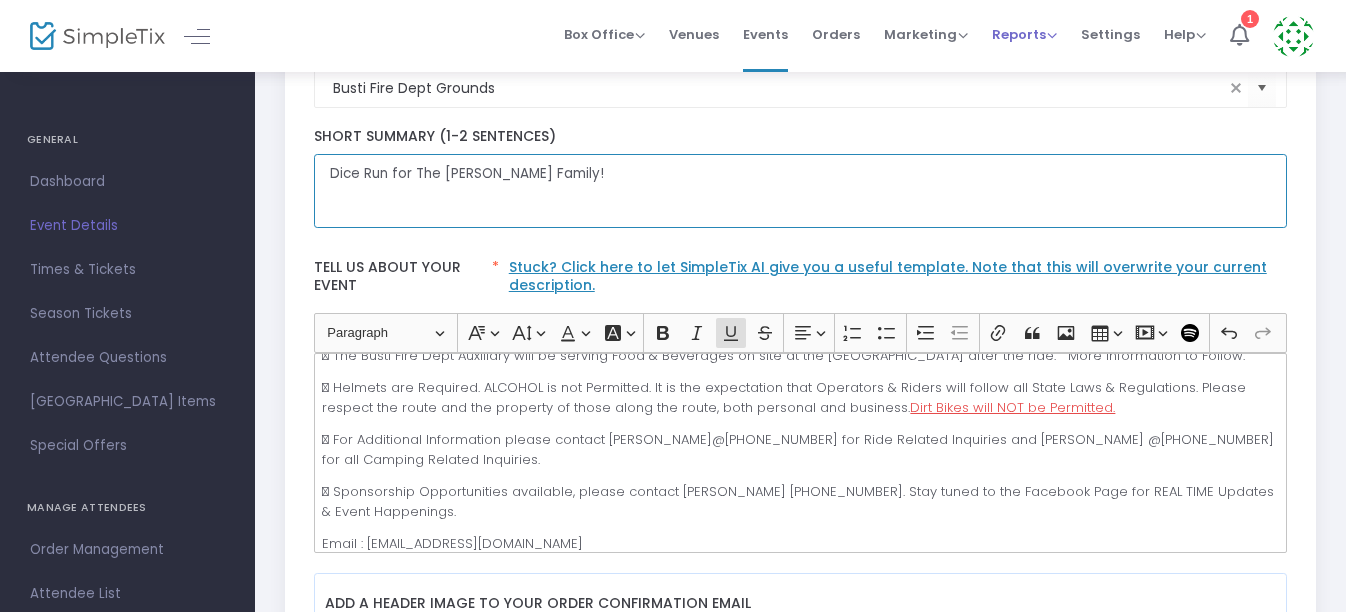 type on "Dice Run for The [PERSON_NAME] Family!" 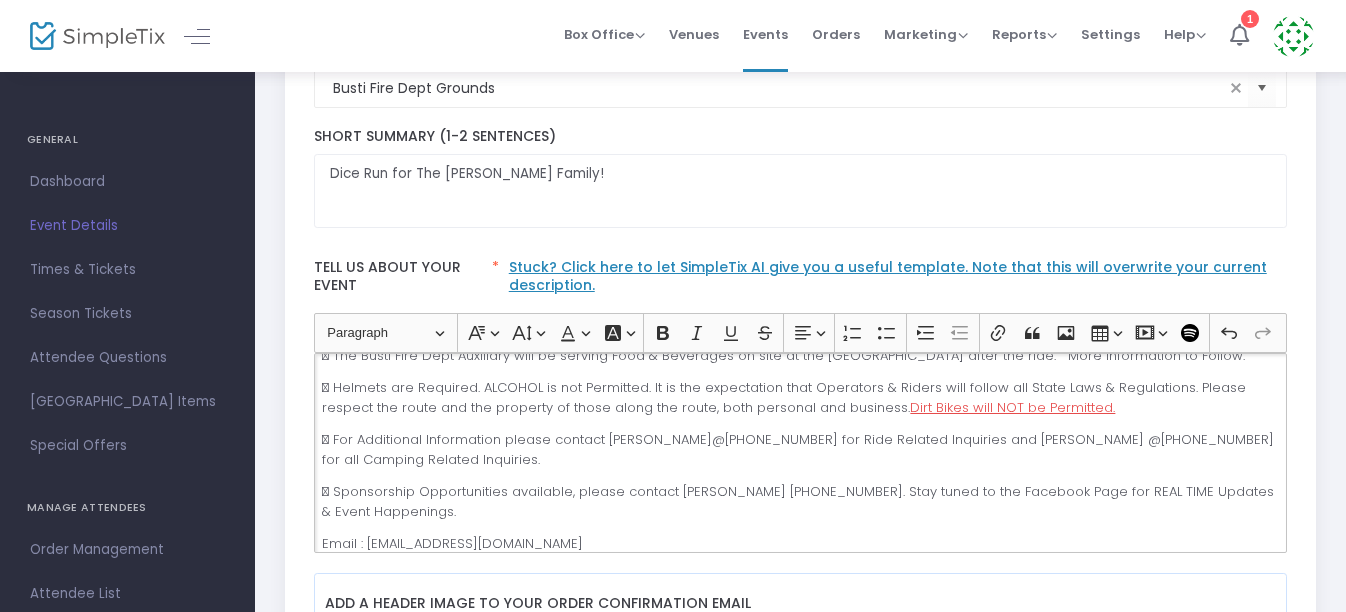 click on "Email : [EMAIL_ADDRESS][DOMAIN_NAME]" 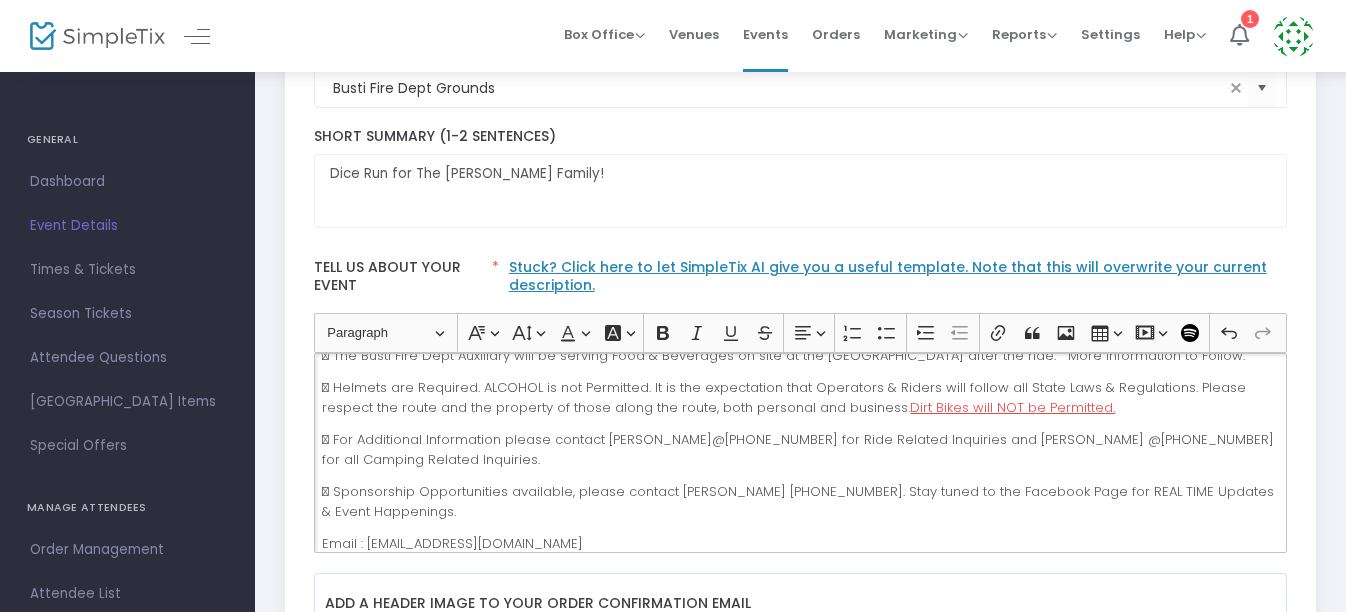 click on " For Additional Information please contact [PERSON_NAME]@[PHONE_NUMBER] for Ride Related Inquiries and [PERSON_NAME] @[PHONE_NUMBER] for all Camping Related Inquiries." 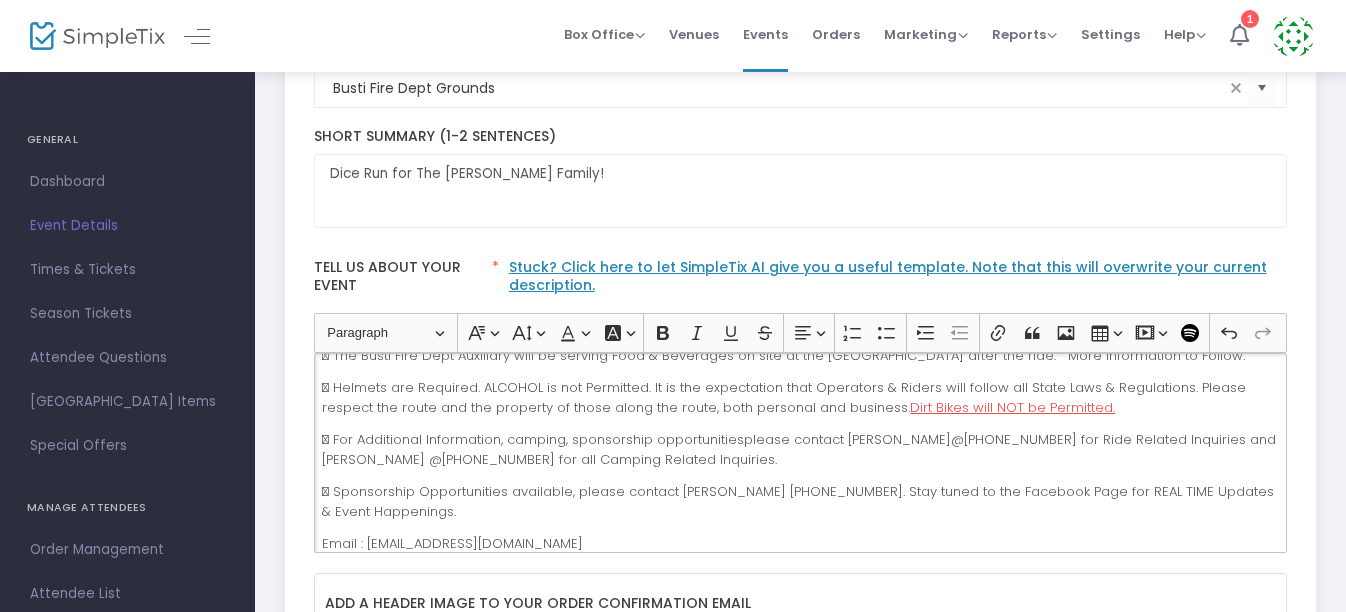click on " For Additional Information, camping, sponsorship opportunitiesplease contact [PERSON_NAME]@[PHONE_NUMBER] for Ride Related Inquiries and [PERSON_NAME] @[PHONE_NUMBER] for all Camping Related Inquiries." 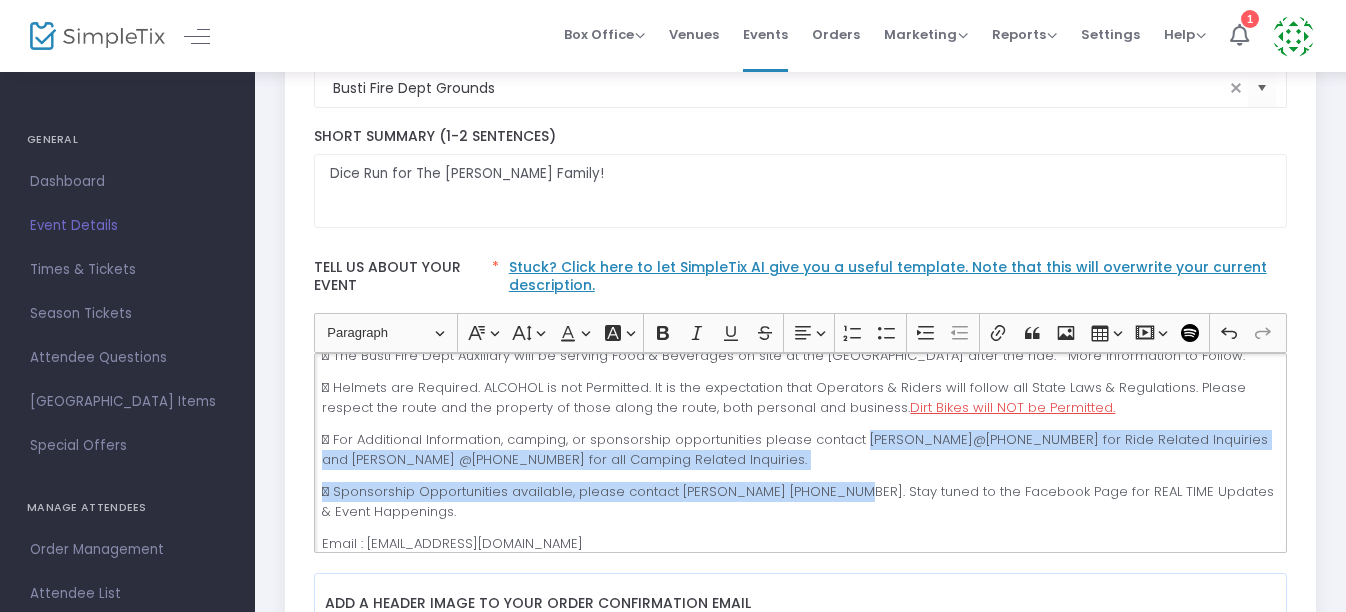 drag, startPoint x: 858, startPoint y: 419, endPoint x: 829, endPoint y: 477, distance: 64.84597 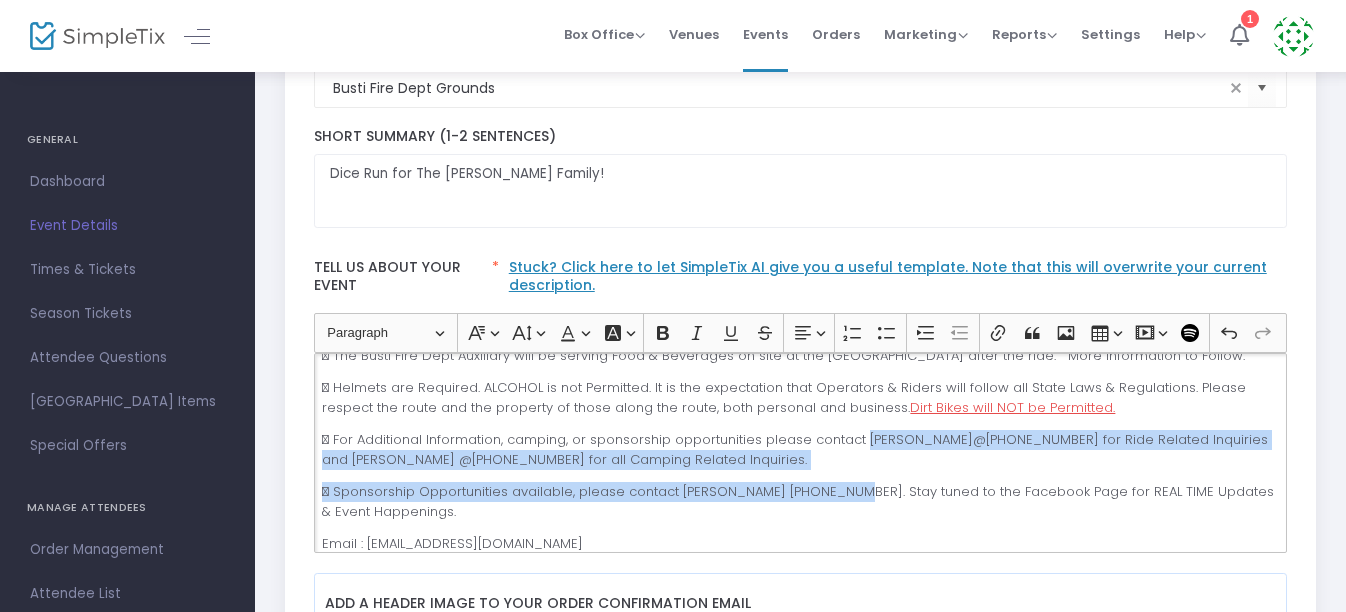 click on "Event Details Busti Fire Dept Dice Run for The [PERSON_NAME] Family!  ATV/SxS Road Rally  [DATE] @the Busti Fireman’s Grounds  Registration Starts @7:00 AM   Ride Starts @8:30 AM [STREET_ADDRESS][PERSON_NAME]  We are raising money for an amazing family in their time of need.  More information to follow on Event Day Competitions and a Chance to Win Prizes.   The Busti Fire Dept. is excited and proud to have [PERSON_NAME] Powersports as this events Sponsor.   Primitive Camping will be available for $75 per site from [DATE], Check In @3 PM through [DATE], Check Out @11 AM. Bathrooms are available on site, however NO SHOWERS! Space is limited to seventy-five and must be reserved via Simpletix.   Highest Roll $1500 – 2nd Highest Roll $1000 – Lowest Roll-$ 500.   The Busti Fire Dept Auxiliary will be serving Food & Beverages on site at the [GEOGRAPHIC_DATA] after the ride.   More Information to Follow.  Dirt Bikes will NOT be Permitted." 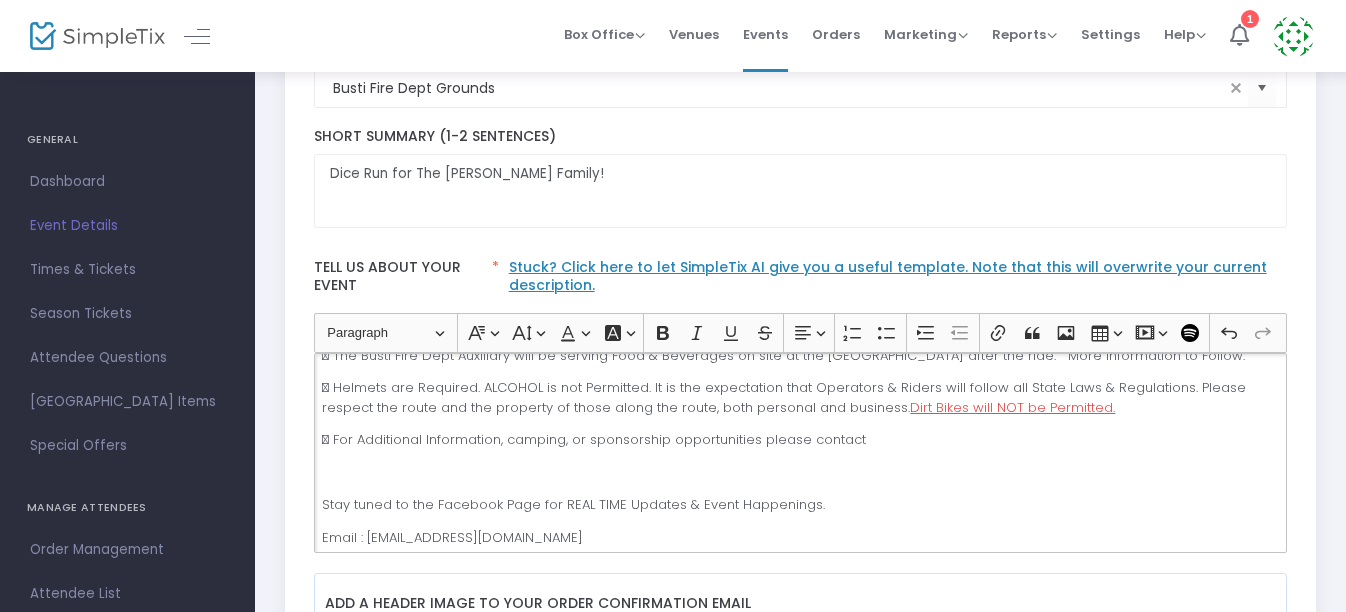 click on " For Additional Information, camping, or sponsorship opportunities please contact" 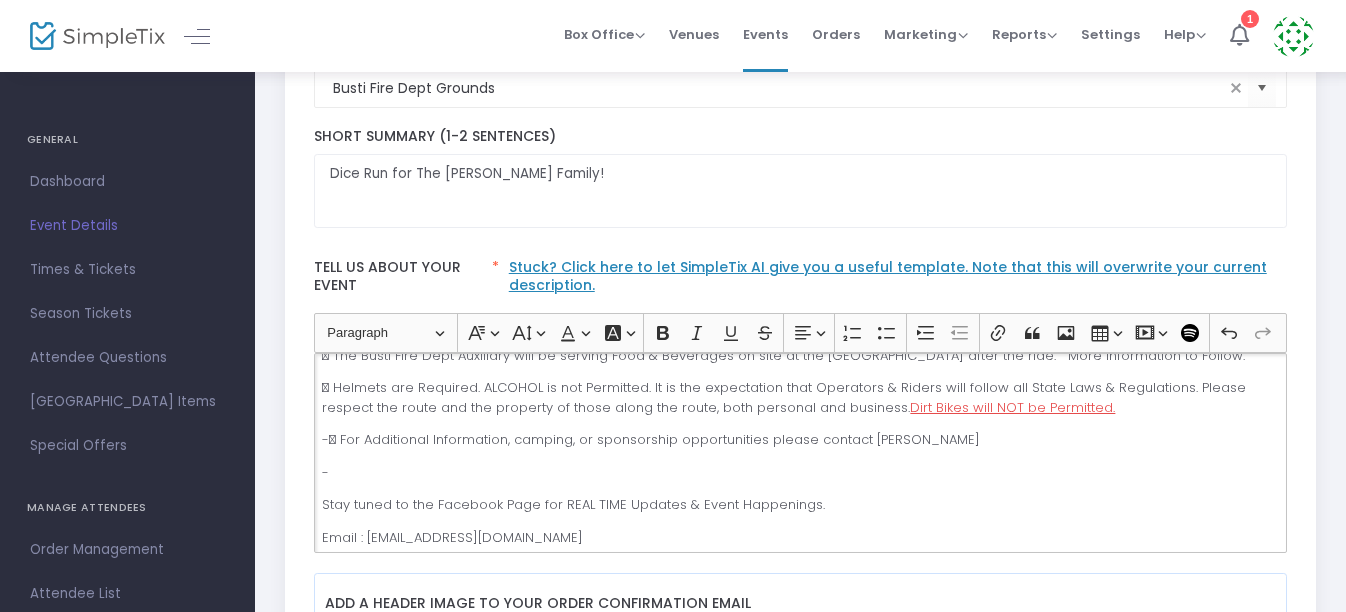scroll, scrollTop: 600, scrollLeft: 0, axis: vertical 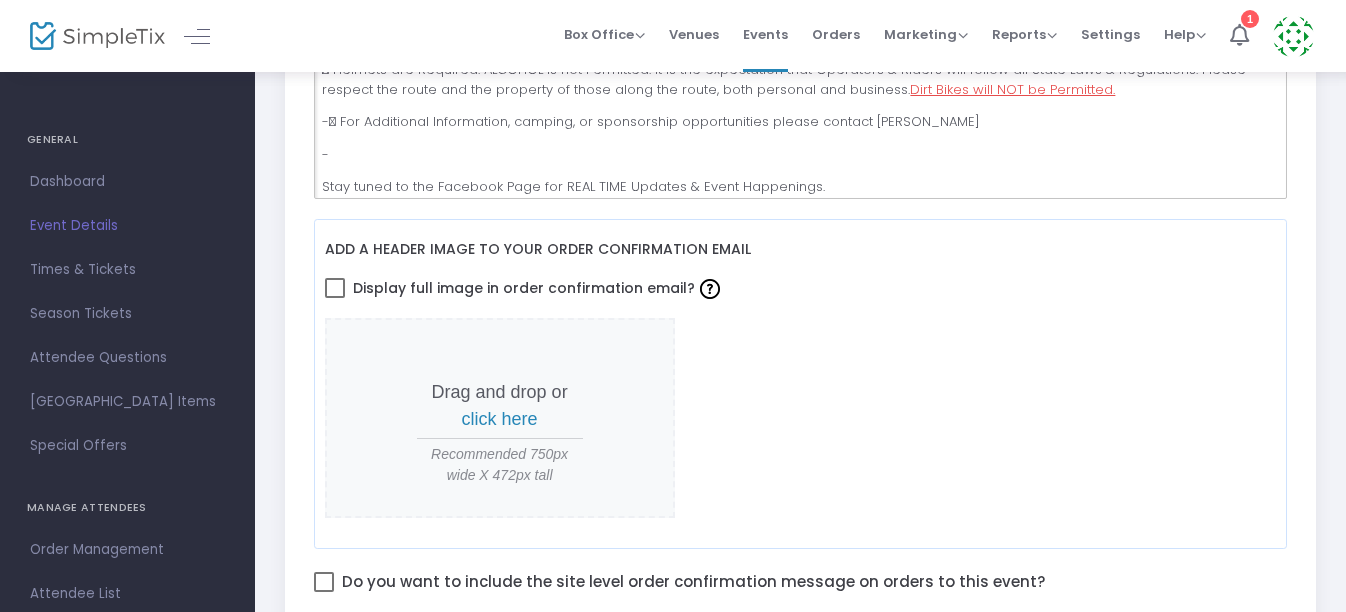 click on "- For Additional Information, camping, or sponsorship opportunities please contact [PERSON_NAME]" 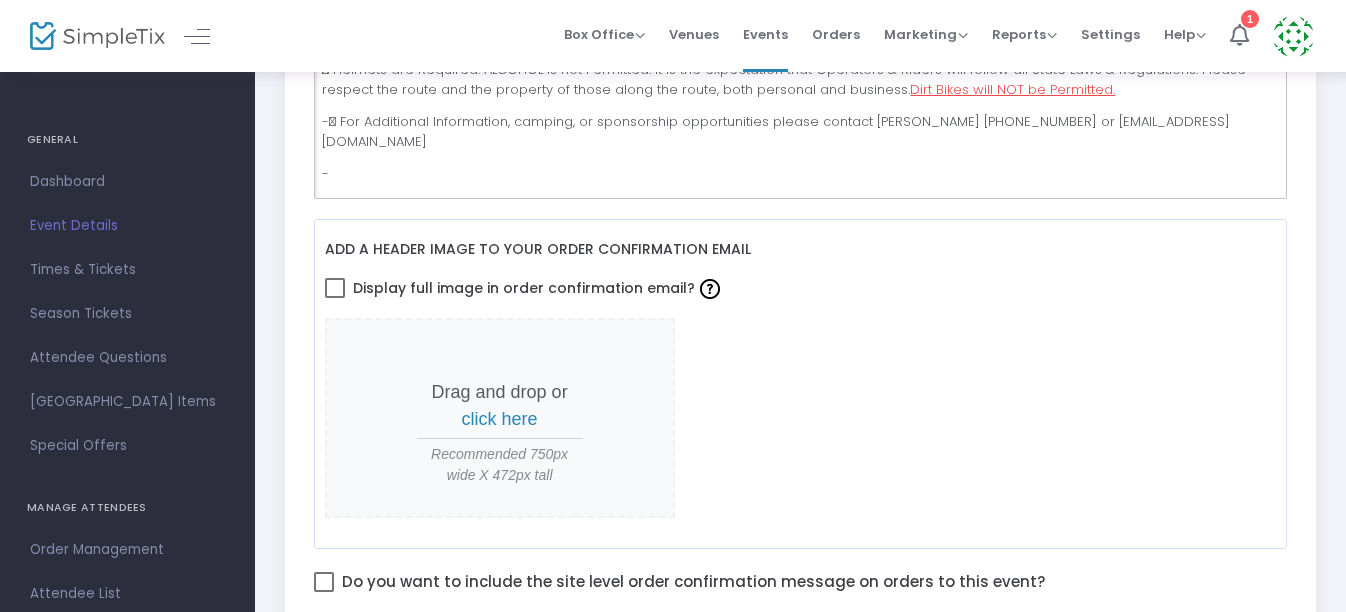 click on "- For Additional Information, camping, or sponsorship opportunities please contact [PERSON_NAME] [PHONE_NUMBER] or [EMAIL_ADDRESS][DOMAIN_NAME]" 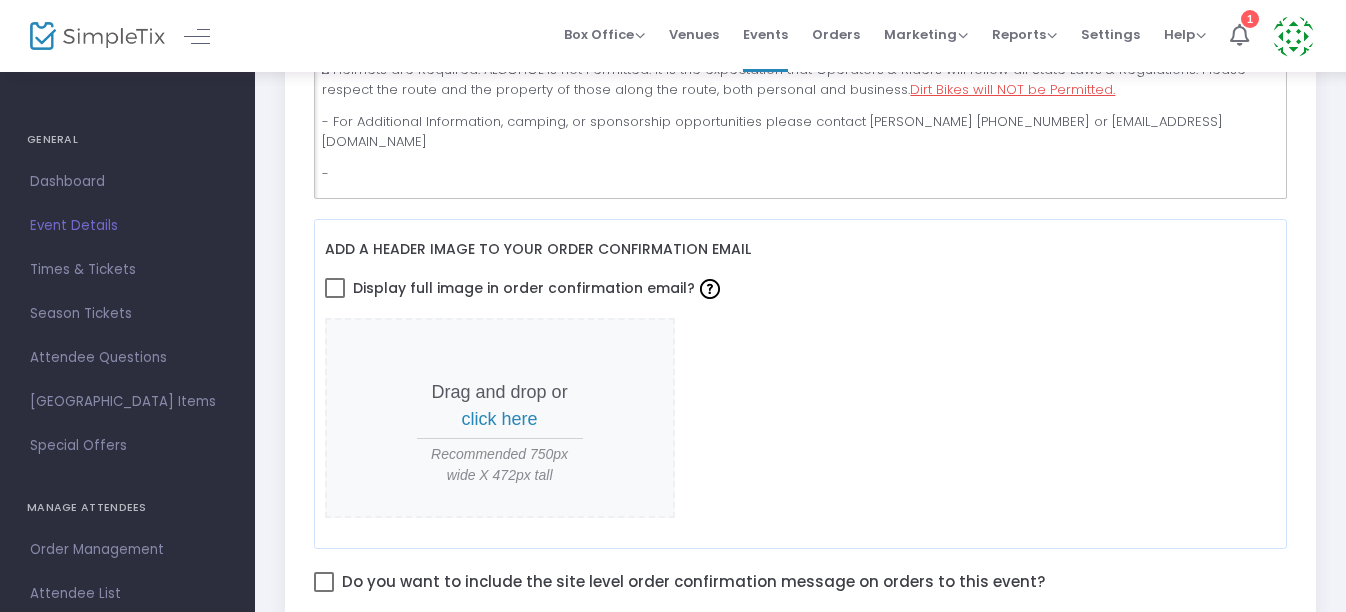 click on "Stay tuned to the Facebook Page for REAL TIME Updates & Event Happenings." 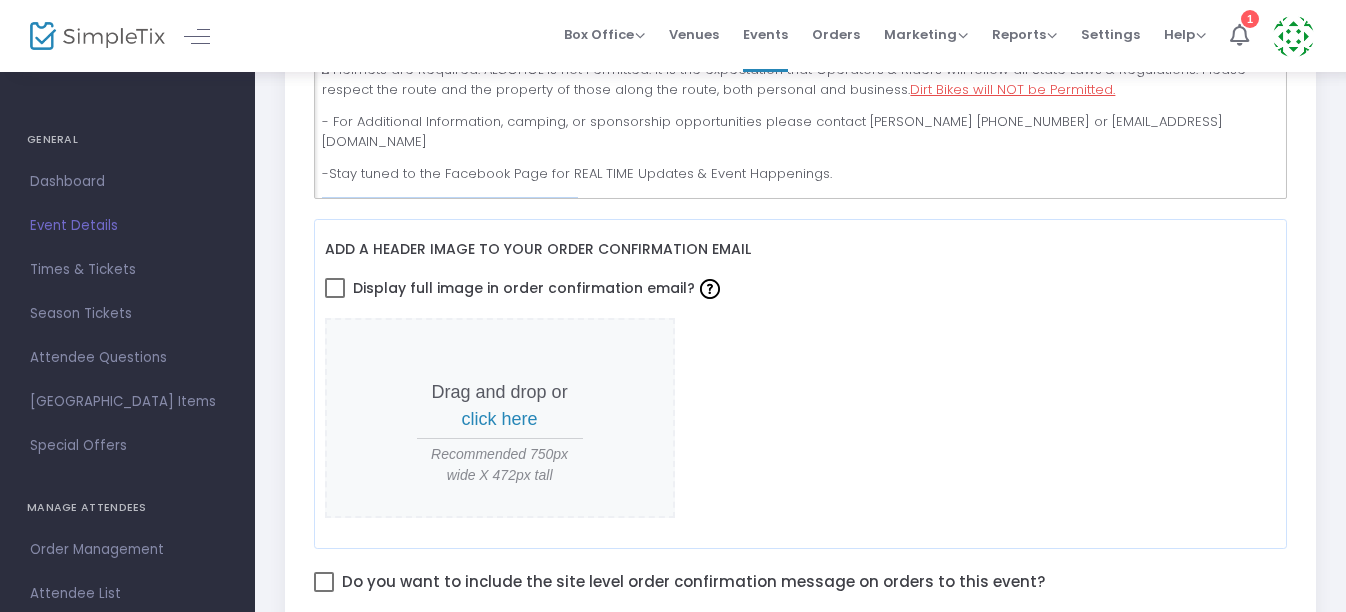 drag, startPoint x: 565, startPoint y: 168, endPoint x: 304, endPoint y: 171, distance: 261.01724 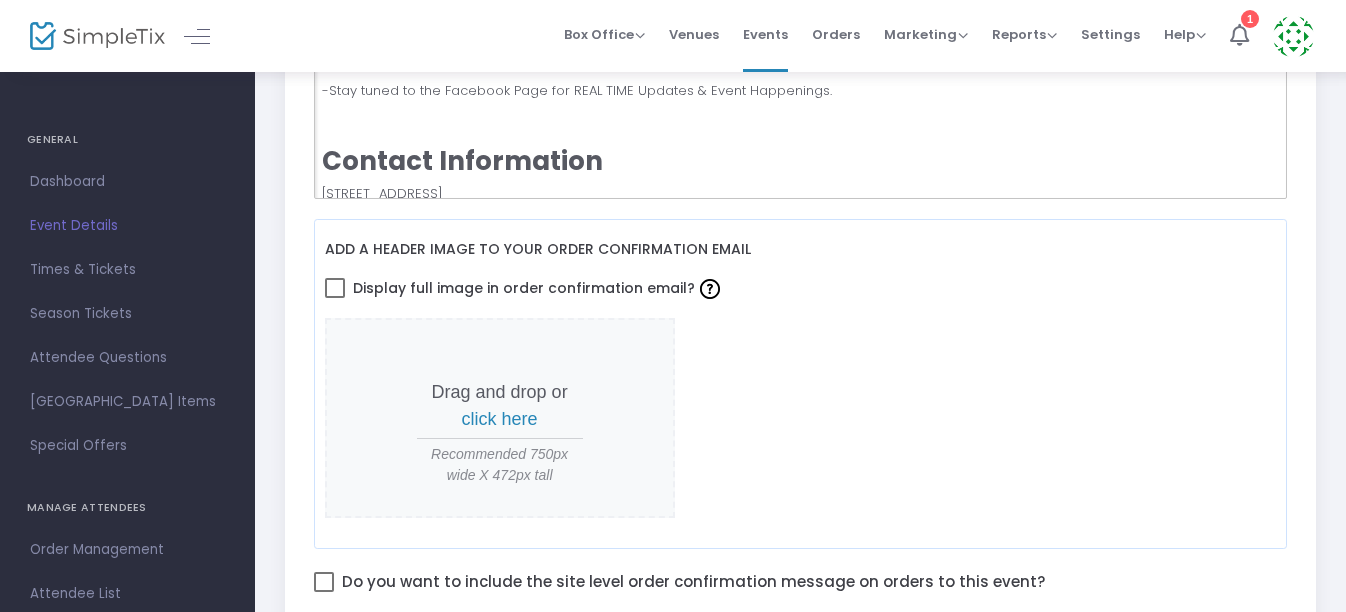 scroll, scrollTop: 770, scrollLeft: 0, axis: vertical 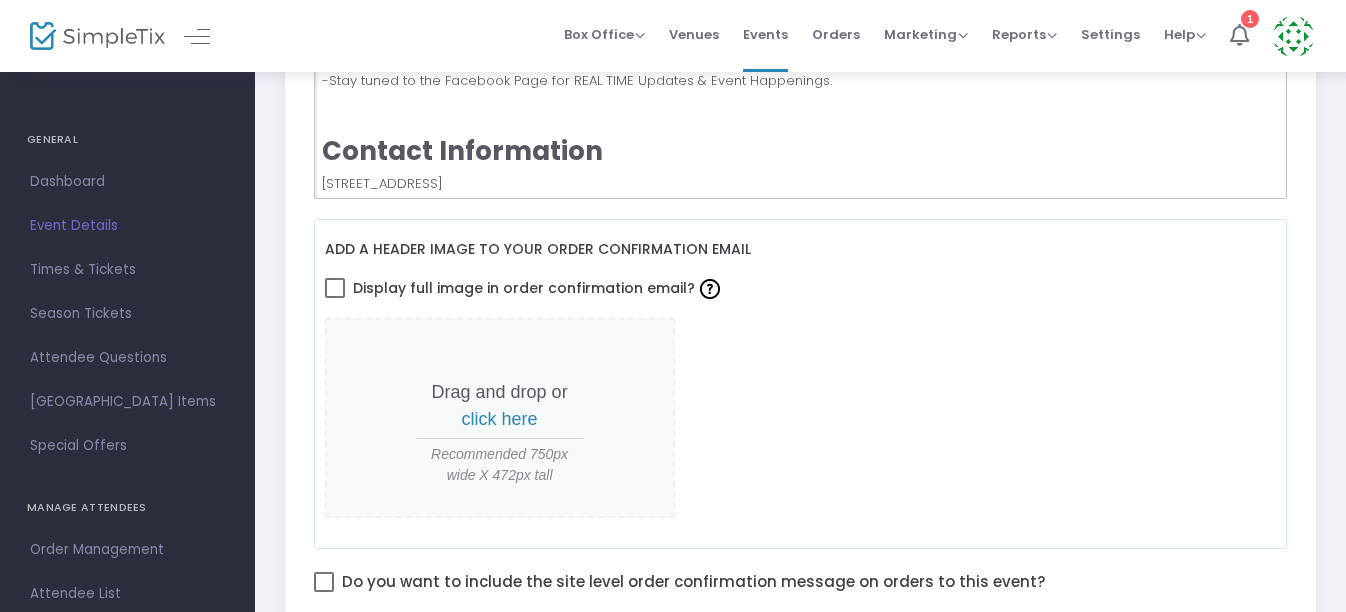 click on "[STREET_ADDRESS]" 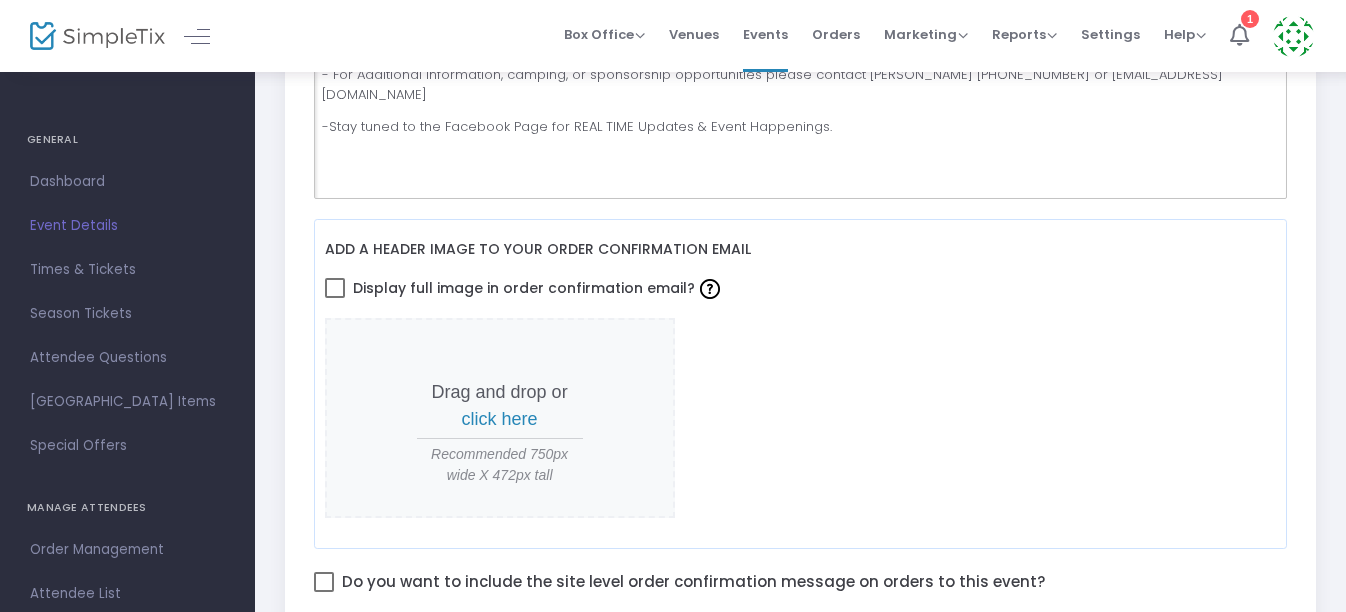 click on "Heading Heading 1 Paragraph Heading 1 Heading 2 Heading 3 Font Family Font Family Default Arial Courier New [US_STATE] Lucida Sans Unicode Tahoma Times New Roman Trebuchet MS Verdana Font Size Font Size 9 11 13 Default 17 19 21 Font Color Font Color Remove color Remove color Black Black Dim grey Dim grey Grey Grey Light grey Light grey White White Red Red Orange Orange Yellow Yellow Light green Light green Green Green Aquamarine Aquamarine Turquoise Turquoise Light blue Light blue Blue Blue Purple Purple Document colors Font Background Color Font Background Color Remove color Remove color Bold (CTRL+B) Bold Italic (CTRL+I) Italic Underline (CTRL+U) Underline Strikethrough (CTRL+SHIFT+X) Strikethrough Text alignment Text alignment Align left Align left Align right Align right Align center Align center Justify Justify Numbered List Numbered List Bulleted List Bulleted List Increase indent Increase indent Decrease indent Decrease indent Link (Ctrl+K) Link Block quote Block quote Insert image Insert image Media URL" 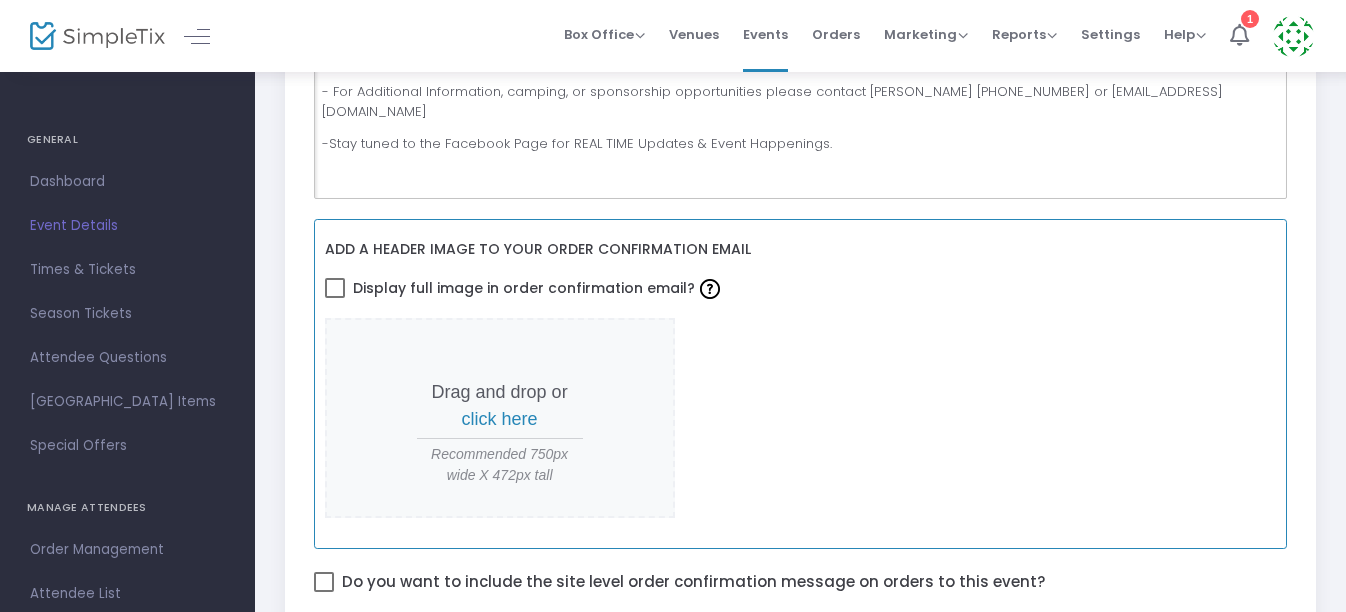 scroll, scrollTop: 668, scrollLeft: 0, axis: vertical 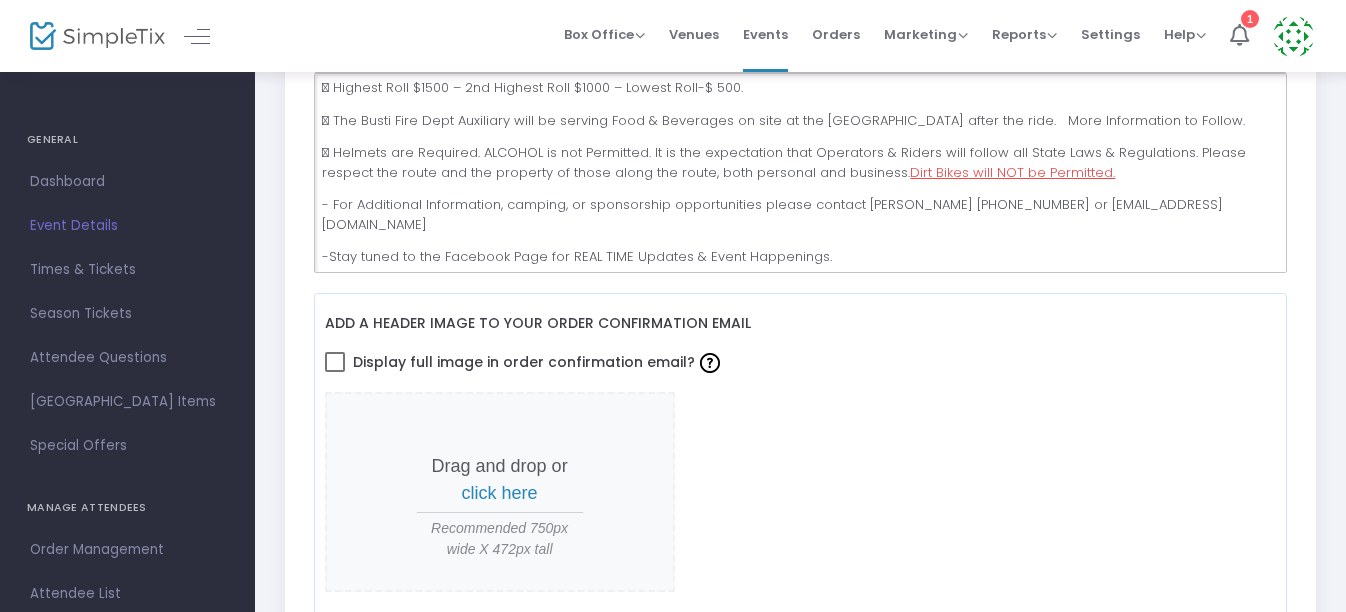 click on " Helmets are Required. ALCOHOL is not Permitted. It is the expectation that Operators & Riders will follow all State Laws & Regulations. Please respect the route and the property of those along the route, both personal and business.  Dirt Bikes will NOT be Permitted." 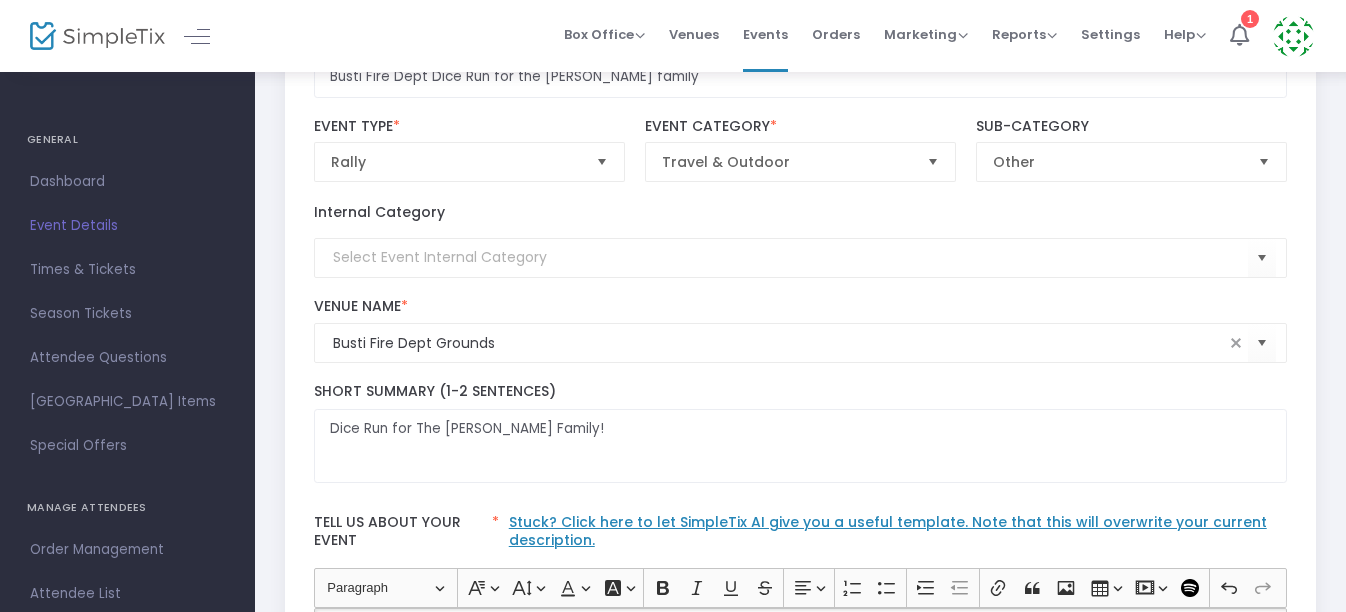 scroll, scrollTop: 0, scrollLeft: 13, axis: horizontal 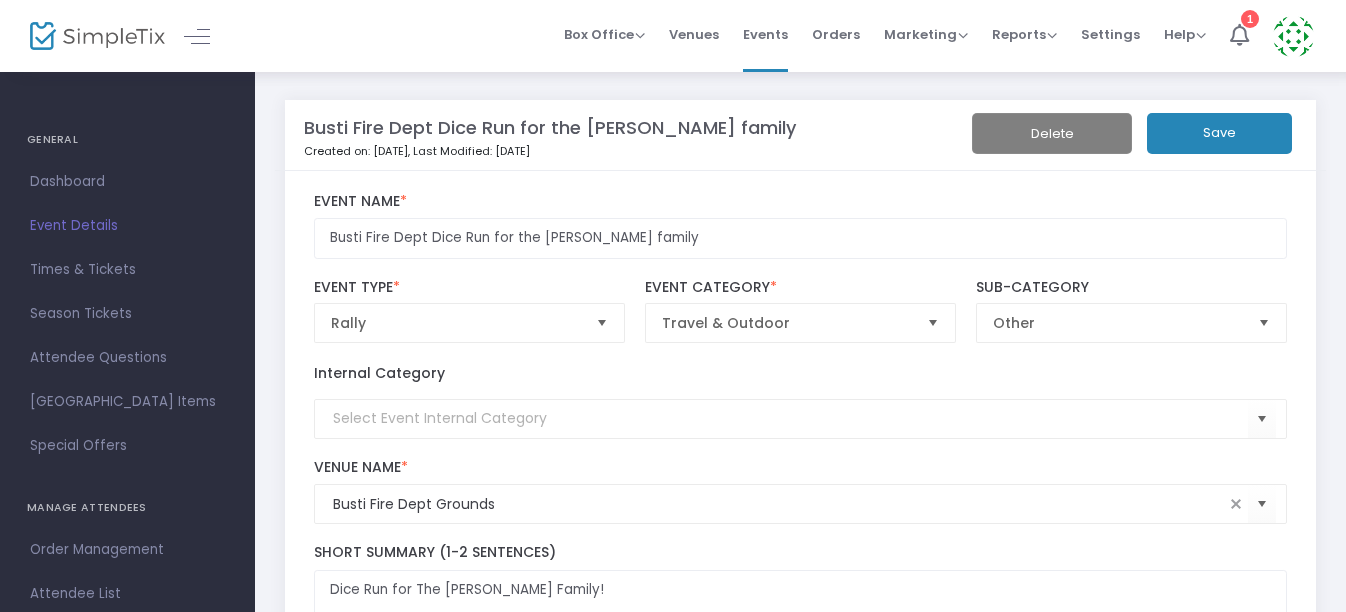 click on "Save" 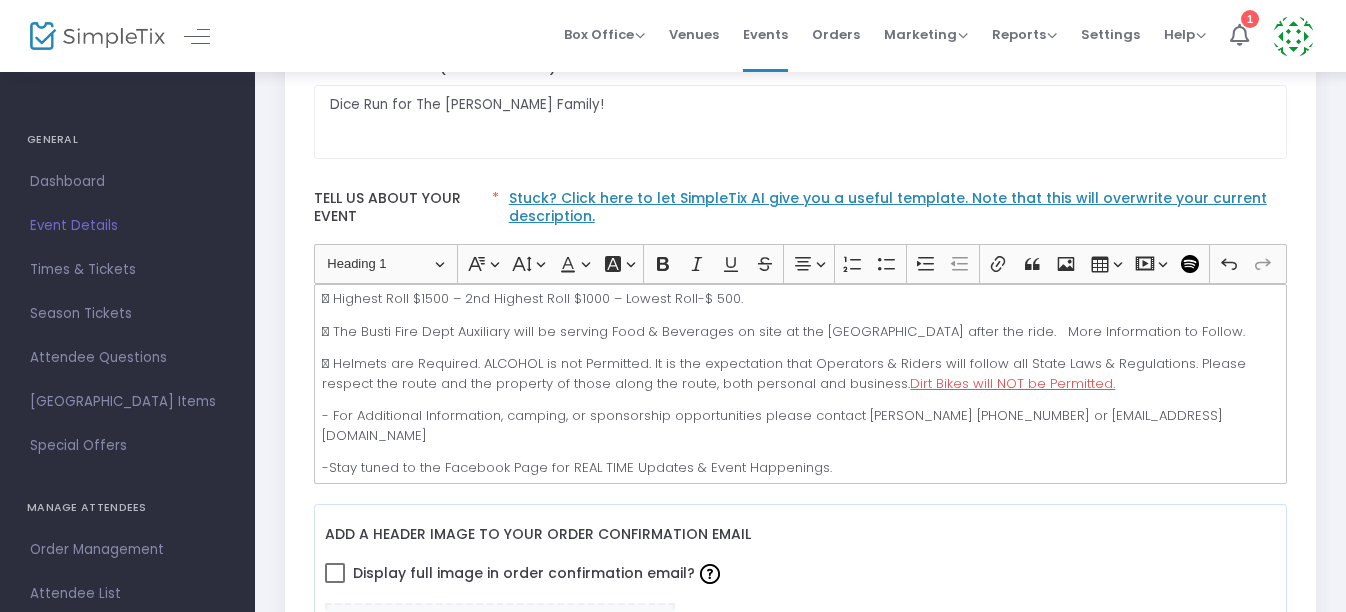 scroll, scrollTop: 528, scrollLeft: 13, axis: both 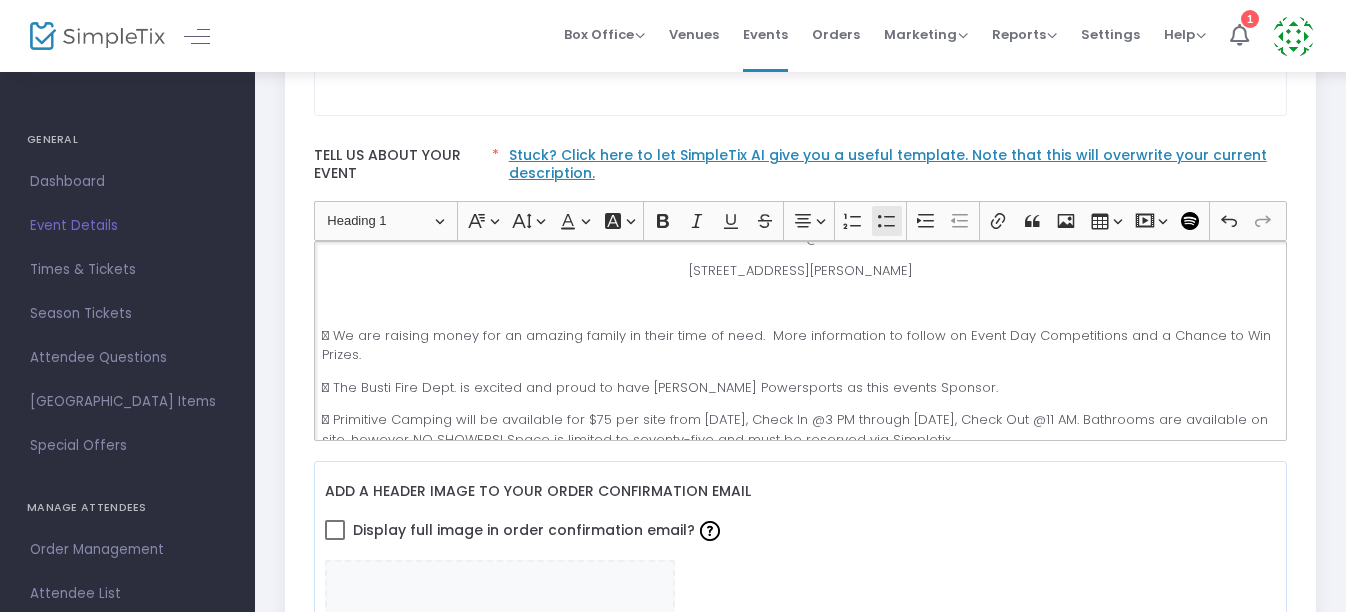 click 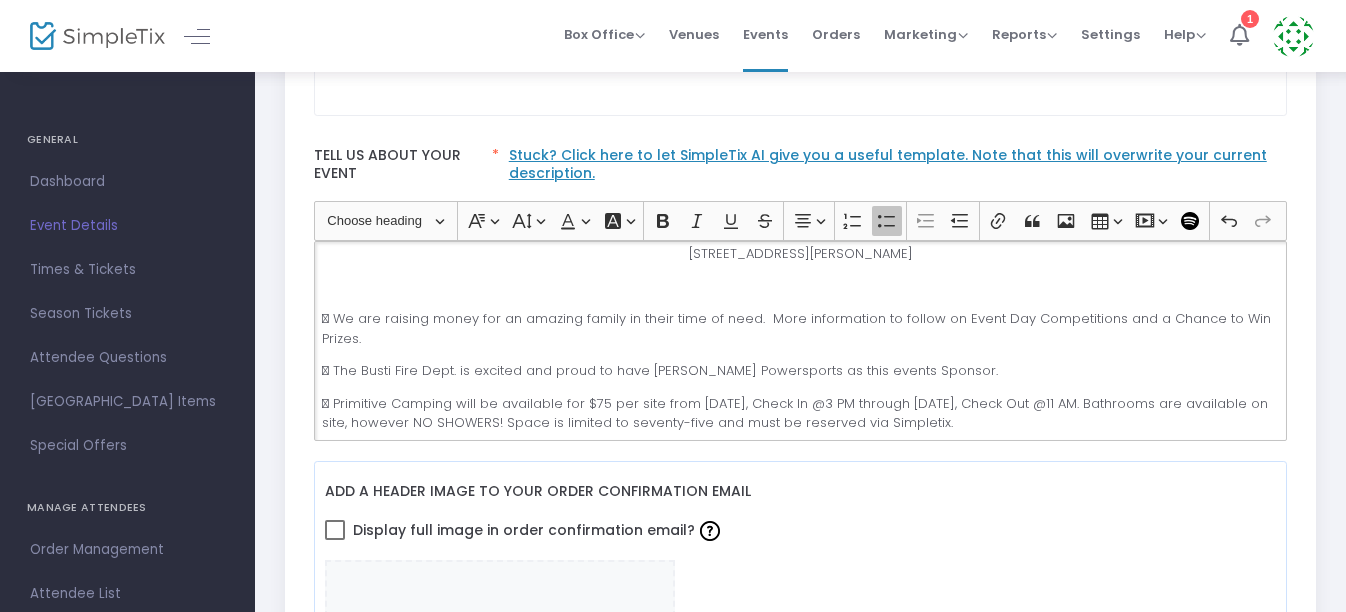 scroll, scrollTop: 188, scrollLeft: 0, axis: vertical 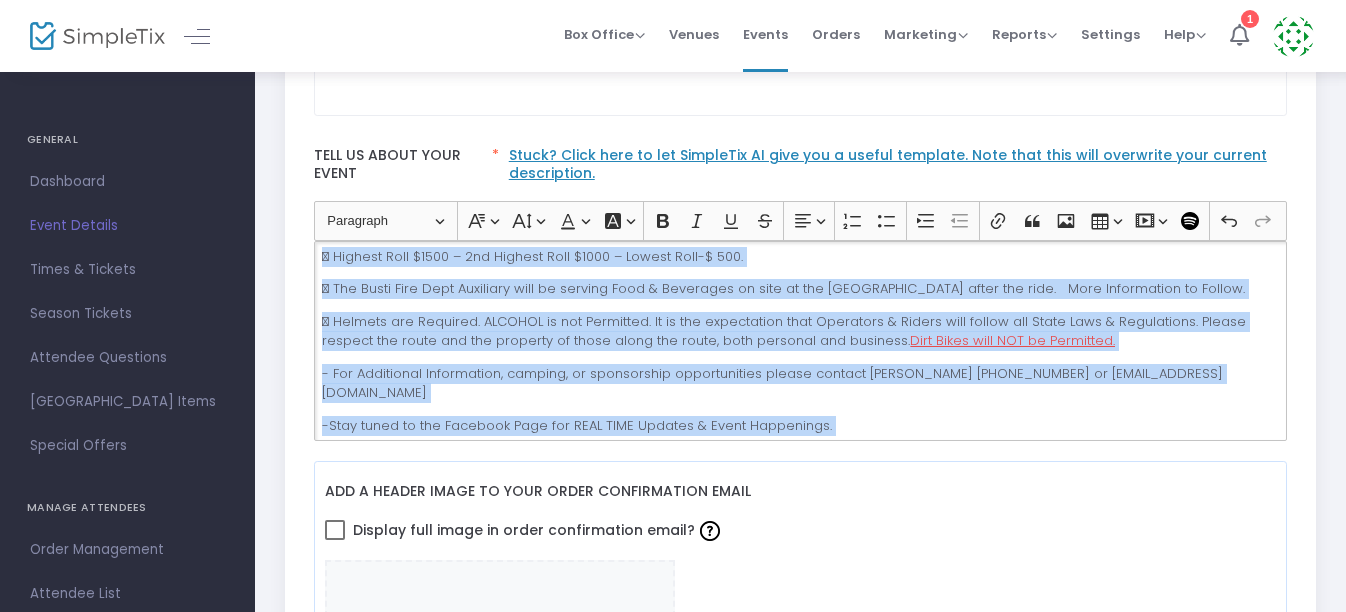 drag, startPoint x: 308, startPoint y: 337, endPoint x: 923, endPoint y: 408, distance: 619.08484 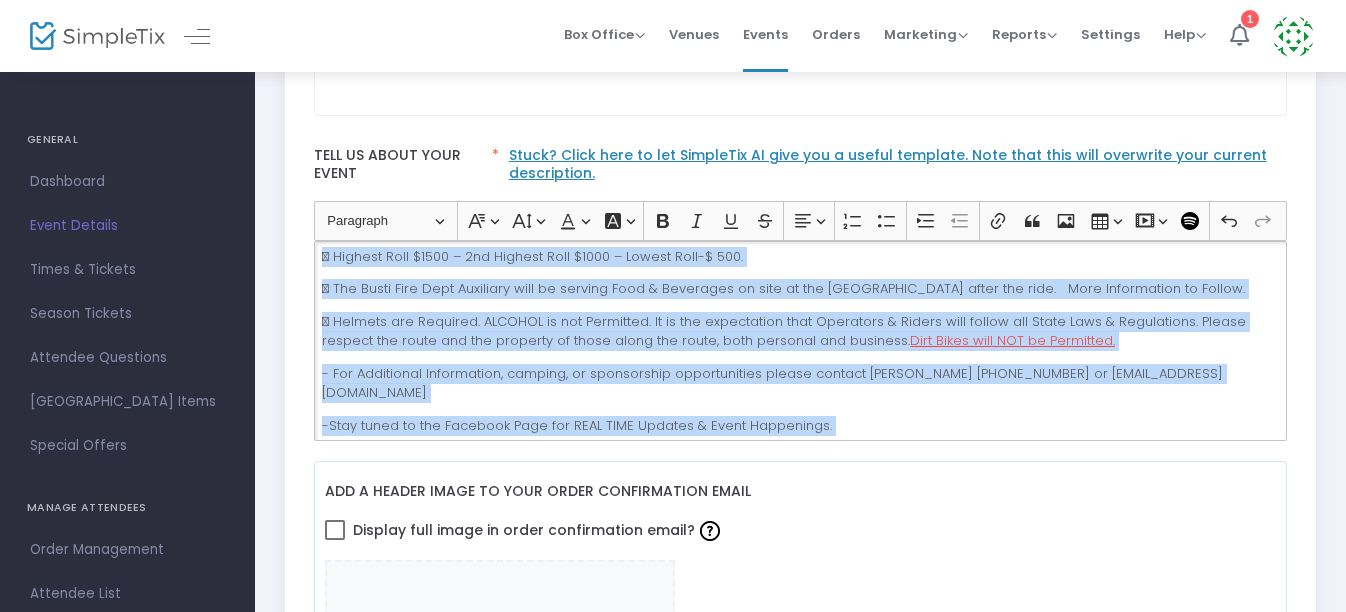 click on "Event Details Busti Fire Dept Dice Run for The [PERSON_NAME] Family!  ATV/SxS Road Rally  [DATE] @the Busti Fireman’s Grounds  Registration Starts @7:00 AM   Ride Starts @8:30 AM [STREET_ADDRESS][PERSON_NAME]  We are raising money for an amazing family in their time of need.  More information to follow on Event Day Competitions and a Chance to Win Prizes.   The Busti Fire Dept. is excited and proud to have [PERSON_NAME] Powersports as this events Sponsor.   Primitive Camping will be available for $75 per site from [DATE], Check In @3 PM through [DATE], Check Out @11 AM. Bathrooms are available on site, however NO SHOWERS! Space is limited to seventy-five and must be reserved via Simpletix.   Highest Roll $1500 – 2nd Highest Roll $1000 – Lowest Roll-$ 500.   The Busti Fire Dept Auxiliary will be serving Food & Beverages on site at the [GEOGRAPHIC_DATA] after the ride.   More Information to Follow.  Dirt Bikes will NOT be Permitted." 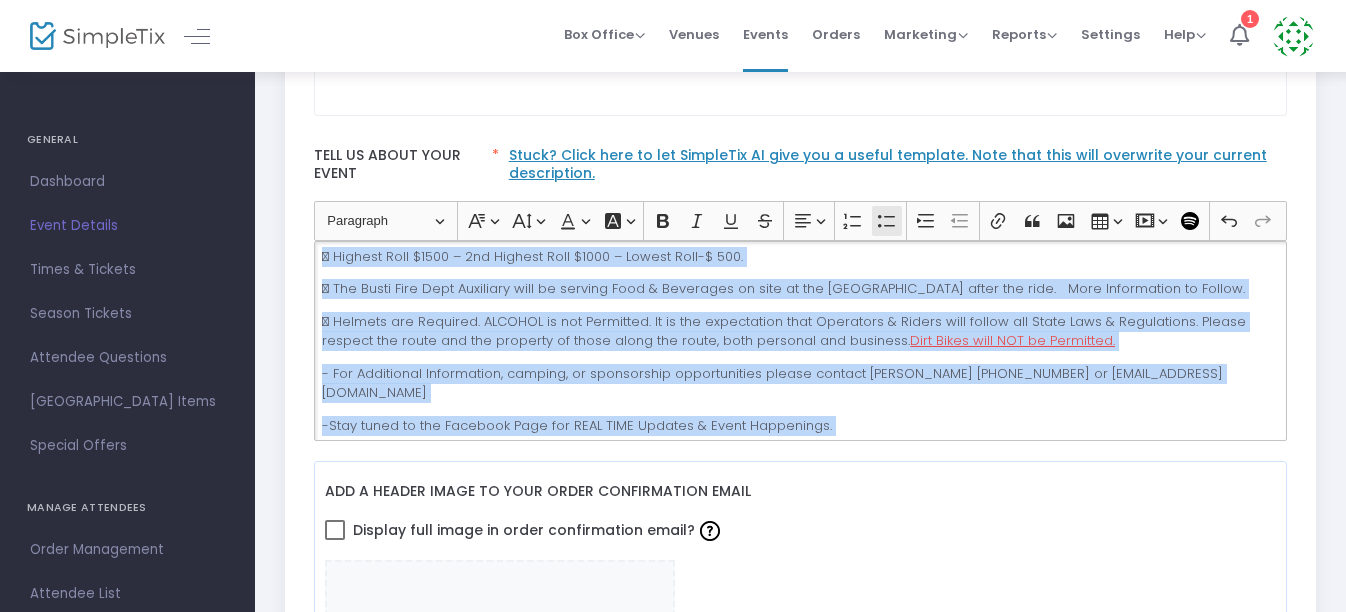 click 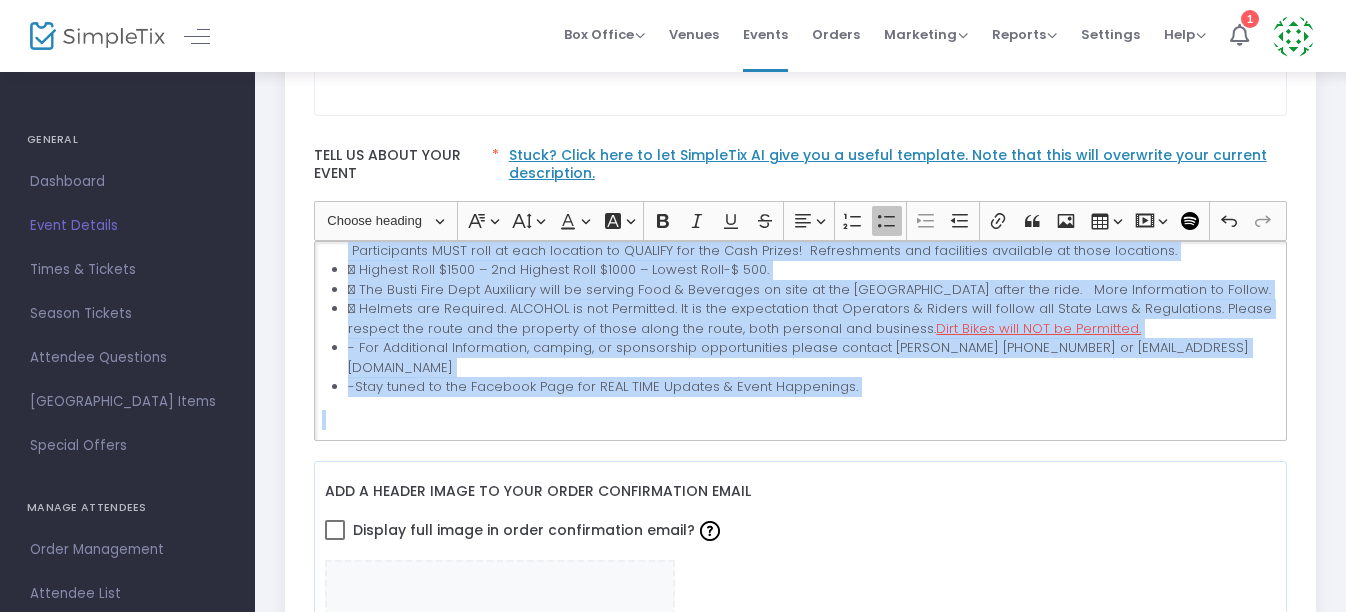 scroll, scrollTop: 527, scrollLeft: 0, axis: vertical 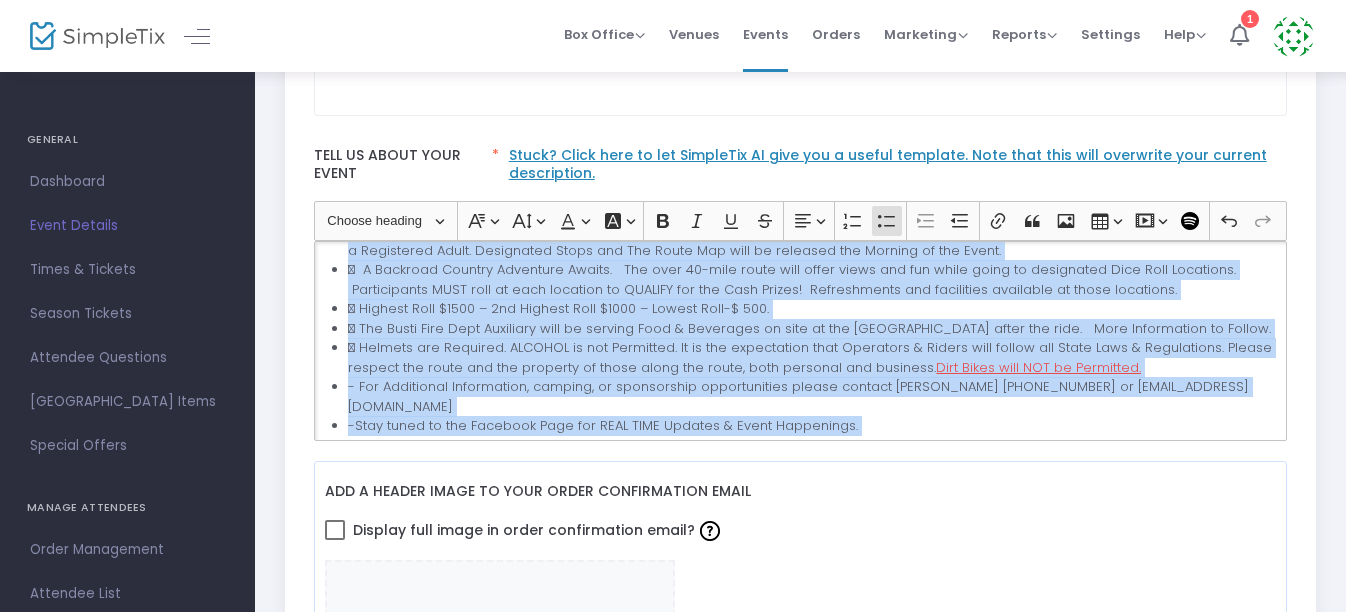 click on "Event Details Busti Fire Dept Dice Run for The [PERSON_NAME] Family!  ATV/SxS Road Rally  [DATE] @the Busti Fireman’s Grounds  Registration Starts @7:00 AM   Ride Starts @8:30 AM [STREET_ADDRESS][PERSON_NAME]  We are raising money for an amazing family in their time of need.  More information to follow on Event Day Competitions and a Chance to Win Prizes.   The Busti Fire Dept. is excited and proud to have [PERSON_NAME] Powersports as this events Sponsor.   Primitive Camping will be available for $75 per site from [DATE], Check In @3 PM through [DATE], Check Out @11 AM. Bathrooms are available on site, however NO SHOWERS! Space is limited to seventy-five and must be reserved via Simpletix.   Highest Roll $1500 – 2nd Highest Roll $1000 – Lowest Roll-$ 500.   The Busti Fire Dept Auxiliary will be serving Food & Beverages on site at the [GEOGRAPHIC_DATA] after the ride.   More Information to Follow.  Dirt Bikes will NOT be Permitted." 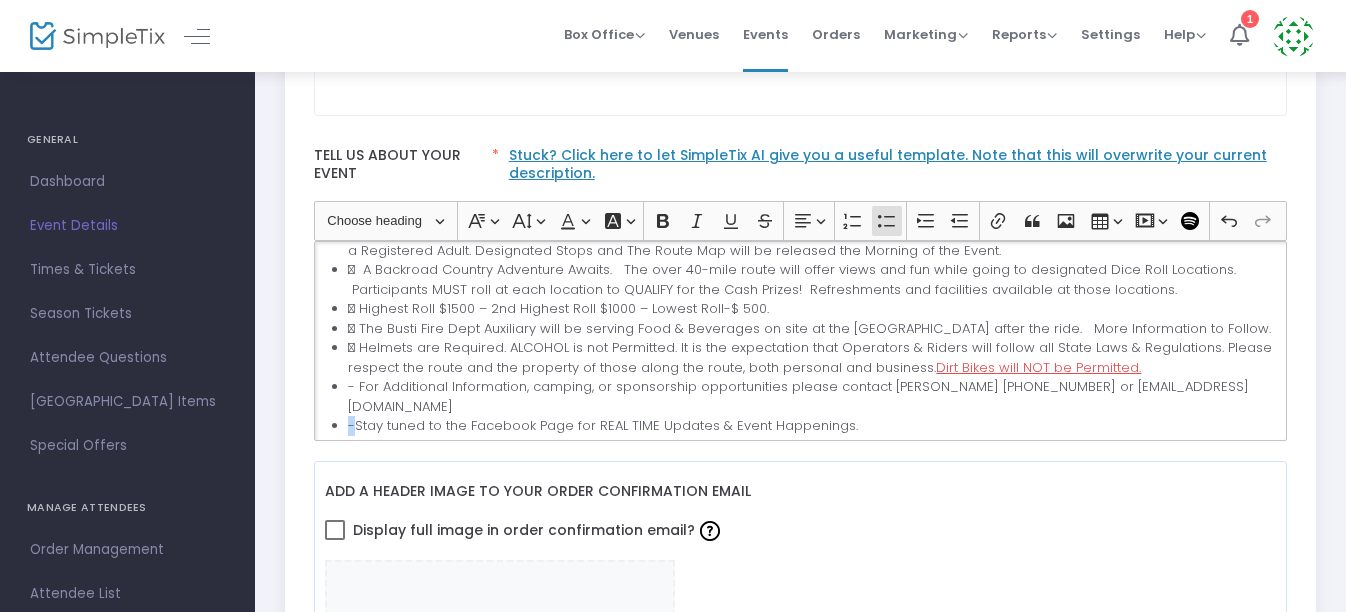 click on "-Stay tuned to the Facebook Page for REAL TIME Updates & Event Happenings." 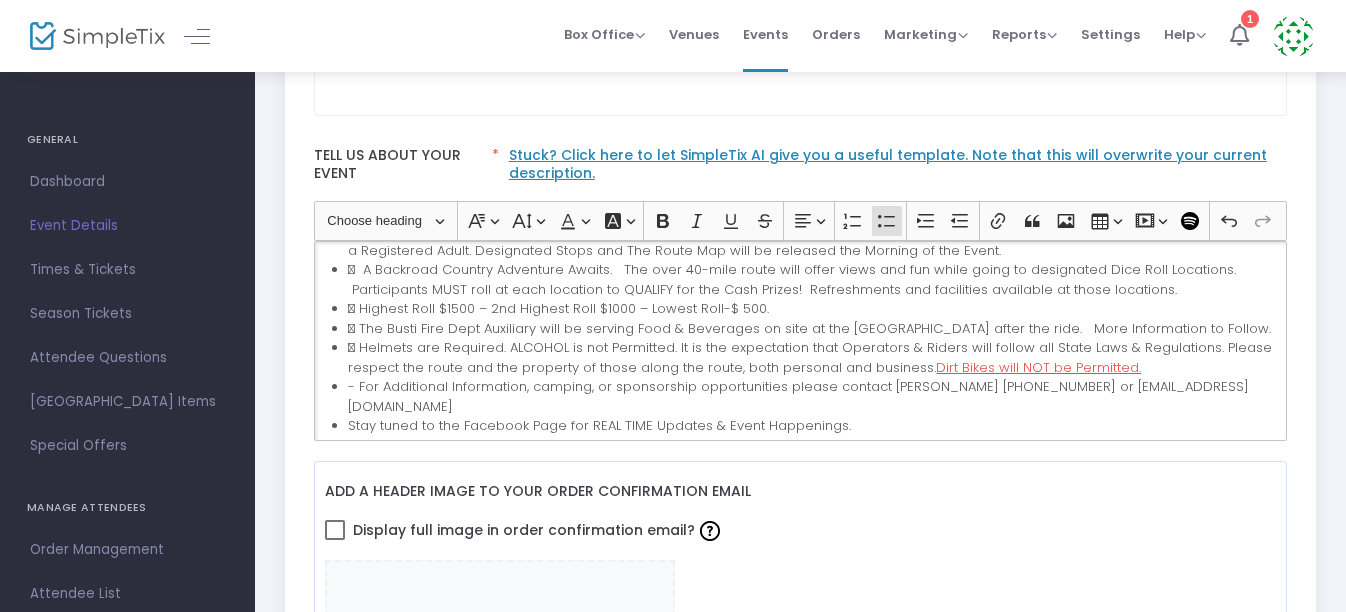 click on "- For Additional Information, camping, or sponsorship opportunities please contact [PERSON_NAME] [PHONE_NUMBER] or [EMAIL_ADDRESS][DOMAIN_NAME]" 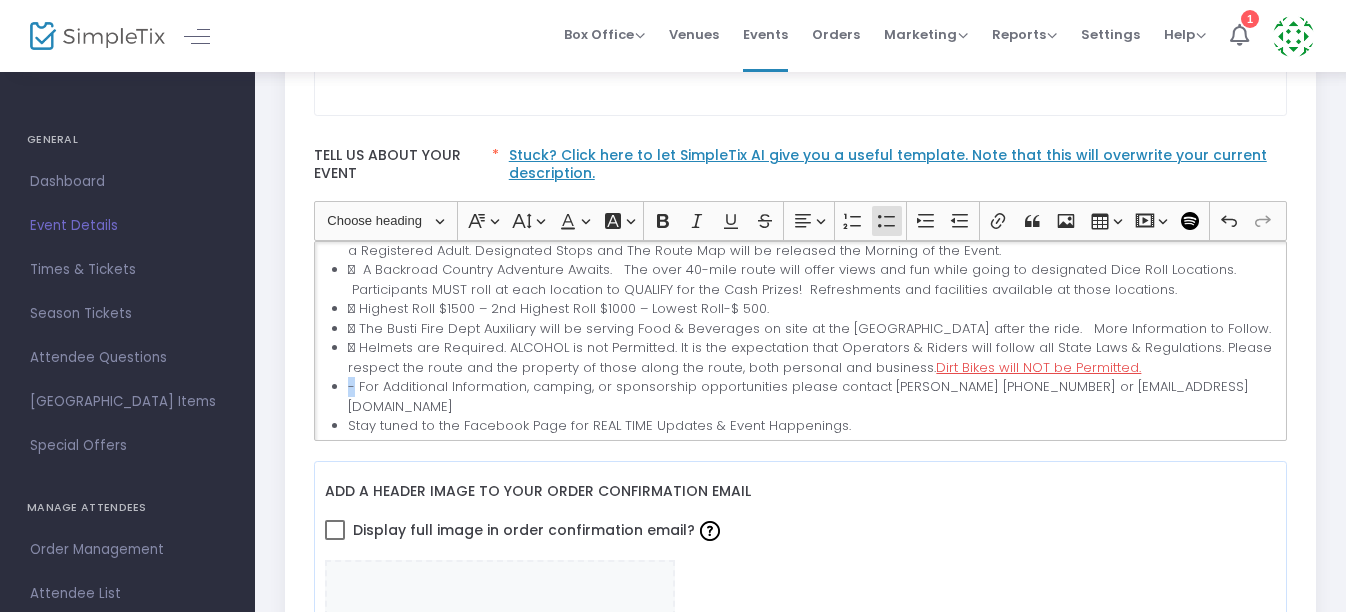 click on " We are raising money for an amazing family in their time of need.  More information to follow on Event Day Competitions and a Chance to Win Prizes.   The Busti Fire Dept. is excited and proud to have [PERSON_NAME] Powersports as this events Sponsor.   Primitive Camping will be available for $75 per site from [DATE], Check In @3 PM through [DATE], Check Out @11 AM. Bathrooms are available on site, however NO SHOWERS! Space is limited to seventy-five and must be reserved via Simpletix.   Pre-Registration via Simpletix is $25 per Person/Operator and Additional Riders. Children under twelve with a Registered Adult are Free. Each Person must be registered separately and sign the Waiver that will be available at check in.  We strongly encourage Pre-Registration via Simpletix.  Highest Roll $1500 – 2nd Highest Roll $1000 – Lowest Roll-$ 500.  Dirt Bikes will NOT be Permitted.  Stay tuned to the Facebook Page for REAL TIME Updates & Event Happenings." 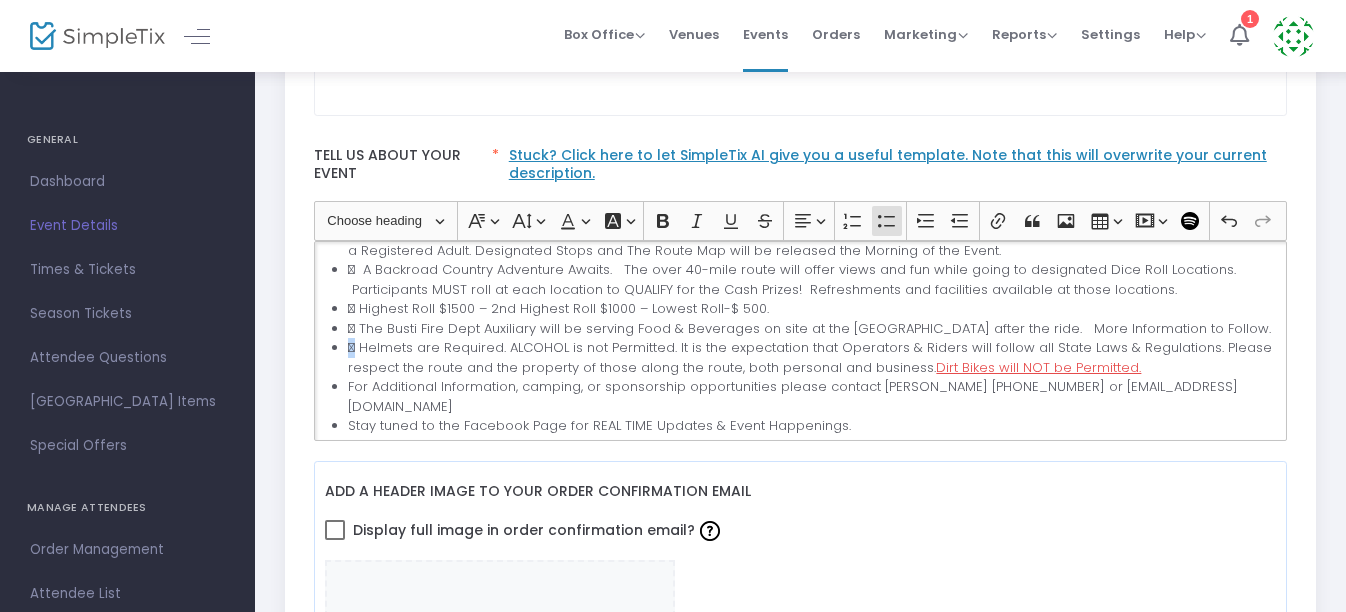 click on " We are raising money for an amazing family in their time of need.  More information to follow on Event Day Competitions and a Chance to Win Prizes.   The Busti Fire Dept. is excited and proud to have [PERSON_NAME] Powersports as this events Sponsor.   Primitive Camping will be available for $75 per site from [DATE], Check In @3 PM through [DATE], Check Out @11 AM. Bathrooms are available on site, however NO SHOWERS! Space is limited to seventy-five and must be reserved via Simpletix.   Pre-Registration via Simpletix is $25 per Person/Operator and Additional Riders. Children under twelve with a Registered Adult are Free. Each Person must be registered separately and sign the Waiver that will be available at check in.  We strongly encourage Pre-Registration via Simpletix.  Highest Roll $1500 – 2nd Highest Roll $1000 – Lowest Roll-$ 500.  Dirt Bikes will NOT be Permitted.  Stay tuned to the Facebook Page for REAL TIME Updates & Event Happenings." 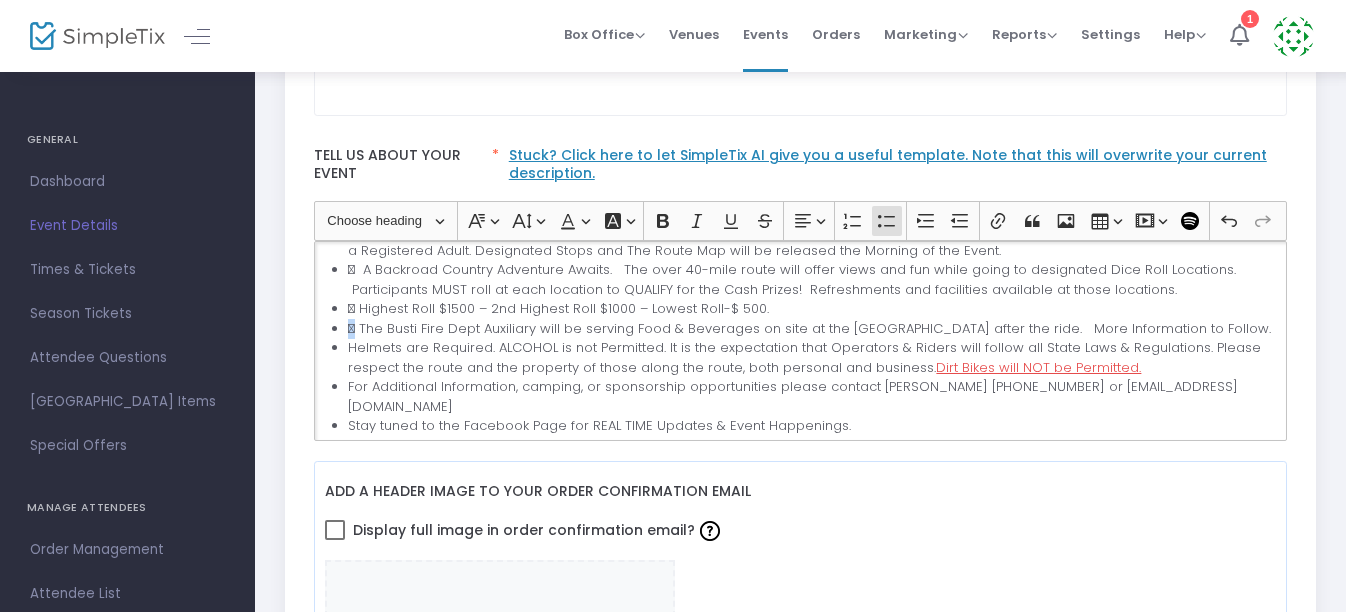 click on " We are raising money for an amazing family in their time of need.  More information to follow on Event Day Competitions and a Chance to Win Prizes.   The Busti Fire Dept. is excited and proud to have [PERSON_NAME] Powersports as this events Sponsor.   Primitive Camping will be available for $75 per site from [DATE], Check In @3 PM through [DATE], Check Out @11 AM. Bathrooms are available on site, however NO SHOWERS! Space is limited to seventy-five and must be reserved via Simpletix.   Pre-Registration via Simpletix is $25 per Person/Operator and Additional Riders. Children under twelve with a Registered Adult are Free. Each Person must be registered separately and sign the Waiver that will be available at check in.  We strongly encourage Pre-Registration via Simpletix.  Highest Roll $1500 – 2nd Highest Roll $1000 – Lowest Roll-$ 500.  Dirt Bikes will NOT be Permitted.  Stay tuned to the Facebook Page for REAL TIME Updates & Event Happenings." 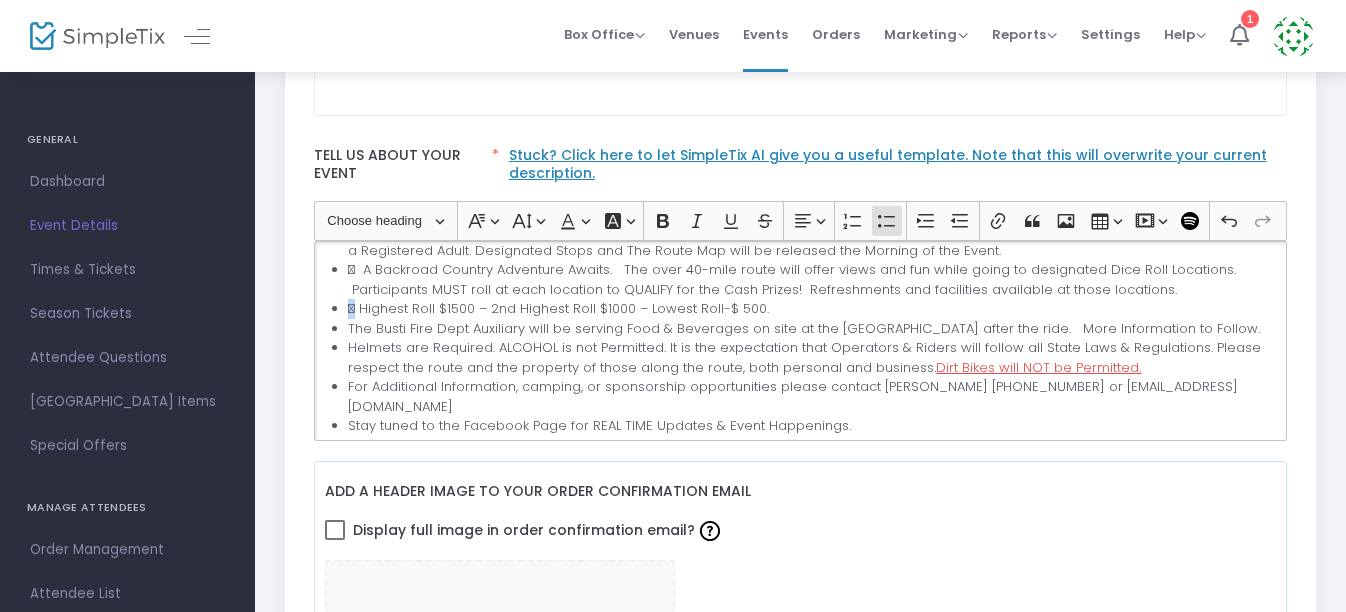 drag, startPoint x: 343, startPoint y: 286, endPoint x: 332, endPoint y: 286, distance: 11 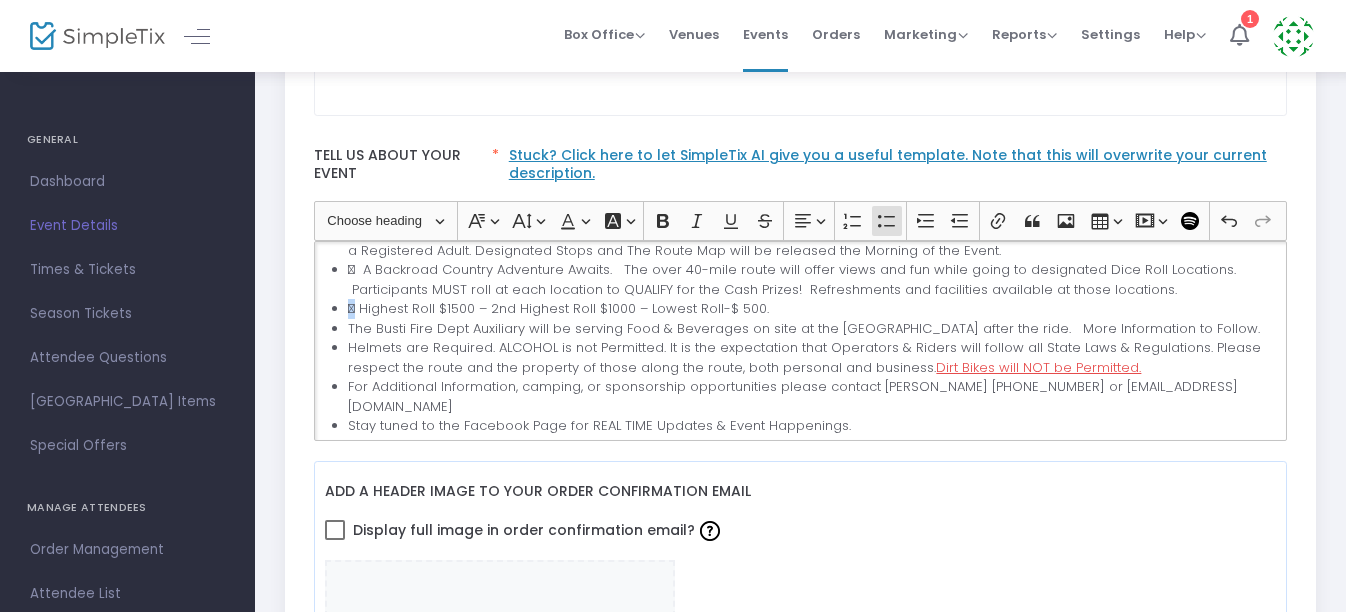 click on " We are raising money for an amazing family in their time of need.  More information to follow on Event Day Competitions and a Chance to Win Prizes.   The Busti Fire Dept. is excited and proud to have [PERSON_NAME] Powersports as this events Sponsor.   Primitive Camping will be available for $75 per site from [DATE], Check In @3 PM through [DATE], Check Out @11 AM. Bathrooms are available on site, however NO SHOWERS! Space is limited to seventy-five and must be reserved via Simpletix.   Pre-Registration via Simpletix is $25 per Person/Operator and Additional Riders. Children under twelve with a Registered Adult are Free. Each Person must be registered separately and sign the Waiver that will be available at check in.  We strongly encourage Pre-Registration via Simpletix.  Highest Roll $1500 – 2nd Highest Roll $1000 – Lowest Roll-$ 500.  Dirt Bikes will NOT be Permitted.  Stay tuned to the Facebook Page for REAL TIME Updates & Event Happenings." 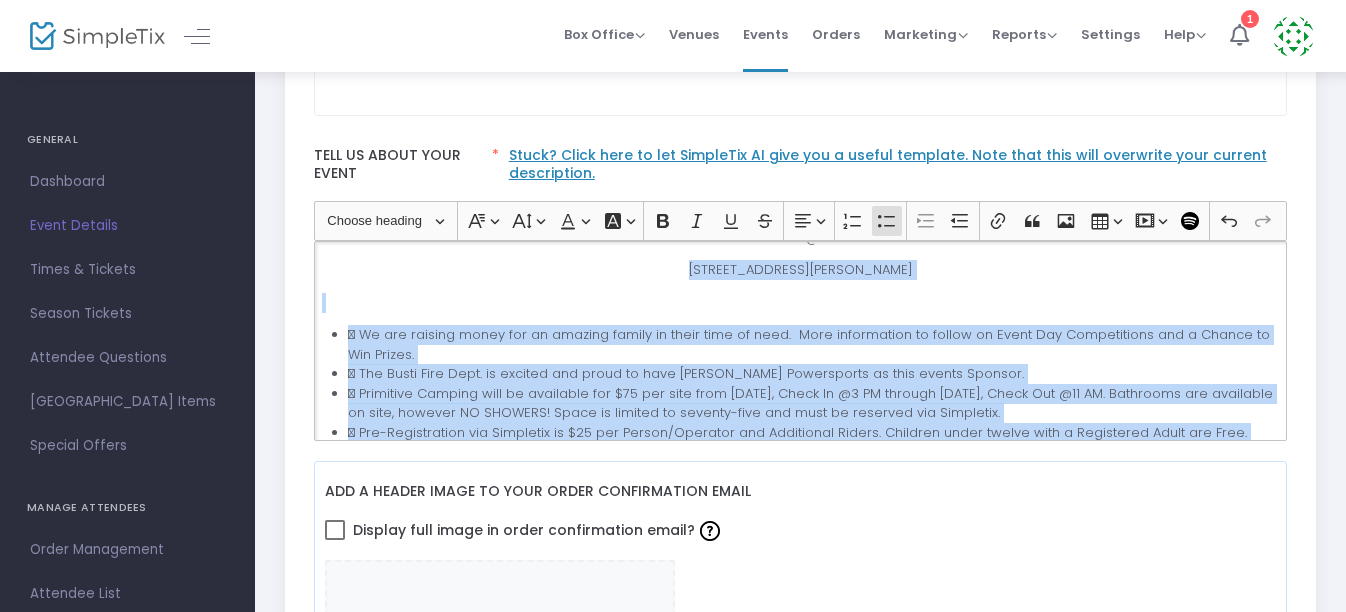 click on "Event Details Busti Fire Dept Dice Run for The [PERSON_NAME] Family!  ATV/SxS Road Rally  [DATE] @the Busti Fireman’s Grounds  Registration Starts @7:00 AM   Ride Starts @8:30 AM [STREET_ADDRESS][PERSON_NAME]  We are raising money for an amazing family in their time of need.  More information to follow on Event Day Competitions and a Chance to Win Prizes.   The Busti Fire Dept. is excited and proud to have [PERSON_NAME] Powersports as this events Sponsor.   Primitive Camping will be available for $75 per site from [DATE], Check In @3 PM through [DATE], Check Out @11 AM. Bathrooms are available on site, however NO SHOWERS! Space is limited to seventy-five and must be reserved via Simpletix.   Highest Roll $1500 – 2nd Highest Roll $1000 – Lowest Roll-$ 500.   The Busti Fire Dept Auxiliary will be serving Food & Beverages on site at the [GEOGRAPHIC_DATA] after the ride.   More Information to Follow.  Dirt Bikes will NOT be Permitted." 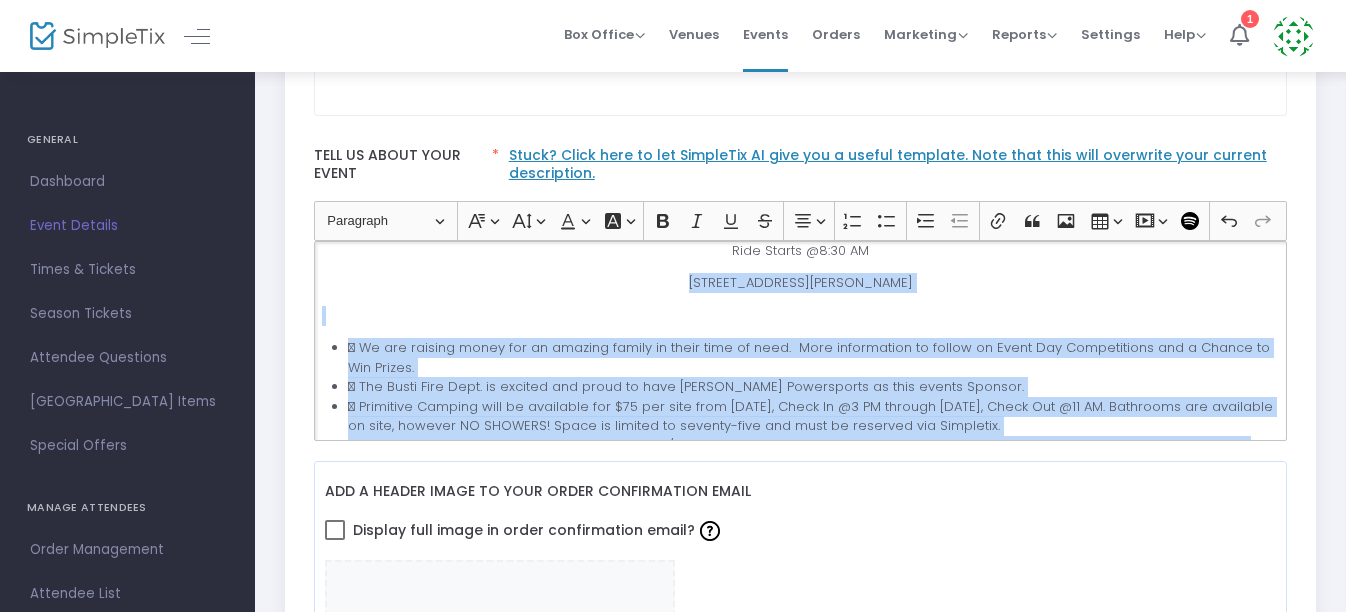 click on " We are raising money for an amazing family in their time of need.  More information to follow on Event Day Competitions and a Chance to Win Prizes." 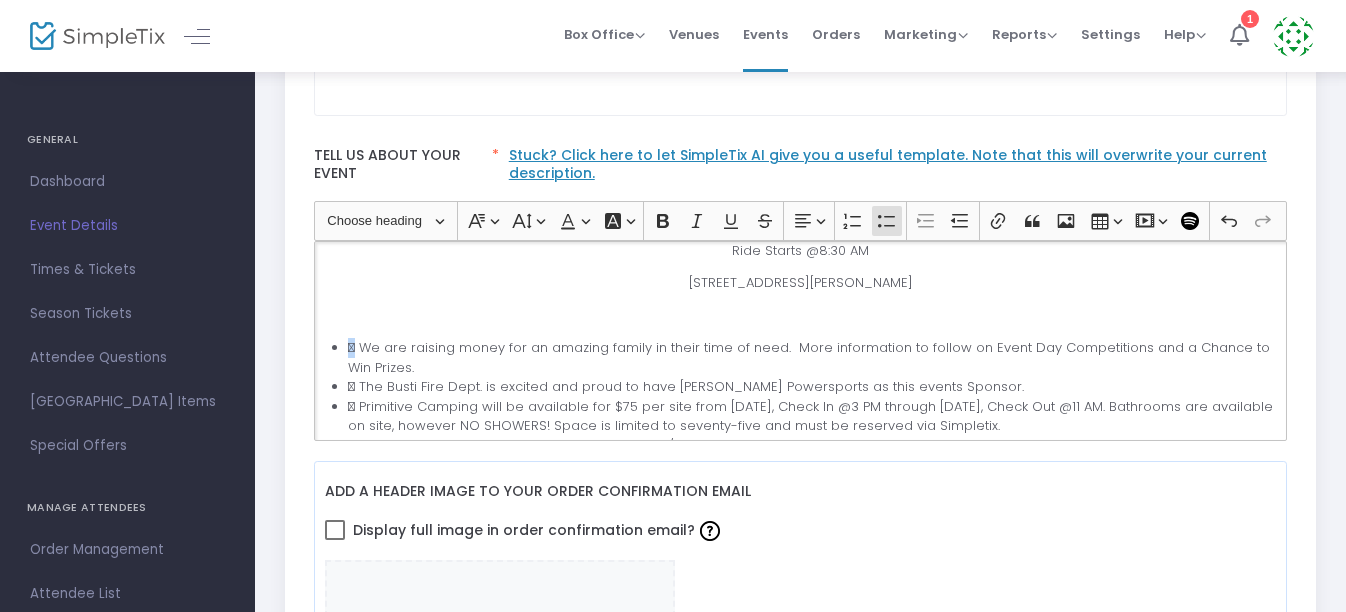 drag, startPoint x: 339, startPoint y: 346, endPoint x: 328, endPoint y: 347, distance: 11.045361 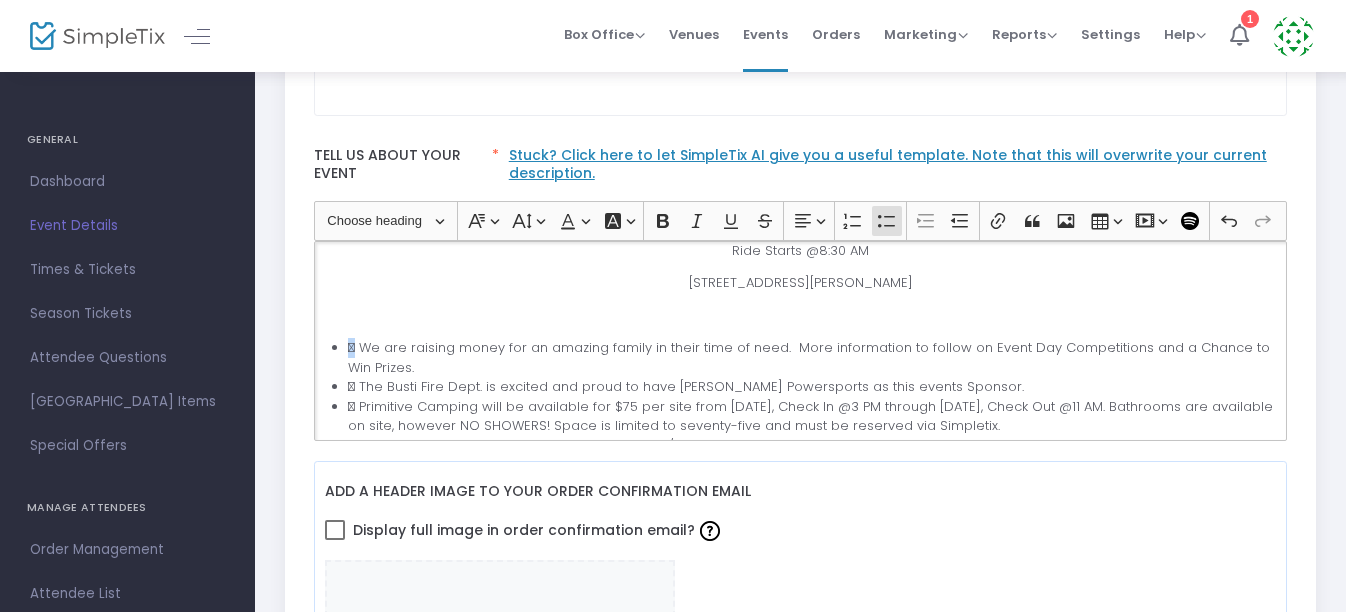 click on " We are raising money for an amazing family in their time of need.  More information to follow on Event Day Competitions and a Chance to Win Prizes.   The Busti Fire Dept. is excited and proud to have [PERSON_NAME] Powersports as this events Sponsor.   Primitive Camping will be available for $75 per site from [DATE], Check In @3 PM through [DATE], Check Out @11 AM. Bathrooms are available on site, however NO SHOWERS! Space is limited to seventy-five and must be reserved via Simpletix.   Pre-Registration via Simpletix is $25 per Person/Operator and Additional Riders. Children under twelve with a Registered Adult are Free. Each Person must be registered separately and sign the Waiver that will be available at check in.  We strongly encourage Pre-Registration via Simpletix.  Highest Roll $1500 – 2nd Highest Roll $1000 – Lowest Roll-$ 500.  Dirt Bikes will NOT be Permitted.  Stay tuned to the Facebook Page for REAL TIME Updates & Event Happenings." 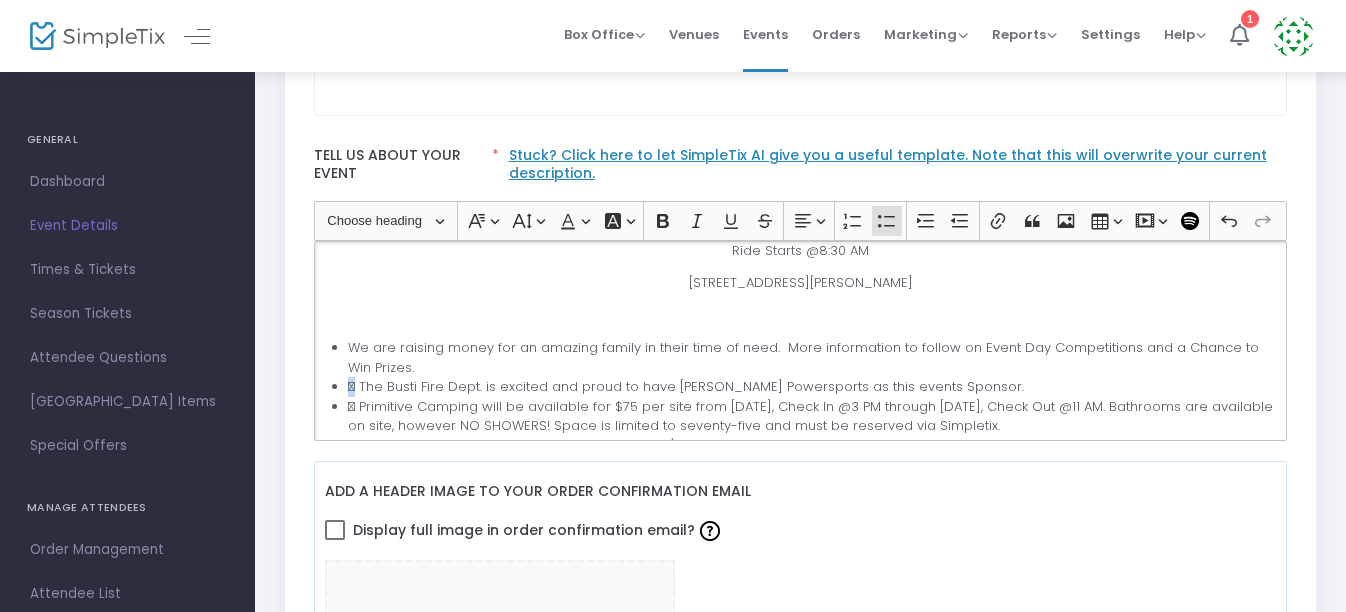 click on " The Busti Fire Dept. is excited and proud to have [PERSON_NAME] Powersports as this events Sponsor." 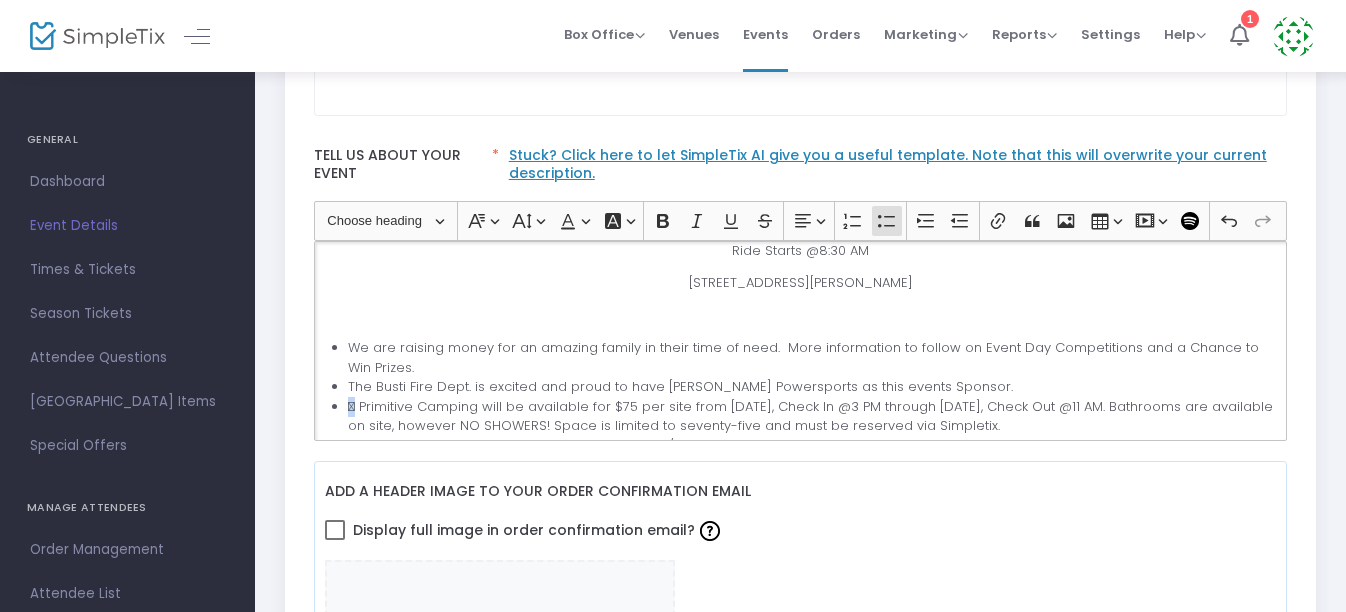 drag, startPoint x: 343, startPoint y: 406, endPoint x: 331, endPoint y: 408, distance: 12.165525 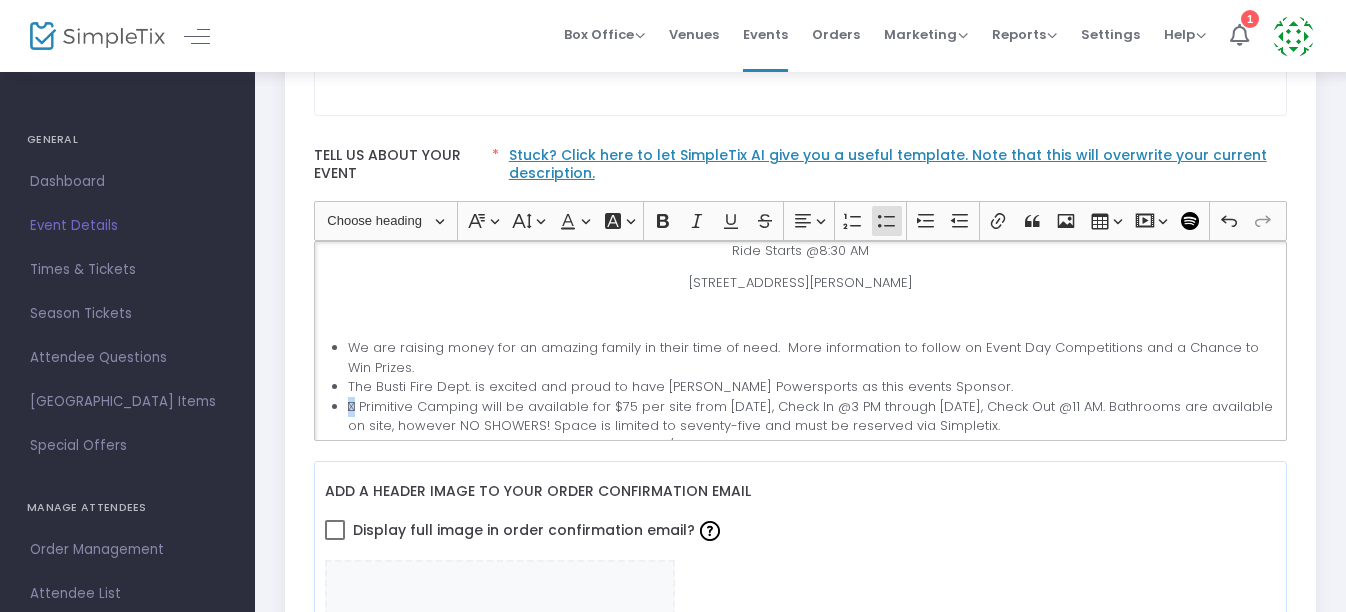 click on "We are raising money for an amazing family in their time of need.  More information to follow on Event Day Competitions and a Chance to Win Prizes.   The Busti Fire Dept. is excited and proud to have [PERSON_NAME] Powersports as this events Sponsor.   Primitive Camping will be available for $75 per site from [DATE], Check In @3 PM through [DATE], Check Out @11 AM. Bathrooms are available on site, however NO SHOWERS! Space is limited to seventy-five and must be reserved via Simpletix.   Pre-Registration via Simpletix is $25 per Person/Operator and Additional Riders. Children under twelve with a Registered Adult are Free. Each Person must be registered separately and sign the Waiver that will be available at check in.  We strongly encourage Pre-Registration via Simpletix.  Highest Roll $1500 – 2nd Highest Roll $1000 – Lowest Roll-$ 500.  Dirt Bikes will NOT be Permitted.  Stay tuned to the Facebook Page for REAL TIME Updates & Event Happenings." 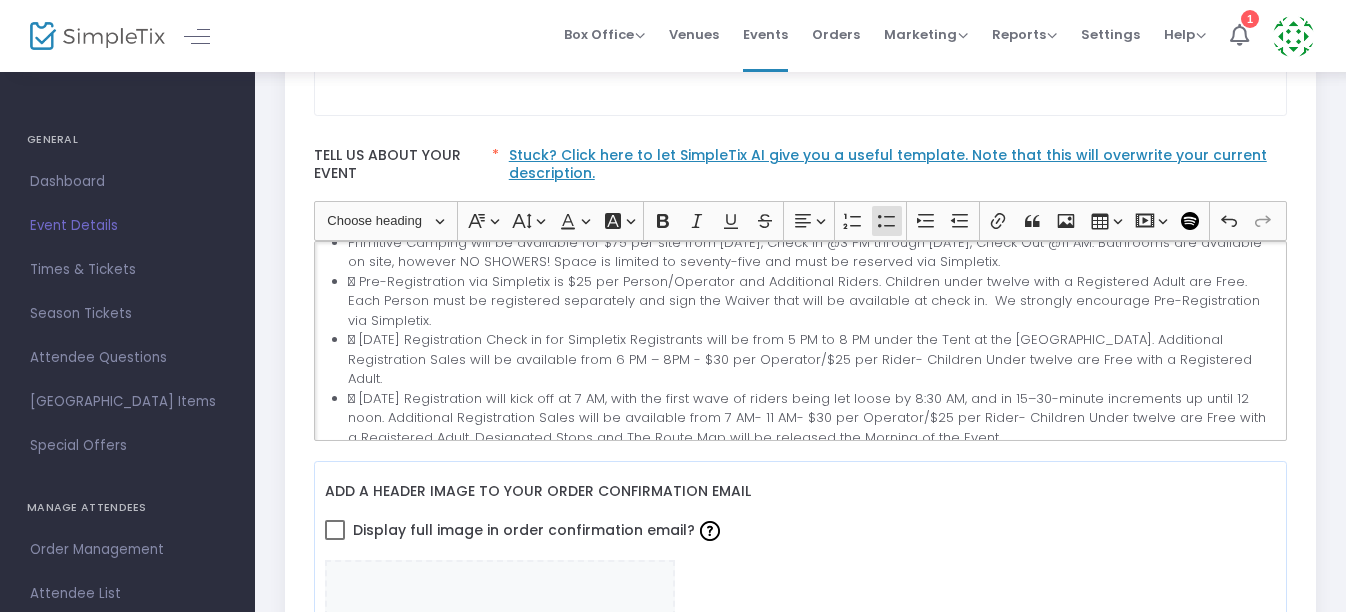 scroll, scrollTop: 341, scrollLeft: 0, axis: vertical 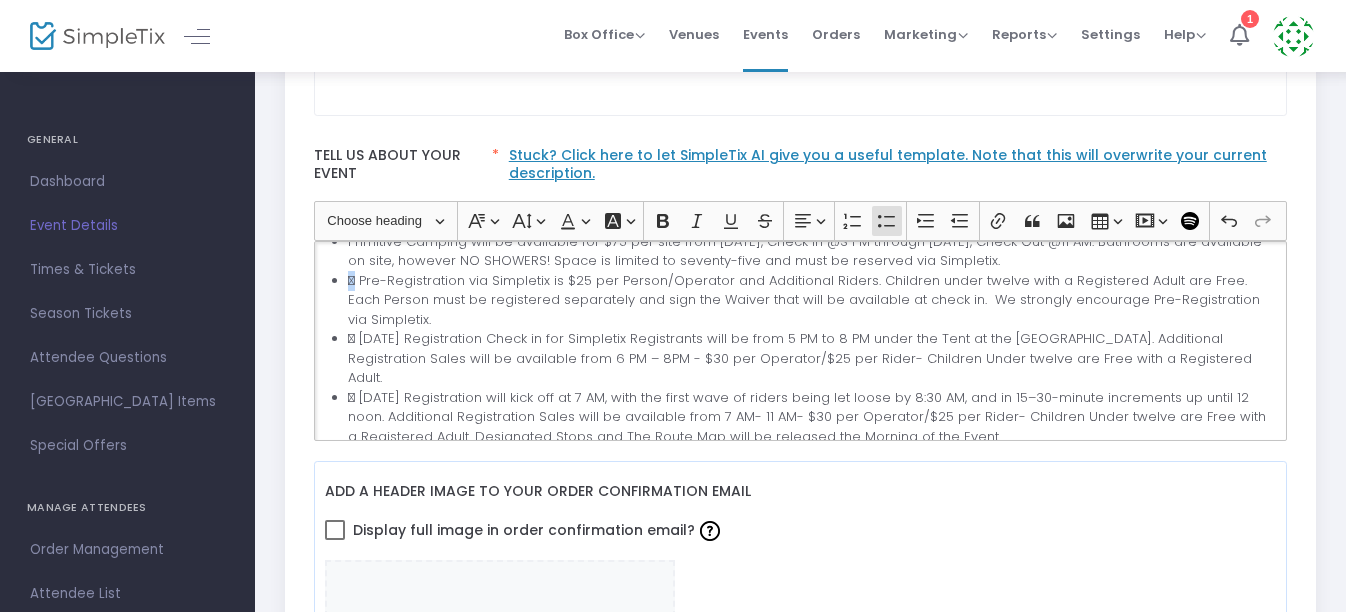 click on " Pre-Registration via Simpletix is $25 per Person/Operator and Additional Riders. Children under twelve with a Registered Adult are Free. Each Person must be registered separately and sign the Waiver that will be available at check in.  We strongly encourage Pre-Registration via Simpletix." 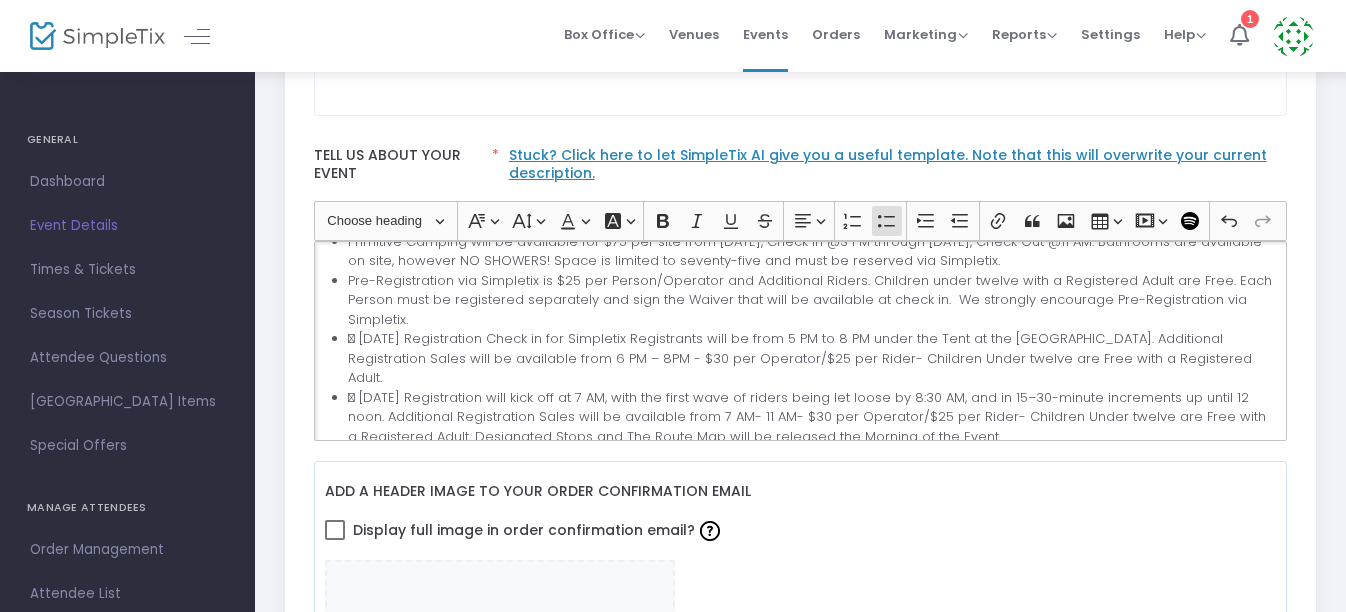 click on " [DATE] Registration Check in for Simpletix Registrants will be from 5 PM to 8 PM under the Tent at the [GEOGRAPHIC_DATA]. Additional Registration Sales will be available from 6 PM – 8PM - $30 per Operator/$25 per Rider- Children Under twelve are Free with a Registered Adult." 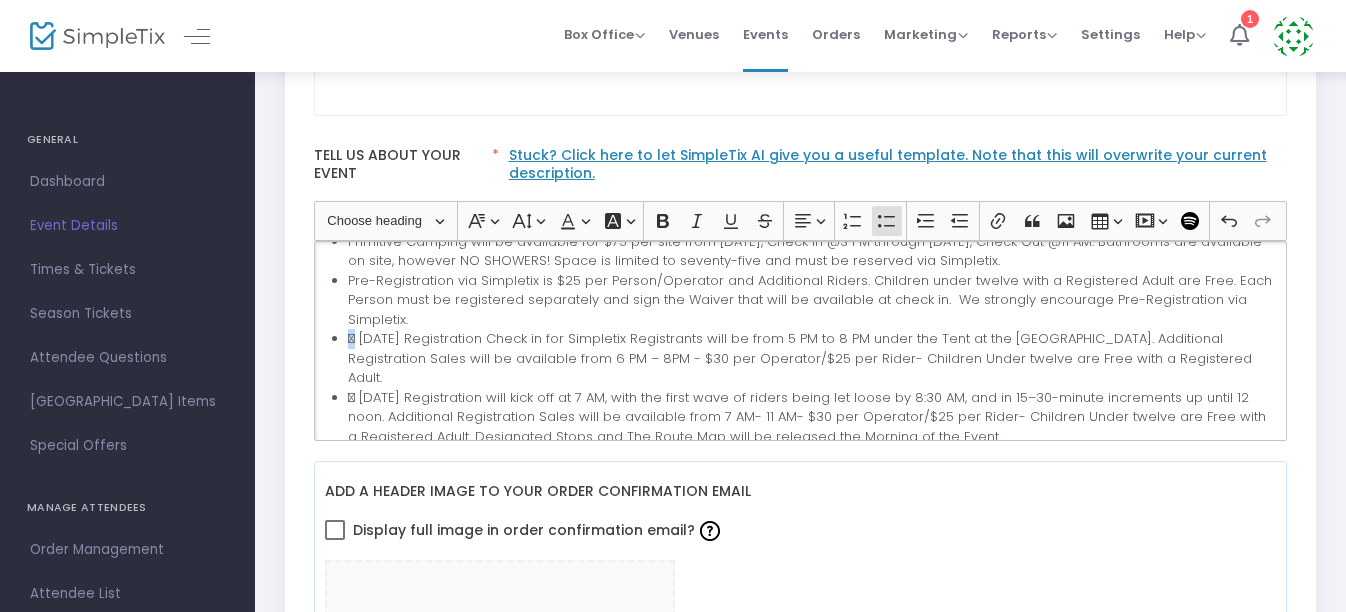 drag, startPoint x: 341, startPoint y: 335, endPoint x: 331, endPoint y: 337, distance: 10.198039 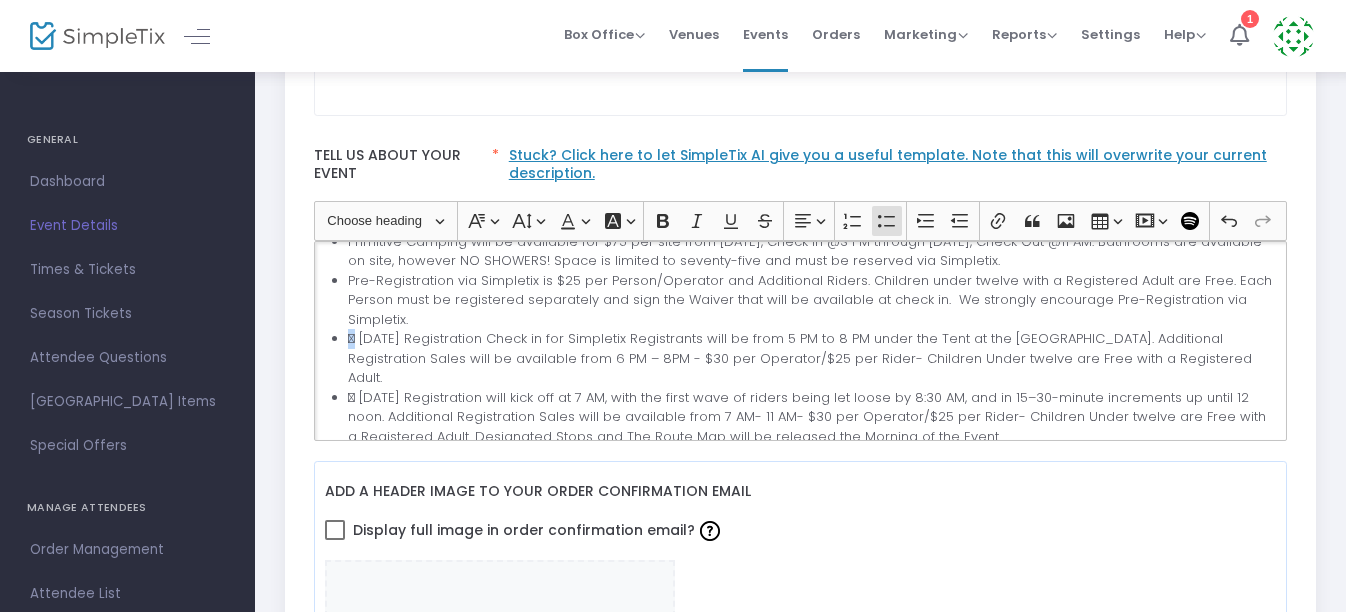 click on "We are raising money for an amazing family in their time of need.  More information to follow on Event Day Competitions and a Chance to Win Prizes.   The Busti Fire Dept. is excited and proud to have [PERSON_NAME] Powersports as this events Sponsor.   Primitive Camping will be available for $75 per site from [DATE], Check In @3 PM through [DATE], Check Out @11 AM. Bathrooms are available on site, however NO SHOWERS! Space is limited to seventy-five and must be reserved via Simpletix.   Pre-Registration via Simpletix is $25 per Person/Operator and Additional Riders. Children under twelve with a Registered Adult are Free. Each Person must be registered separately and sign the Waiver that will be available at check in.  We strongly encourage Pre-Registration via Simpletix.  Highest Roll $1500 – 2nd Highest Roll $1000 – Lowest Roll-$ 500.  Dirt Bikes will NOT be Permitted.  Stay tuned to the Facebook Page for REAL TIME Updates & Event Happenings." 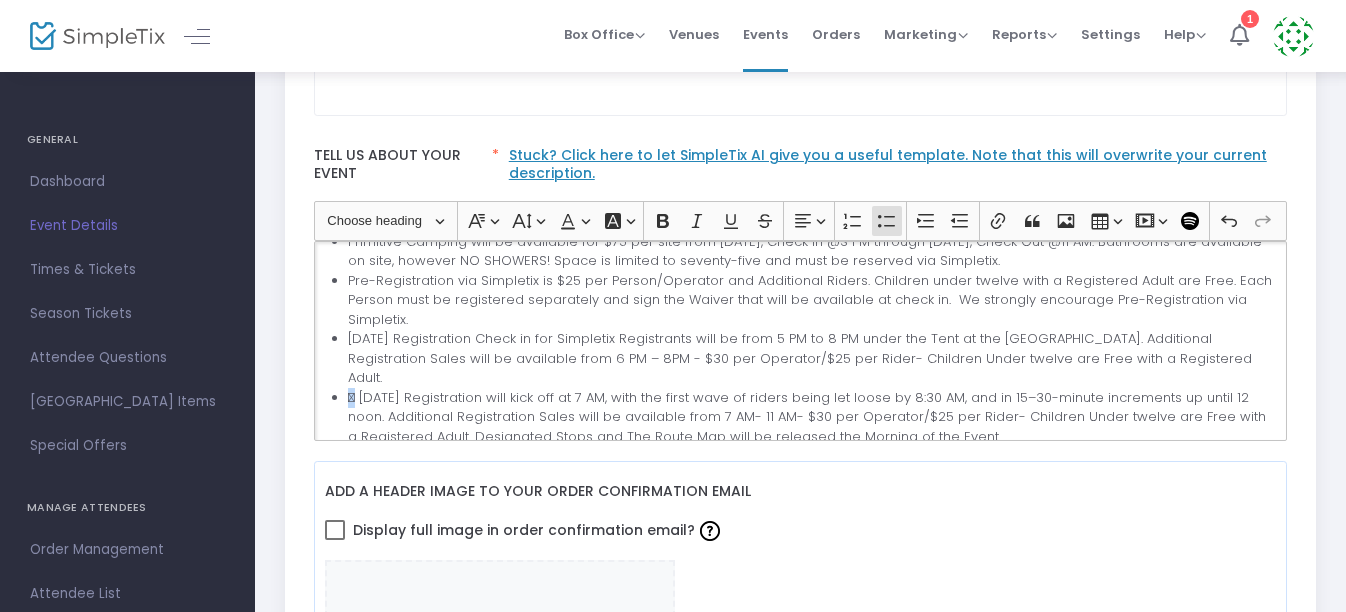 click on "We are raising money for an amazing family in their time of need.  More information to follow on Event Day Competitions and a Chance to Win Prizes.   The Busti Fire Dept. is excited and proud to have [PERSON_NAME] Powersports as this events Sponsor.   Primitive Camping will be available for $75 per site from [DATE], Check In @3 PM through [DATE], Check Out @11 AM. Bathrooms are available on site, however NO SHOWERS! Space is limited to seventy-five and must be reserved via Simpletix.   Pre-Registration via Simpletix is $25 per Person/Operator and Additional Riders. Children under twelve with a Registered Adult are Free. Each Person must be registered separately and sign the Waiver that will be available at check in.  We strongly encourage Pre-Registration via Simpletix.  Highest Roll $1500 – 2nd Highest Roll $1000 – Lowest Roll-$ 500.  Dirt Bikes will NOT be Permitted.  Stay tuned to the Facebook Page for REAL TIME Updates & Event Happenings." 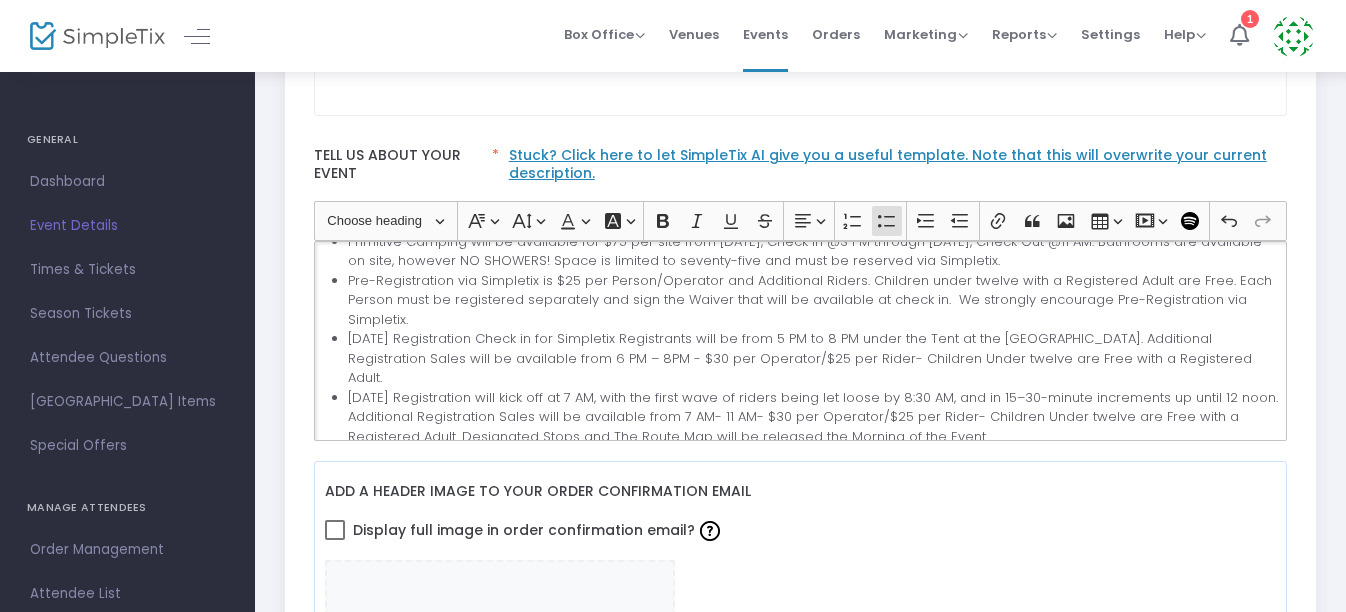 drag, startPoint x: 1259, startPoint y: 347, endPoint x: 1265, endPoint y: 362, distance: 16.155495 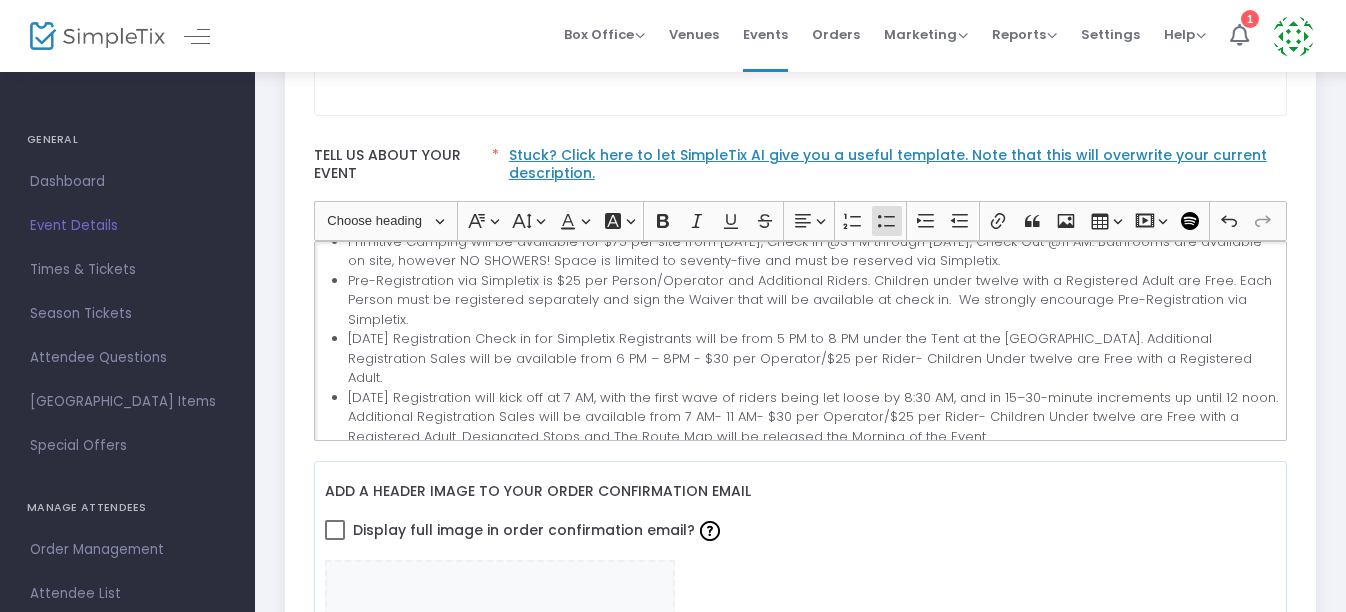 click on "Event Details Busti Fire Dept Dice Run for The [PERSON_NAME] Family!  ATV/SxS Road Rally  [DATE] @the Busti Fireman’s Grounds  Registration Starts @7:00 AM   Ride Starts @8:30 AM [STREET_ADDRESS][PERSON_NAME]  We are raising money for an amazing family in their time of need.  More information to follow on Event Day Competitions and a Chance to Win Prizes.   The Busti Fire Dept. is excited and proud to have [PERSON_NAME] Powersports as this events Sponsor.   Primitive Camping will be available for $75 per site from [DATE], Check In @3 PM through [DATE], Check Out @11 AM. Bathrooms are available on site, however NO SHOWERS! Space is limited to seventy-five and must be reserved via Simpletix.   Highest Roll $1500 – 2nd Highest Roll $1000 – Lowest Roll-$ 500.   The Busti Fire Dept Auxiliary will be serving Food & Beverages on site at the [GEOGRAPHIC_DATA] after the ride.   More Information to Follow.  Dirt Bikes will NOT be Permitted." 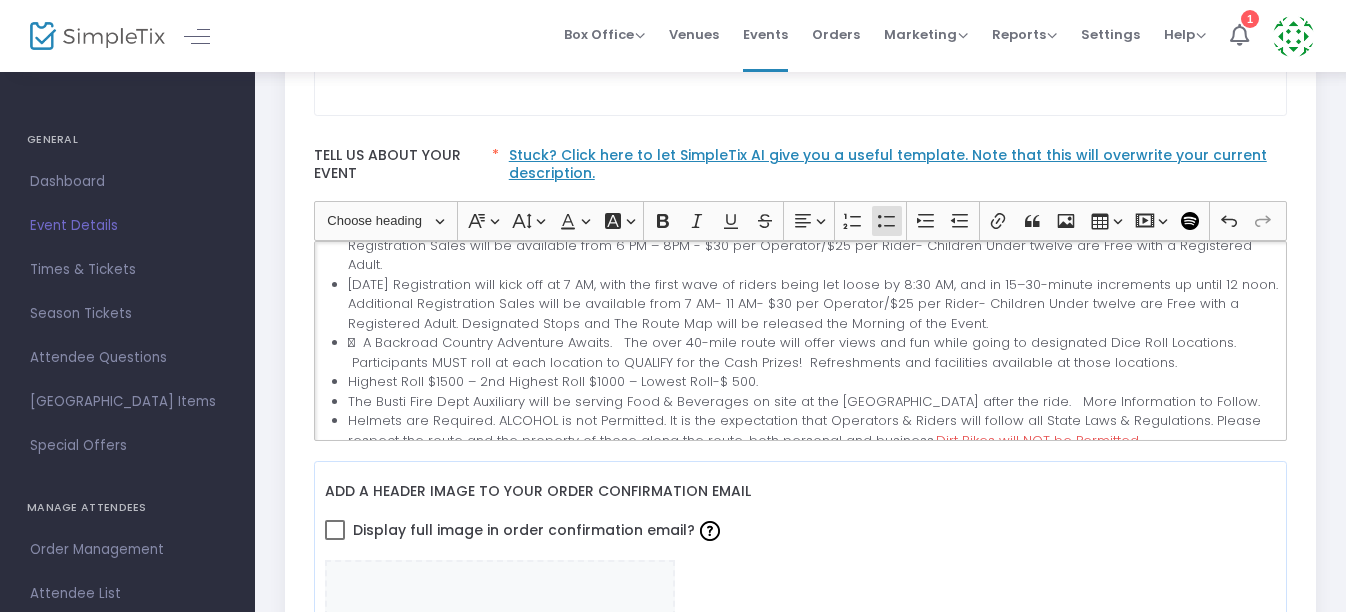 scroll, scrollTop: 465, scrollLeft: 0, axis: vertical 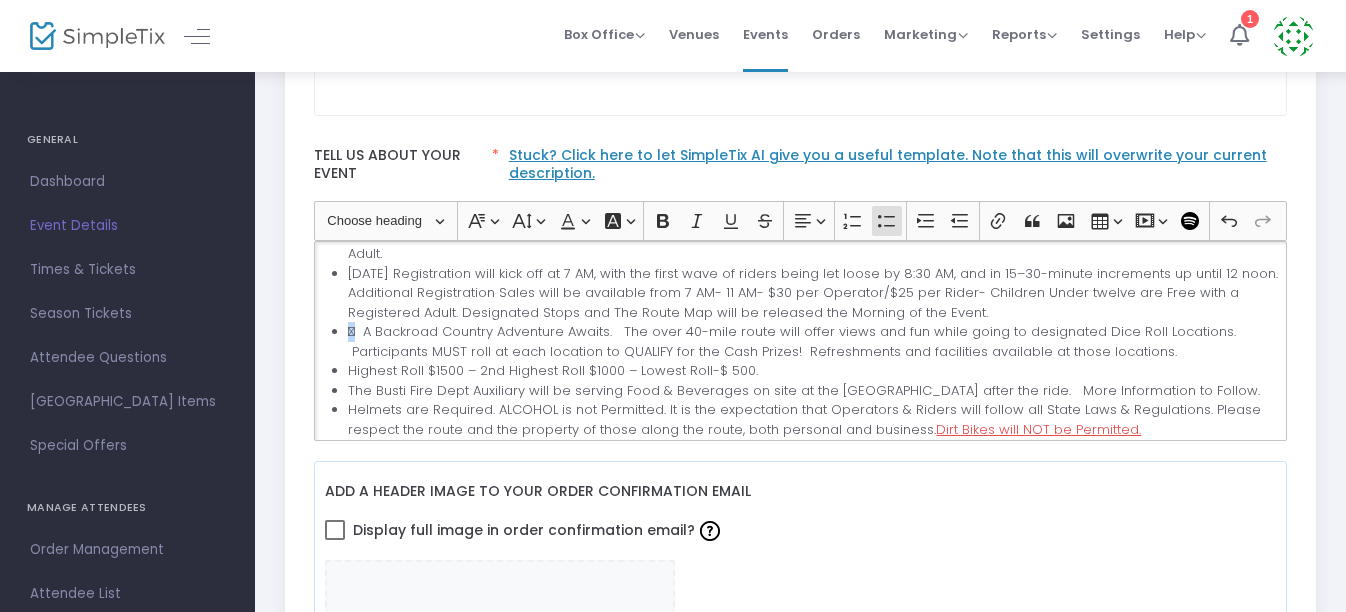 click on "We are raising money for an amazing family in their time of need.  More information to follow on Event Day Competitions and a Chance to Win Prizes.   The Busti Fire Dept. is excited and proud to have [PERSON_NAME] Powersports as this events Sponsor.   Primitive Camping will be available for $75 per site from [DATE], Check In @3 PM through [DATE], Check Out @11 AM. Bathrooms are available on site, however NO SHOWERS! Space is limited to seventy-five and must be reserved via Simpletix.   Pre-Registration via Simpletix is $25 per Person/Operator and Additional Riders. Children under twelve with a Registered Adult are Free. Each Person must be registered separately and sign the Waiver that will be available at check in.  We strongly encourage Pre-Registration via Simpletix.  Highest Roll $1500 – 2nd Highest Roll $1000 – Lowest Roll-$ 500.  Dirt Bikes will NOT be Permitted.  Stay tuned to the Facebook Page for REAL TIME Updates & Event Happenings." 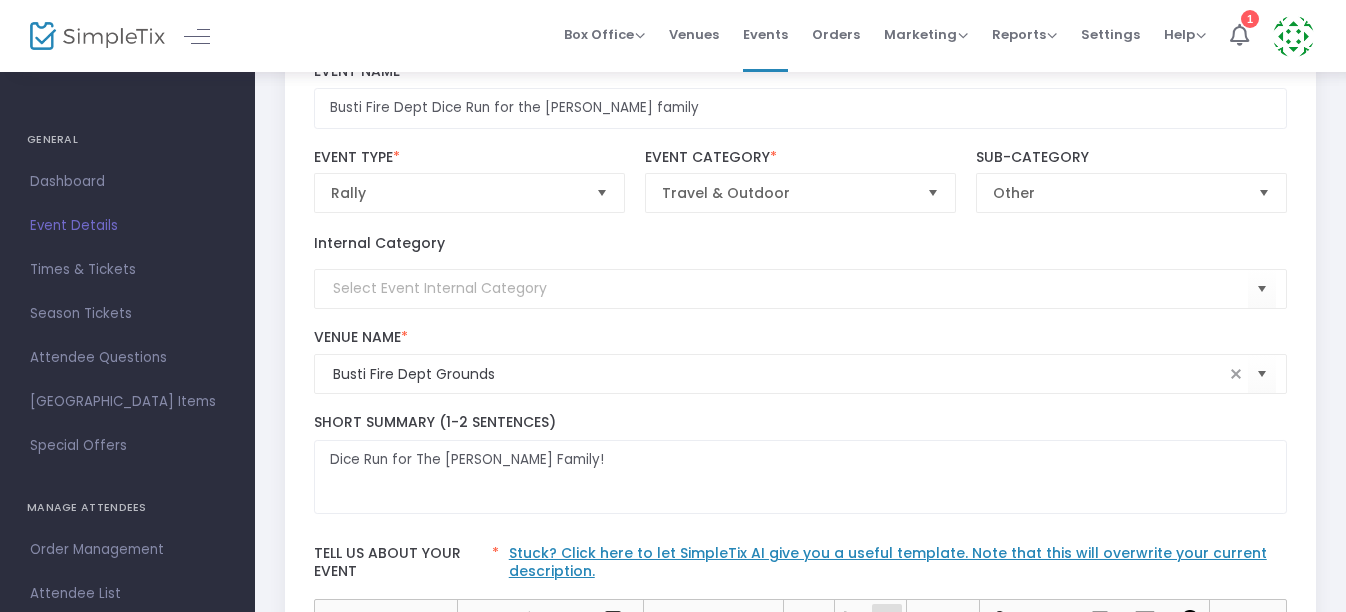 scroll, scrollTop: 118, scrollLeft: 13, axis: both 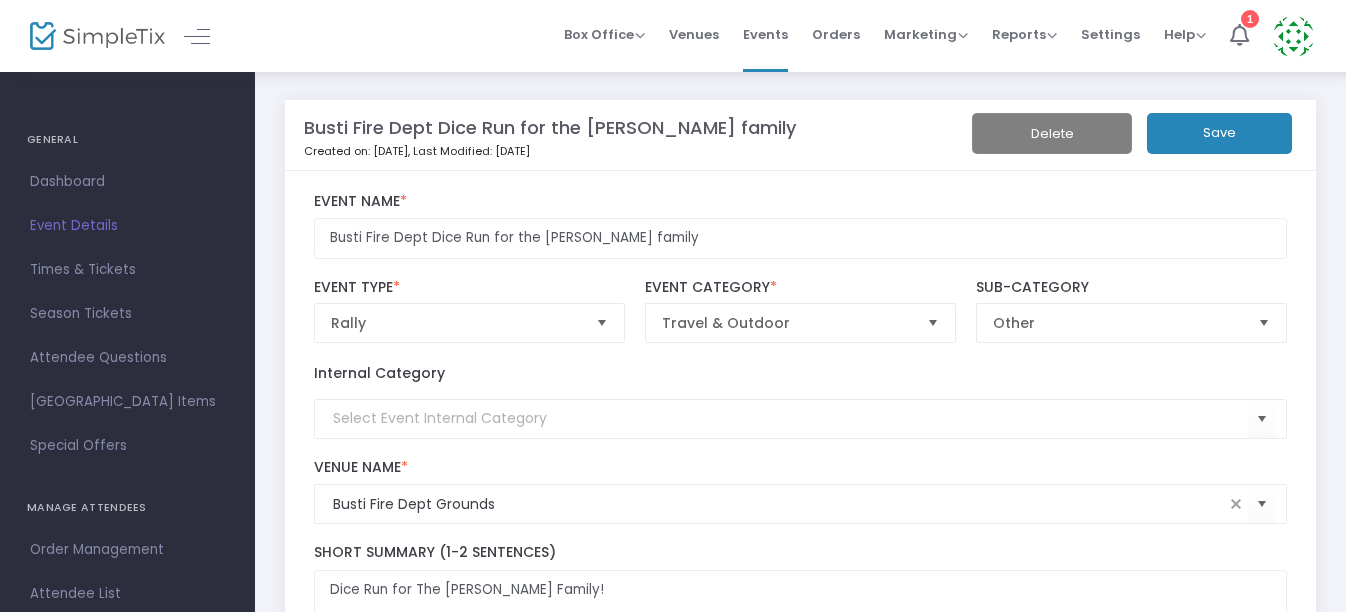 click on "Save" 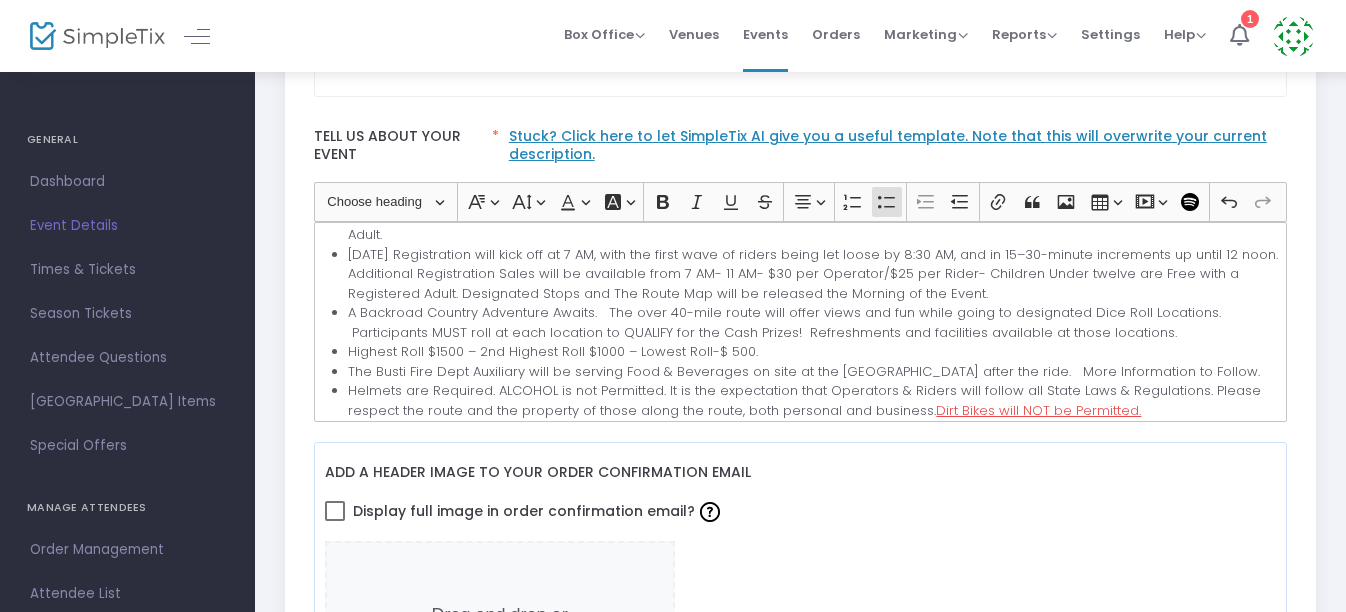 scroll, scrollTop: 559, scrollLeft: 13, axis: both 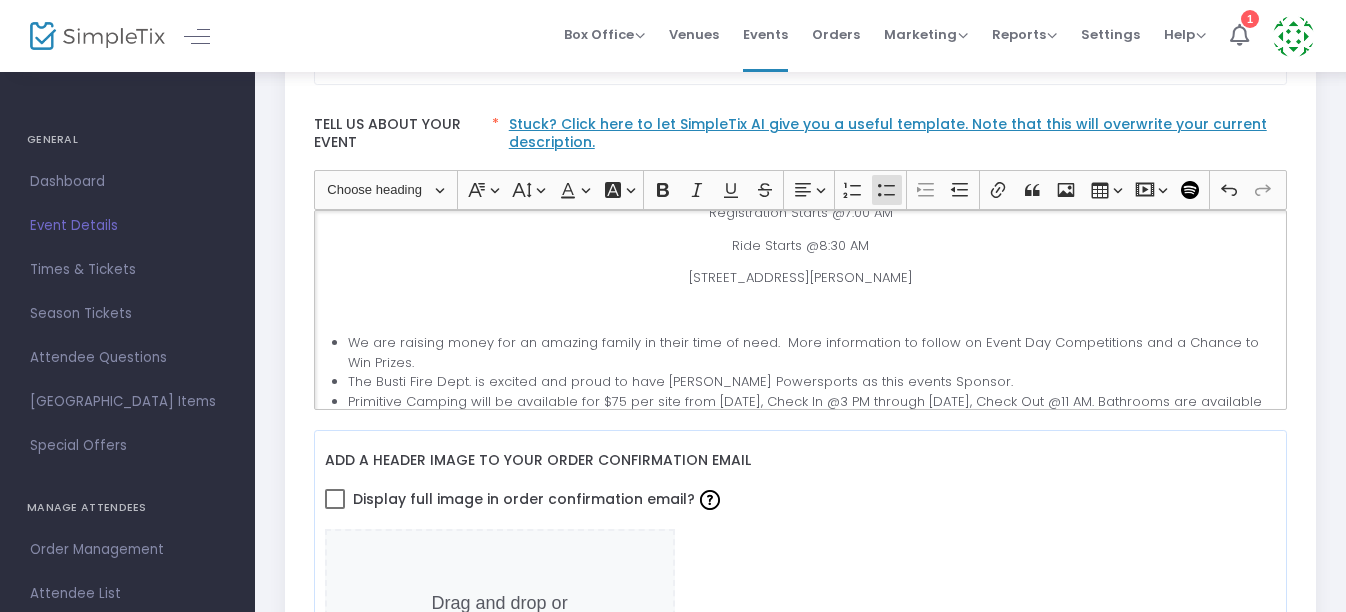 click on "We are raising money for an amazing family in their time of need.  More information to follow on Event Day Competitions and a Chance to Win Prizes." 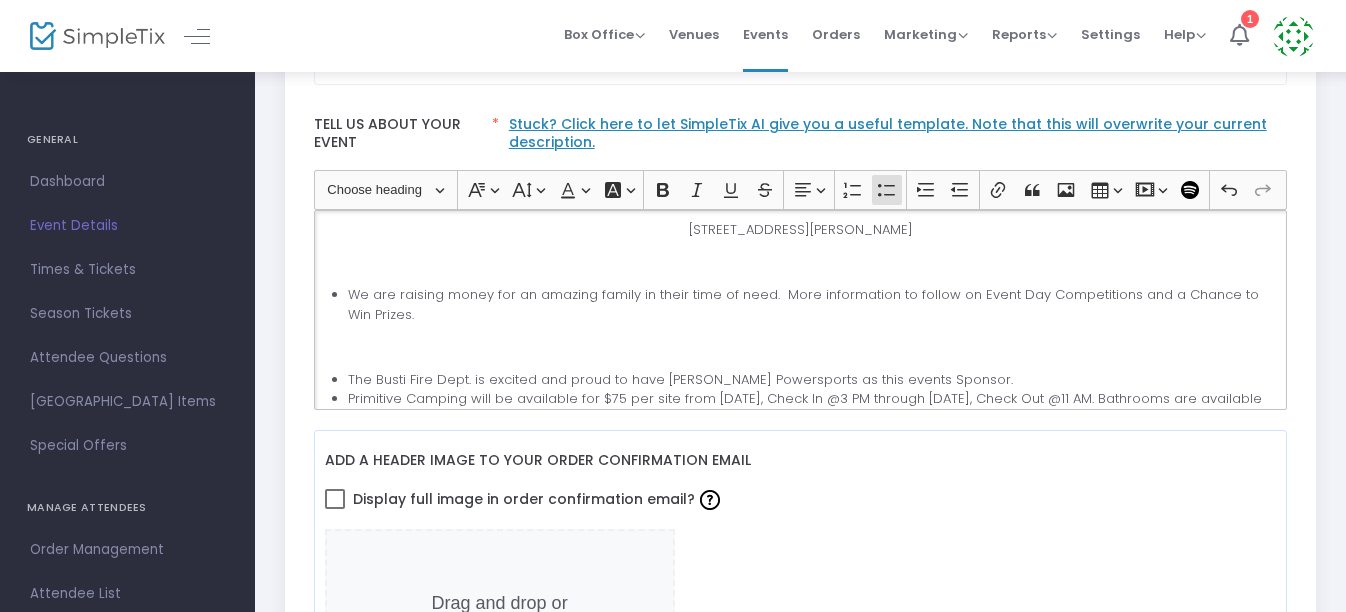 scroll, scrollTop: 217, scrollLeft: 0, axis: vertical 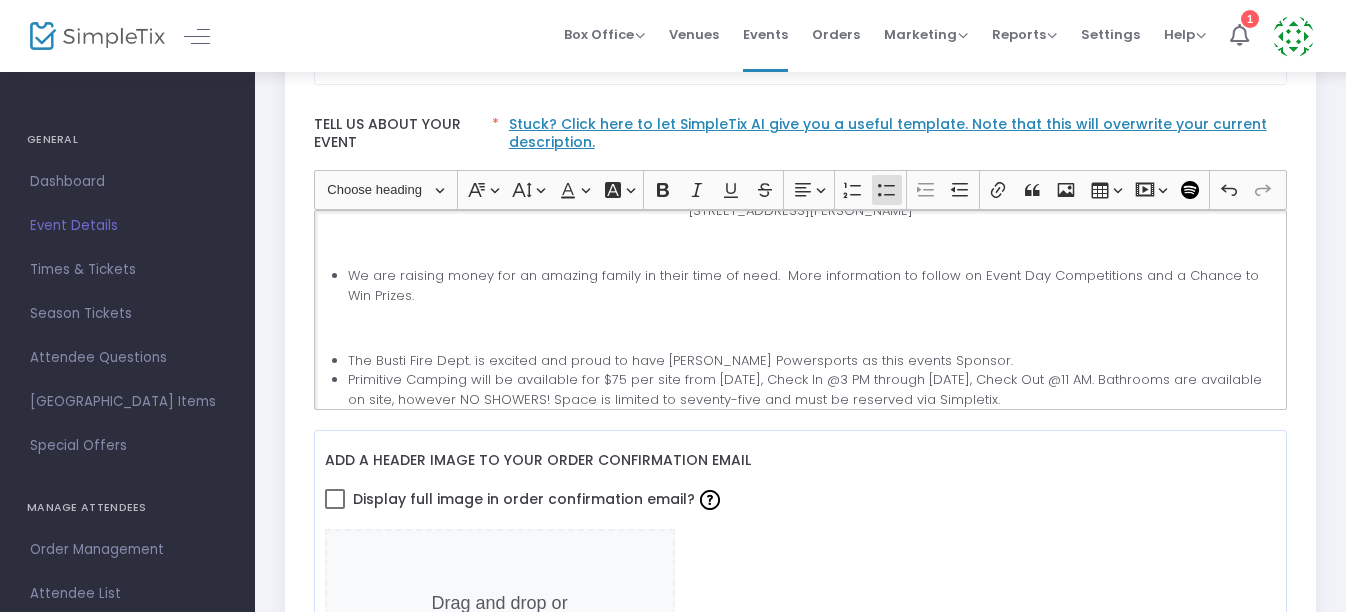 click on "The Busti Fire Dept. is excited and proud to have [PERSON_NAME] Powersports as this events Sponsor." 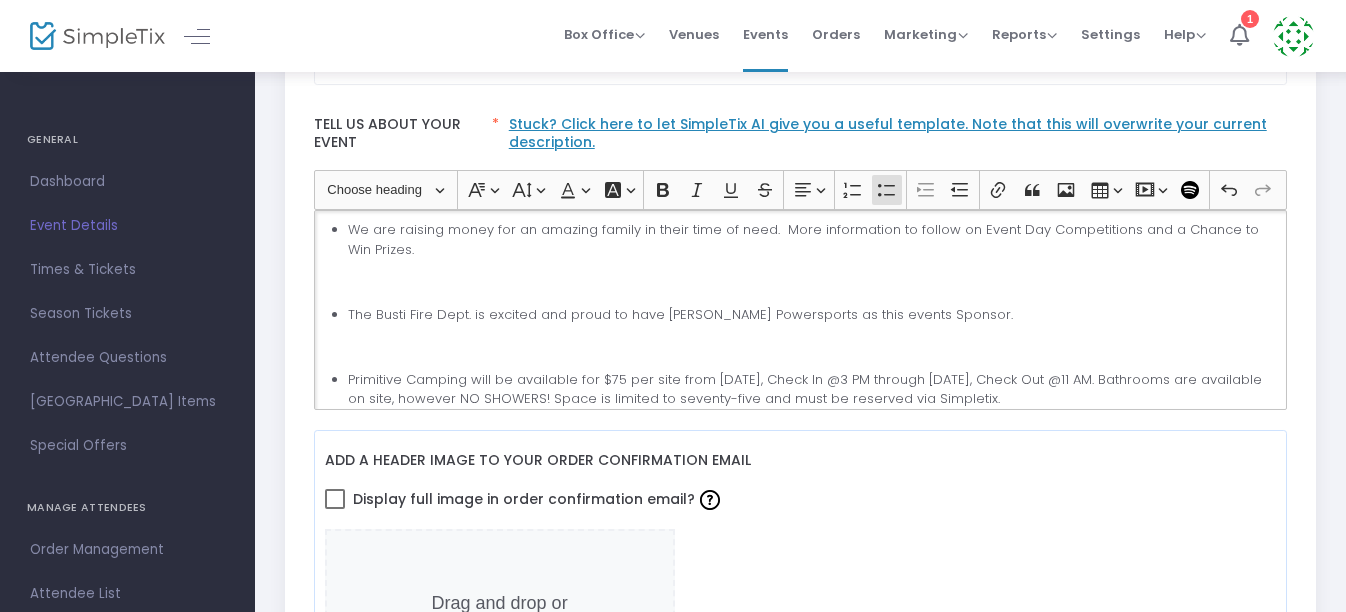 scroll, scrollTop: 282, scrollLeft: 0, axis: vertical 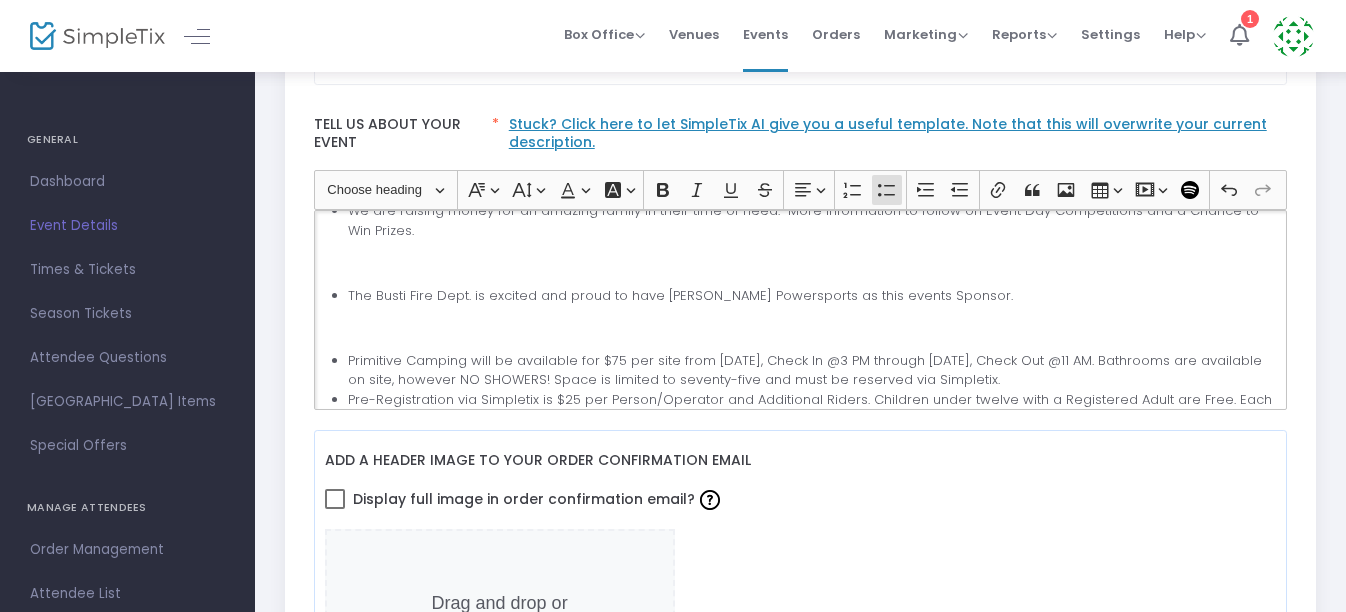 click on "Primitive Camping will be available for $75 per site from [DATE], Check In @3 PM through [DATE], Check Out @11 AM. Bathrooms are available on site, however NO SHOWERS! Space is limited to seventy-five and must be reserved via Simpletix." 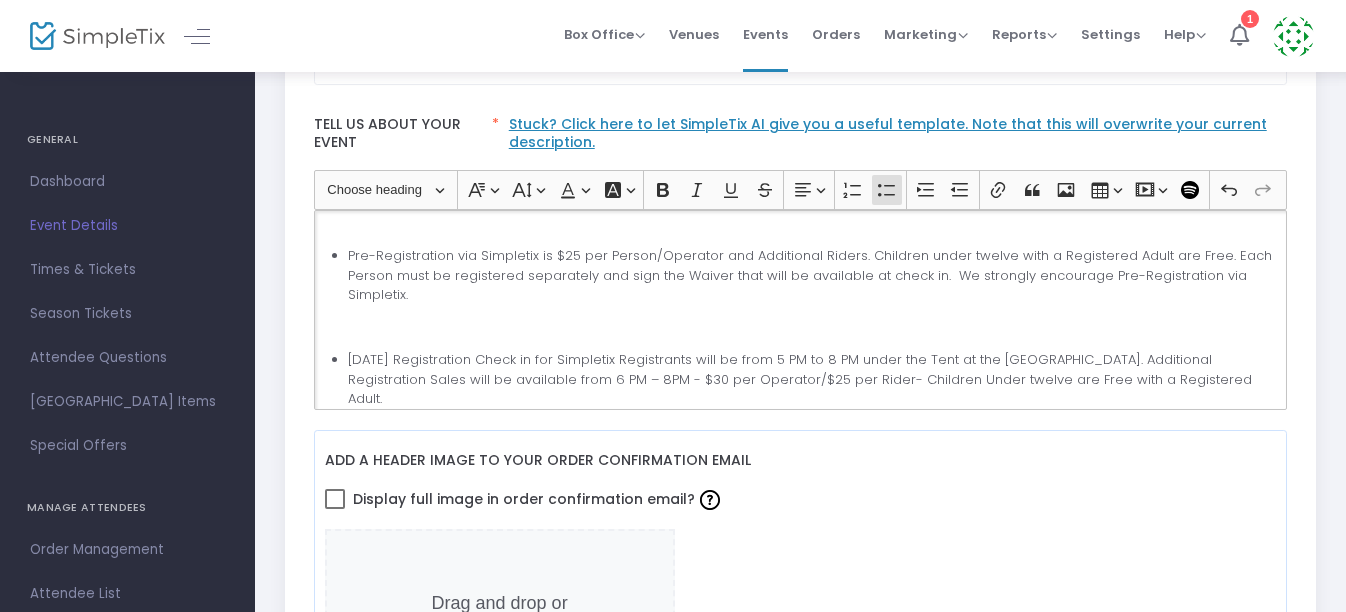 scroll, scrollTop: 490, scrollLeft: 0, axis: vertical 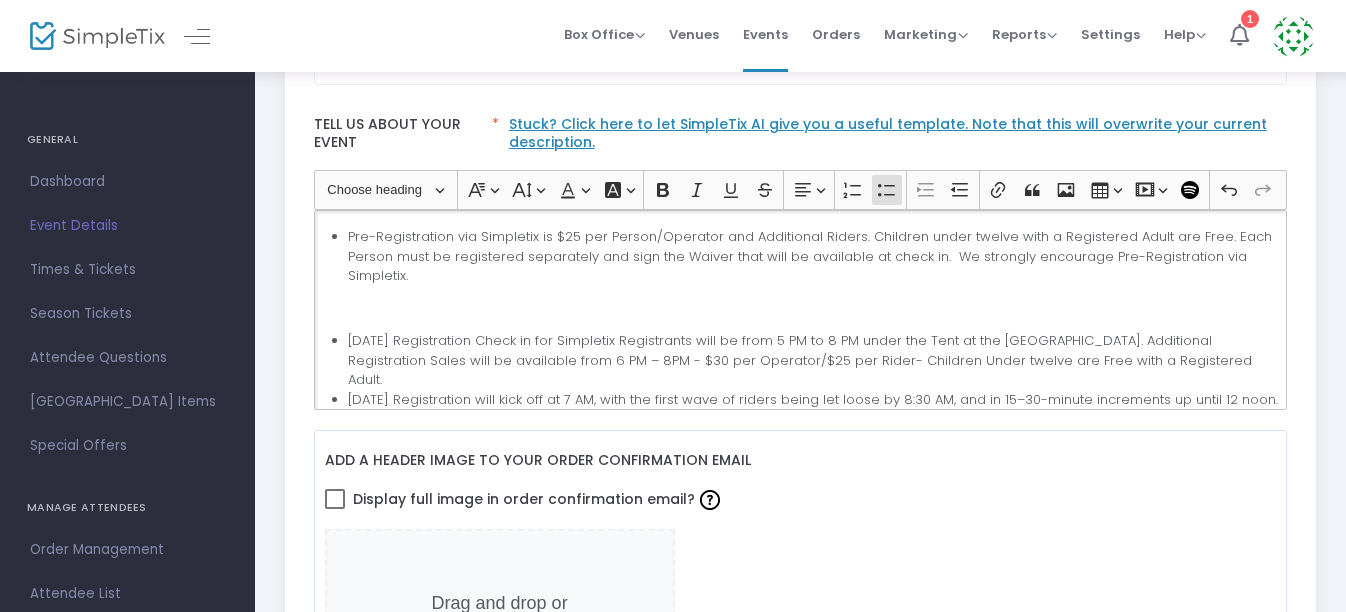 click on "[DATE] Registration Check in for Simpletix Registrants will be from 5 PM to 8 PM under the Tent at the [GEOGRAPHIC_DATA]. Additional Registration Sales will be available from 6 PM – 8PM - $30 per Operator/$25 per Rider- Children Under twelve are Free with a Registered Adult." 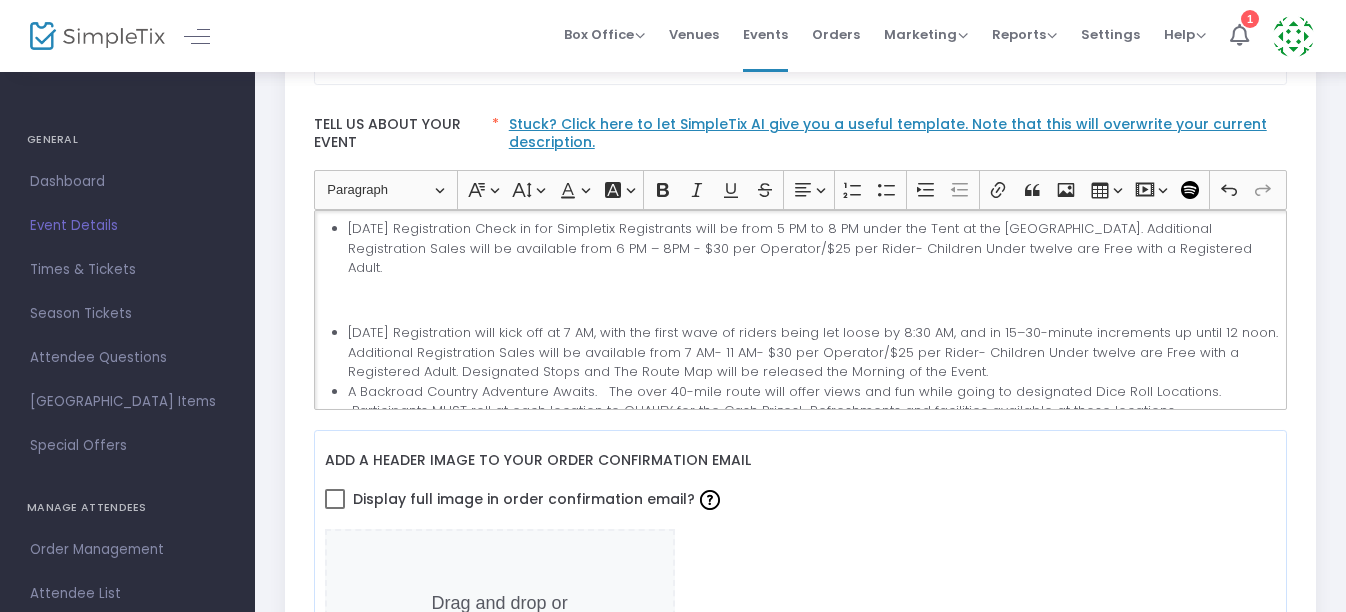 scroll, scrollTop: 605, scrollLeft: 0, axis: vertical 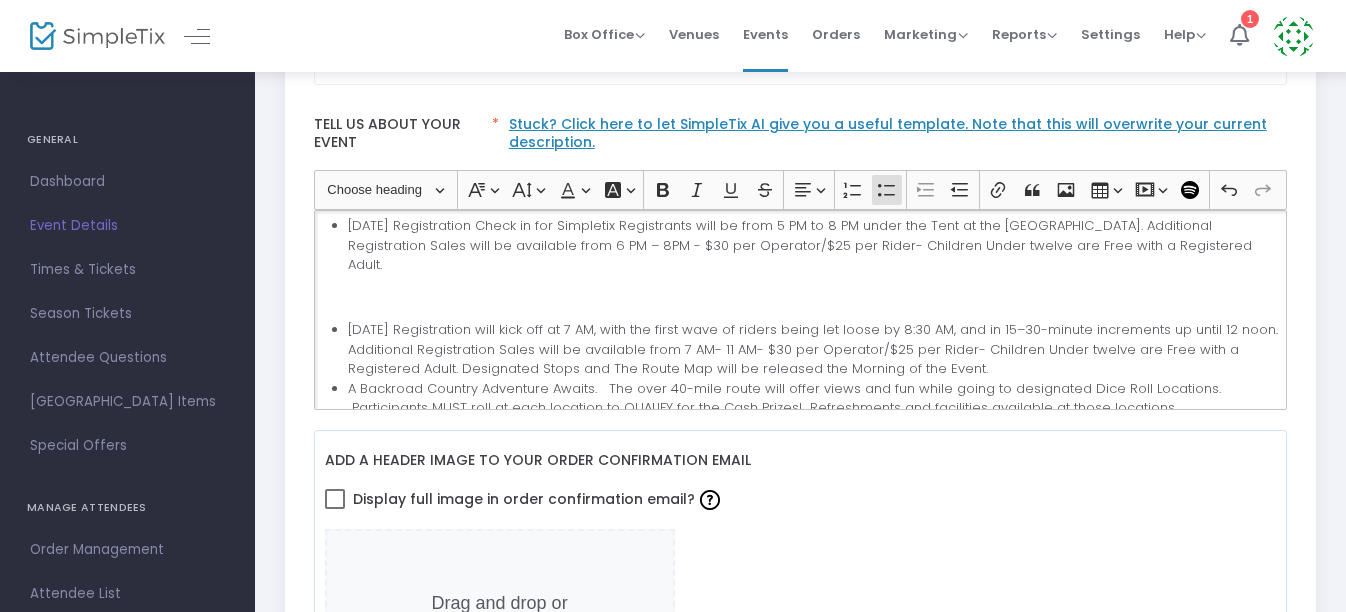 click on "[DATE] Registration will kick off at 7 AM, with the first wave of riders being let loose by 8:30 AM, and in 15–30-minute increments up until 12 noon. Additional Registration Sales will be available from 7 AM- 11 AM- $30 per Operator/$25 per Rider- Children Under twelve are Free with a Registered Adult. Designated Stops and The Route Map will be released the Morning of the Event." 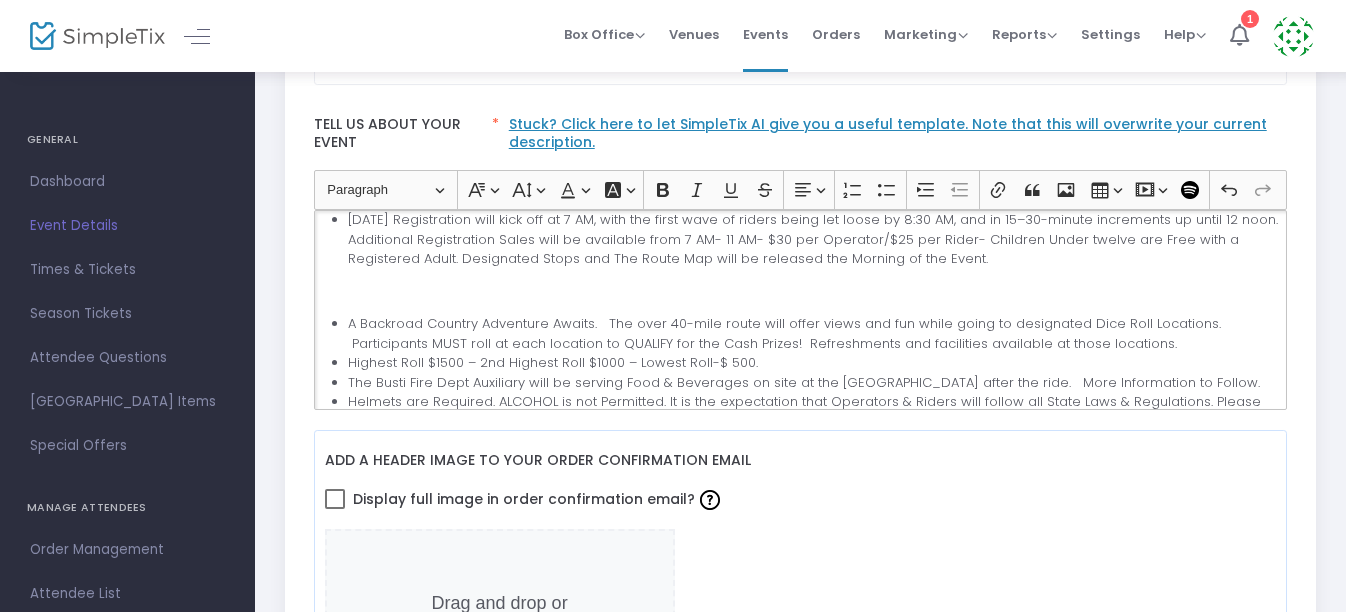 scroll, scrollTop: 719, scrollLeft: 0, axis: vertical 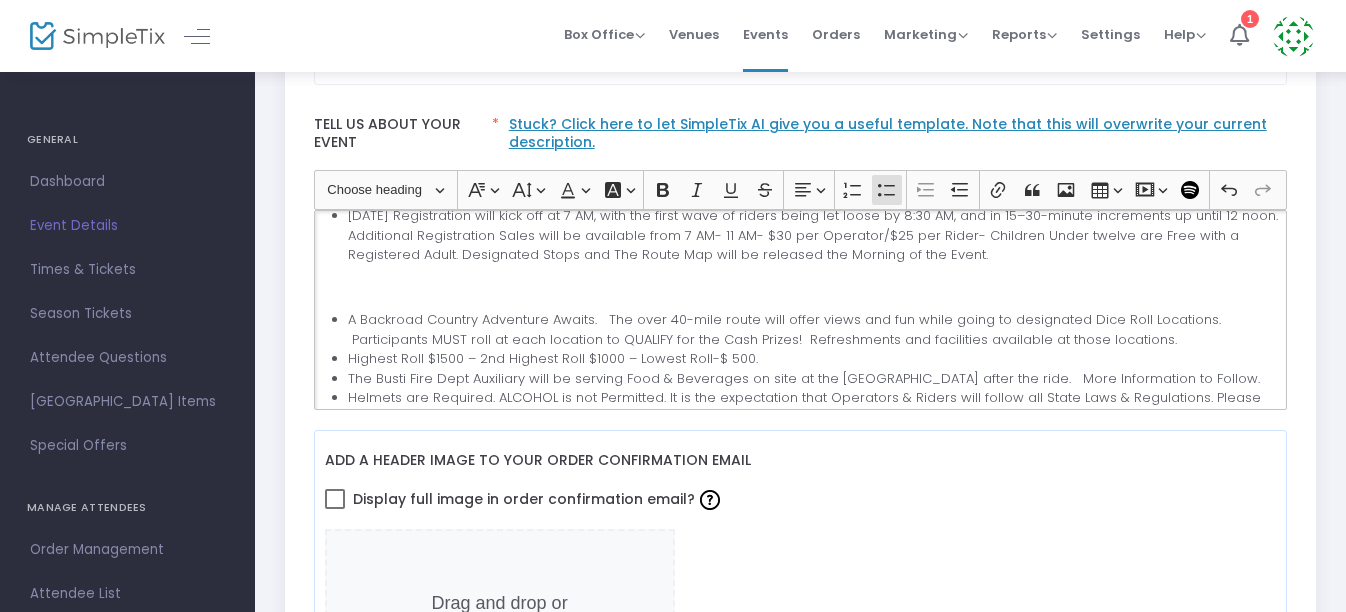 click on "A Backroad Country Adventure Awaits.   The over 40-mile route will offer views and fun while going to designated Dice Roll Locations.  Participants MUST roll at each location to QUALIFY for the Cash Prizes!  Refreshments and facilities available at those locations." 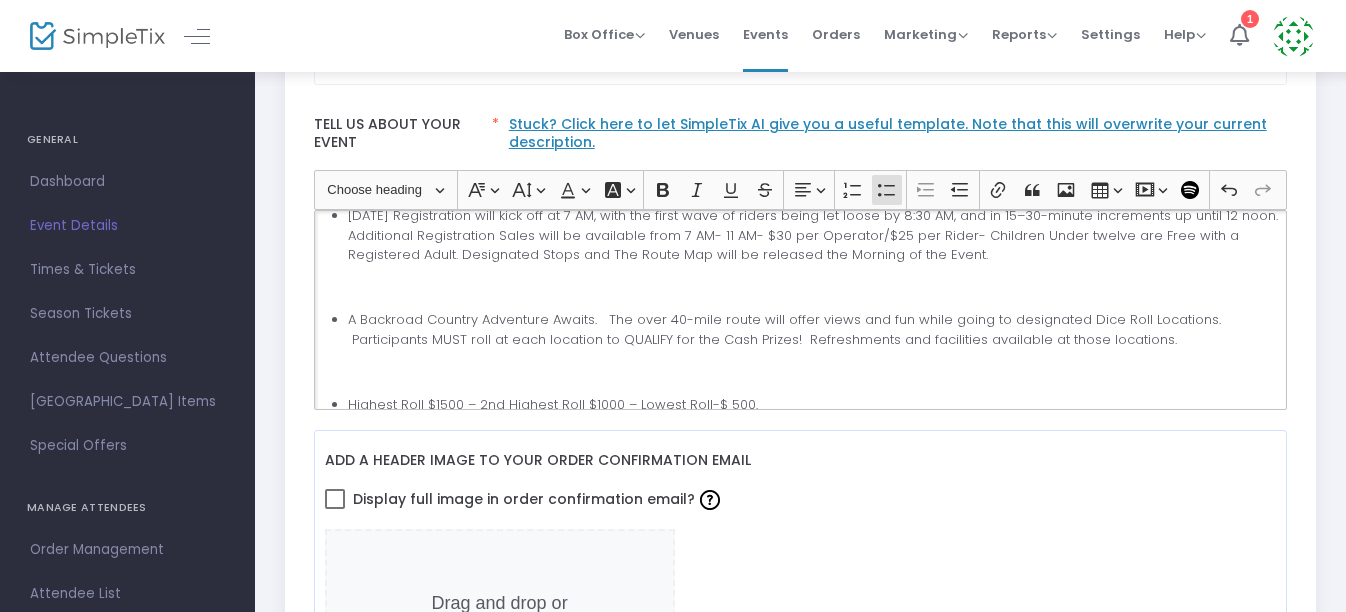 click on "Event Details Busti Fire Dept Dice Run for The [PERSON_NAME] Family!  ATV/SxS Road Rally  [DATE] @the Busti Fireman’s Grounds  Registration Starts @7:00 AM   Ride Starts @8:30 AM [STREET_ADDRESS][PERSON_NAME] We are raising money for an amazing family in their time of need.  More information to follow on Event Day Competitions and a Chance to Win Prizes. The Busti Fire Dept. is excited and proud to have [PERSON_NAME] Powersports as this events Sponsor. Primitive Camping will be available for $75 per site from [DATE], Check In @3 PM through [DATE], Check Out @11 AM. Bathrooms are available on site, however NO SHOWERS! Space is limited to seventy-five and must be reserved via Simpletix. A Backroad Country Adventure Awaits.   The over 40-mile route will offer views and fun while going to designated Dice Roll Locations.  Participants MUST roll at each location to QUALIFY for the Cash Prizes!  Refreshments and facilities available at those locations." 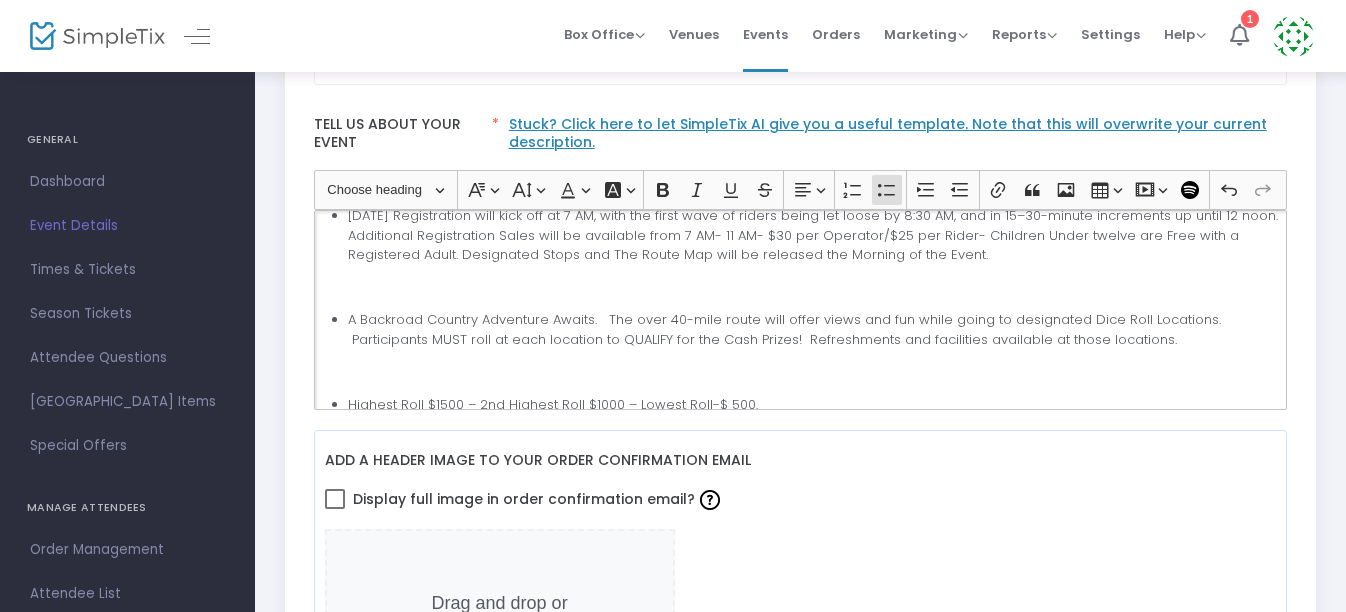 scroll, scrollTop: 724, scrollLeft: 0, axis: vertical 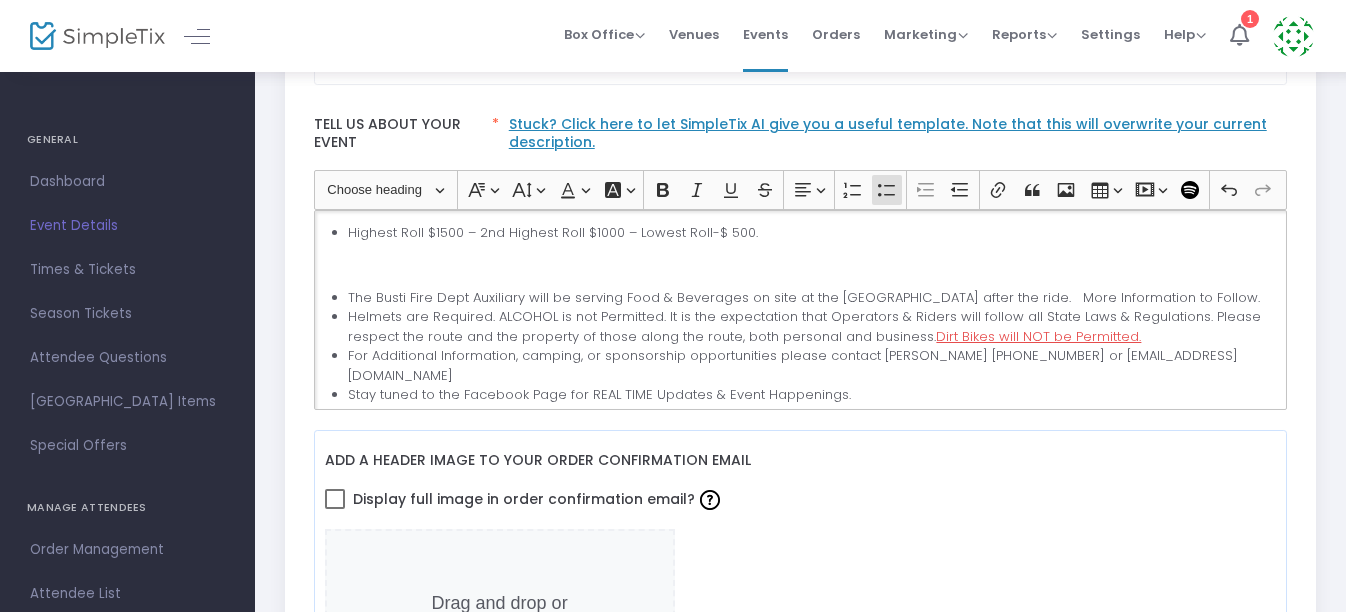 click on "The Busti Fire Dept Auxiliary will be serving Food & Beverages on site at the [GEOGRAPHIC_DATA] after the ride.   More Information to Follow." 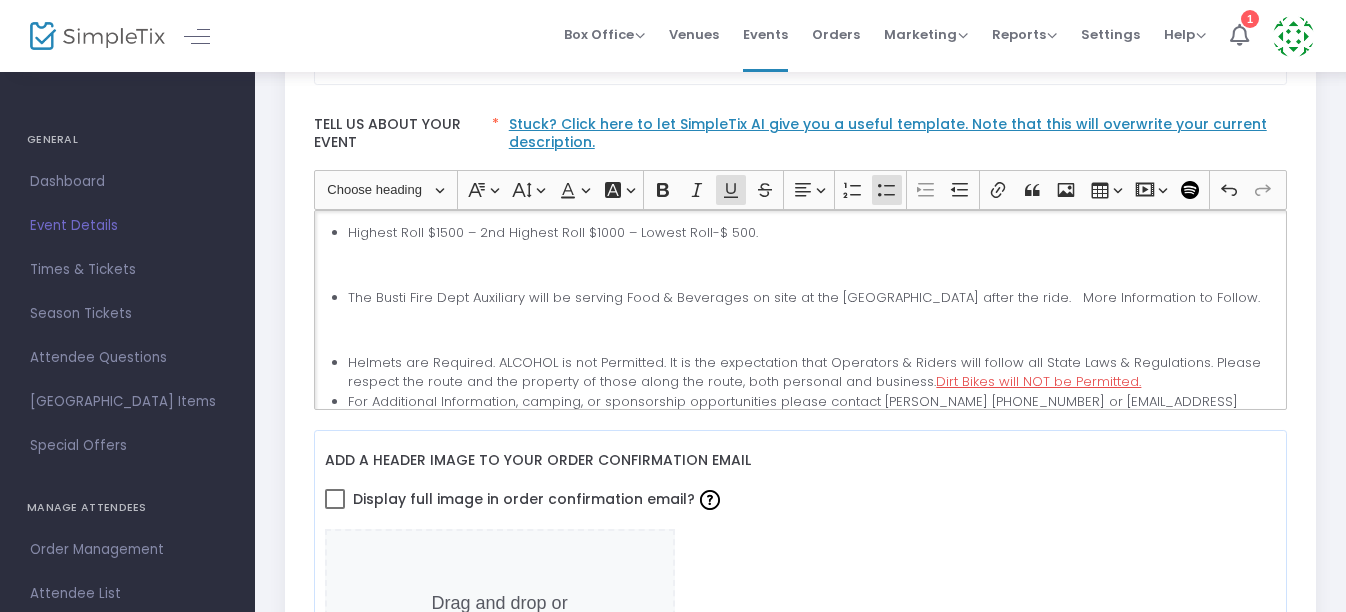click on "Helmets are Required. ALCOHOL is not Permitted. It is the expectation that Operators & Riders will follow all State Laws & Regulations. Please respect the route and the property of those along the route, both personal and business.  Dirt Bikes will NOT be Permitted." 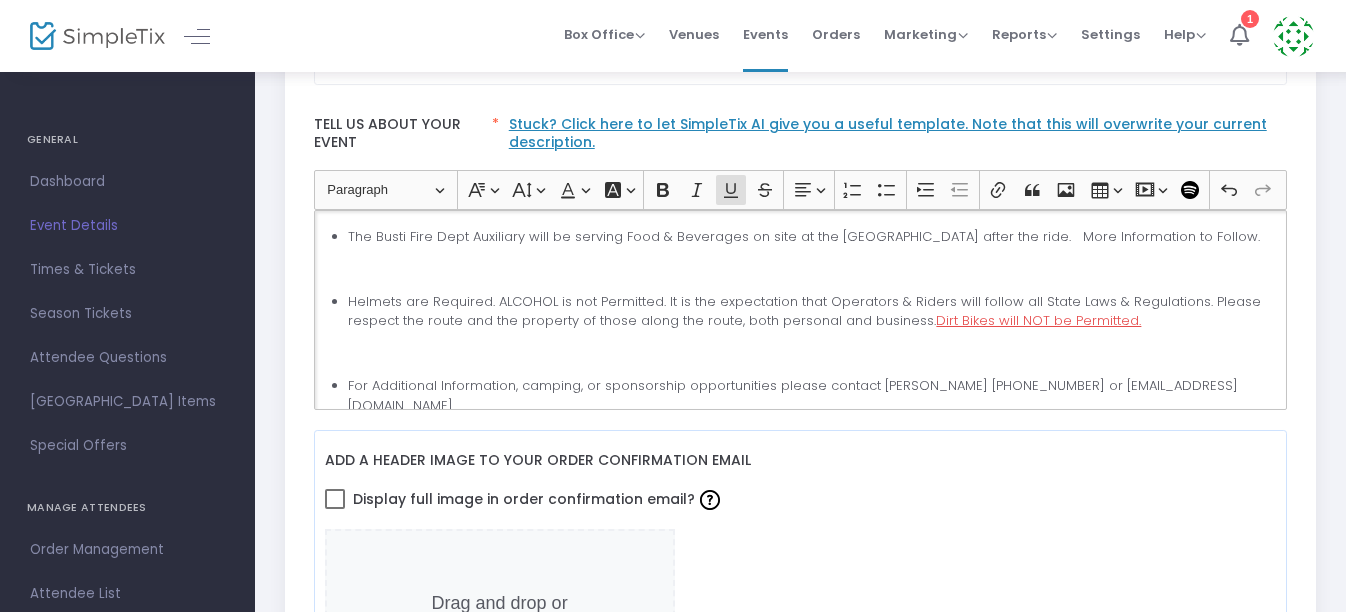 scroll, scrollTop: 982, scrollLeft: 0, axis: vertical 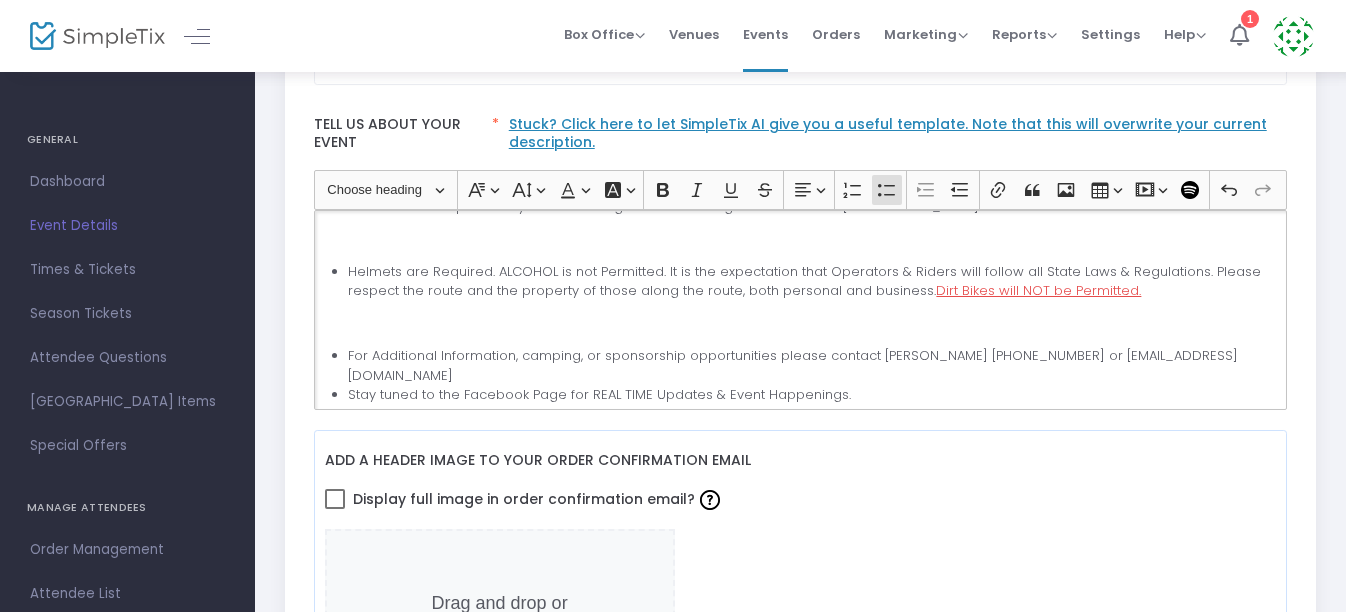 click on "For Additional Information, camping, or sponsorship opportunities please contact [PERSON_NAME] [PHONE_NUMBER] or [EMAIL_ADDRESS][DOMAIN_NAME]" 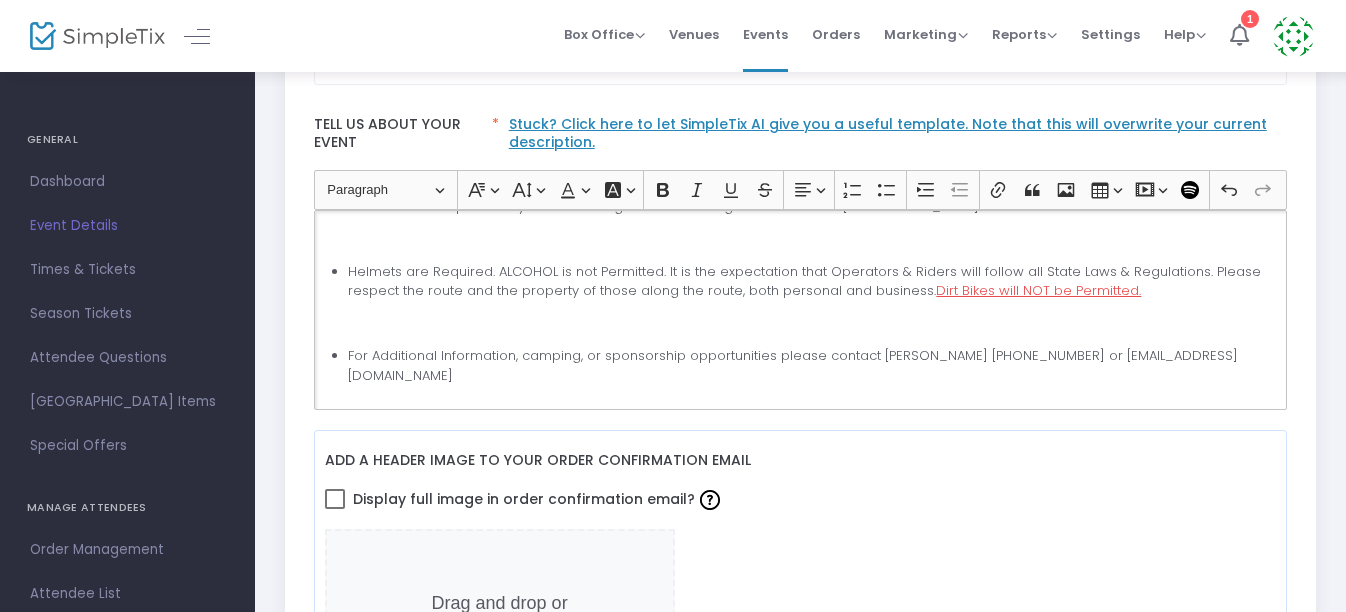 click on "Event Details Busti Fire Dept Dice Run for The [PERSON_NAME] Family!  ATV/SxS Road Rally  [DATE] @the Busti Fireman’s Grounds  Registration Starts @7:00 AM   Ride Starts @8:30 AM [STREET_ADDRESS][PERSON_NAME] We are raising money for an amazing family in their time of need.  More information to follow on Event Day Competitions and a Chance to Win Prizes. The Busti Fire Dept. is excited and proud to have [PERSON_NAME] Powersports as this events Sponsor. Primitive Camping will be available for $75 per site from [DATE], Check In @3 PM through [DATE], Check Out @11 AM. Bathrooms are available on site, however NO SHOWERS! Space is limited to seventy-five and must be reserved via Simpletix. A Backroad Country Adventure Awaits.   The over 40-mile route will offer views and fun while going to designated Dice Roll Locations.  Participants MUST roll at each location to QUALIFY for the Cash Prizes!  Refreshments and facilities available at those locations." 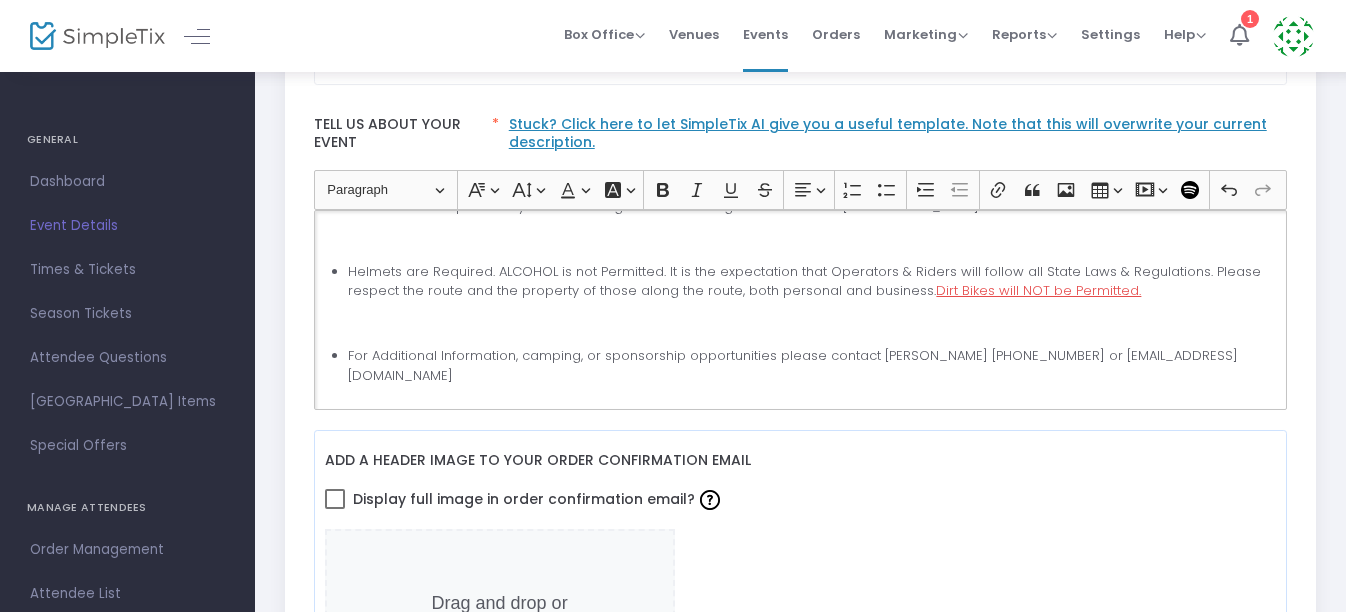 drag, startPoint x: 302, startPoint y: 373, endPoint x: 389, endPoint y: 365, distance: 87.36704 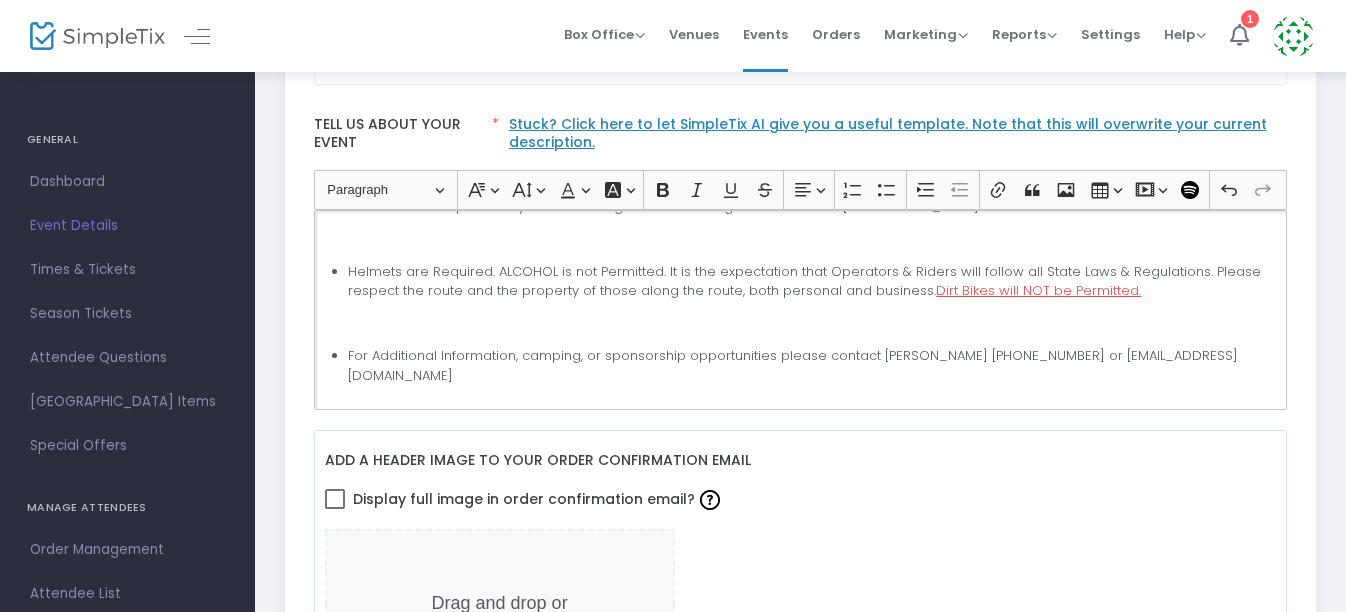 click on "Event Details Busti Fire Dept Dice Run for The [PERSON_NAME] Family!  ATV/SxS Road Rally  [DATE] @the Busti Fireman’s Grounds  Registration Starts @7:00 AM   Ride Starts @8:30 AM [STREET_ADDRESS][PERSON_NAME] We are raising money for an amazing family in their time of need.  More information to follow on Event Day Competitions and a Chance to Win Prizes. The Busti Fire Dept. is excited and proud to have [PERSON_NAME] Powersports as this events Sponsor. Primitive Camping will be available for $75 per site from [DATE], Check In @3 PM through [DATE], Check Out @11 AM. Bathrooms are available on site, however NO SHOWERS! Space is limited to seventy-five and must be reserved via Simpletix. A Backroad Country Adventure Awaits.   The over 40-mile route will offer views and fun while going to designated Dice Roll Locations.  Participants MUST roll at each location to QUALIFY for the Cash Prizes!  Refreshments and facilities available at those locations." 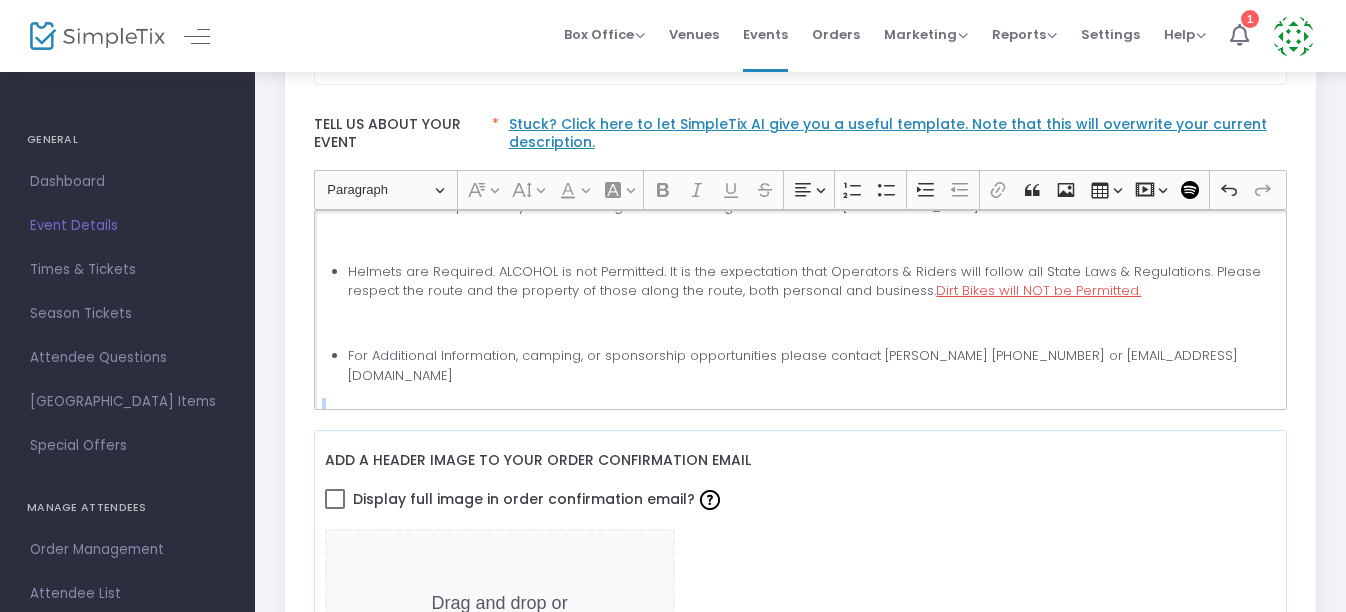 drag, startPoint x: 314, startPoint y: 399, endPoint x: 310, endPoint y: 356, distance: 43.185646 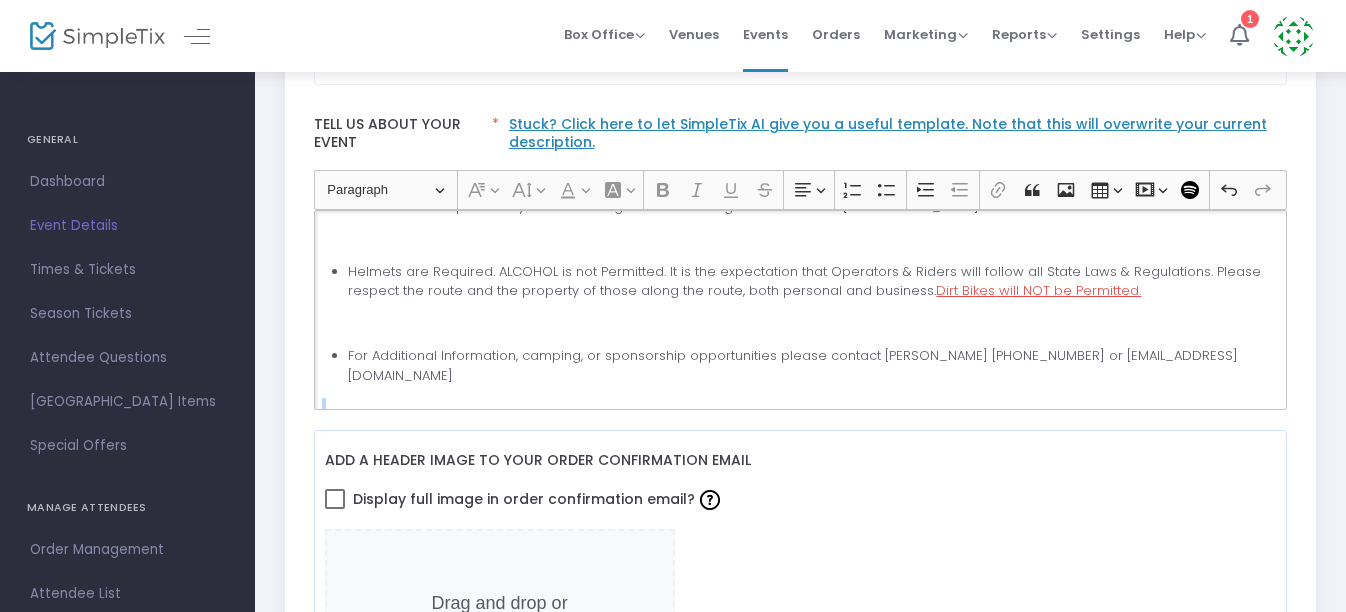 click on "Event Details Busti Fire Dept Dice Run for The [PERSON_NAME] Family!  ATV/SxS Road Rally  [DATE] @the Busti Fireman’s Grounds  Registration Starts @7:00 AM   Ride Starts @8:30 AM [STREET_ADDRESS][PERSON_NAME] We are raising money for an amazing family in their time of need.  More information to follow on Event Day Competitions and a Chance to Win Prizes. The Busti Fire Dept. is excited and proud to have [PERSON_NAME] Powersports as this events Sponsor. Primitive Camping will be available for $75 per site from [DATE], Check In @3 PM through [DATE], Check Out @11 AM. Bathrooms are available on site, however NO SHOWERS! Space is limited to seventy-five and must be reserved via Simpletix. A Backroad Country Adventure Awaits.   The over 40-mile route will offer views and fun while going to designated Dice Roll Locations.  Participants MUST roll at each location to QUALIFY for the Cash Prizes!  Refreshments and facilities available at those locations." 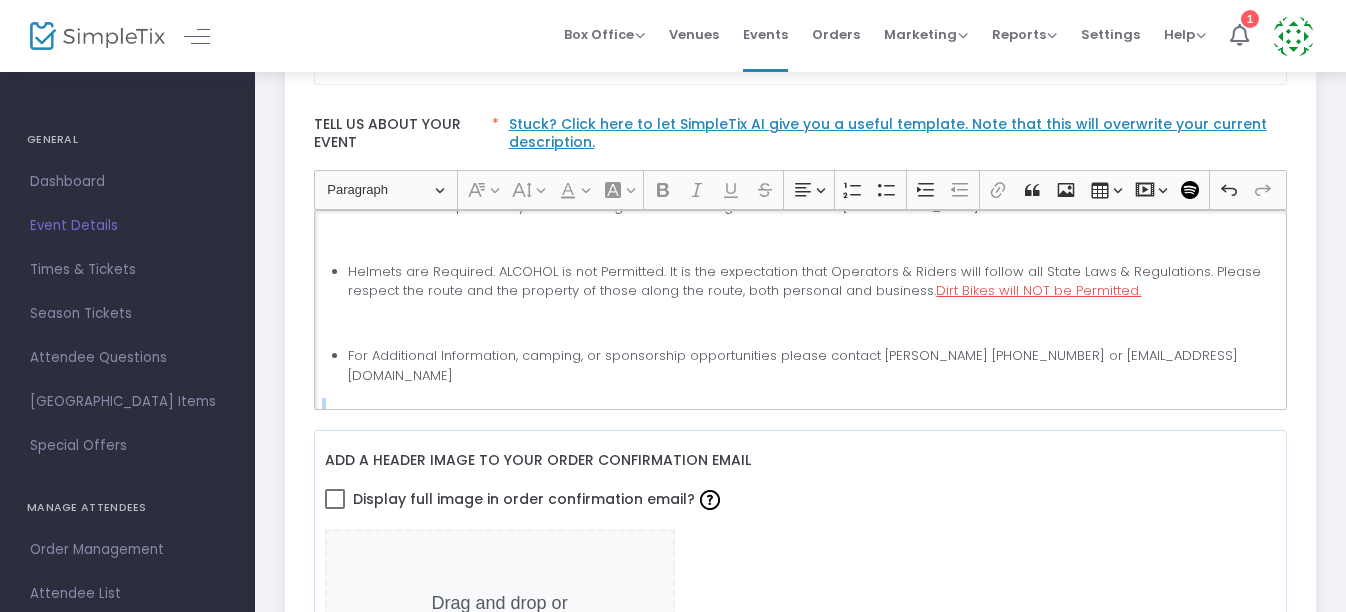 click on "Font Size Font Size" 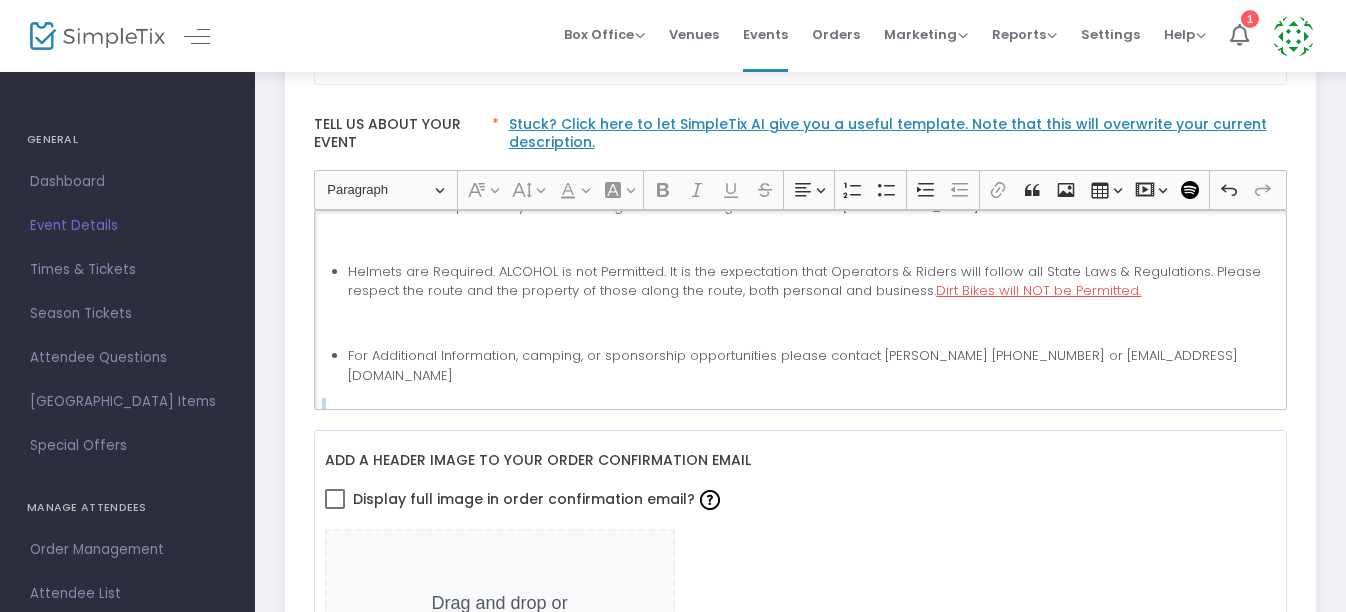 click on "Font Size Font Size" 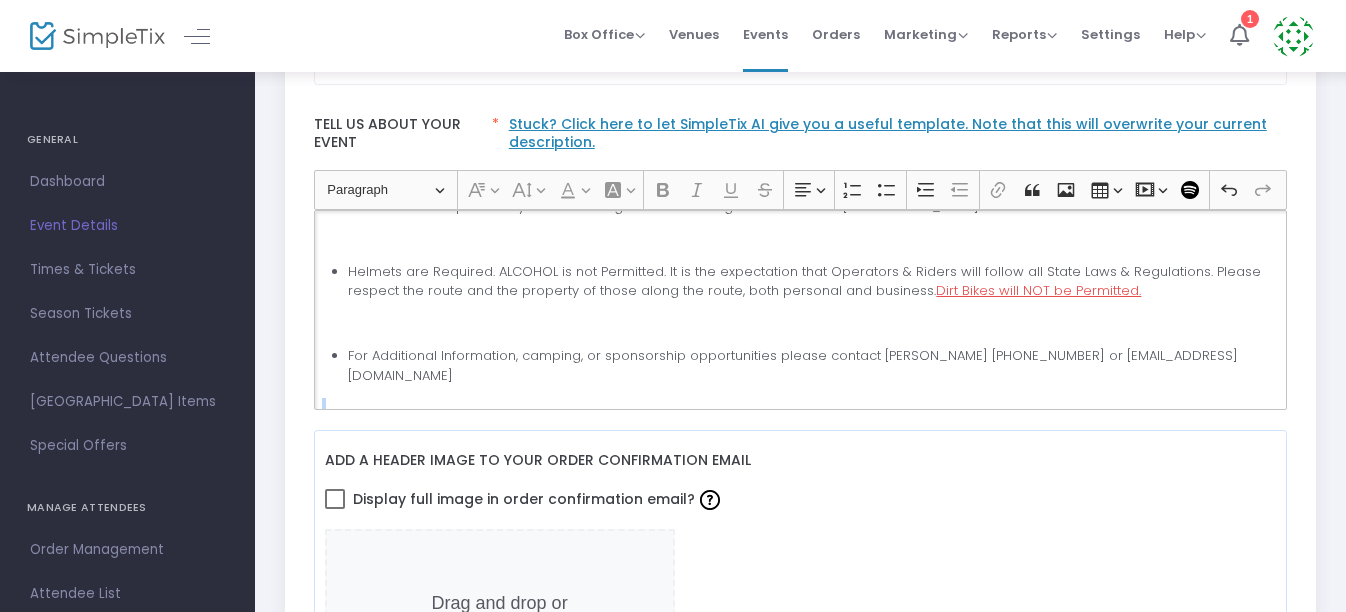 click on "Font Size Font Size" 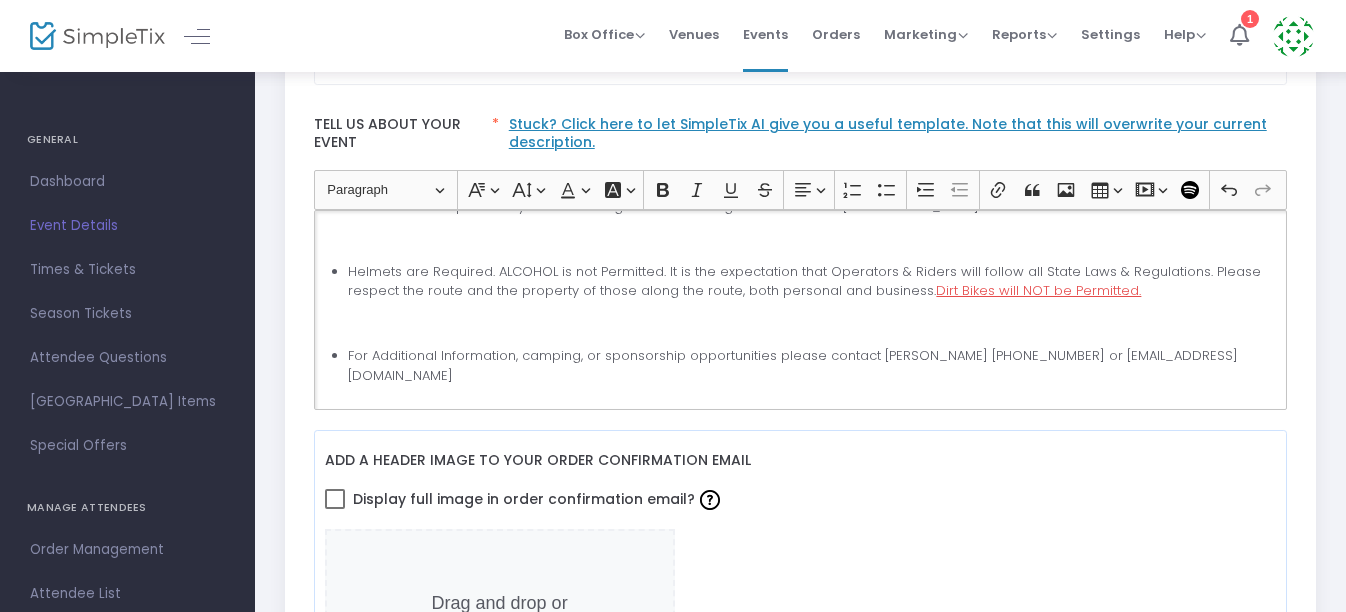 scroll, scrollTop: 0, scrollLeft: 13, axis: horizontal 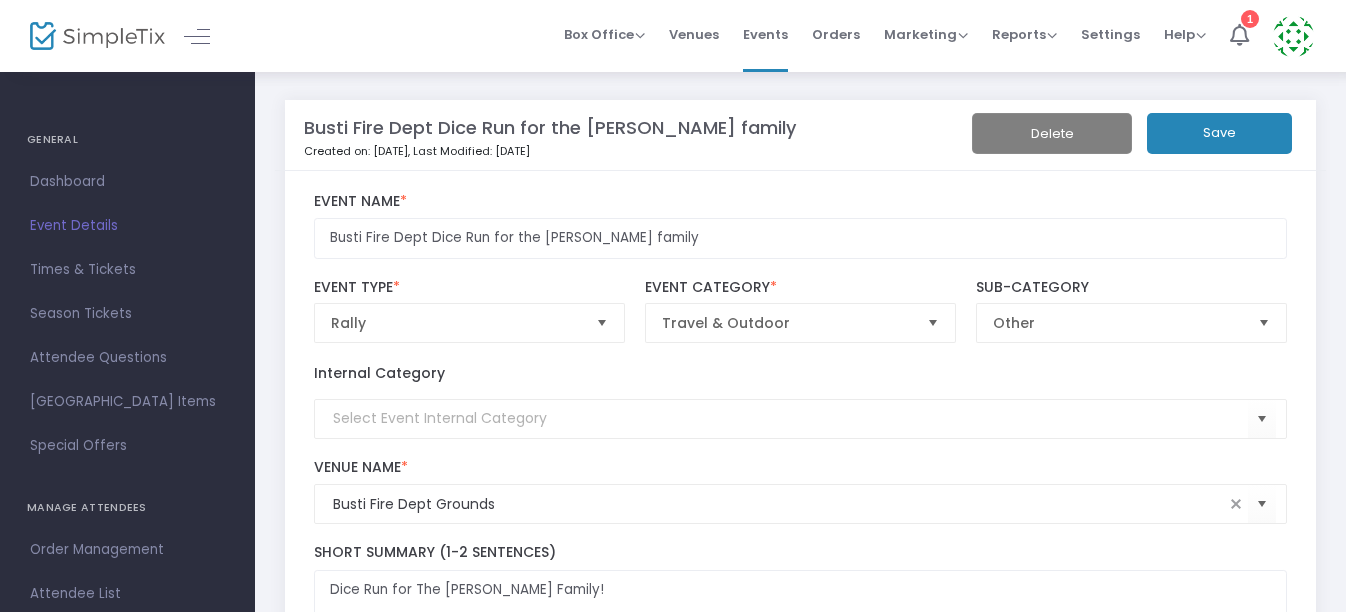 click on "Save" 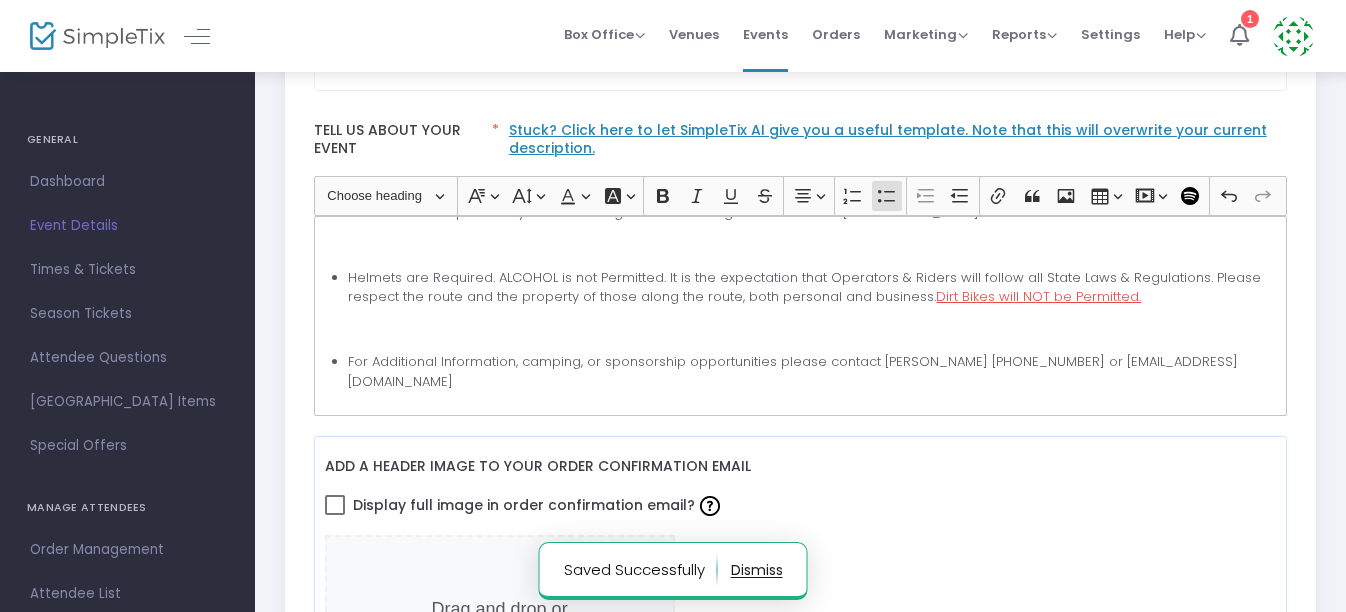 scroll, scrollTop: 565, scrollLeft: 13, axis: both 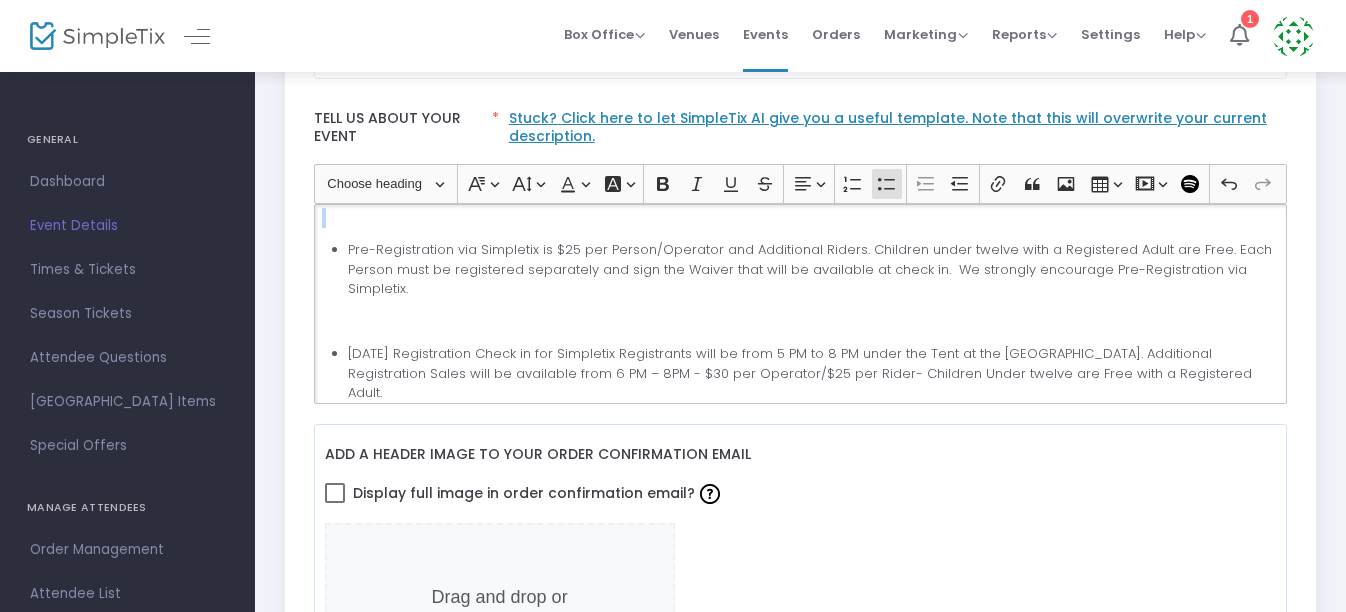 drag, startPoint x: 394, startPoint y: 366, endPoint x: 336, endPoint y: 206, distance: 170.18813 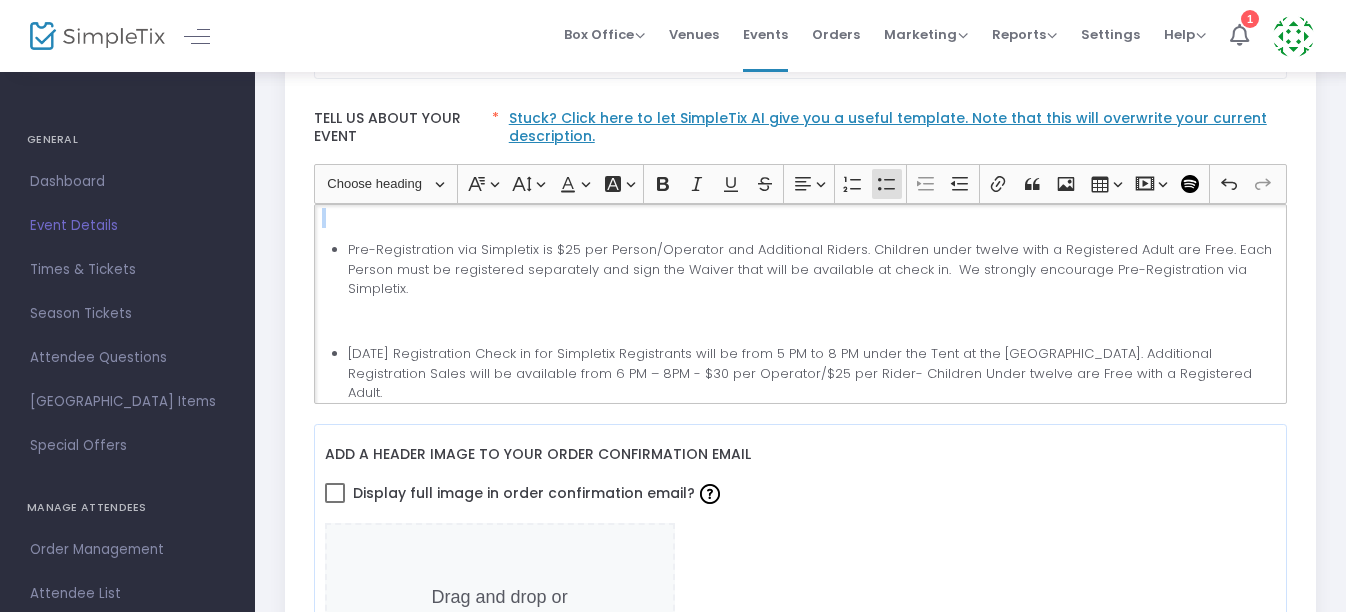 click on "Event Details Busti Fire Dept Dice Run for The [PERSON_NAME] Family!  ATV/SxS Road Rally  [DATE] @the Busti Fireman’s Grounds  Registration Starts @7:00 AM   Ride Starts @8:30 AM [STREET_ADDRESS][PERSON_NAME] We are raising money for an amazing family in their time of need.  More information to follow on Event Day Competitions and a Chance to Win Prizes. The Busti Fire Dept. is excited and proud to have [PERSON_NAME] Powersports as this events Sponsor. Primitive Camping will be available for $75 per site from [DATE], Check In @3 PM through [DATE], Check Out @11 AM. Bathrooms are available on site, however NO SHOWERS! Space is limited to seventy-five and must be reserved via Simpletix. A Backroad Country Adventure Awaits.   The over 40-mile route will offer views and fun while going to designated Dice Roll Locations.  Participants MUST roll at each location to QUALIFY for the Cash Prizes!  Refreshments and facilities available at those locations." 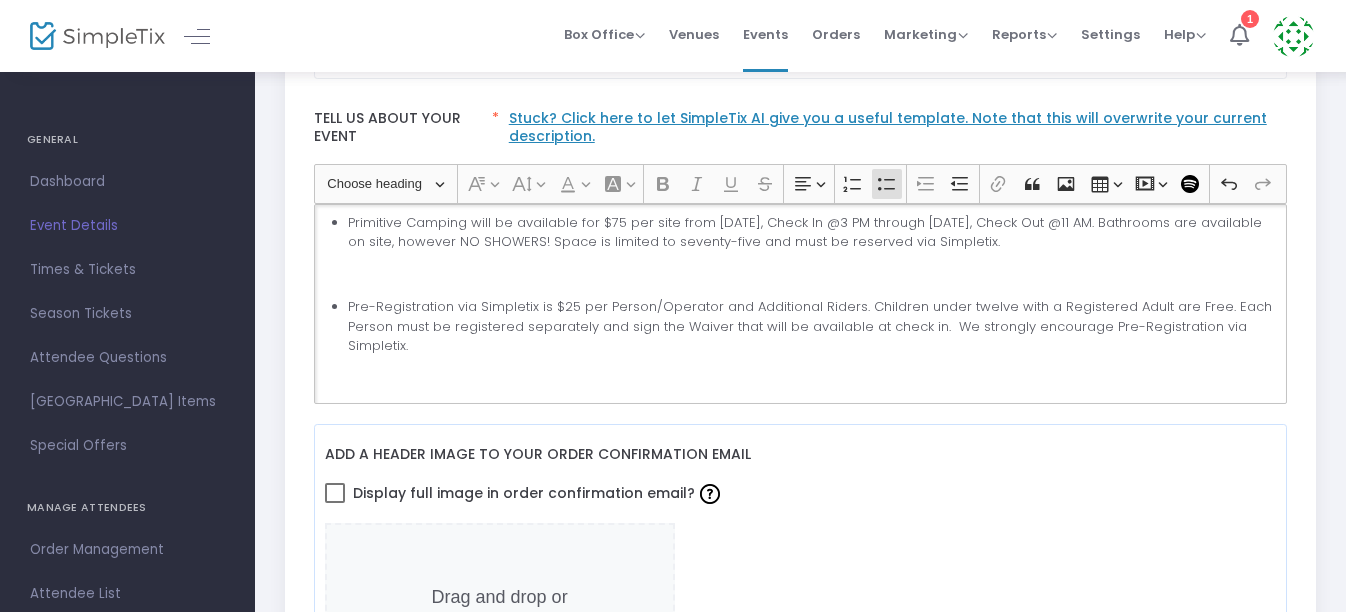 drag, startPoint x: 1139, startPoint y: 236, endPoint x: 329, endPoint y: 307, distance: 813.1058 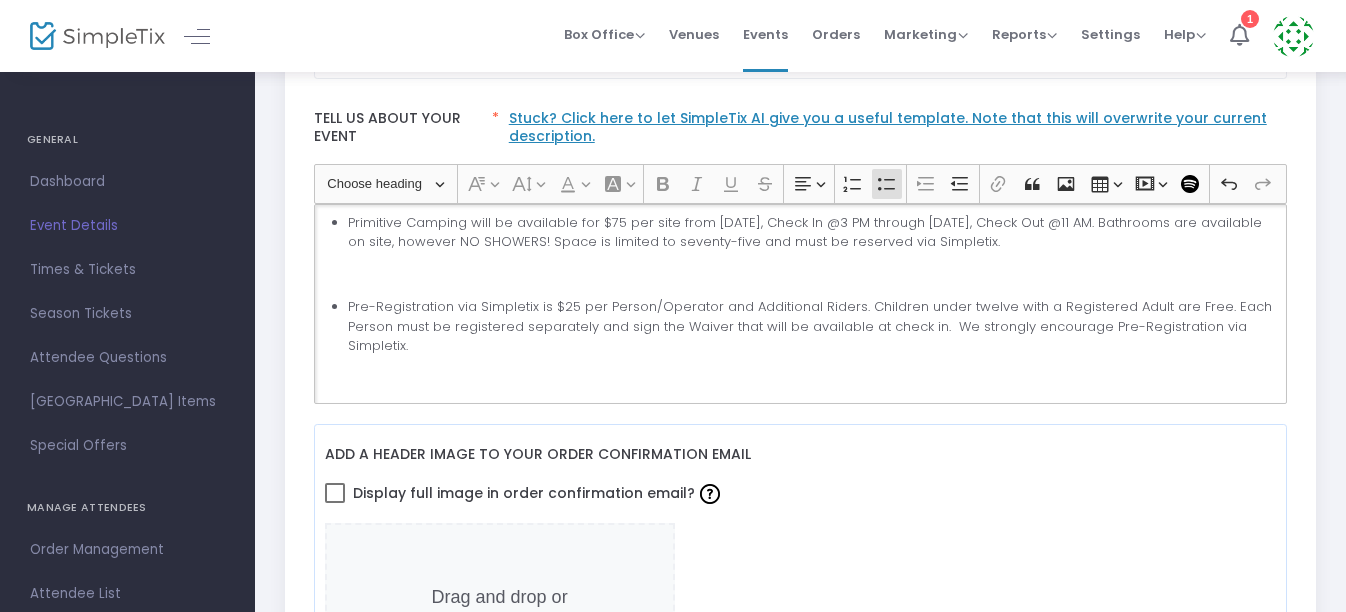 click on "Event Details Busti Fire Dept Dice Run for The [PERSON_NAME] Family!  ATV/SxS Road Rally  [DATE] @the Busti Fireman’s Grounds  Registration Starts @7:00 AM   Ride Starts @8:30 AM [STREET_ADDRESS][PERSON_NAME] We are raising money for an amazing family in their time of need.  More information to follow on Event Day Competitions and a Chance to Win Prizes. The Busti Fire Dept. is excited and proud to have [PERSON_NAME] Powersports as this events Sponsor. Primitive Camping will be available for $75 per site from [DATE], Check In @3 PM through [DATE], Check Out @11 AM. Bathrooms are available on site, however NO SHOWERS! Space is limited to seventy-five and must be reserved via Simpletix. A Backroad Country Adventure Awaits.   The over 40-mile route will offer views and fun while going to designated Dice Roll Locations.  Participants MUST roll at each location to QUALIFY for the Cash Prizes!  Refreshments and facilities available at those locations." 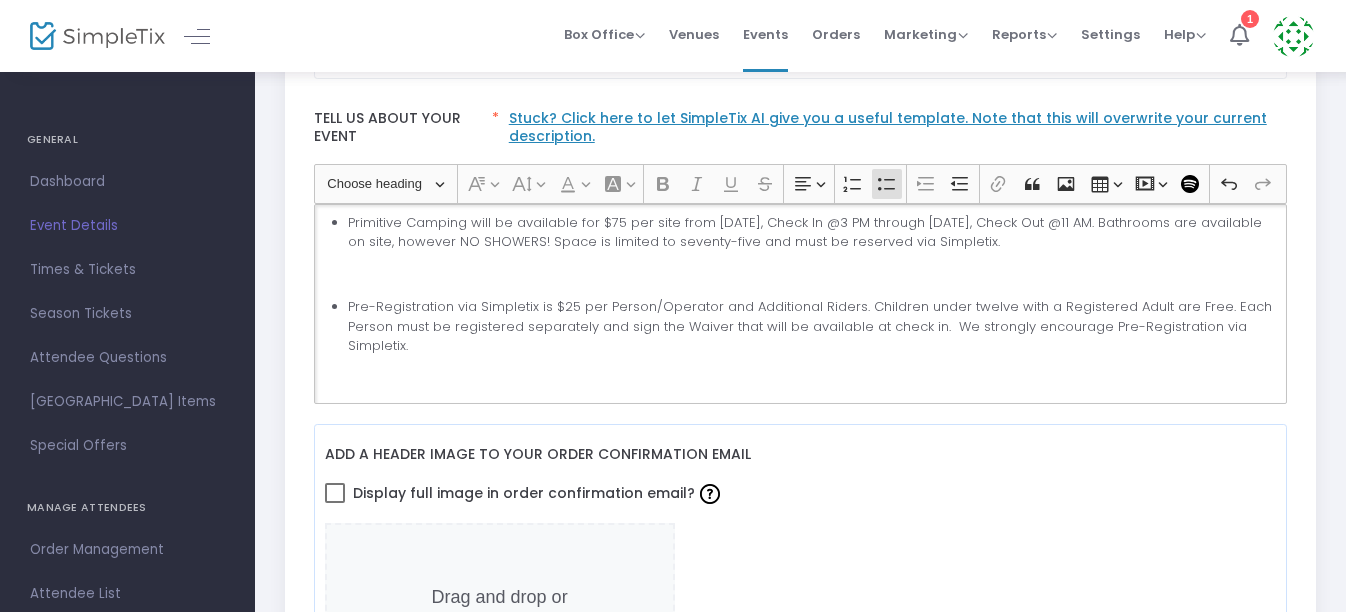 drag, startPoint x: 802, startPoint y: 190, endPoint x: 921, endPoint y: 185, distance: 119.104996 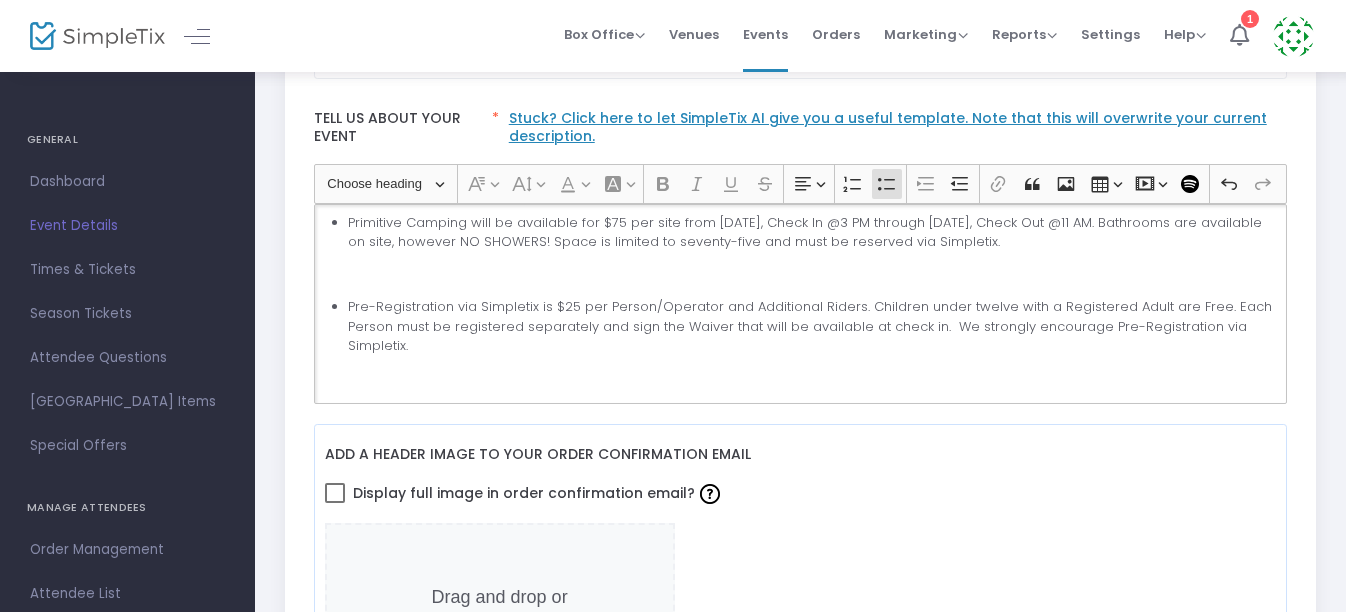 click on "Heading Choose heading Paragraph Heading 1 Heading 2 Heading 3 Font Family Font Family Default Arial Courier [GEOGRAPHIC_DATA][US_STATE] Lucida Sans Unicode Tahoma Times New Roman Trebuchet MS Verdana Font Size Font Size 9 11 13 Default 17 19 21 Font Color Font Color Remove color Remove color Black Black Dim grey Dim grey Grey Grey Light grey Light grey White White Red Red Orange Orange Yellow Yellow Light green Light green Green Green Aquamarine Aquamarine Turquoise Turquoise Light blue Light blue Blue Blue Purple Purple Document colors Font Background Color Font Background Color Remove color Remove color Bold (CTRL+B) Bold Italic (CTRL+I) Italic Underline (CTRL+U) Underline Strikethrough (CTRL+SHIFT+X) Strikethrough Text alignment Text alignment Align left Align left Align right Align right Align center Align center Justify Justify Numbered List Numbered List Bulleted List Bulleted List Increase indent Increase indent Decrease indent Decrease indent Link (Ctrl+K) Link Block quote Block quote Insert image Insert image Save" 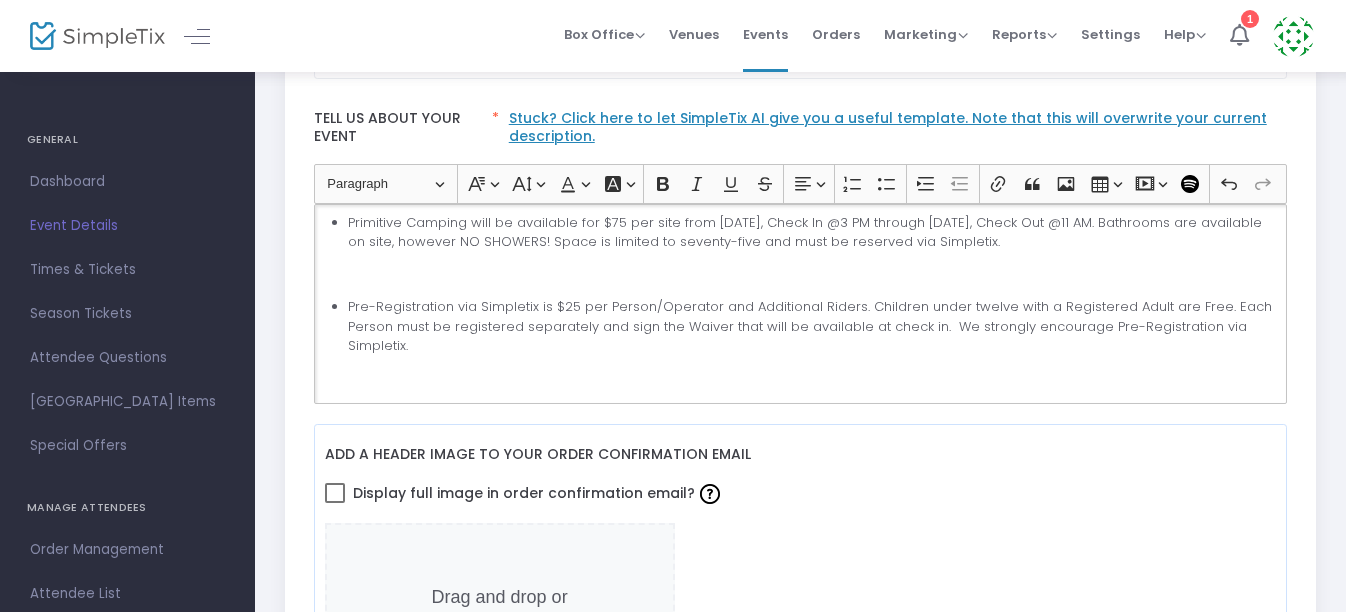 click 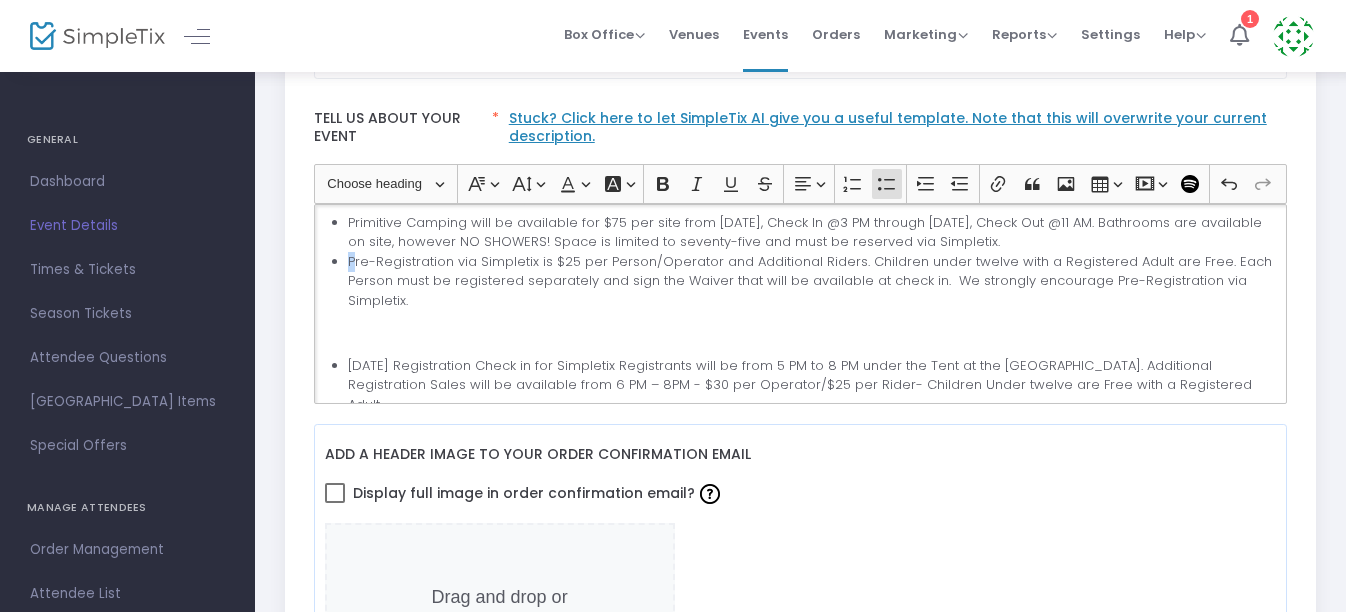 click on "Primitive Camping will be available for $75 per site from [DATE], Check In @3 PM through [DATE], Check Out @11 AM. Bathrooms are available on site, however NO SHOWERS! Space is limited to seventy-five and must be reserved via Simpletix. Pre-Registration via Simpletix is $25 per Person/Operator and Additional Riders. Children under twelve with a Registered Adult are Free. Each Person must be registered separately and sign the Waiver that will be available at check in.  We strongly encourage Pre-Registration via Simpletix." 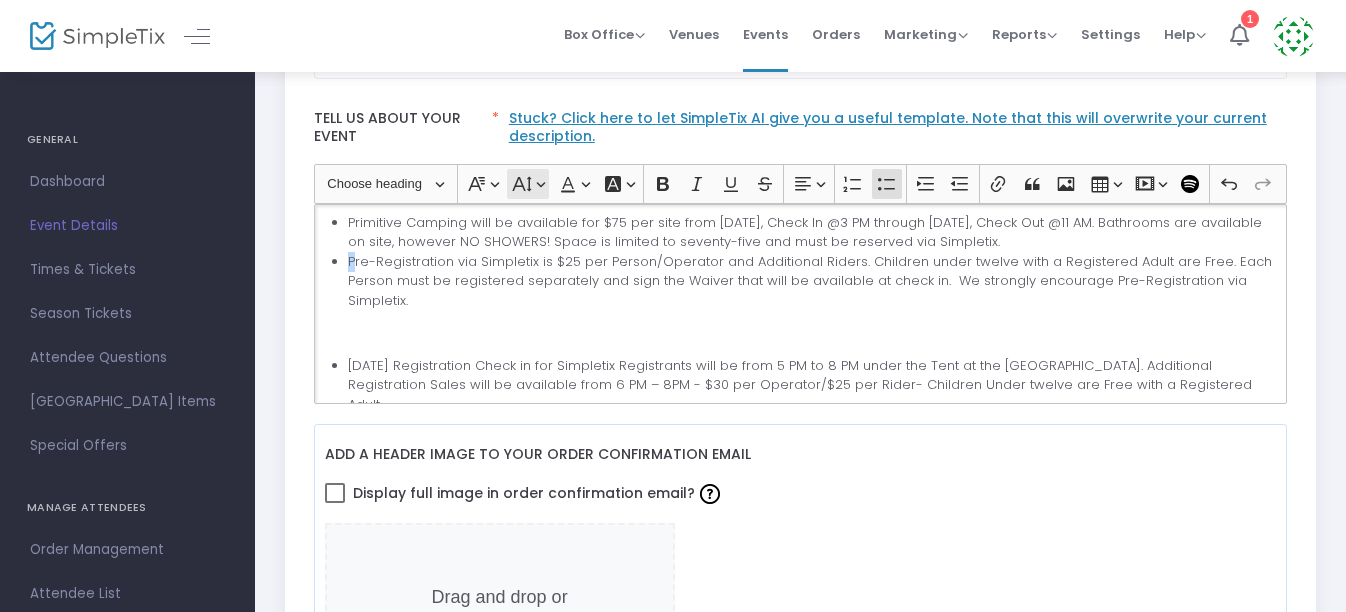 click 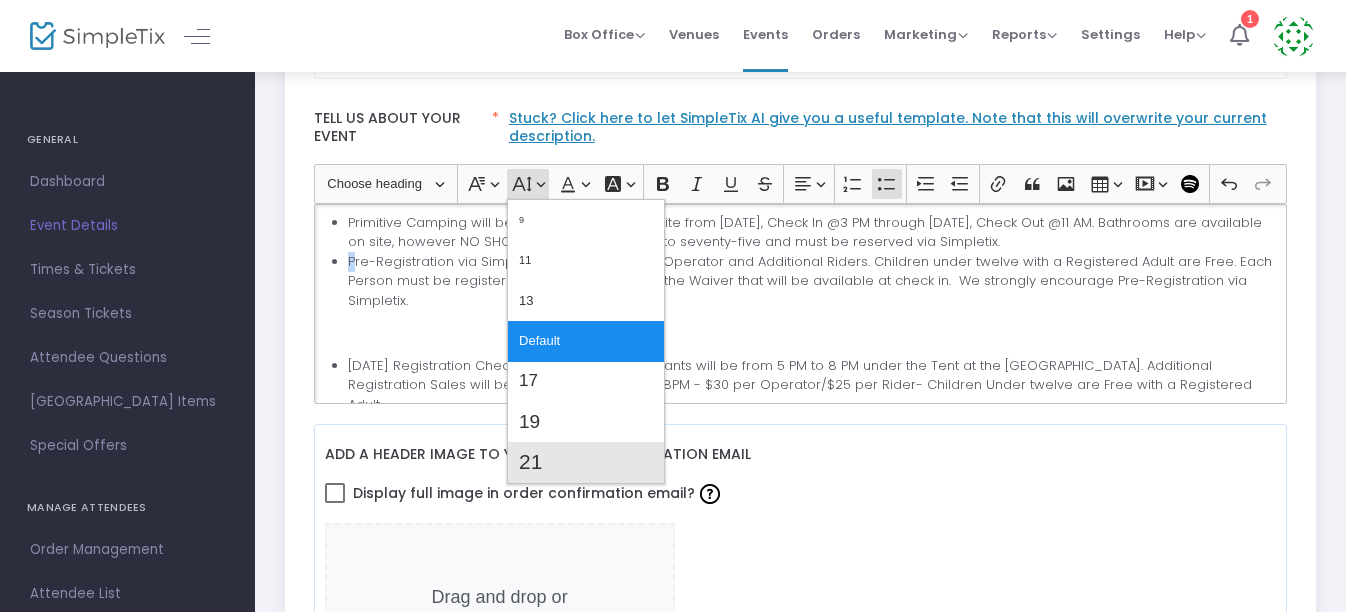 click on "21" 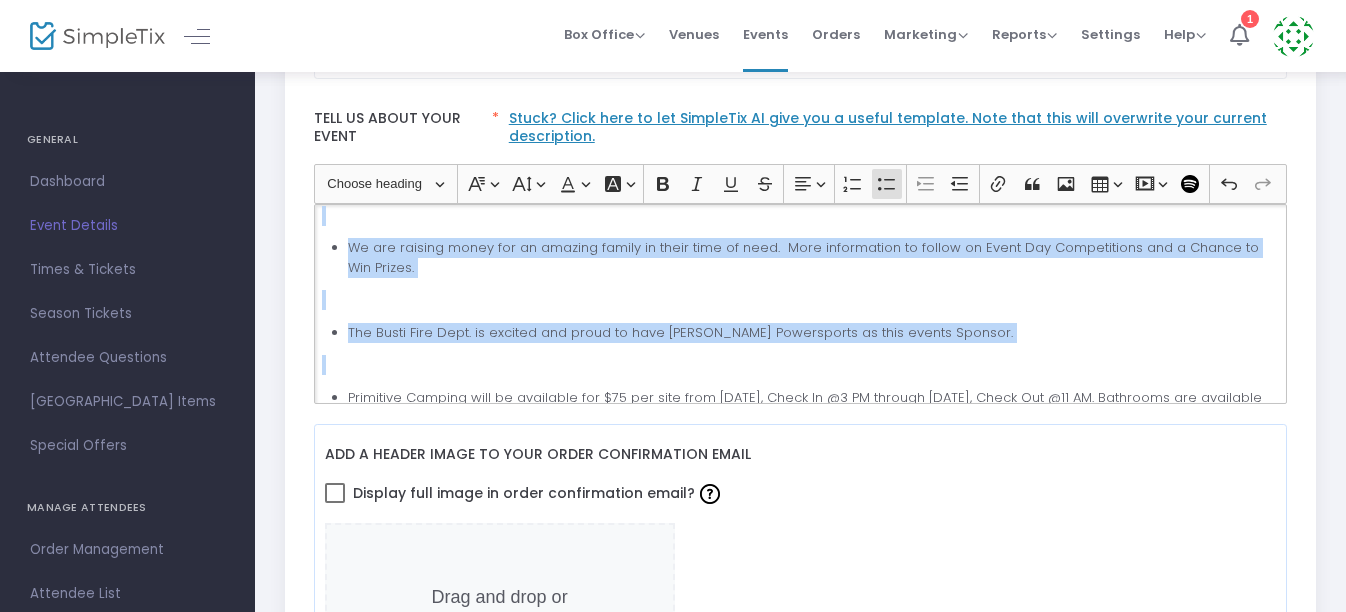 drag, startPoint x: 339, startPoint y: 220, endPoint x: 331, endPoint y: 298, distance: 78.40918 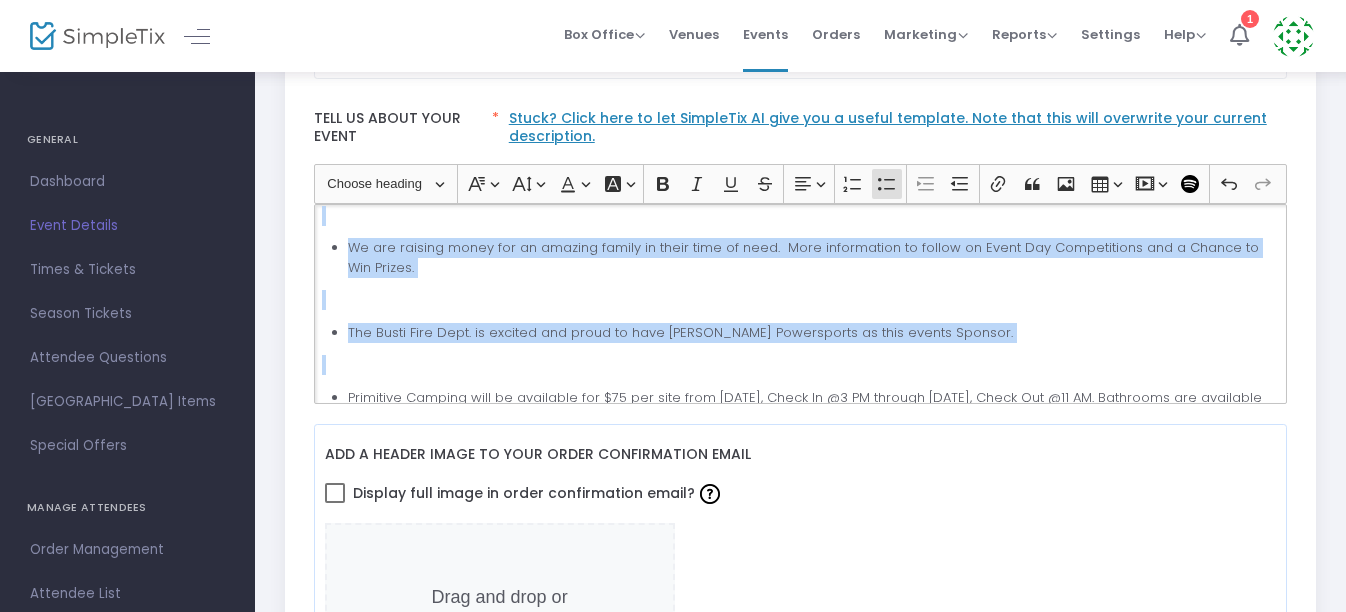 click on "Event Details Busti Fire Dept Dice Run for The [PERSON_NAME] Family!  ATV/SxS Road Rally  [DATE] @the Busti Fireman’s Grounds  Registration Starts @7:00 AM   Ride Starts @8:30 AM [STREET_ADDRESS][PERSON_NAME] We are raising money for an amazing family in their time of need.  More information to follow on Event Day Competitions and a Chance to Win Prizes. The Busti Fire Dept. is excited and proud to have [PERSON_NAME] Powersports as this events Sponsor. Primitive Camping will be available for $75 per site from [DATE], Check In @3 PM through [DATE], Check Out @11 AM. Bathrooms are available on site, however NO SHOWERS! Space is limited to seventy-five and must be reserved via Simpletix. P A Backroad Country Adventure Awaits.   The over 40-mile route will offer views and fun while going to designated Dice Roll Locations.  Participants MUST roll at each location to QUALIFY for the Cash Prizes!  Refreshments and facilities available at those locations." 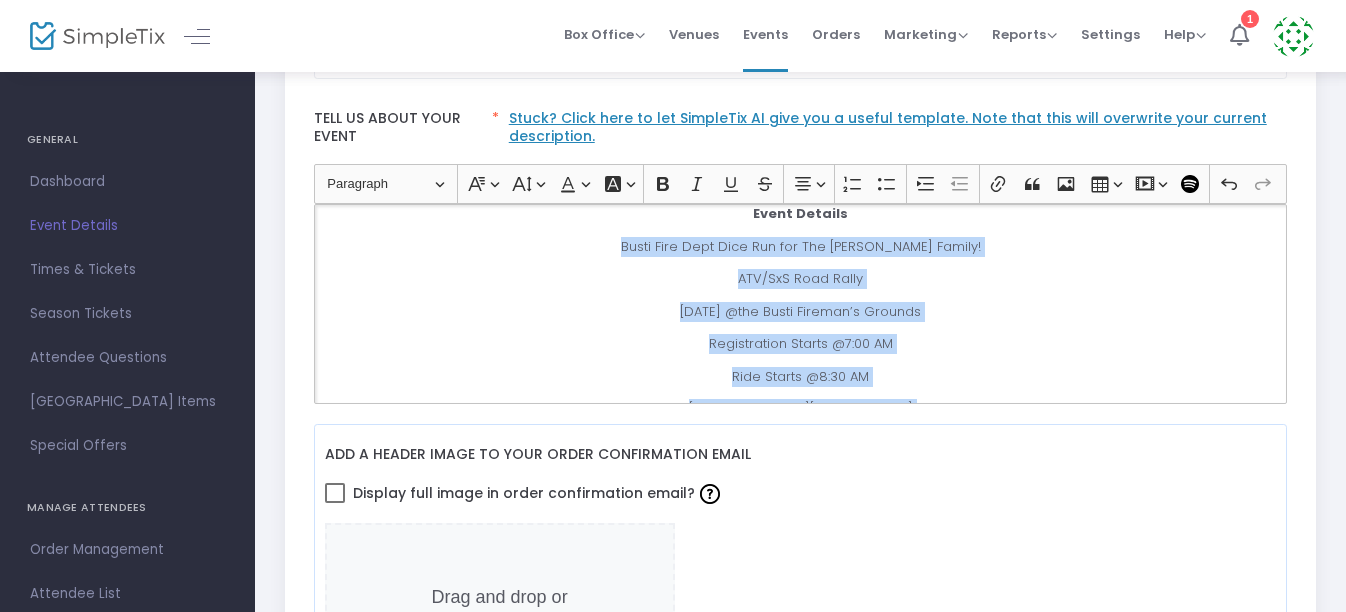 scroll, scrollTop: 0, scrollLeft: 0, axis: both 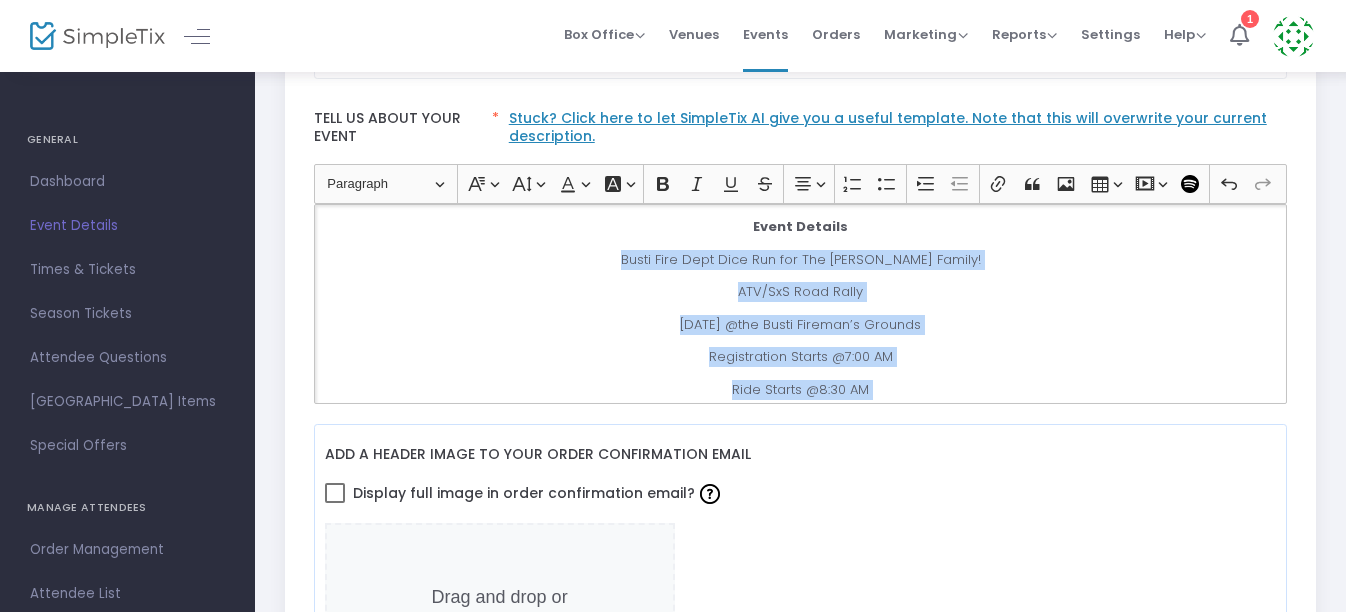drag, startPoint x: 1273, startPoint y: 256, endPoint x: 1263, endPoint y: 194, distance: 62.801273 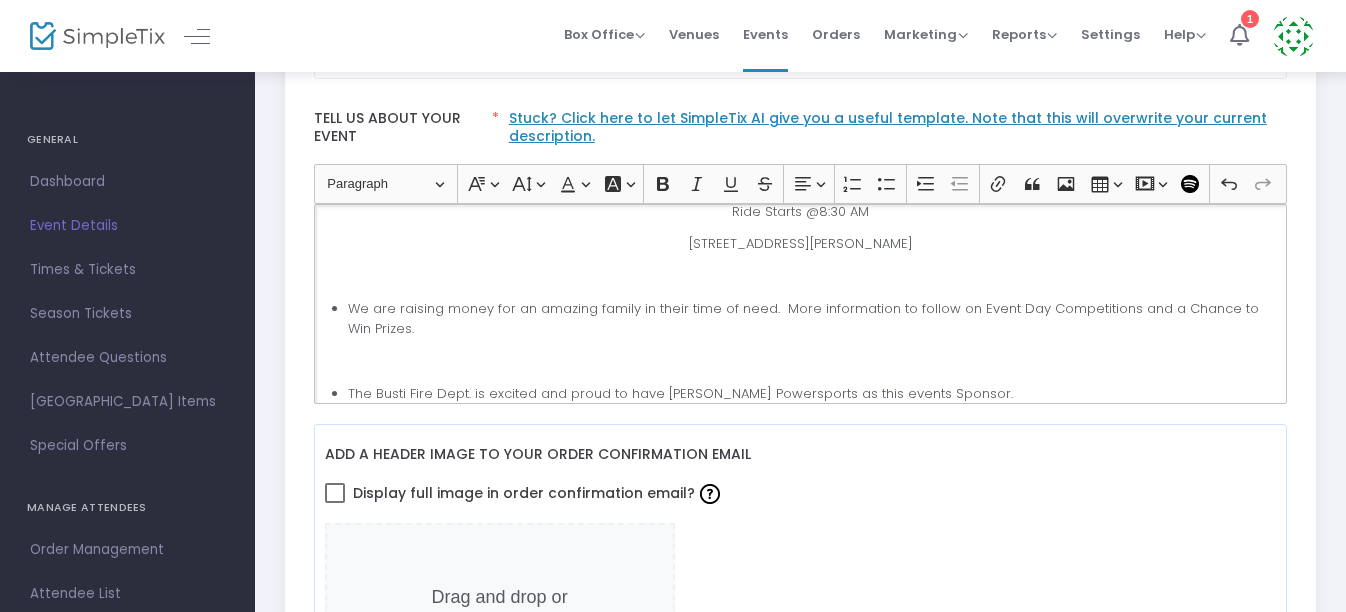 scroll, scrollTop: 211, scrollLeft: 0, axis: vertical 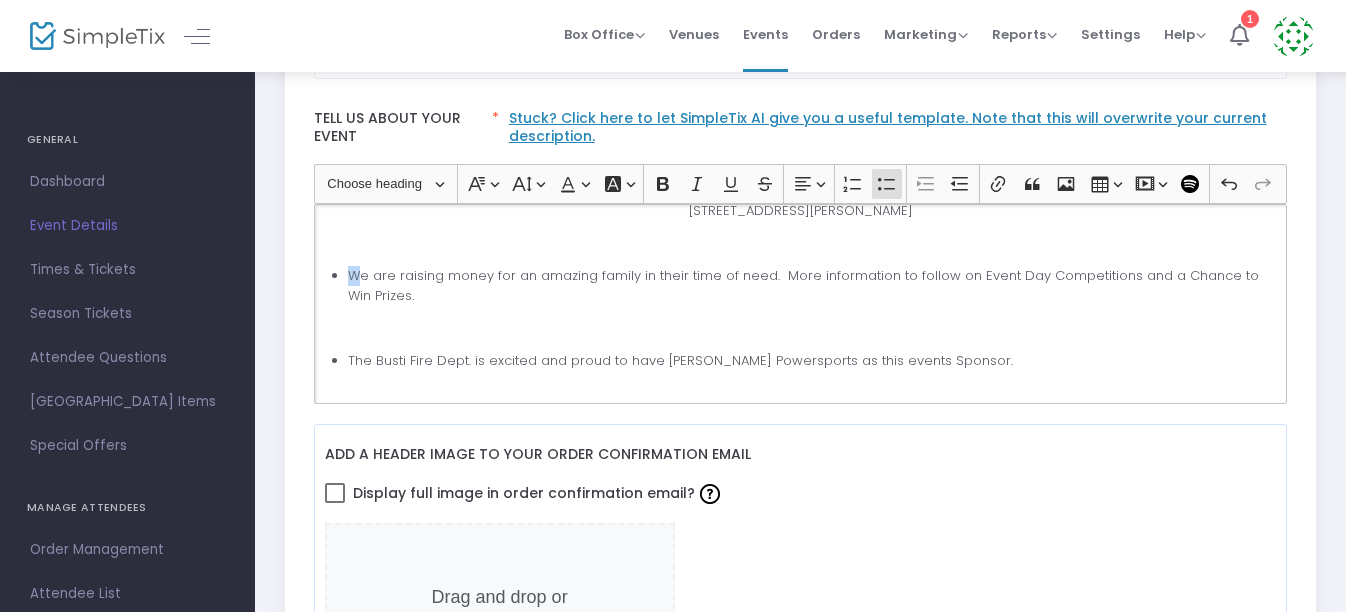 drag, startPoint x: 348, startPoint y: 272, endPoint x: 334, endPoint y: 276, distance: 14.56022 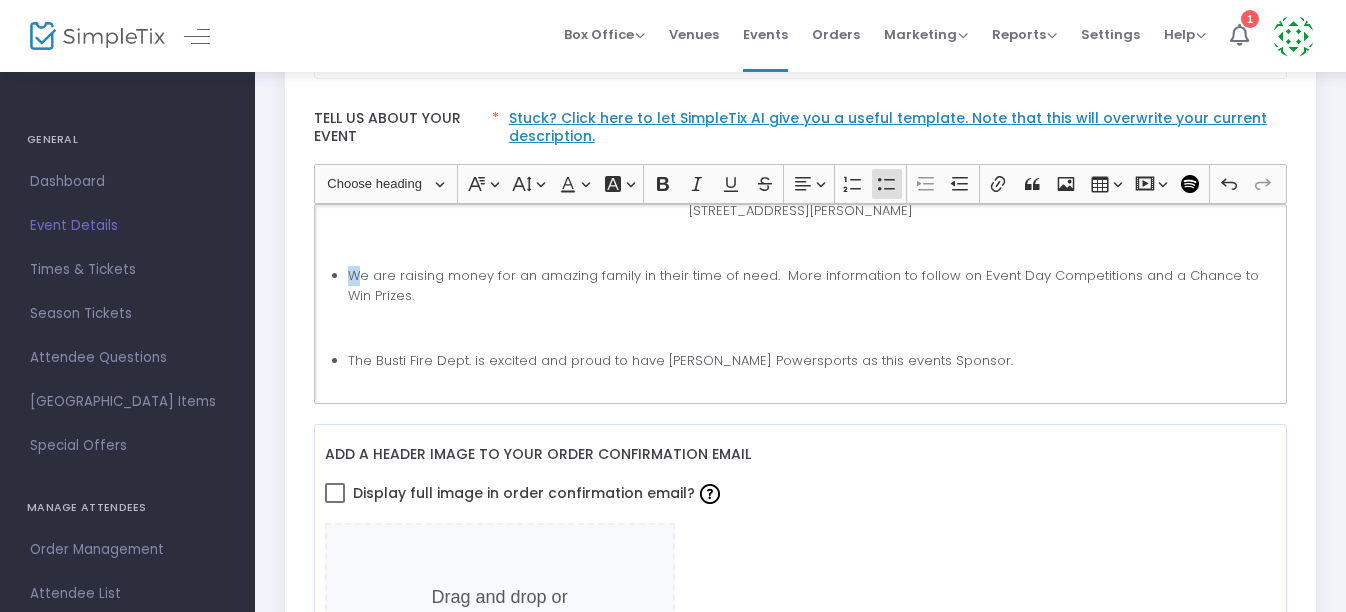 click on "We are raising money for an amazing family in their time of need.  More information to follow on Event Day Competitions and a Chance to Win Prizes." 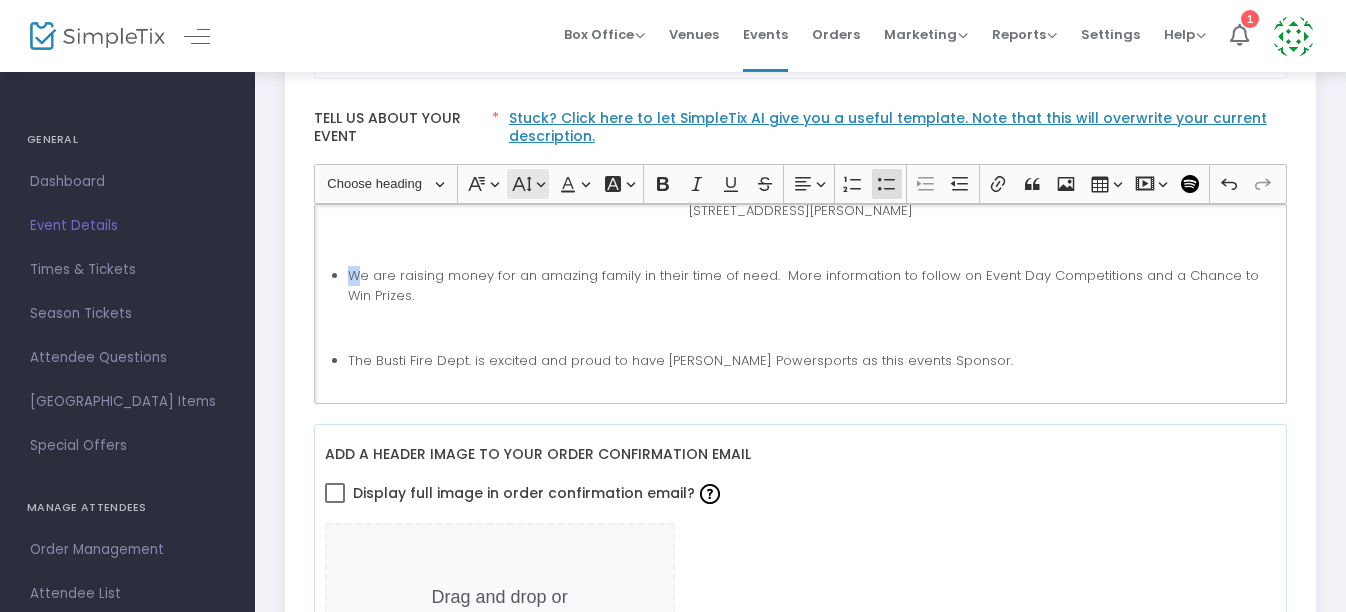 click on "Font Size Font Size" 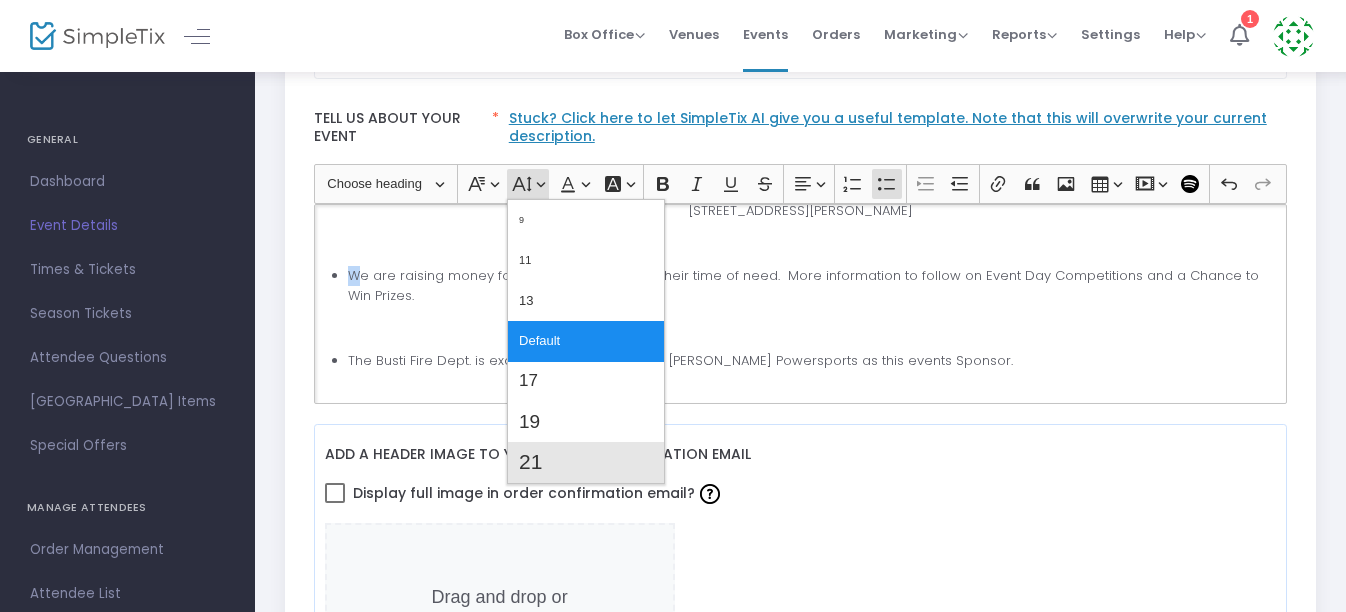 click on "21" 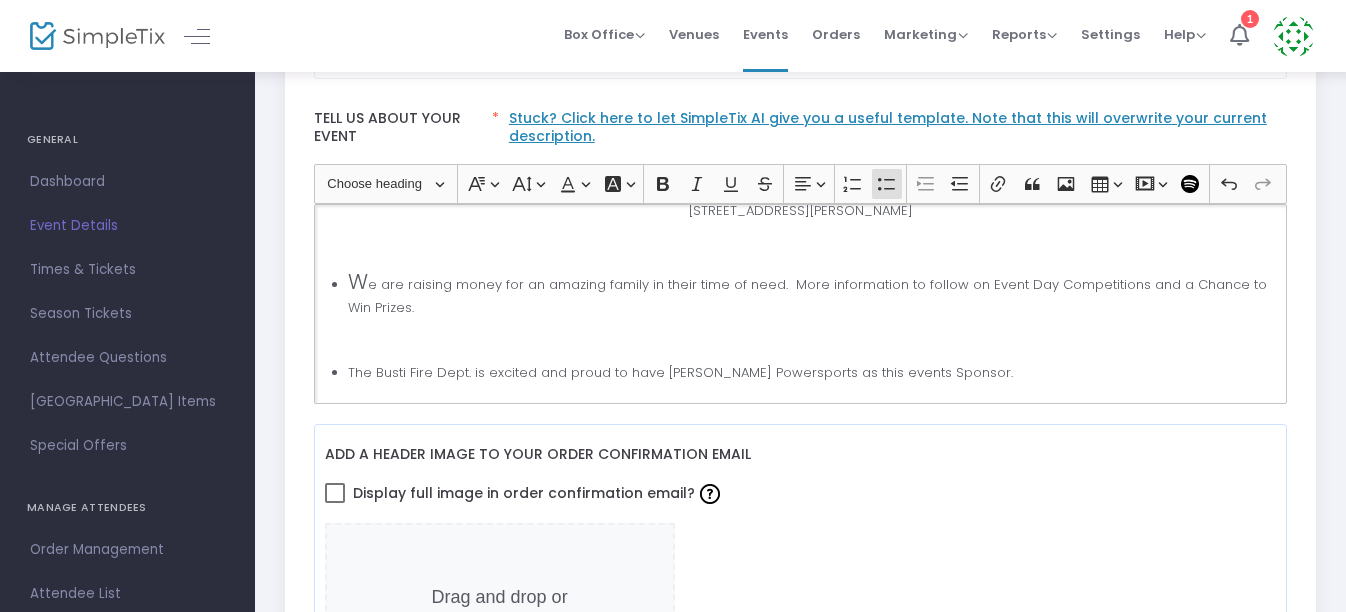 click on "Event Details Busti Fire Dept Dice Run for The [PERSON_NAME] Family!  ATV/SxS Road Rally  [DATE] @the Busti Fireman’s Grounds  Registration Starts @7:00 AM   Ride Starts @8:30 AM [STREET_ADDRESS][GEOGRAPHIC_DATA][PERSON_NAME] e are raising money for an amazing family in their time of need.  More information to follow on Event Day Competitions and a Chance to Win Prizes. The Busti Fire Dept. is excited and proud to have [PERSON_NAME] Powersports as this events Sponsor. Primitive Camping will be available for $75 per site from [DATE], Check In @3 PM through [DATE], Check Out @11 AM. Bathrooms are available on site, however NO SHOWERS! Space is limited to seventy-five and must be reserved via Simpletix. P A Backroad Country Adventure Awaits.   The over 40-mile route will offer views and fun while going to designated Dice Roll Locations.  Participants MUST roll at each location to QUALIFY for the Cash Prizes!  Refreshments and facilities available at those locations." 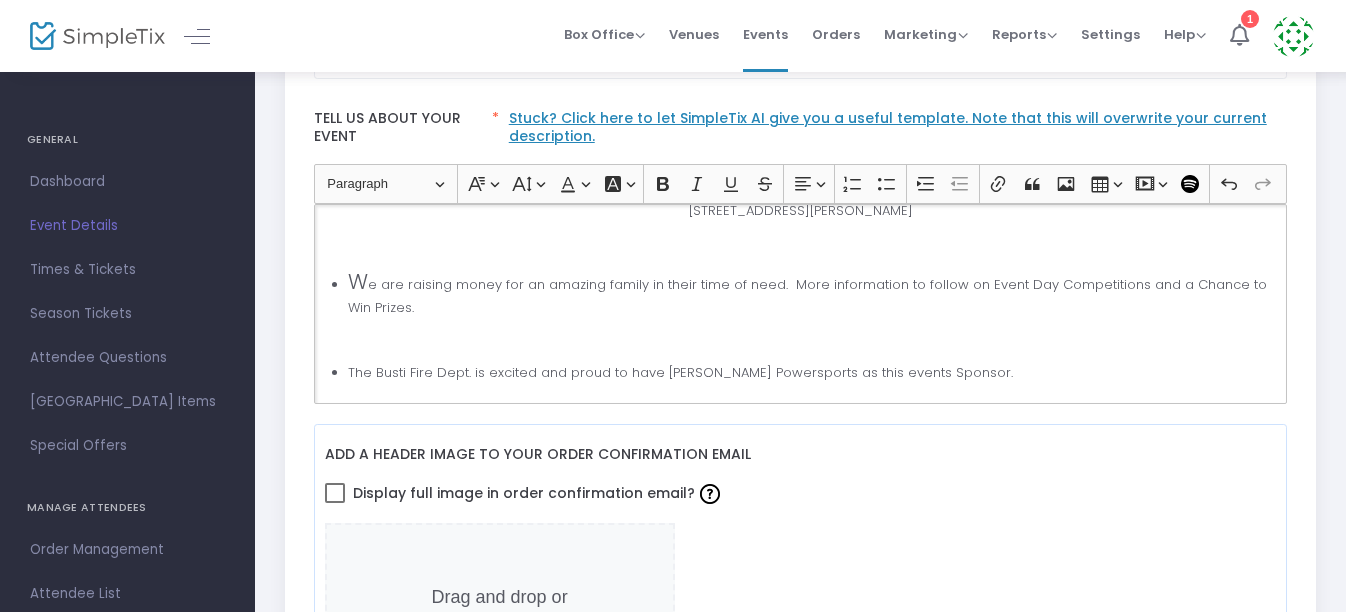 click 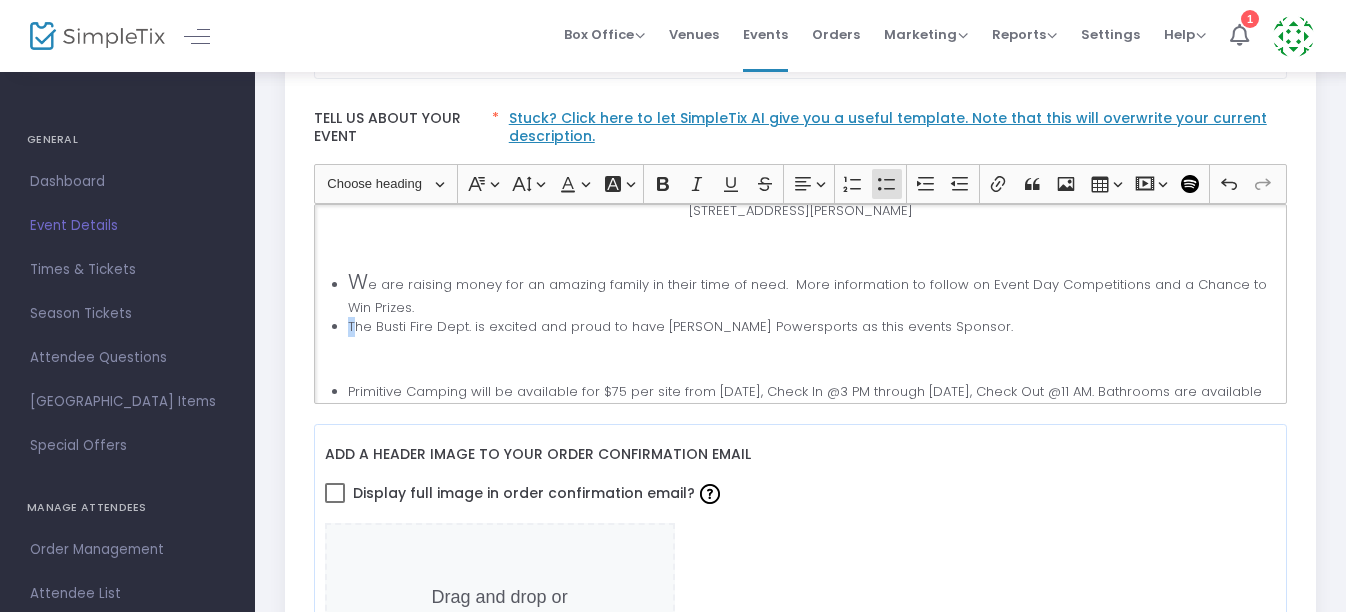 click on "The Busti Fire Dept. is excited and proud to have [PERSON_NAME] Powersports as this events Sponsor." 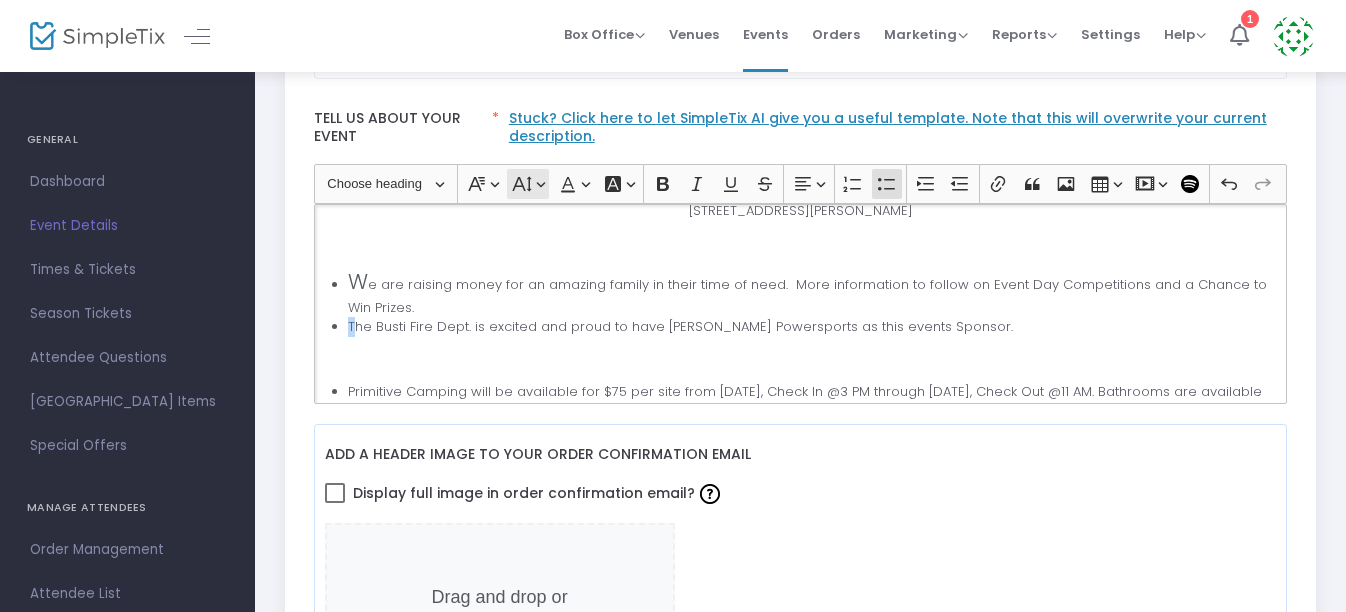 click 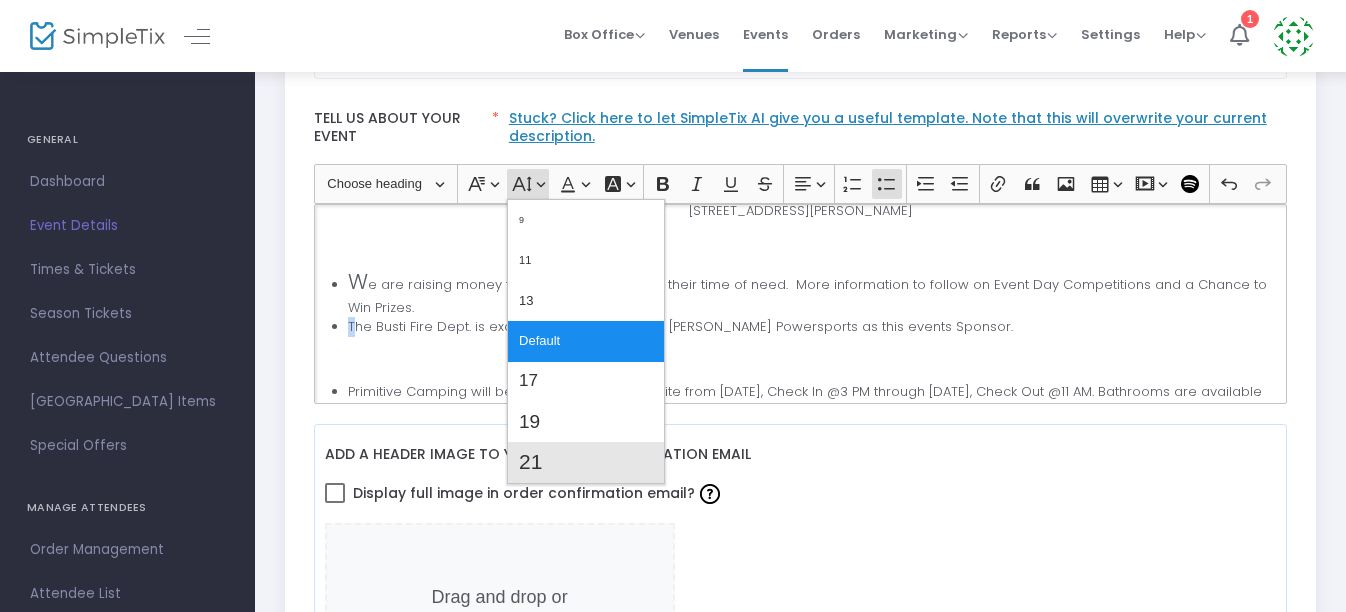 click on "21" at bounding box center [530, 462] 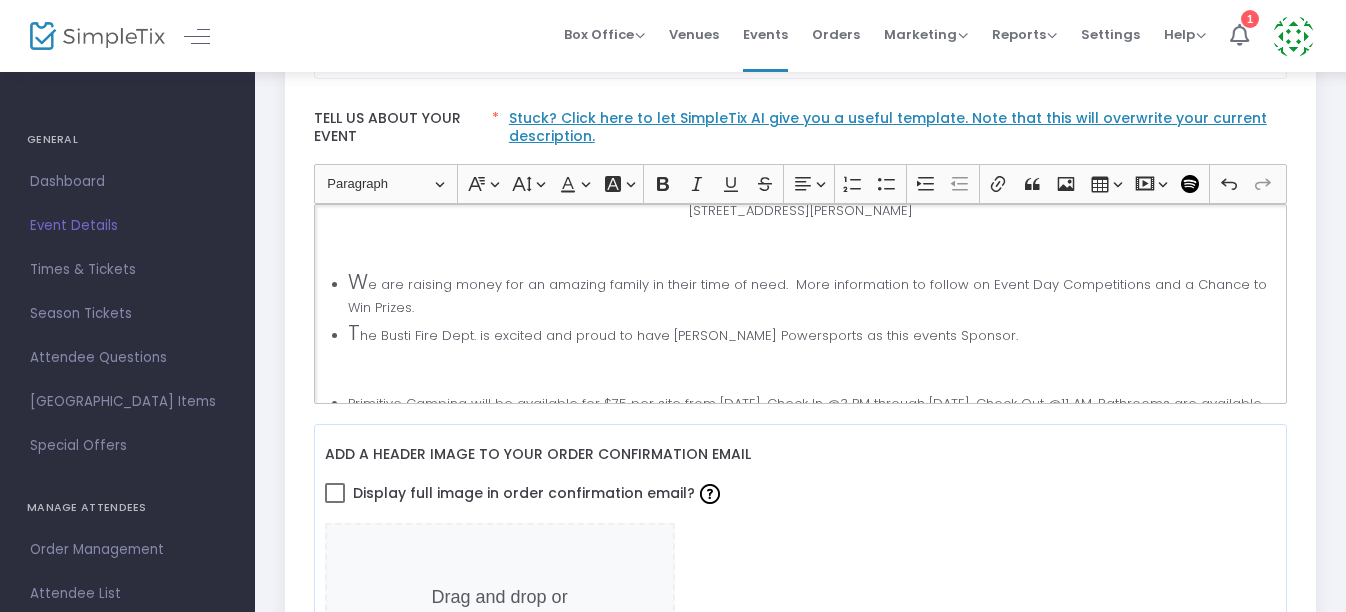 click 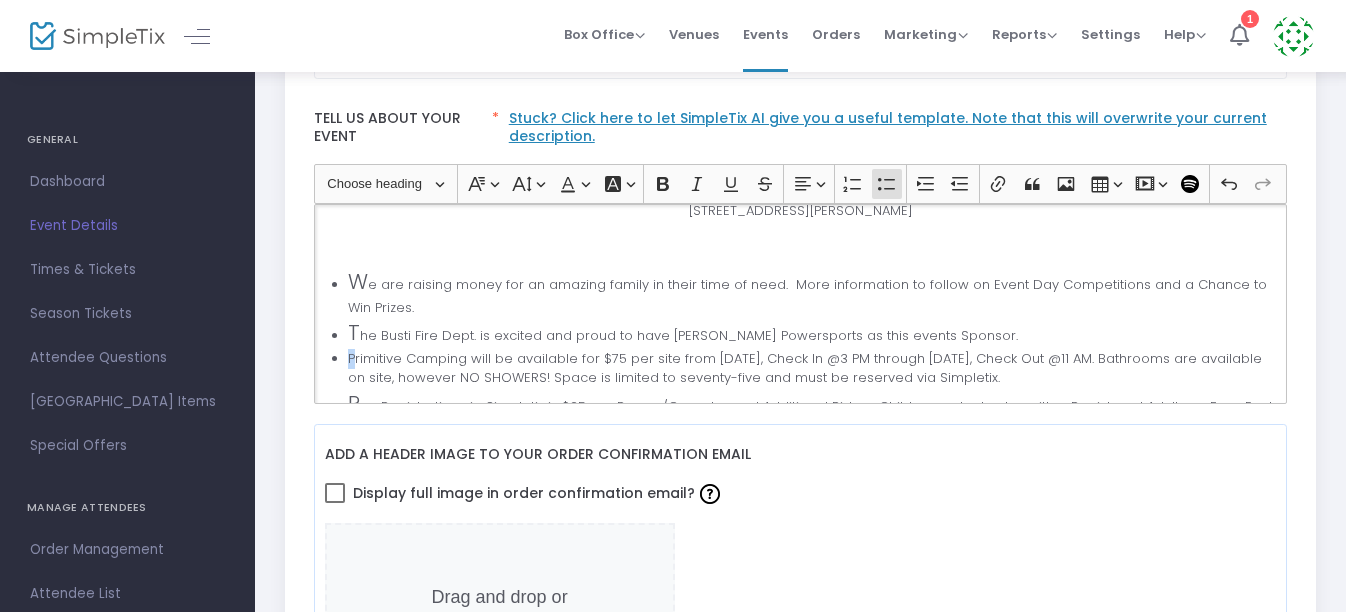 click on "Primitive Camping will be available for $75 per site from [DATE], Check In @3 PM through [DATE], Check Out @11 AM. Bathrooms are available on site, however NO SHOWERS! Space is limited to seventy-five and must be reserved via Simpletix." 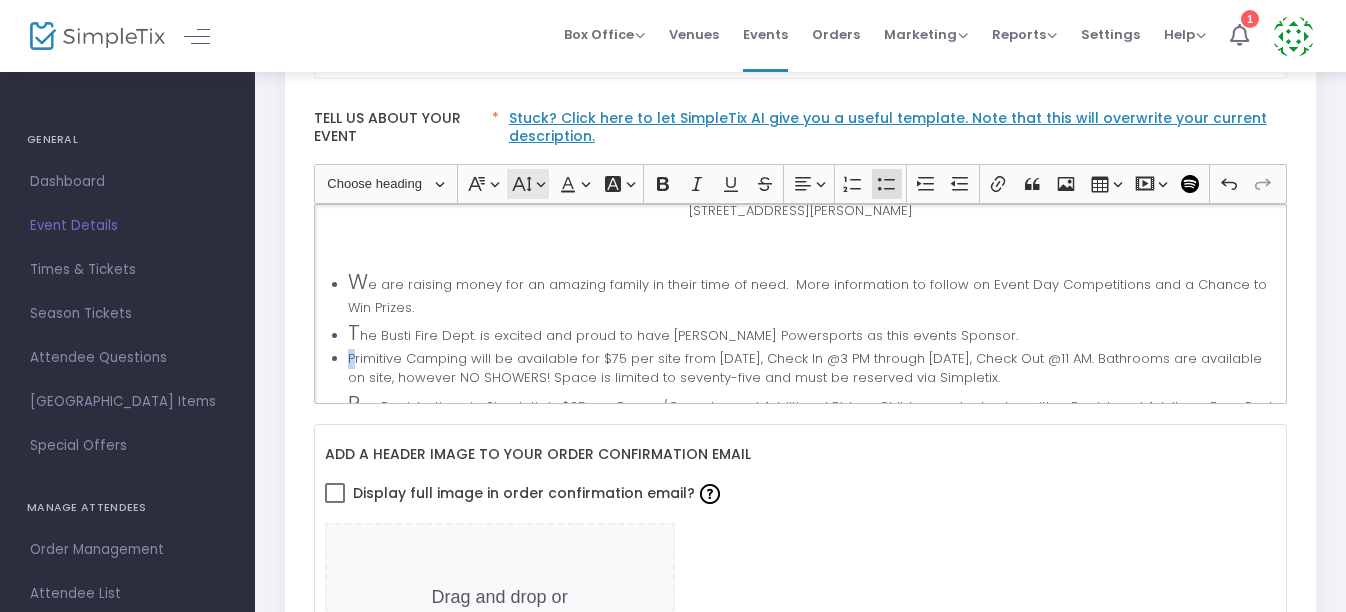 click 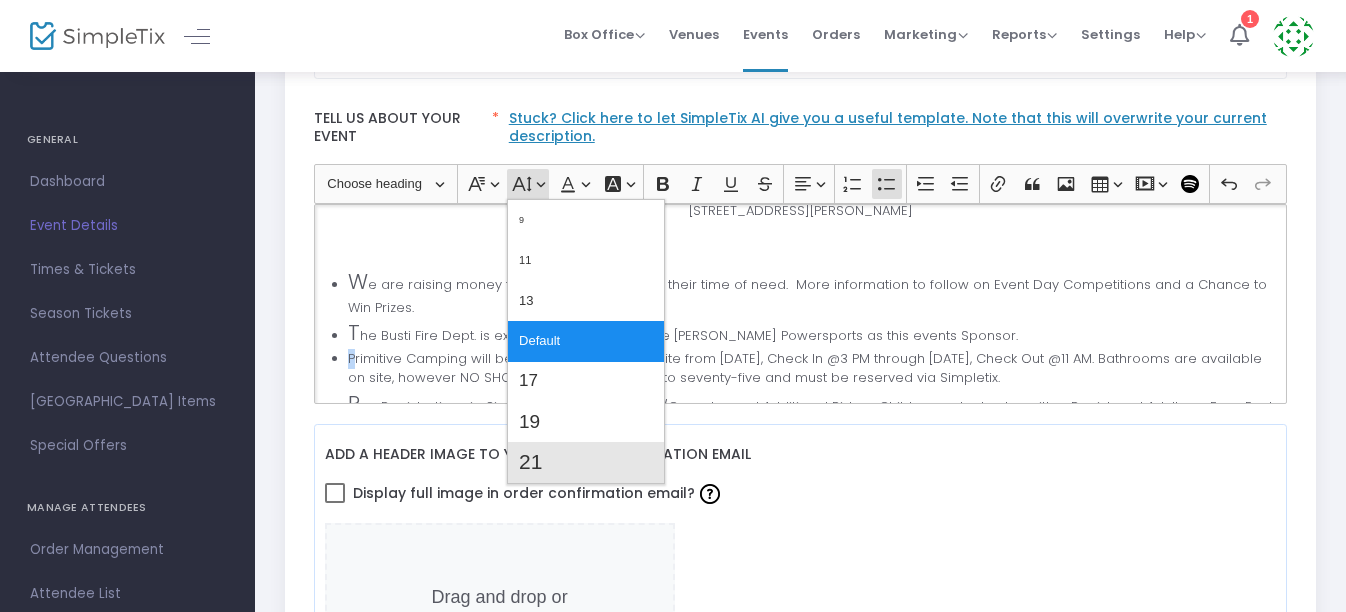 click on "21" 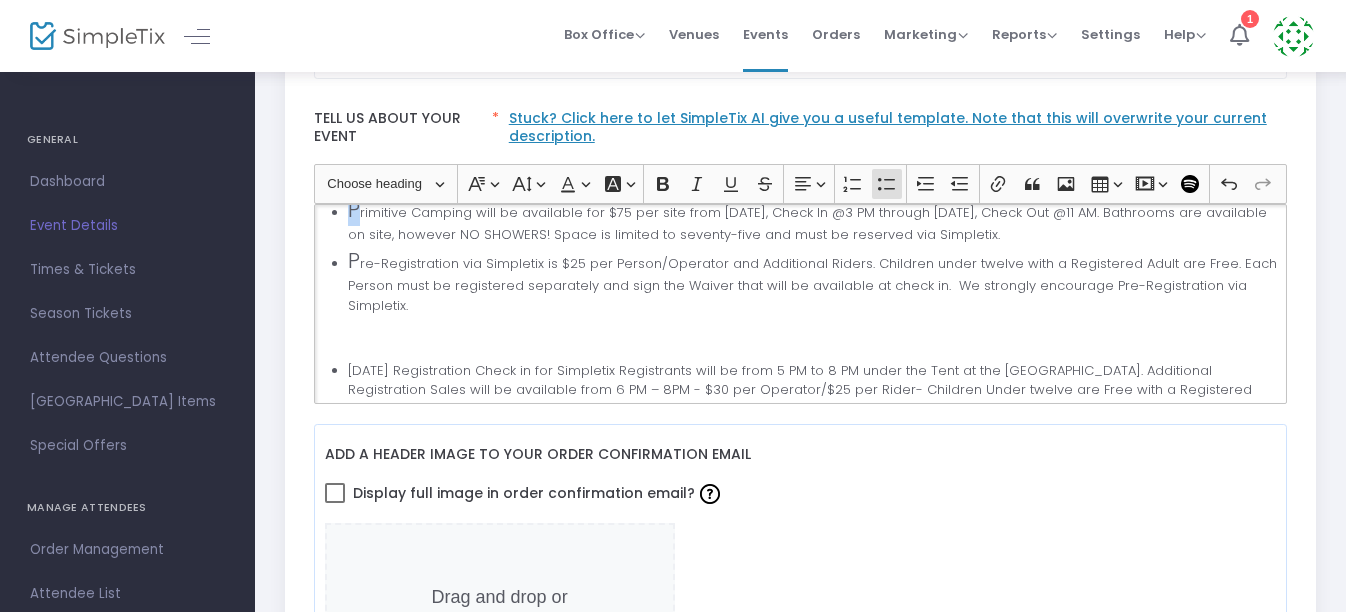 scroll, scrollTop: 372, scrollLeft: 0, axis: vertical 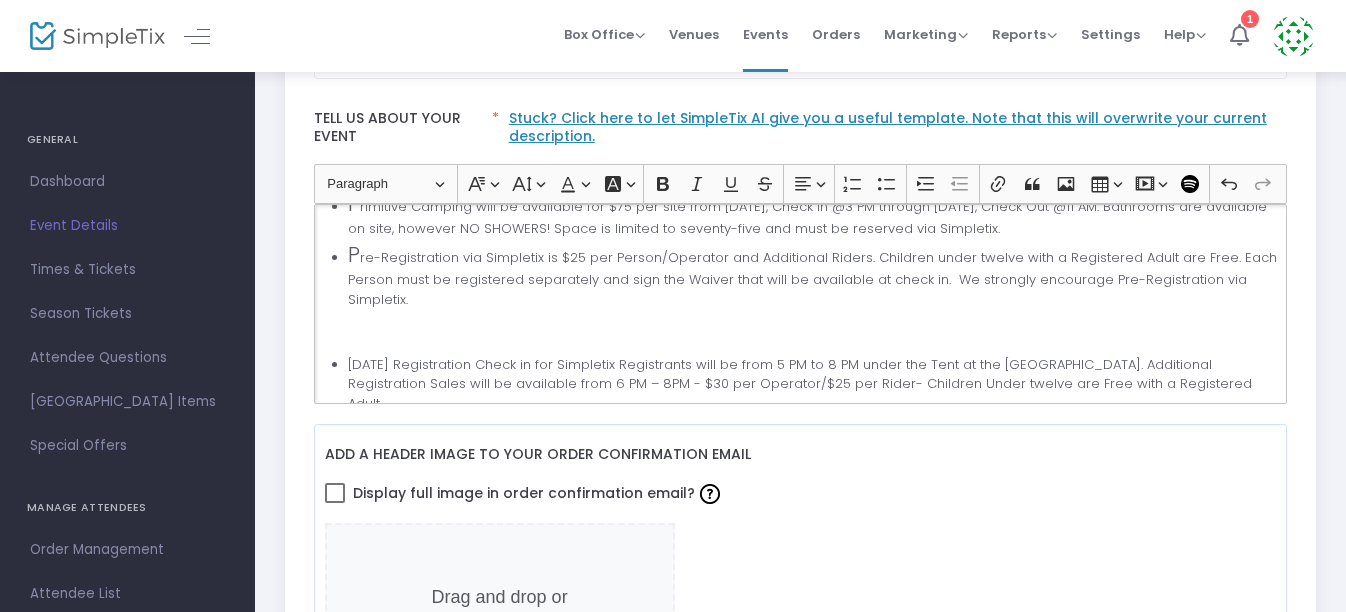 click 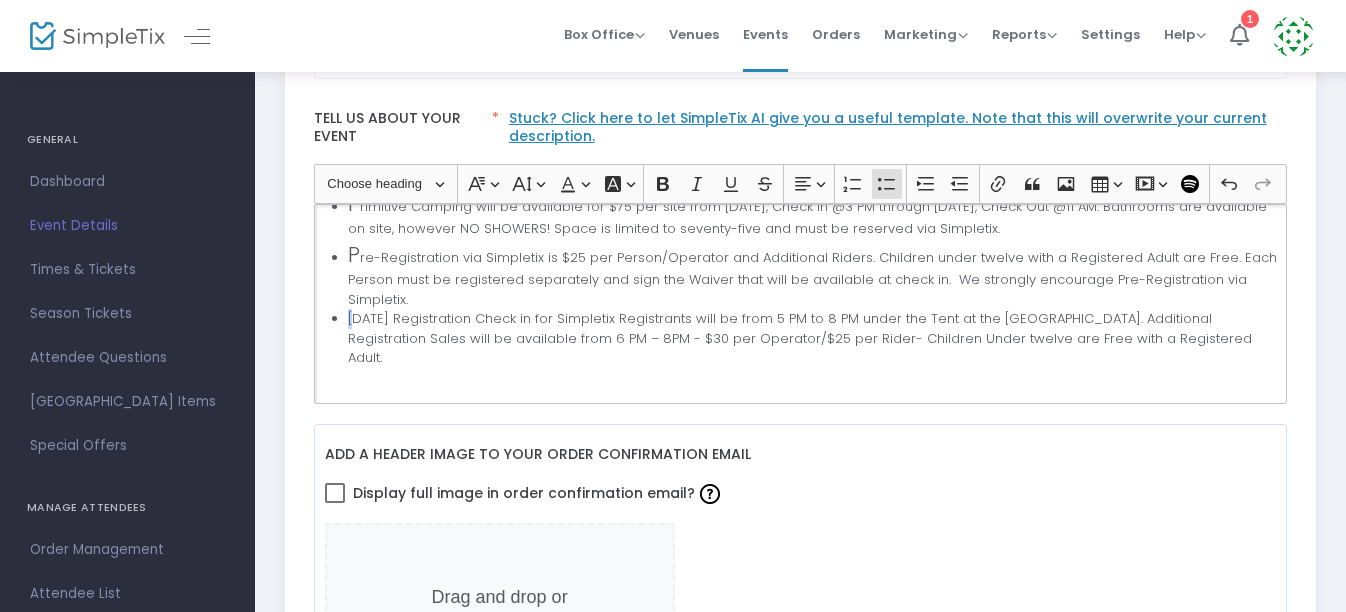 click on "W e are raising money for an amazing family in their time of need.  More information to follow on Event Day Competitions and a Chance to Win Prizes. T he Busti Fire Dept. is excited and proud to have [PERSON_NAME] Powersports as this events Sponsor. P rimitive Camping will be available for $75 per site from [DATE], Check In @3 PM through [DATE], Check Out @11 AM. Bathrooms are available on site, however NO SHOWERS! Space is limited to seventy-five and must be reserved via Simpletix. P re-Registration via Simpletix is $25 per Person/Operator and Additional Riders. Children under twelve with a Registered Adult are Free. Each Person must be registered separately and sign the Waiver that will be available at check in.  We strongly encourage Pre-Registration via Simpletix." 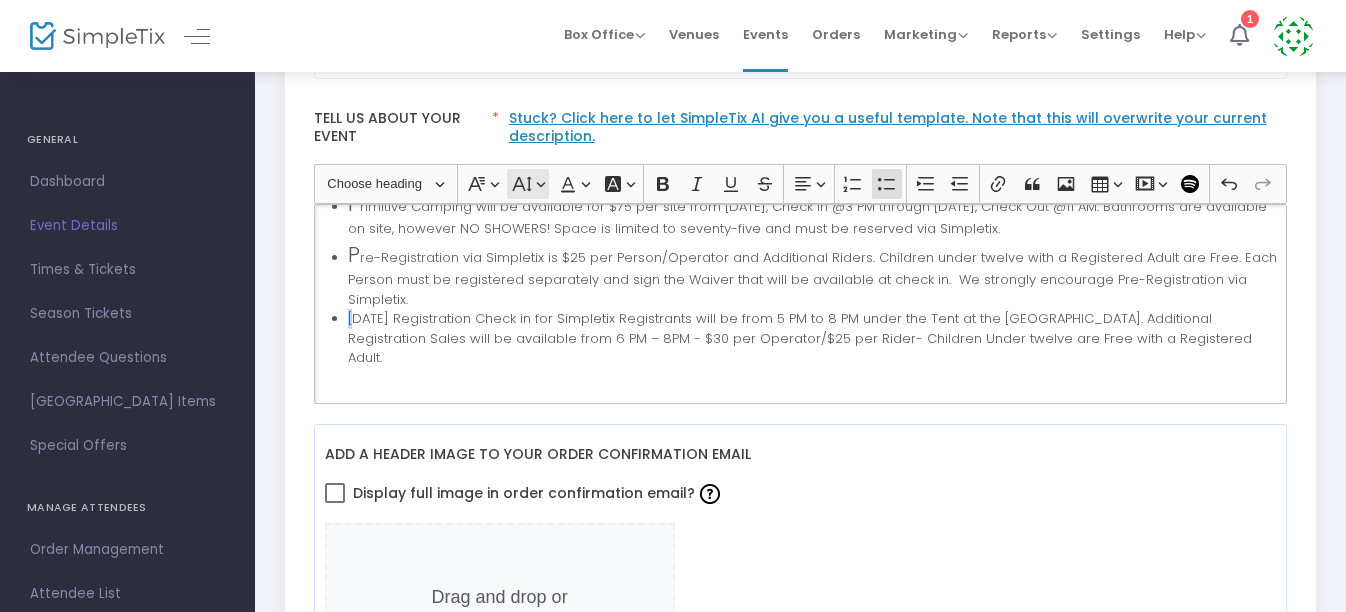 click on "Font Size Font Size" 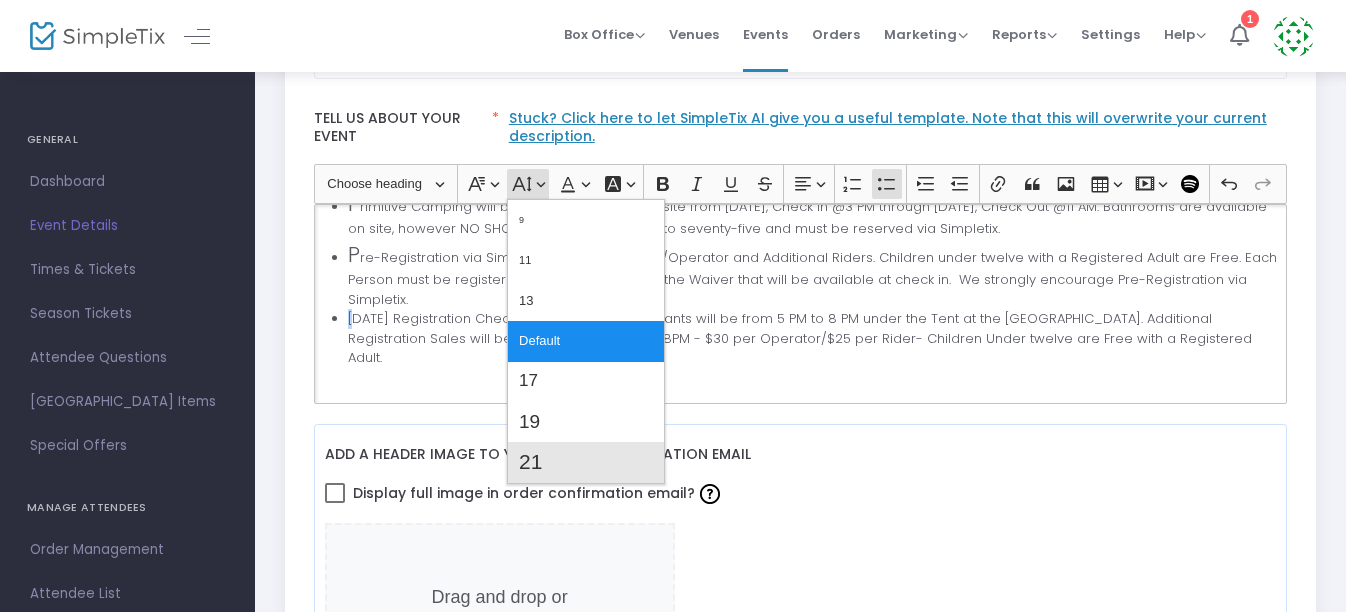 click on "21" at bounding box center [530, 462] 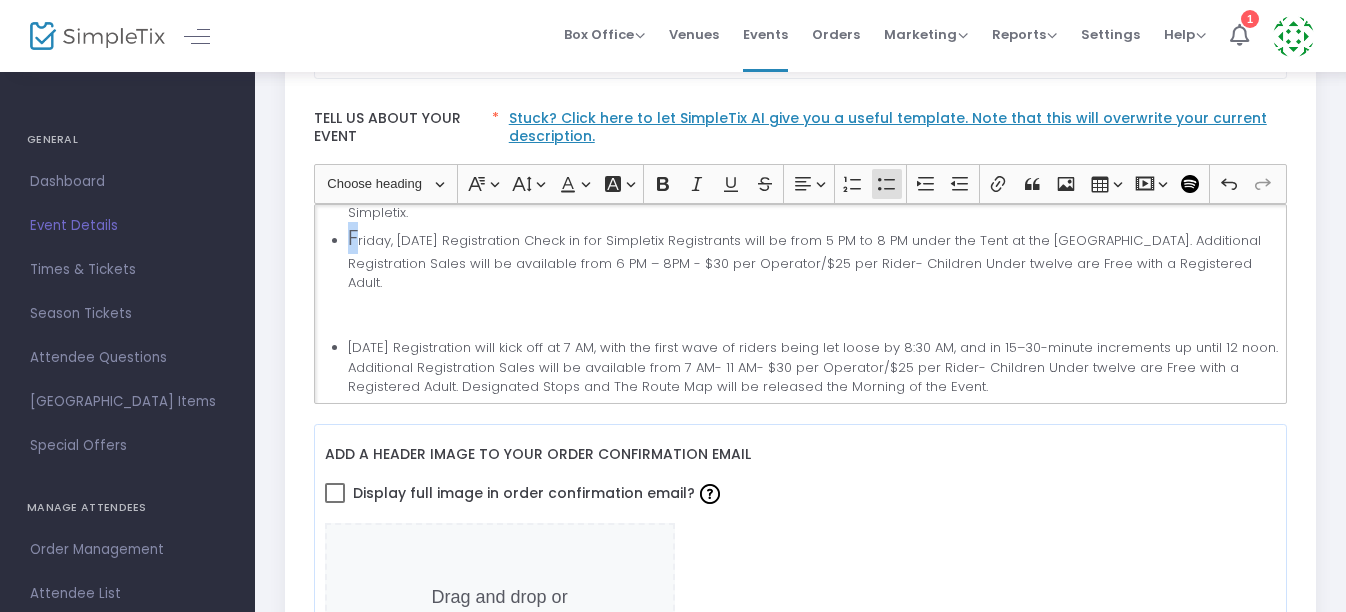 scroll, scrollTop: 464, scrollLeft: 0, axis: vertical 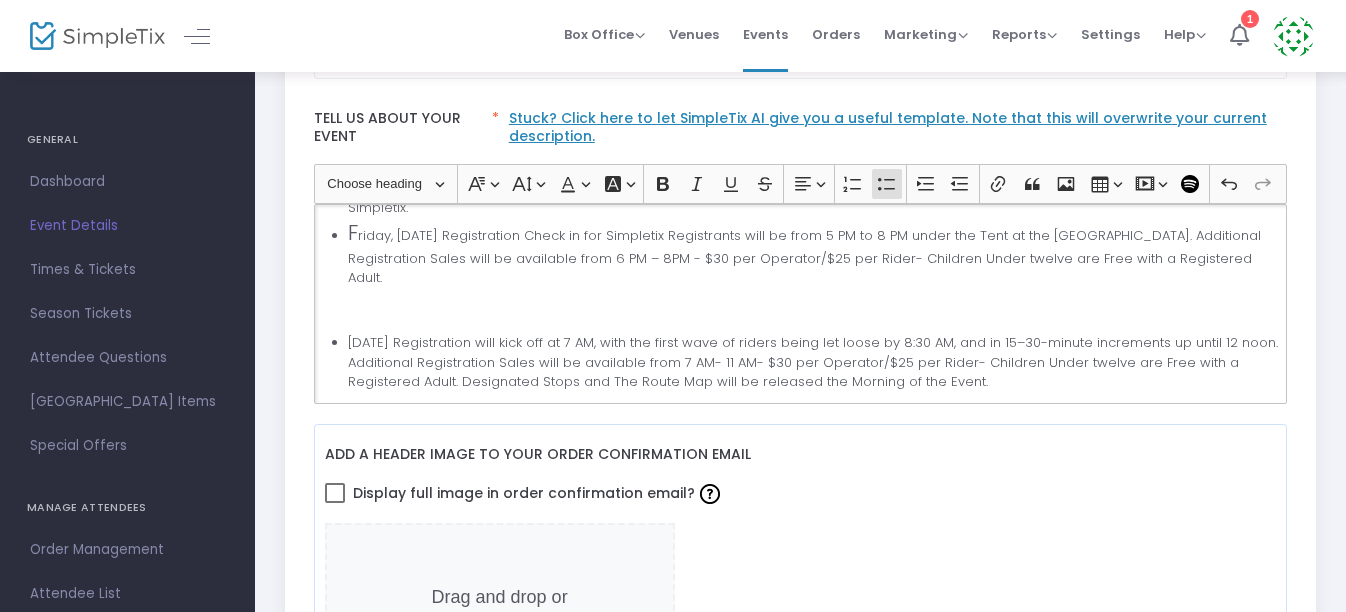 click 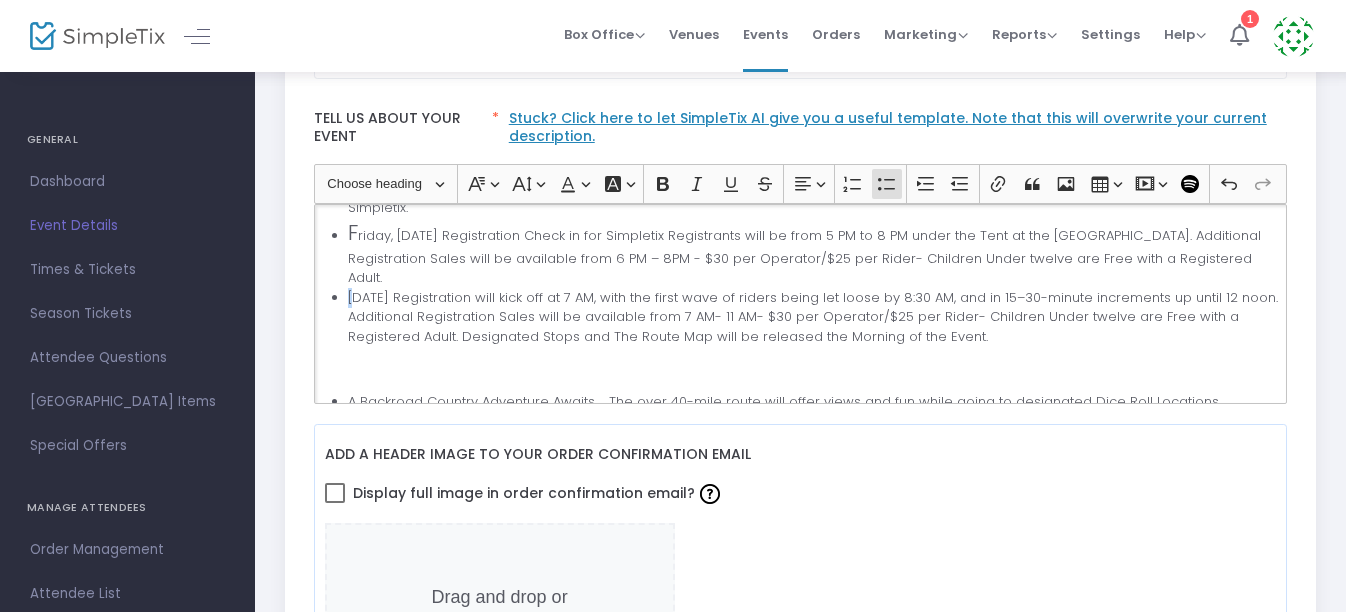click on "[DATE] Registration will kick off at 7 AM, with the first wave of riders being let loose by 8:30 AM, and in 15–30-minute increments up until 12 noon. Additional Registration Sales will be available from 7 AM- 11 AM- $30 per Operator/$25 per Rider- Children Under twelve are Free with a Registered Adult. Designated Stops and The Route Map will be released the Morning of the Event." 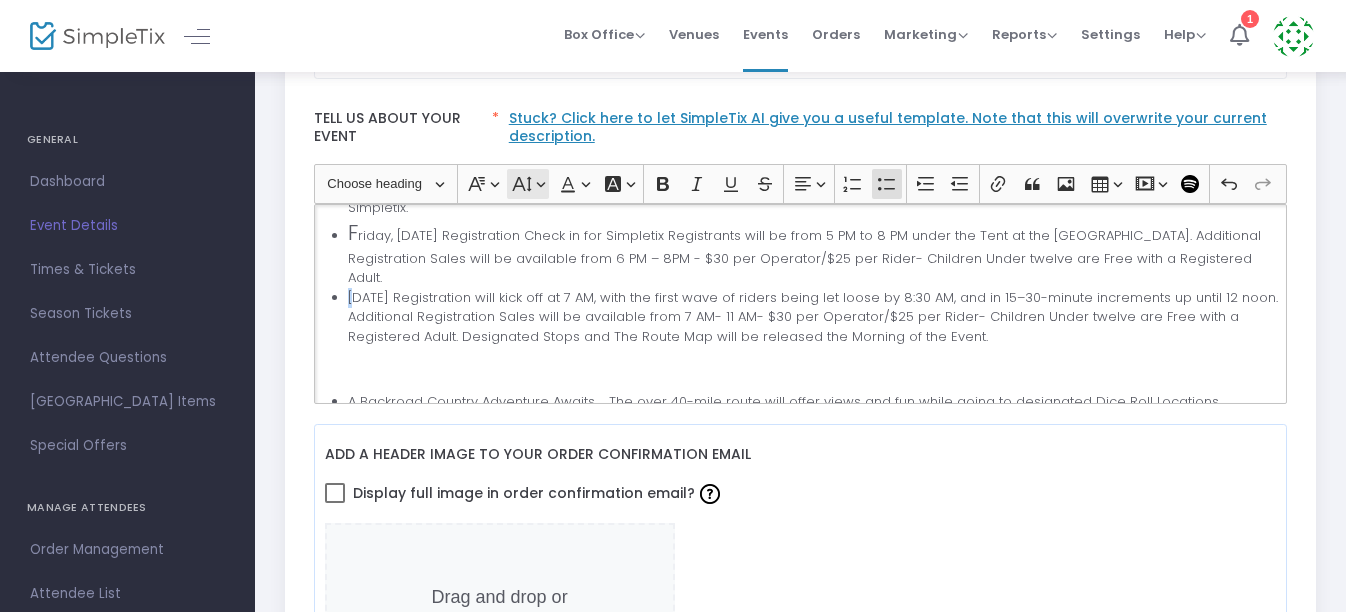 click on "Font Size Font Size" 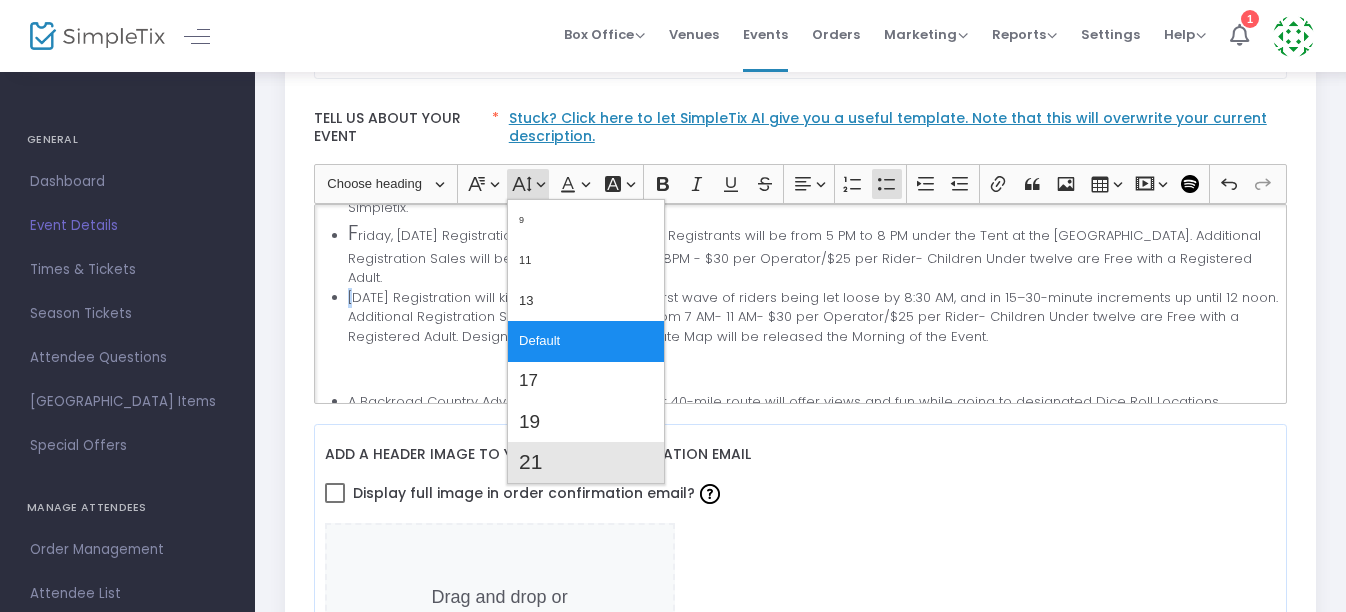 click on "21" at bounding box center (530, 462) 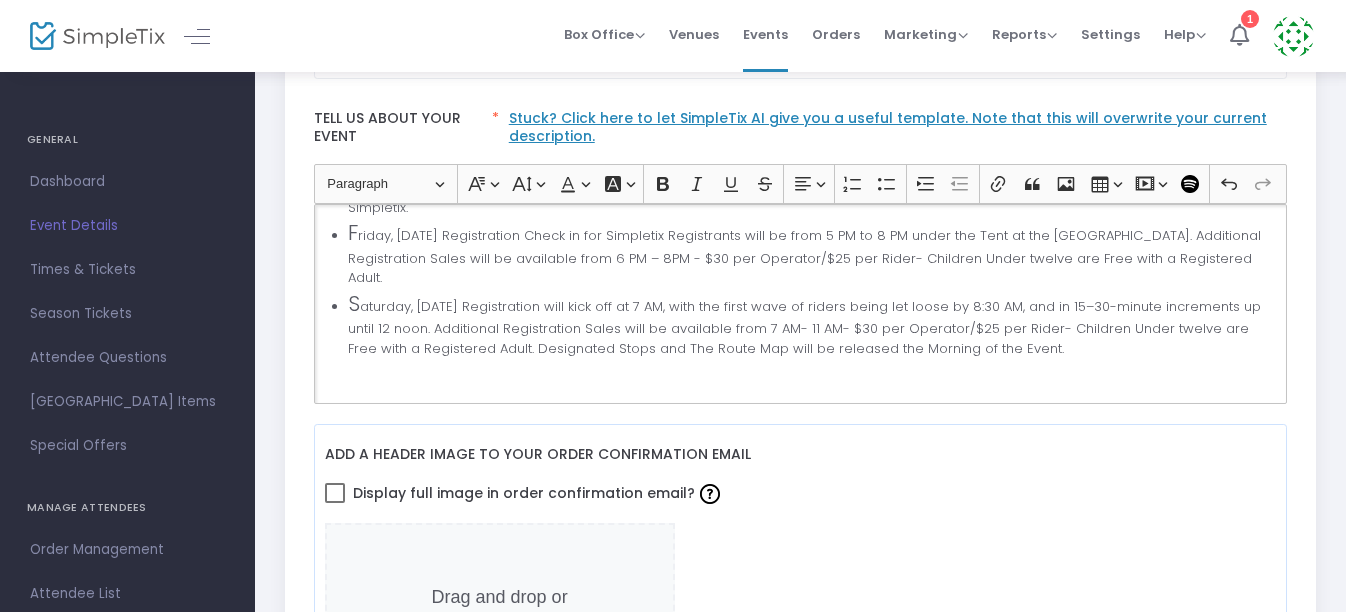 click 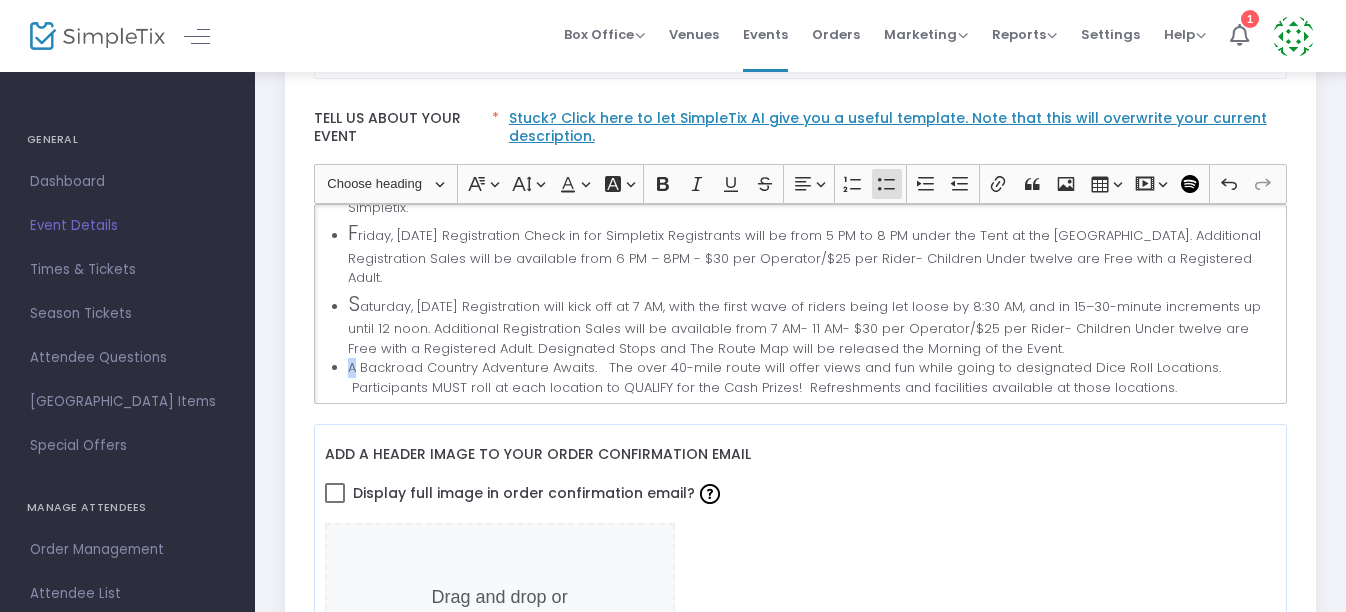 click on "W e are raising money for an amazing family in their time of need.  More information to follow on Event Day Competitions and a Chance to Win Prizes. T he Busti Fire Dept. is excited and proud to have [PERSON_NAME] Powersports as this events Sponsor. P rimitive Camping will be available for $75 per site from [DATE], Check In @3 PM through [DATE], Check Out @11 AM. Bathrooms are available on site, however NO SHOWERS! Space is limited to seventy-five and must be reserved via Simpletix. P re-Registration via Simpletix is $25 per Person/Operator and Additional Riders. Children under twelve with a Registered Adult are Free. Each Person must be registered separately and sign the Waiver that will be available at check in.  We strongly encourage Pre-Registration via Simpletix. F S" 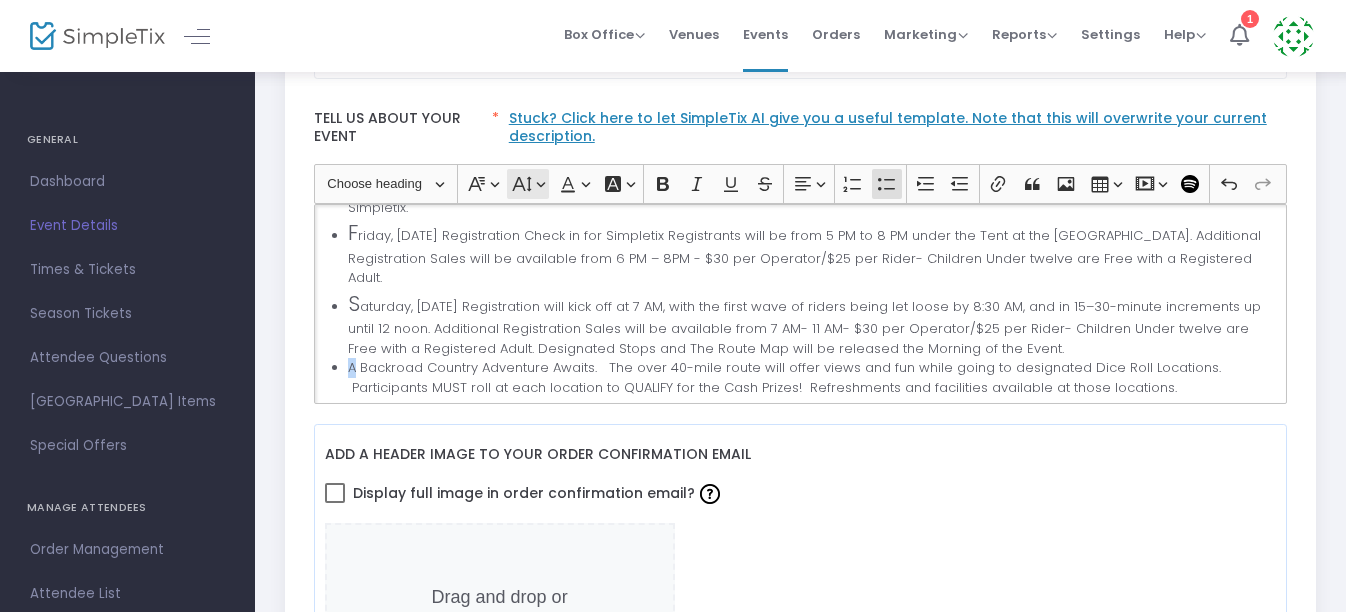 click 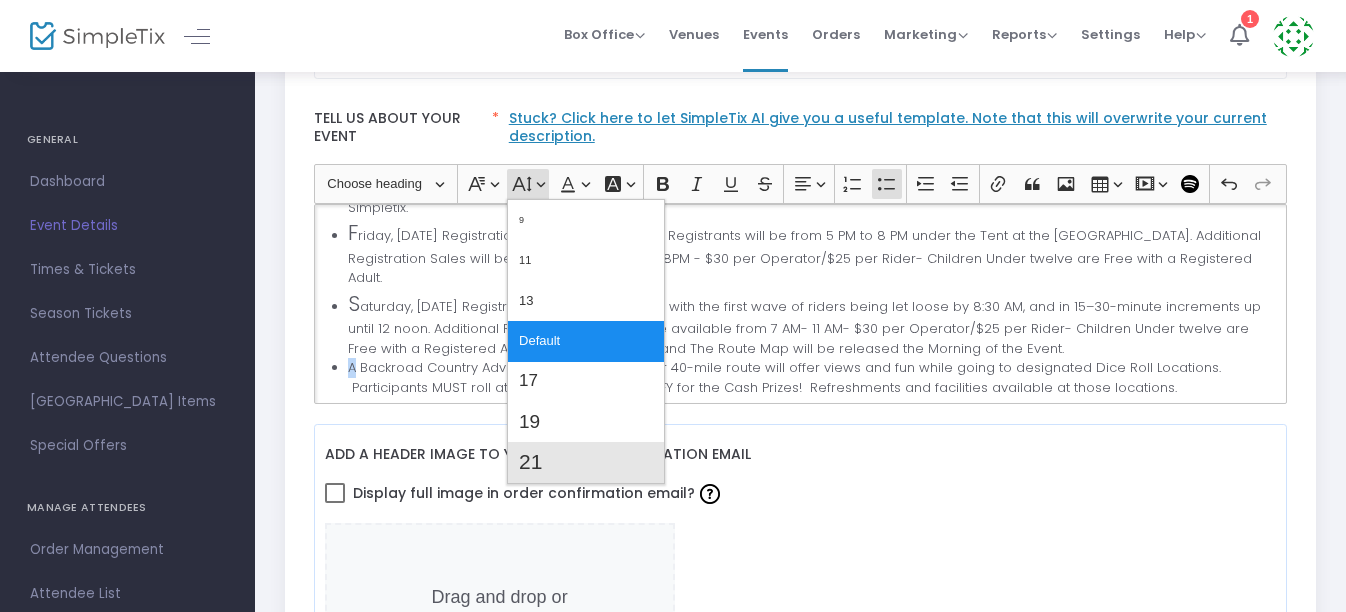 click on "21" at bounding box center [530, 462] 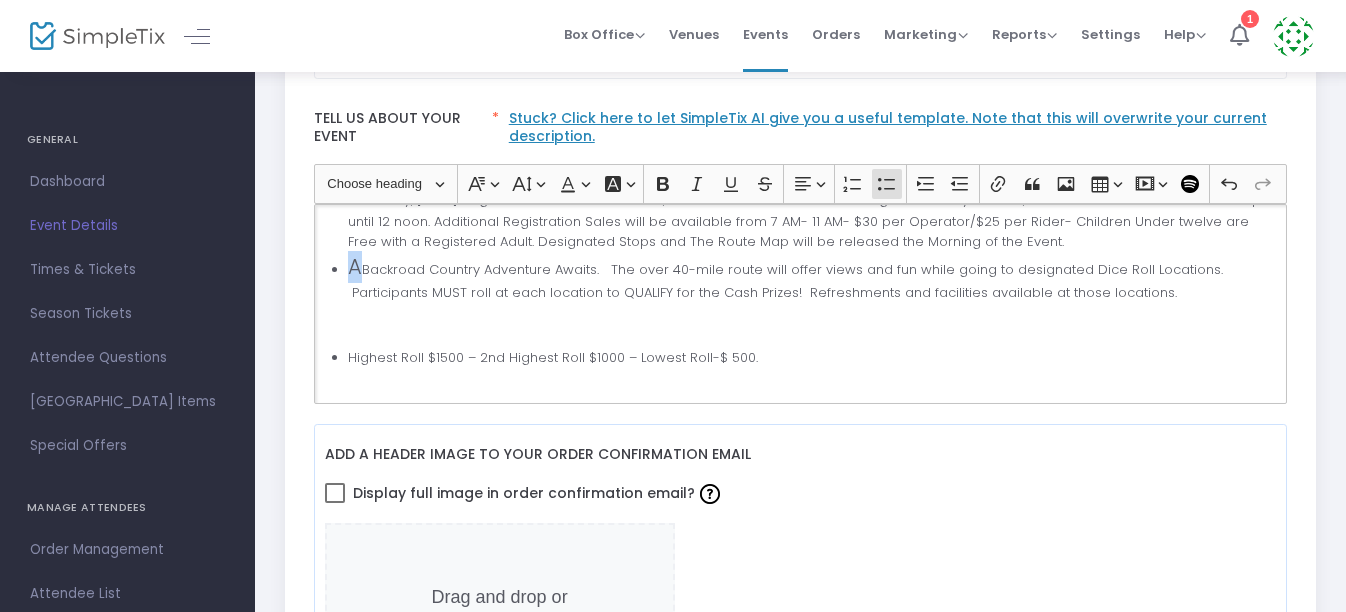 scroll, scrollTop: 577, scrollLeft: 0, axis: vertical 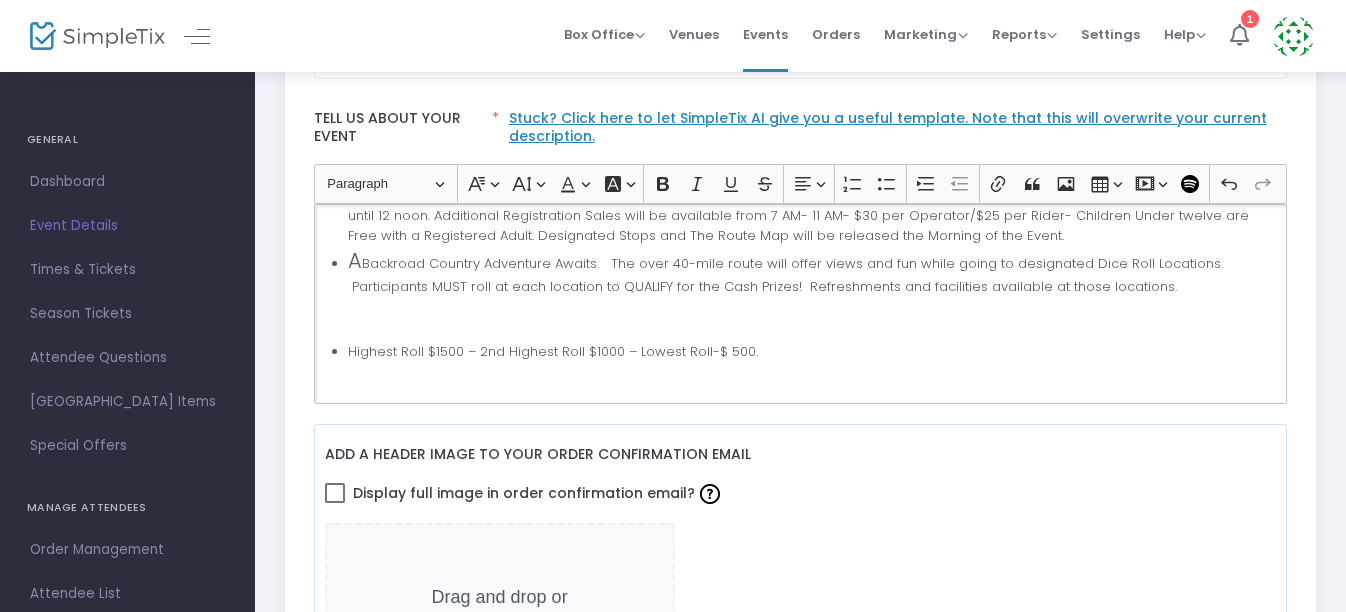 click 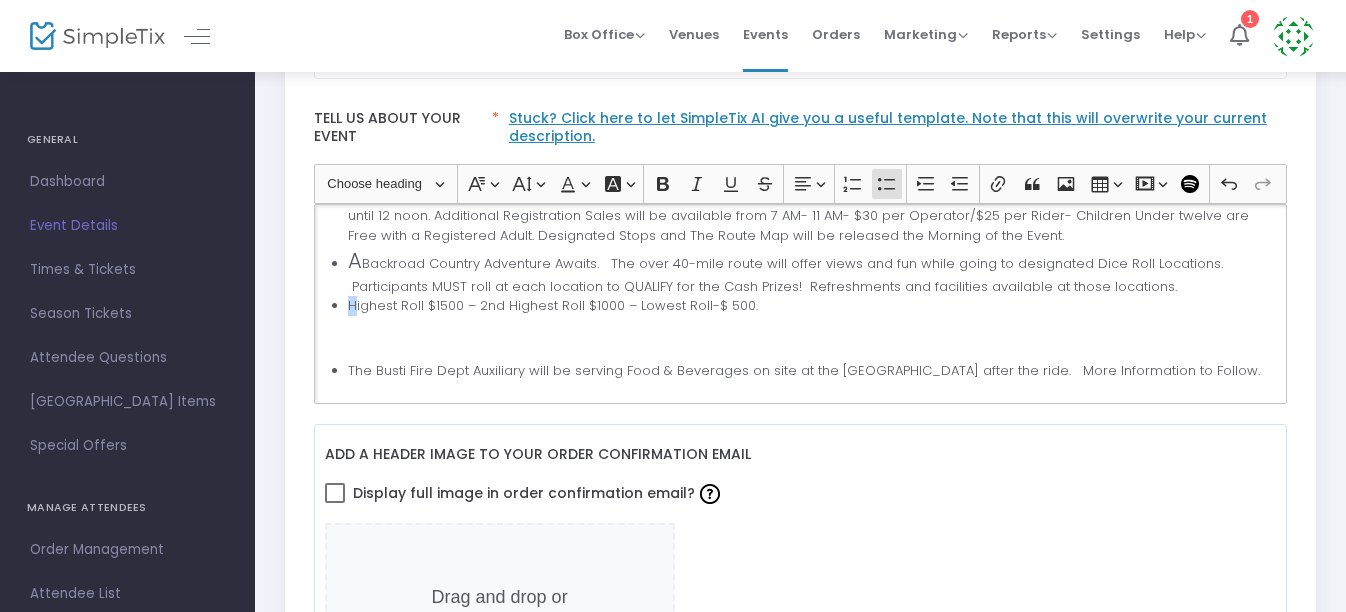 drag, startPoint x: 343, startPoint y: 279, endPoint x: 333, endPoint y: 285, distance: 11.661903 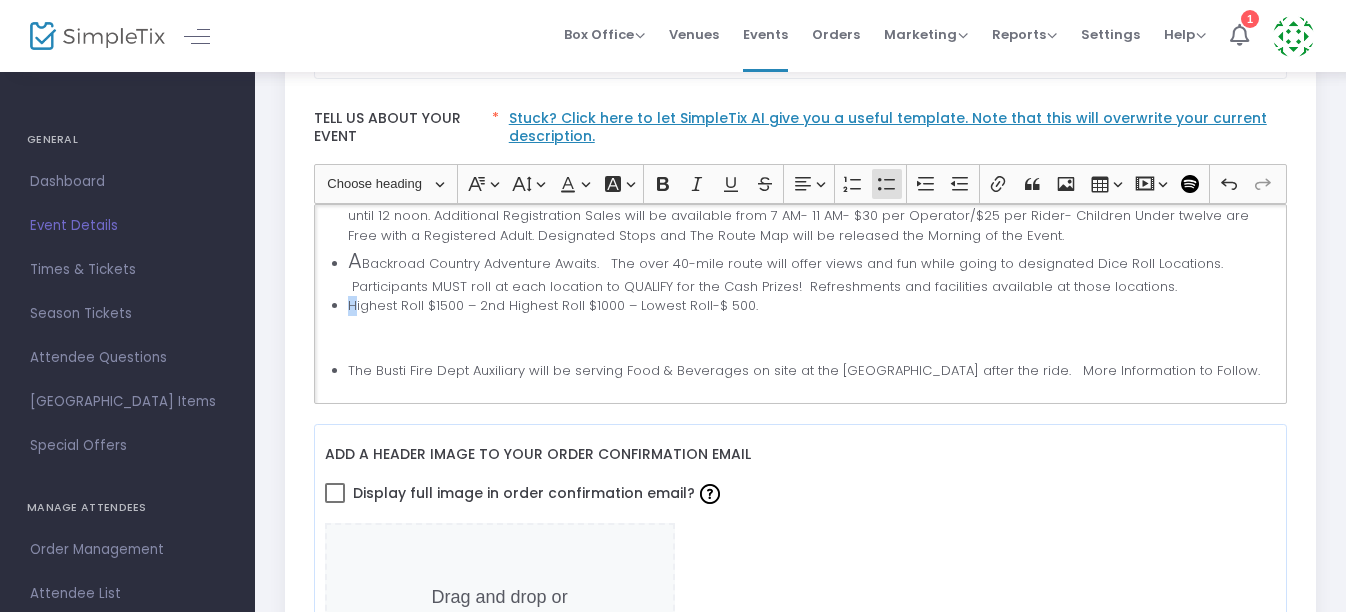 click on "W e are raising money for an amazing family in their time of need.  More information to follow on Event Day Competitions and a Chance to Win Prizes. T he Busti Fire Dept. is excited and proud to have [PERSON_NAME] Powersports as this events Sponsor. P rimitive Camping will be available for $75 per site from [DATE], Check In @3 PM through [DATE], Check Out @11 AM. Bathrooms are available on site, however NO SHOWERS! Space is limited to seventy-five and must be reserved via Simpletix. P re-Registration via Simpletix is $25 per Person/Operator and Additional Riders. Children under twelve with a Registered Adult are Free. Each Person must be registered separately and sign the Waiver that will be available at check in.  We strongly encourage Pre-Registration via Simpletix. F S A Highest Roll $1500 – 2nd Highest Roll $1000 – Lowest Roll-$ 500." 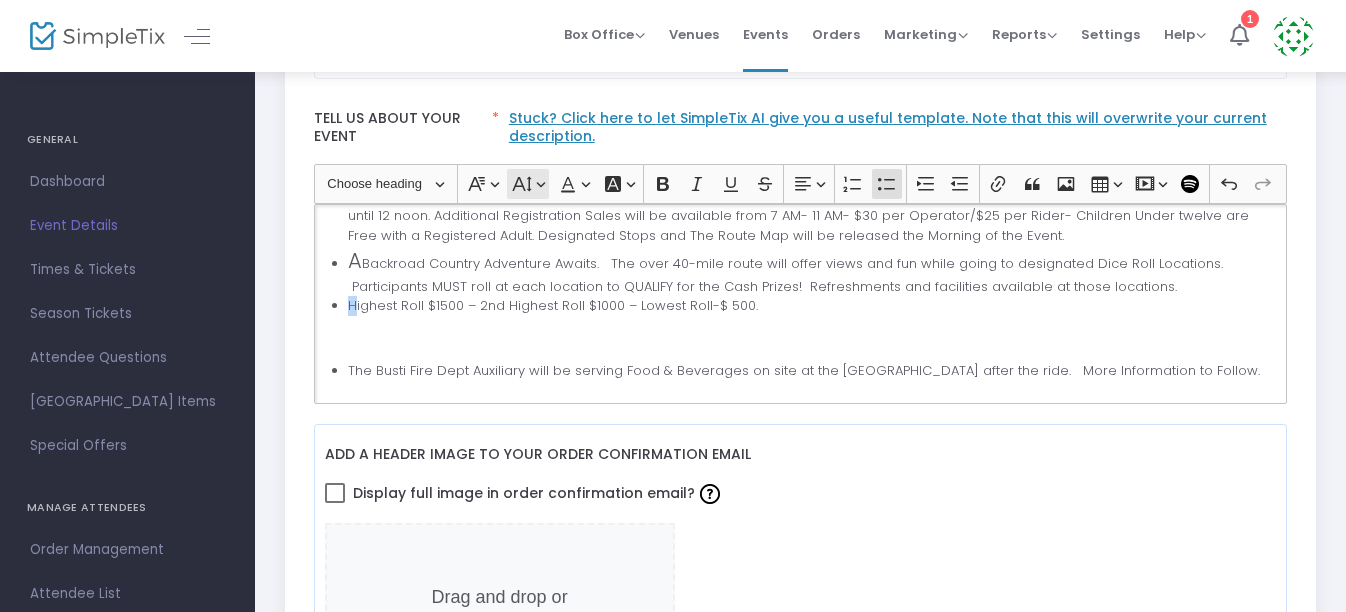 click 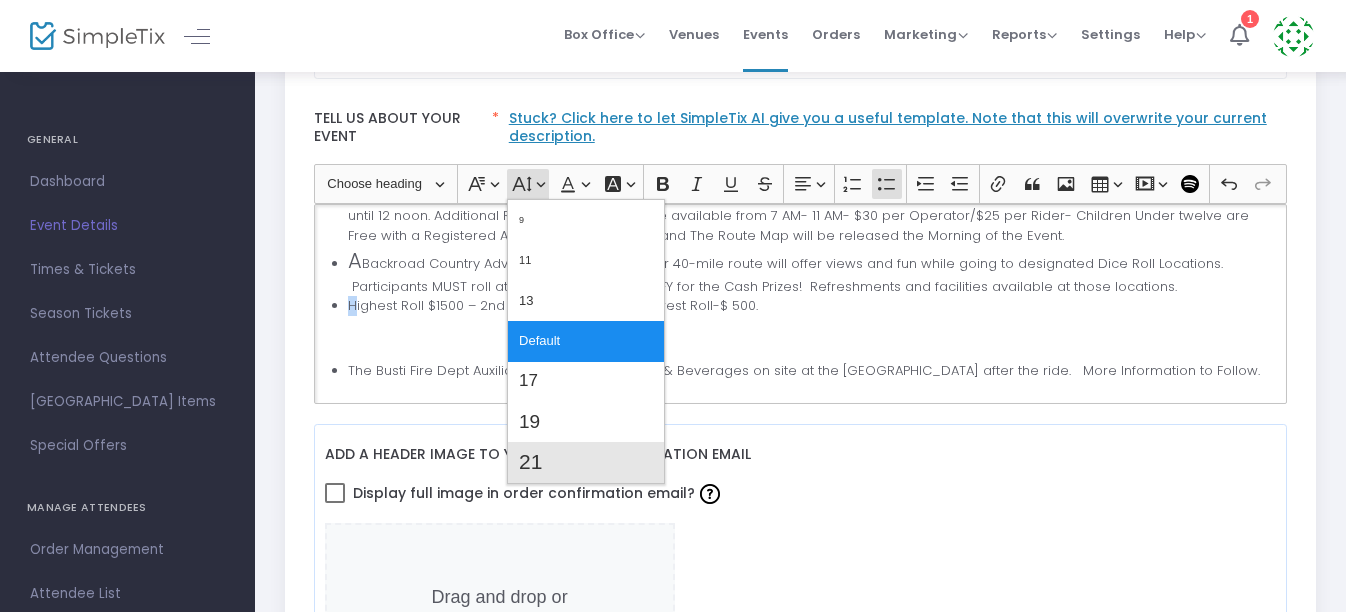 click on "21" 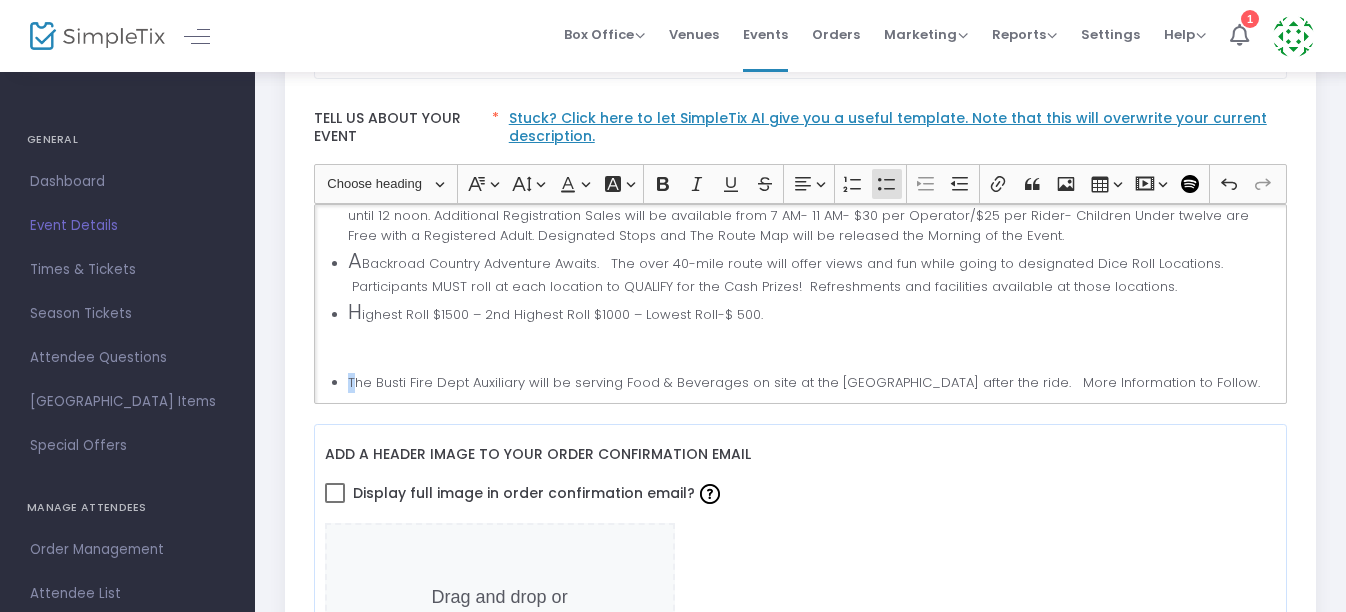 click on "The Busti Fire Dept Auxiliary will be serving Food & Beverages on site at the [GEOGRAPHIC_DATA] after the ride.   More Information to Follow." 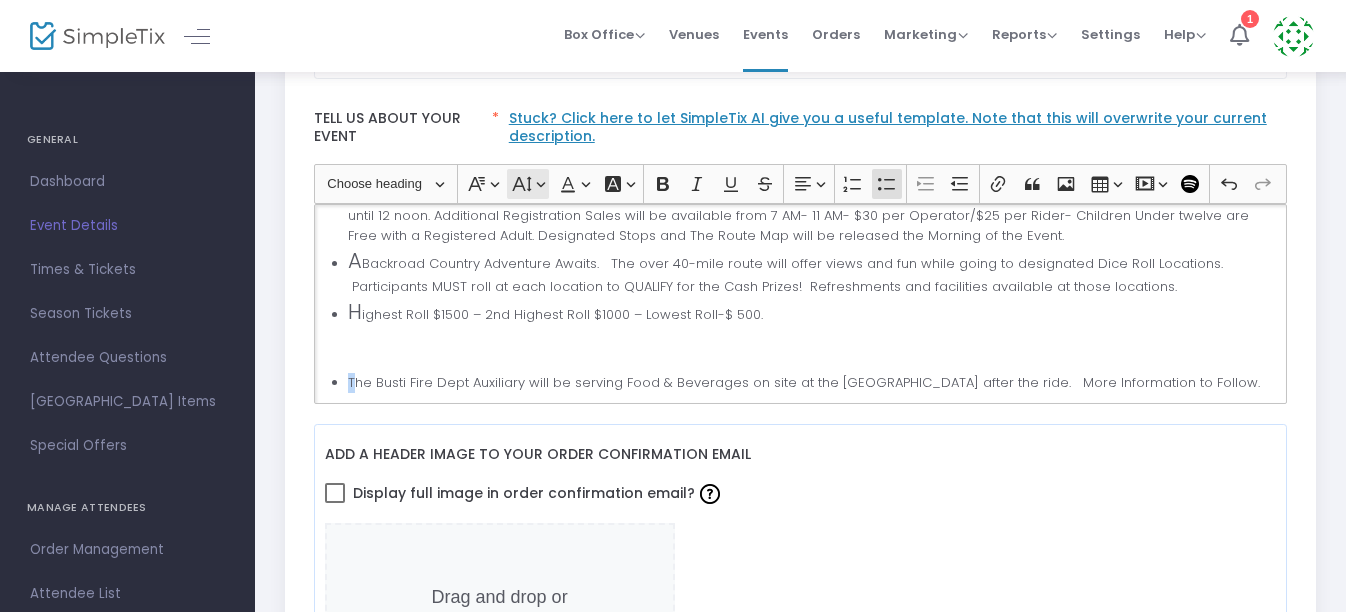 click 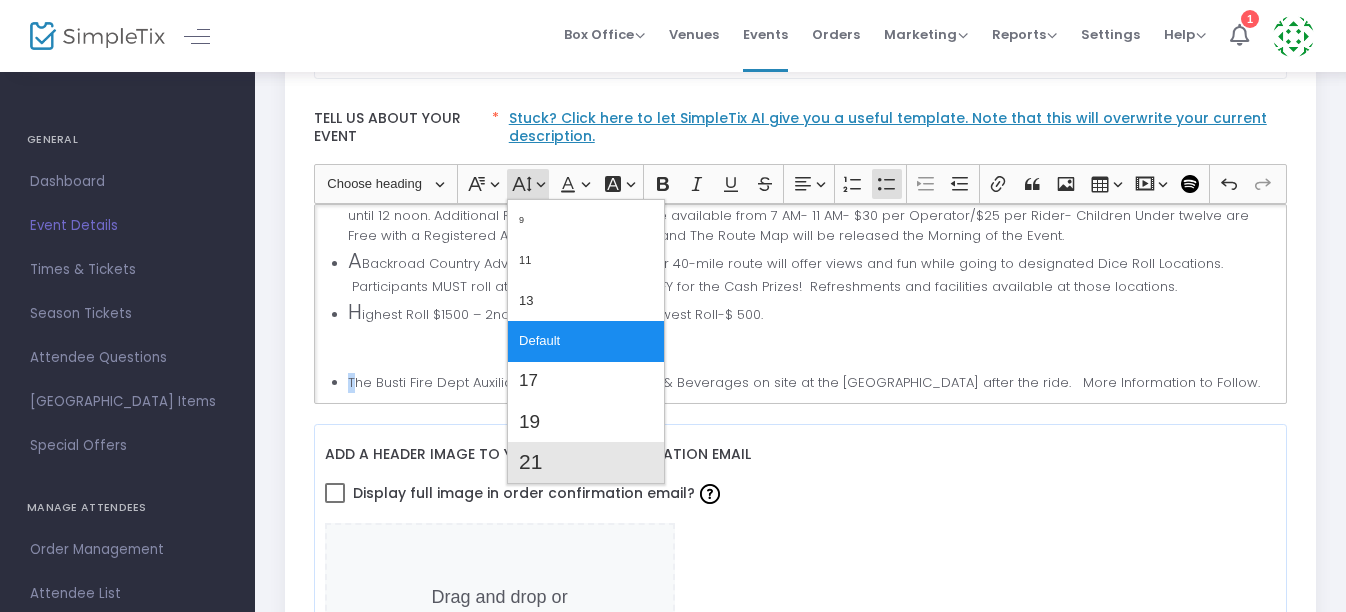 click on "21" at bounding box center [530, 462] 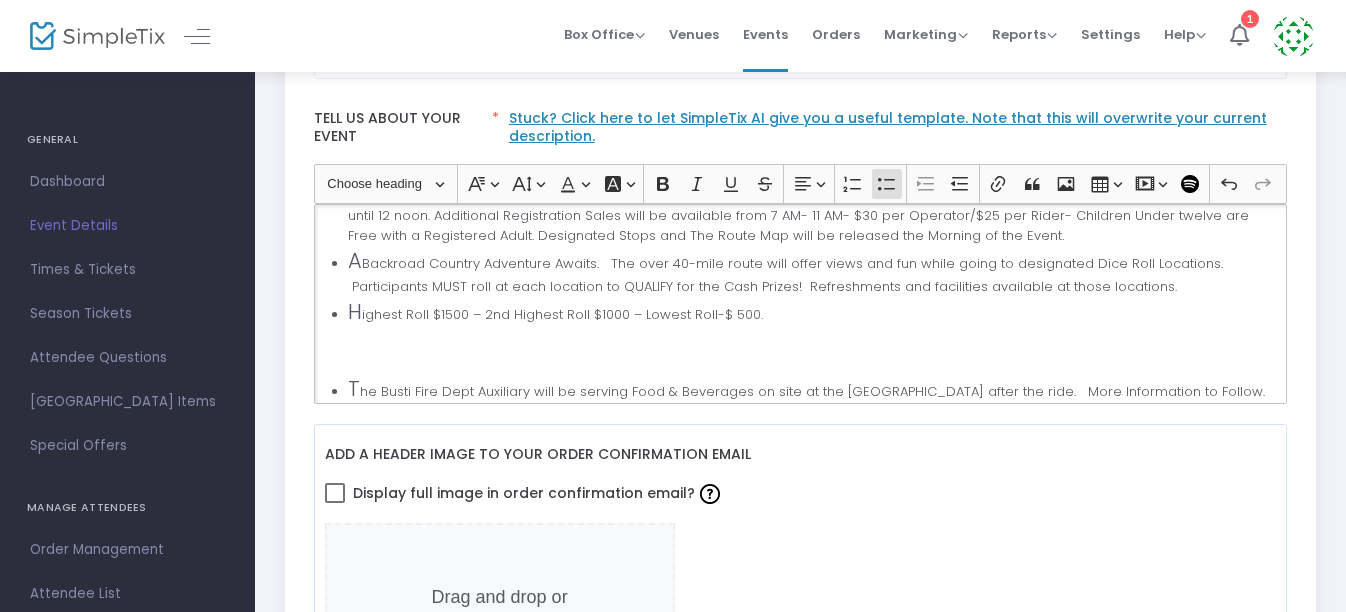 click on "Event Details Busti Fire Dept Dice Run for The [PERSON_NAME] Family!  ATV/SxS Road Rally  [DATE] @the Busti Fireman’s Grounds  Registration Starts @7:00 AM   Ride Starts @8:30 AM [STREET_ADDRESS][GEOGRAPHIC_DATA][PERSON_NAME] e are raising money for an amazing family in their time of need.  More information to follow on Event Day Competitions and a Chance to Win Prizes. T he Busti Fire Dept. is excited and proud to have [PERSON_NAME] Powersports as this events Sponsor. P rimitive Camping will be available for $75 per site from [DATE], Check In @3 PM through [DATE], Check Out @11 AM. Bathrooms are available on site, however NO SHOWERS! Space is limited to seventy-five and must be reserved via Simpletix. P F S A  Backroad Country Adventure Awaits.   The over 40-mile route will offer views and fun while going to designated Dice Roll Locations.  Participants MUST roll at each location to QUALIFY for the Cash Prizes!  Refreshments and facilities available at those locations." 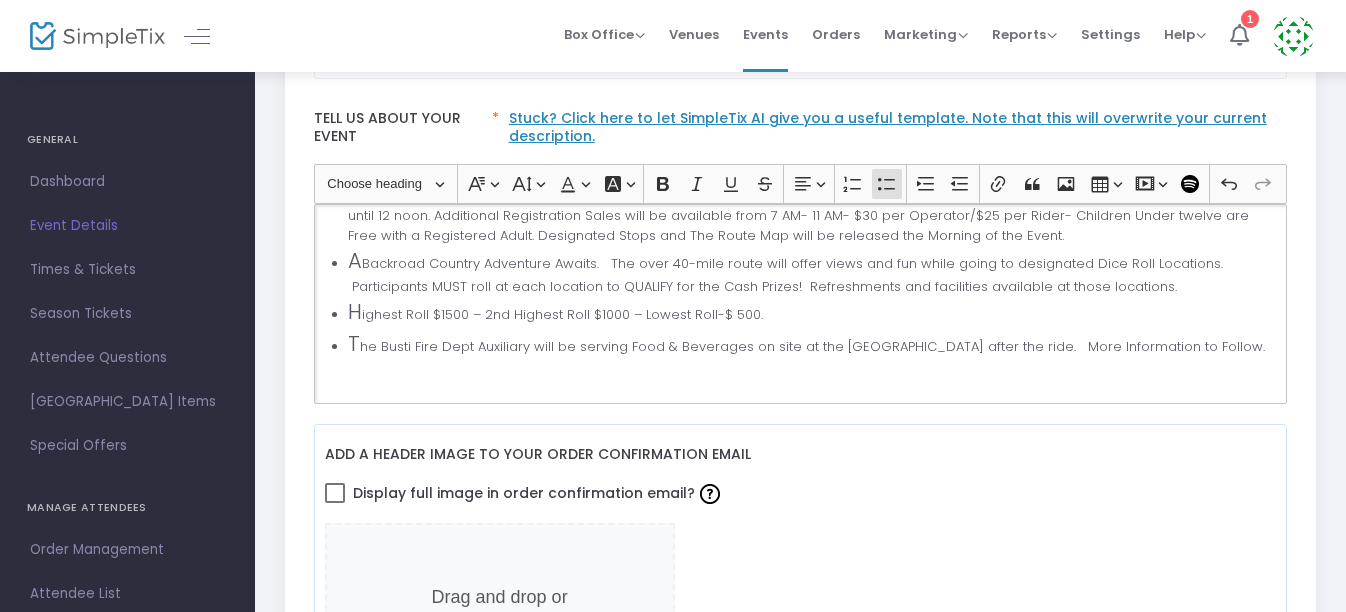 click 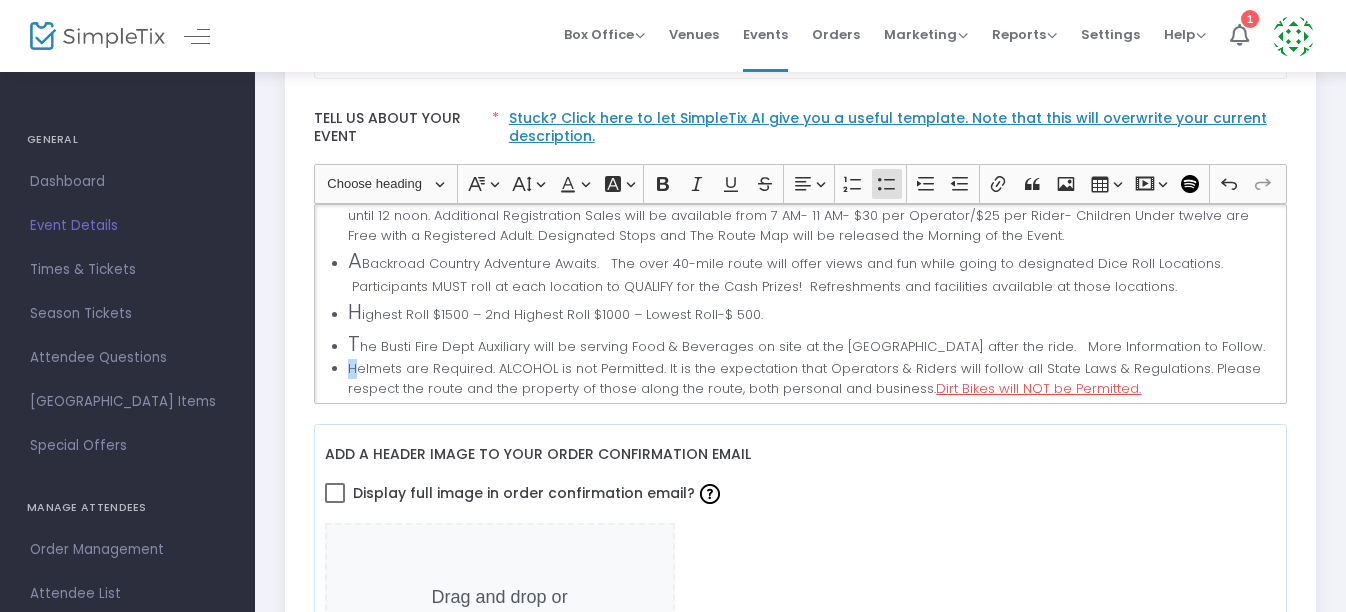 click on "Helmets are Required. ALCOHOL is not Permitted. It is the expectation that Operators & Riders will follow all State Laws & Regulations. Please respect the route and the property of those along the route, both personal and business.  Dirt Bikes will NOT be Permitted." 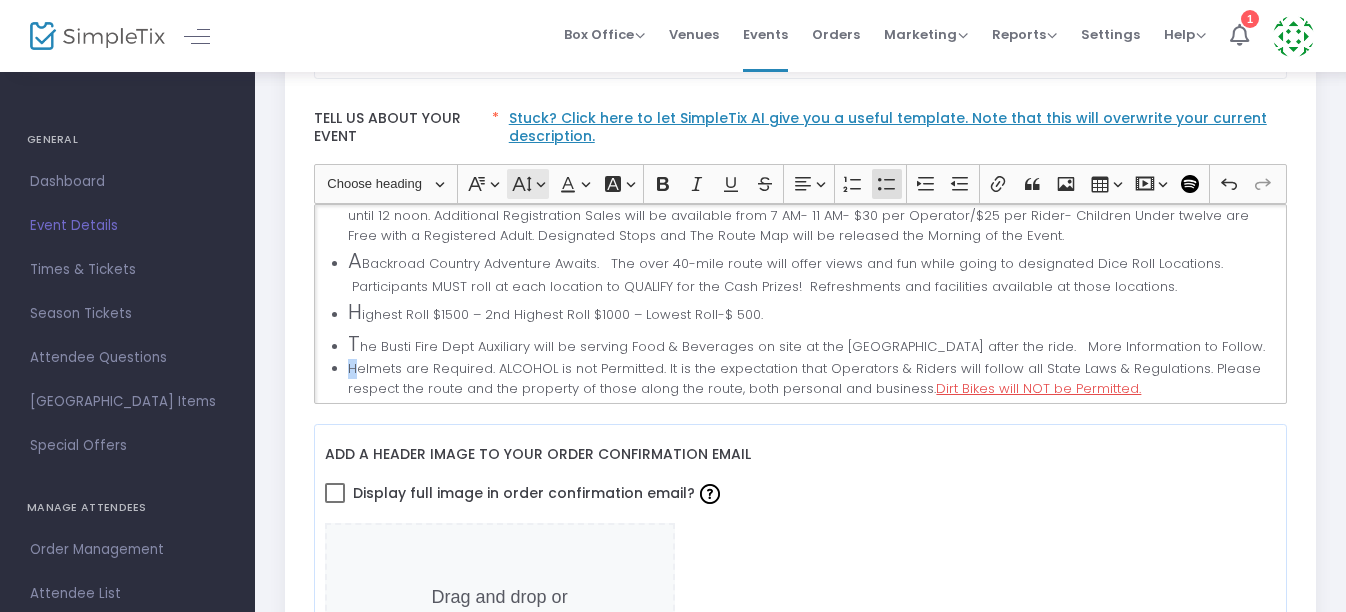 click on "Font Size Font Size" 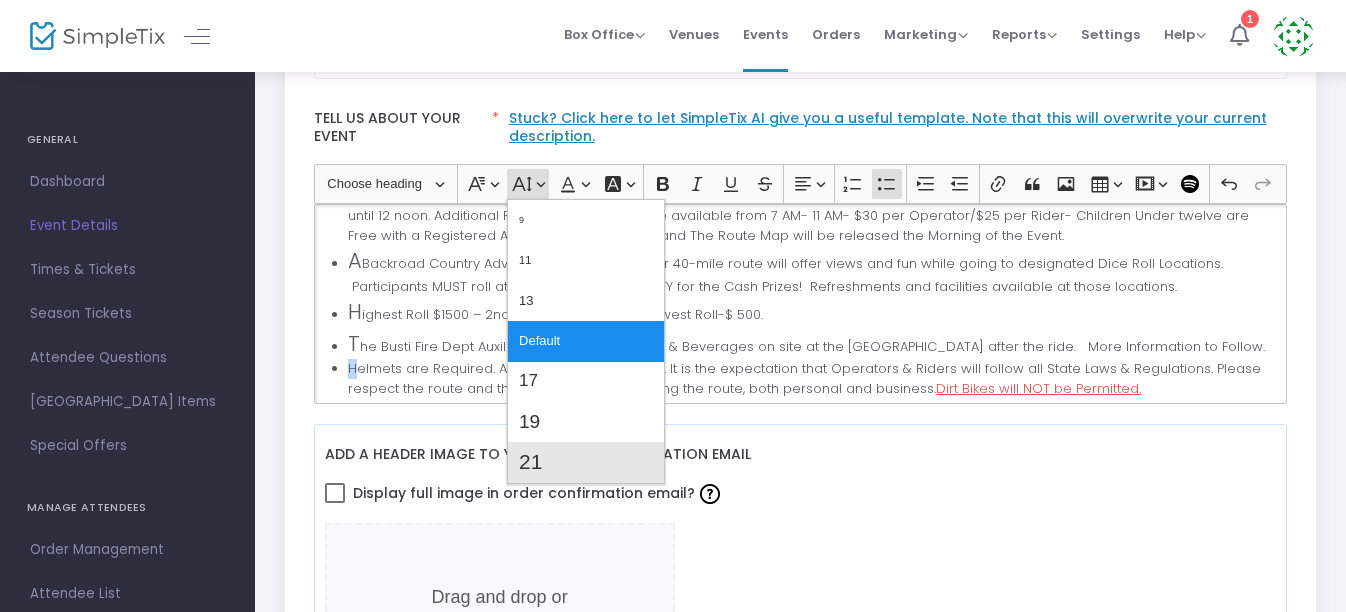 click on "21" at bounding box center (530, 462) 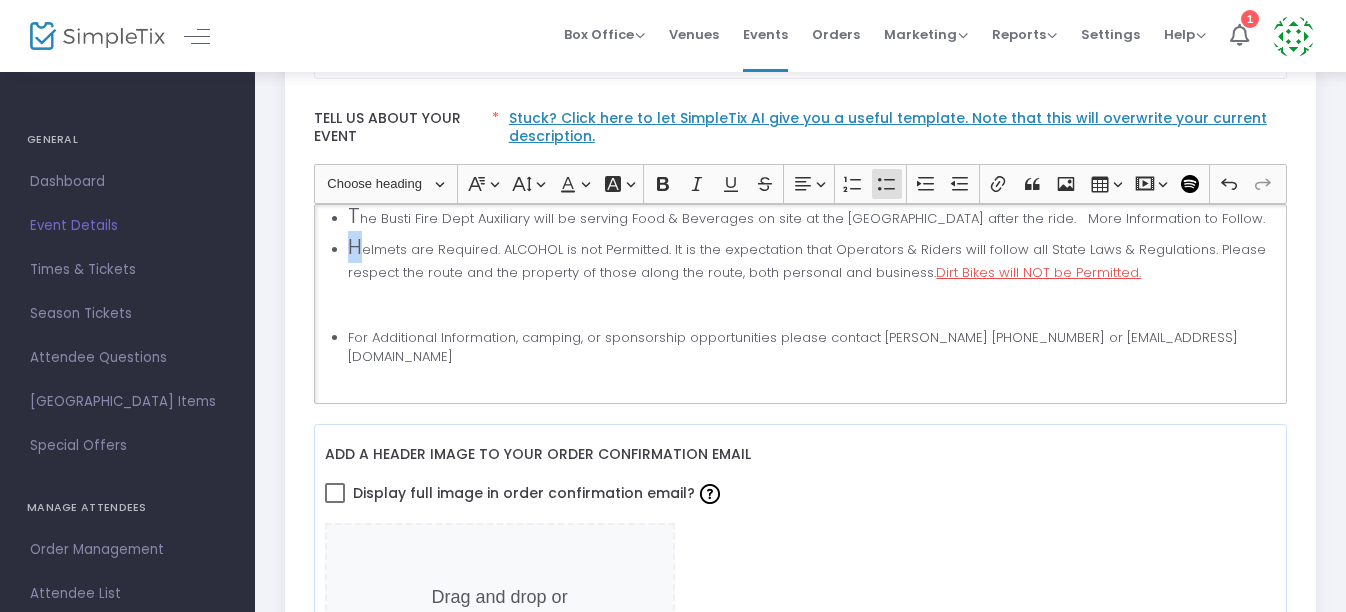 scroll, scrollTop: 719, scrollLeft: 0, axis: vertical 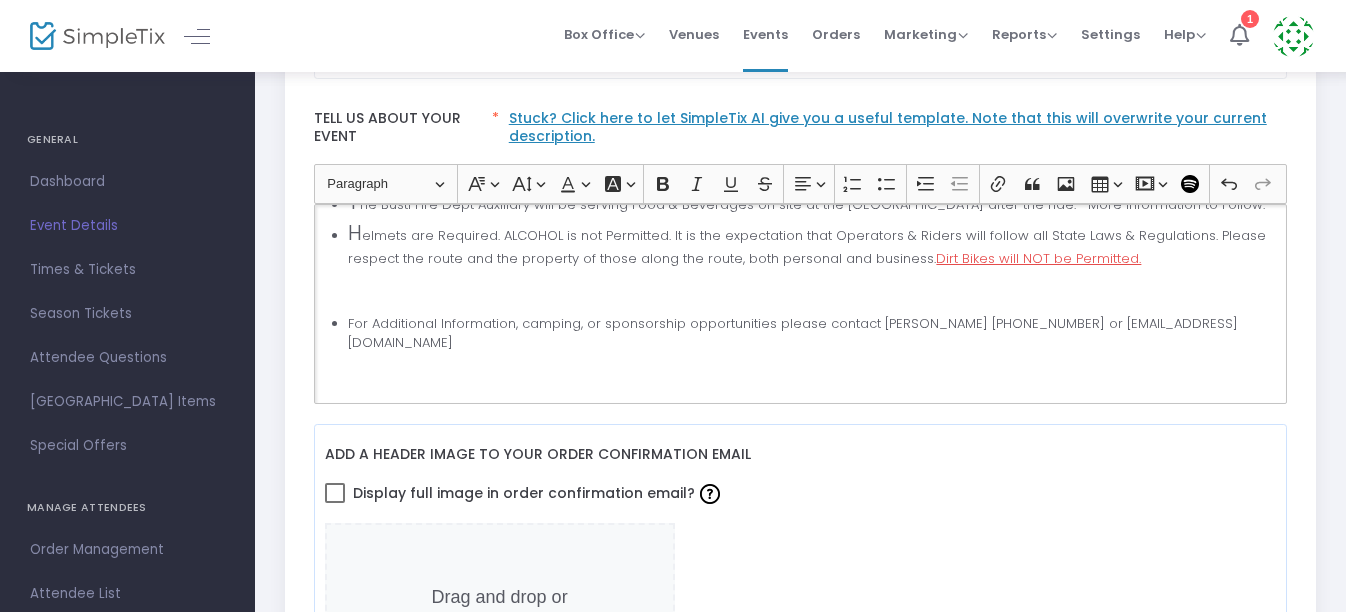 click 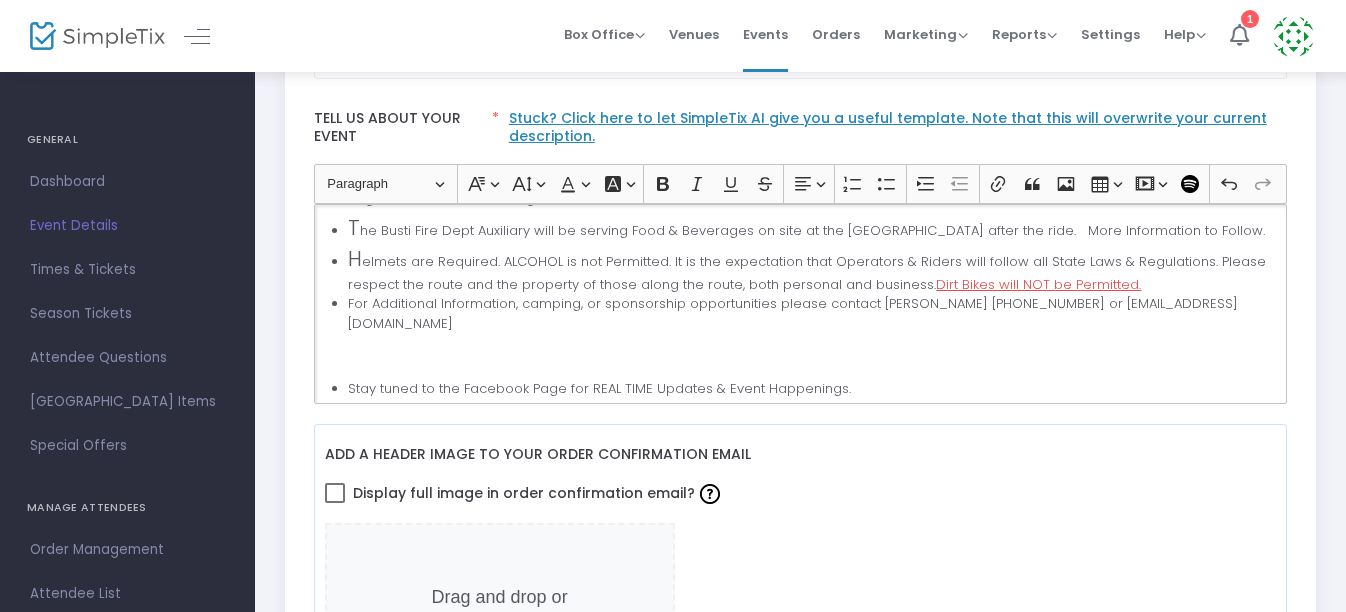 click 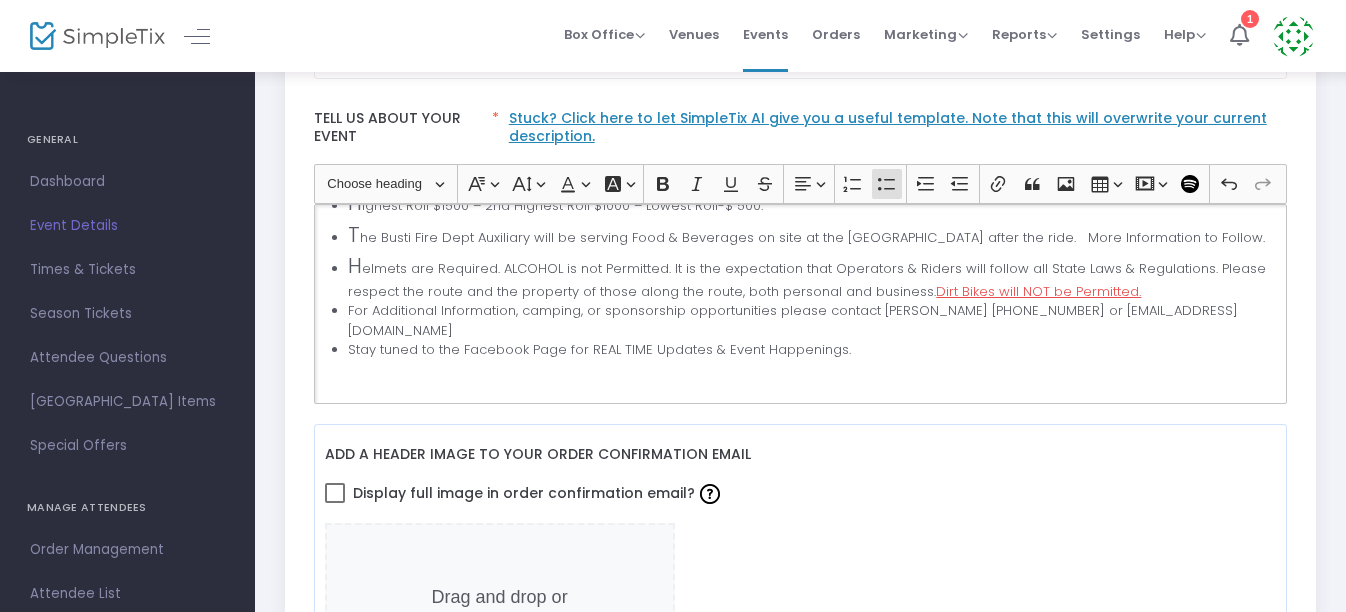 scroll, scrollTop: 647, scrollLeft: 0, axis: vertical 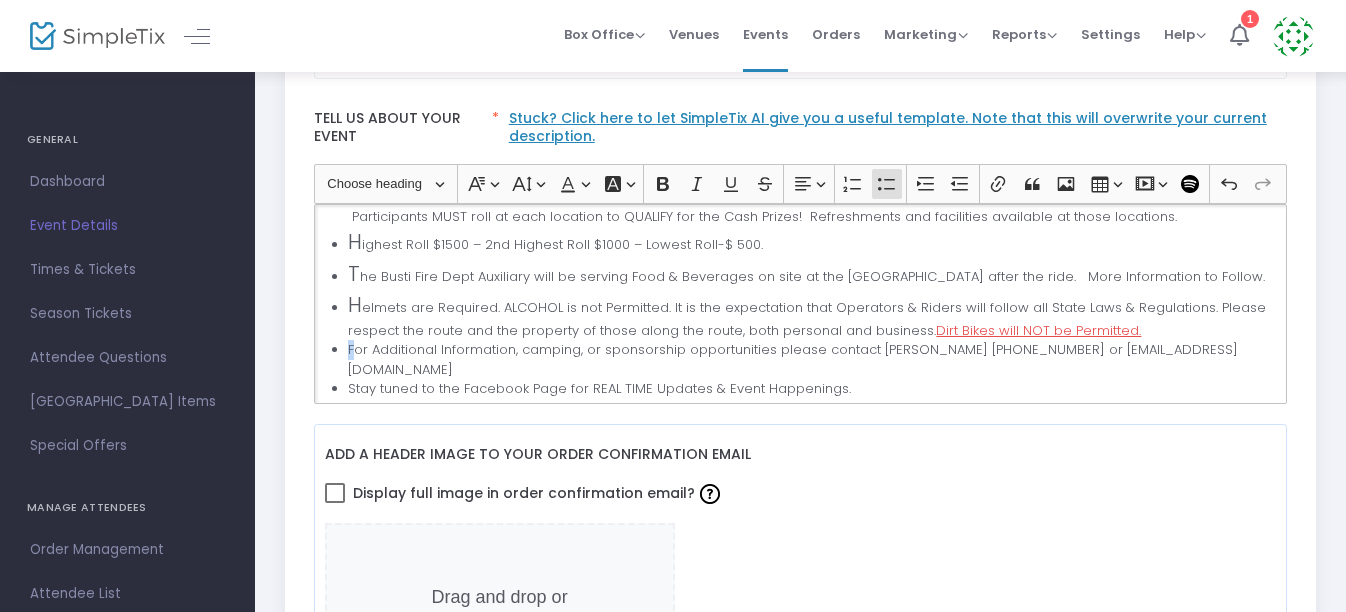 click on "W e are raising money for an amazing family in their time of need.  More information to follow on Event Day Competitions and a Chance to Win Prizes. T he Busti Fire Dept. is excited and proud to have [PERSON_NAME] Powersports as this events Sponsor. P rimitive Camping will be available for $75 per site from [DATE], Check In @3 PM through [DATE], Check Out @11 AM. Bathrooms are available on site, however NO SHOWERS! Space is limited to seventy-five and must be reserved via Simpletix. P re-Registration via Simpletix is $25 per Person/Operator and Additional Riders. Children under twelve with a Registered Adult are Free. Each Person must be registered separately and sign the Waiver that will be available at check in.  We strongly encourage Pre-Registration via Simpletix. F S A H ighest Roll $1500 – 2nd Highest Roll $1000 – Lowest Roll-$ 500. T he Busti Fire Dept Auxiliary will be serving Food & Beverages on site at the [GEOGRAPHIC_DATA] after the ride.   More Information to Follow." 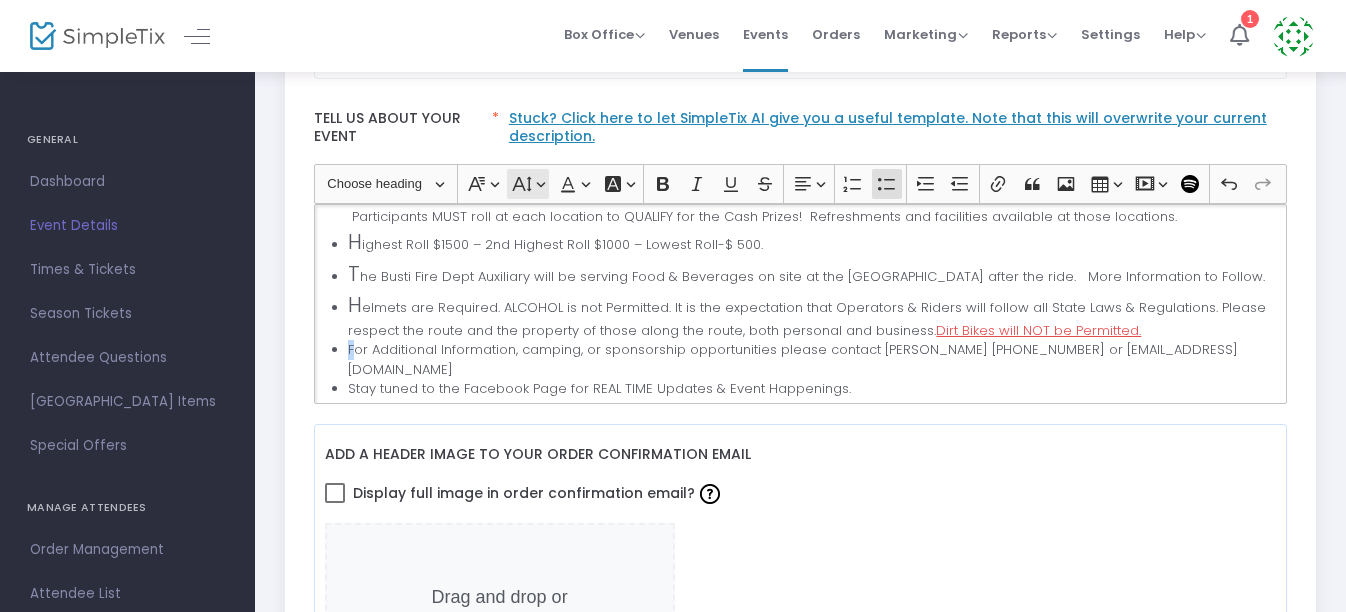 click 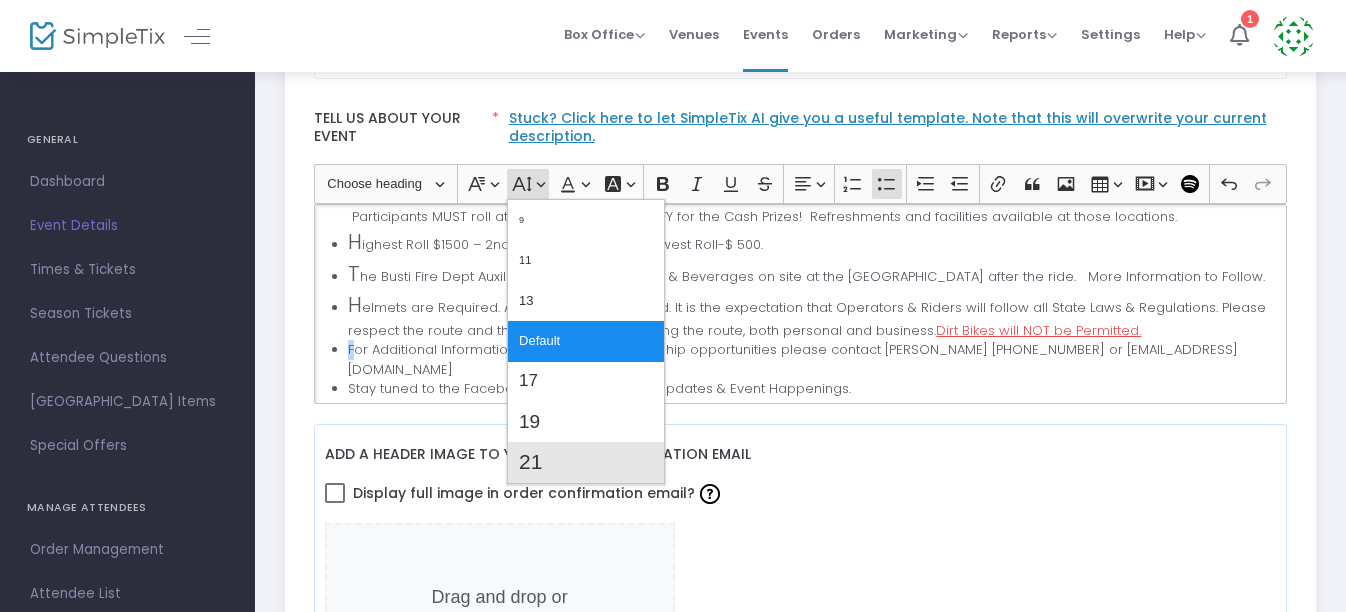 click on "21" at bounding box center [530, 462] 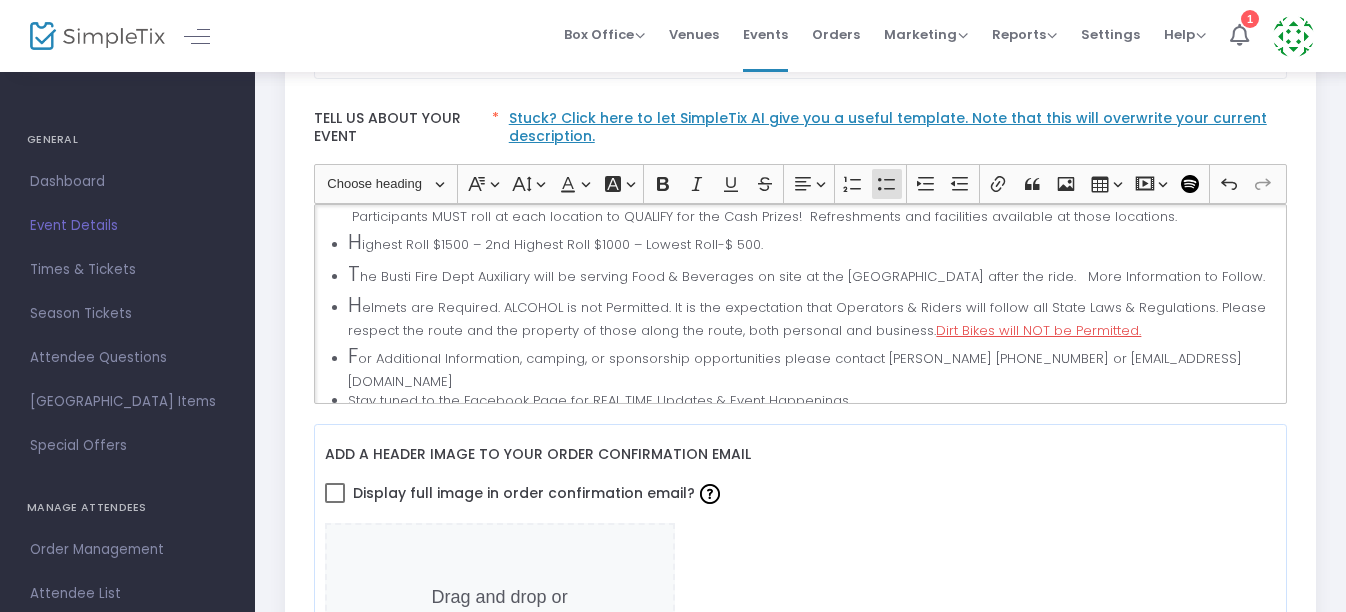 scroll, scrollTop: 659, scrollLeft: 0, axis: vertical 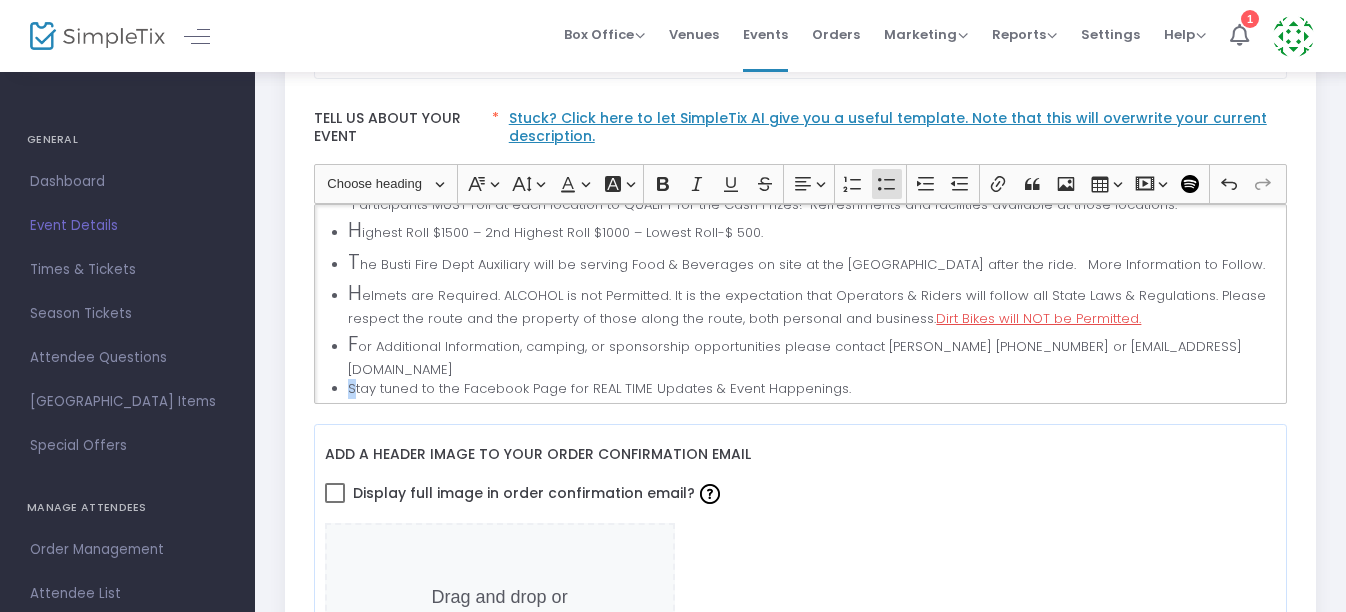 click on "W e are raising money for an amazing family in their time of need.  More information to follow on Event Day Competitions and a Chance to Win Prizes. T he Busti Fire Dept. is excited and proud to have [PERSON_NAME] Powersports as this events Sponsor. P rimitive Camping will be available for $75 per site from [DATE], Check In @3 PM through [DATE], Check Out @11 AM. Bathrooms are available on site, however NO SHOWERS! Space is limited to seventy-five and must be reserved via Simpletix. P re-Registration via Simpletix is $25 per Person/Operator and Additional Riders. Children under twelve with a Registered Adult are Free. Each Person must be registered separately and sign the Waiver that will be available at check in.  We strongly encourage Pre-Registration via Simpletix. F S A H ighest Roll $1500 – 2nd Highest Roll $1000 – Lowest Roll-$ 500. T he Busti Fire Dept Auxiliary will be serving Food & Beverages on site at the [GEOGRAPHIC_DATA] after the ride.   More Information to Follow." 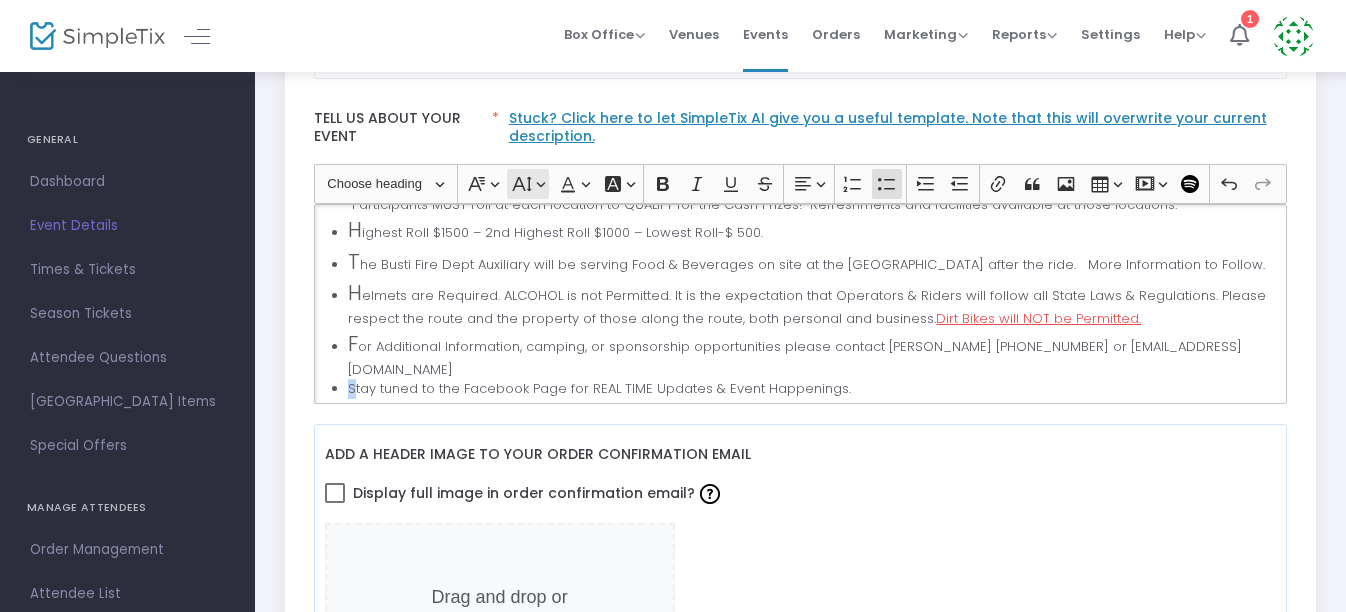 click 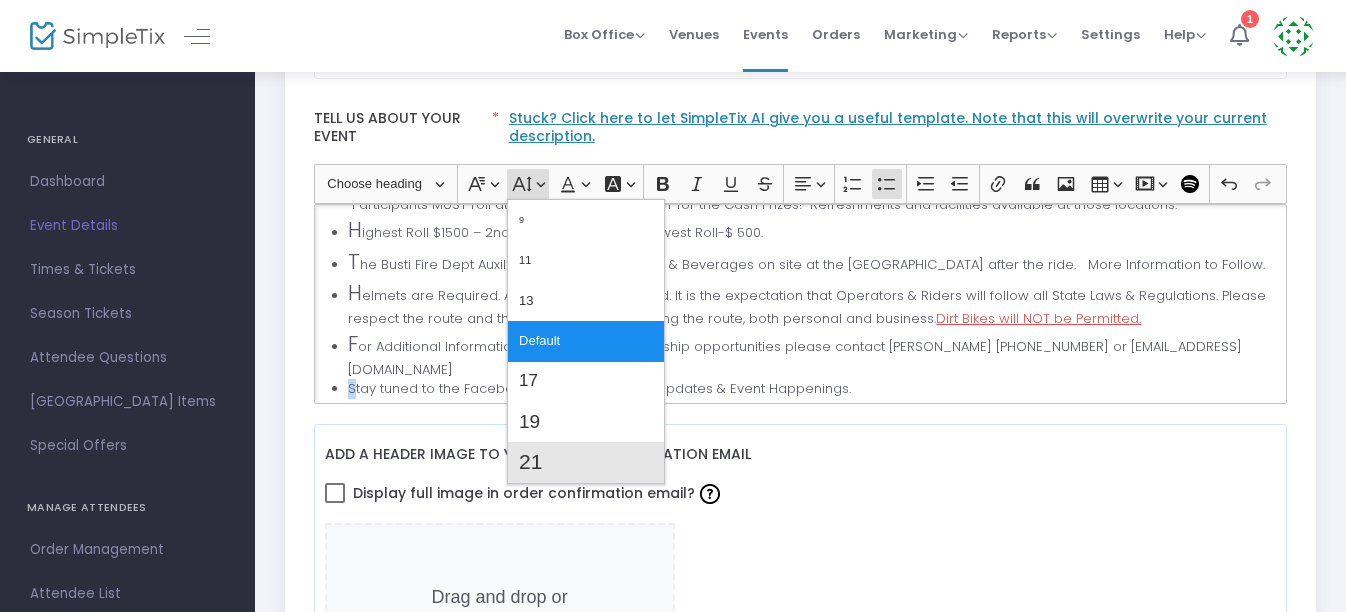 click on "21" at bounding box center (530, 462) 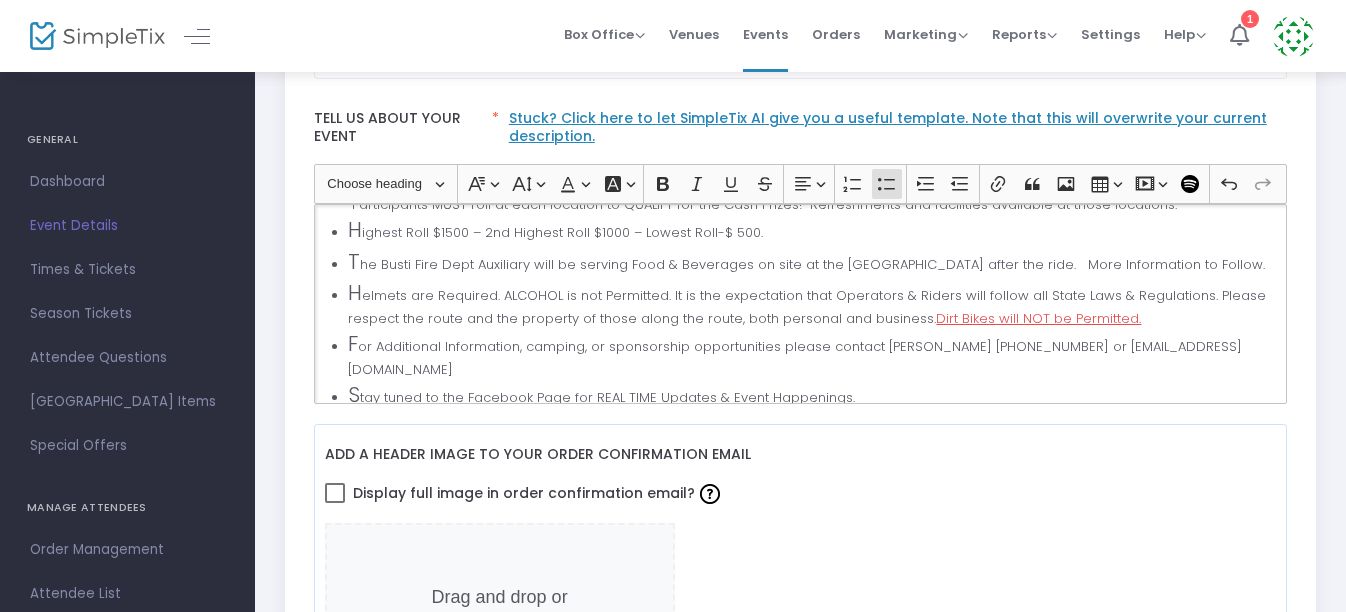 scroll, scrollTop: 671, scrollLeft: 0, axis: vertical 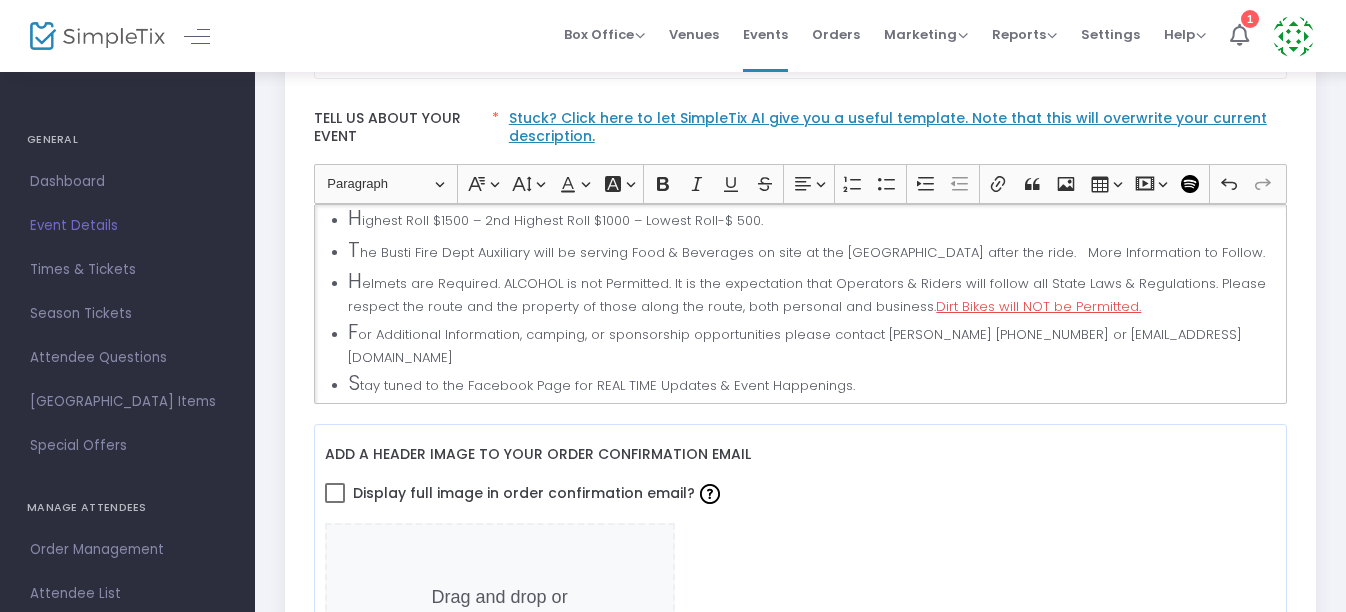 click on "Event Details Busti Fire Dept Dice Run for The [PERSON_NAME] Family!  ATV/SxS Road Rally  [DATE] @the Busti Fireman’s Grounds  Registration Starts @7:00 AM   Ride Starts @8:30 AM [STREET_ADDRESS][GEOGRAPHIC_DATA][PERSON_NAME] e are raising money for an amazing family in their time of need.  More information to follow on Event Day Competitions and a Chance to Win Prizes. T he Busti Fire Dept. is excited and proud to have [PERSON_NAME] Powersports as this events Sponsor. P rimitive Camping will be available for $75 per site from [DATE], Check In @3 PM through [DATE], Check Out @11 AM. Bathrooms are available on site, however NO SHOWERS! Space is limited to seventy-five and must be reserved via Simpletix. P F S A  Backroad Country Adventure Awaits.   The over 40-mile route will offer views and fun while going to designated Dice Roll Locations.  Participants MUST roll at each location to QUALIFY for the Cash Prizes!  Refreshments and facilities available at those locations." 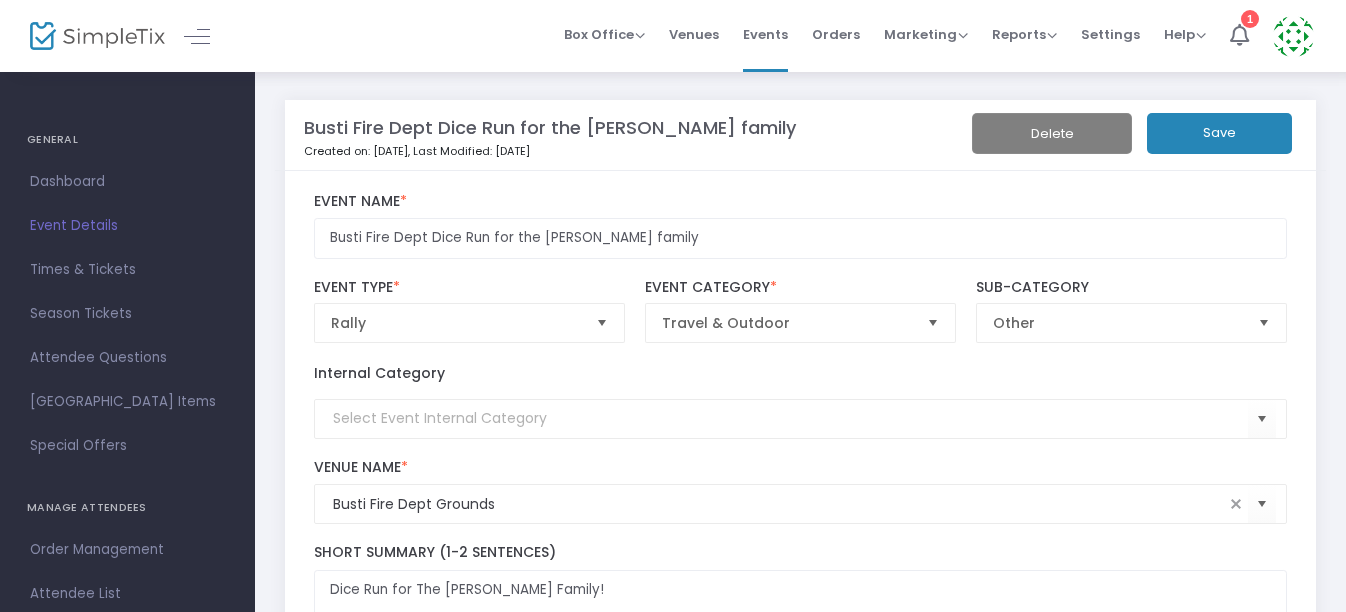 click on "Save" 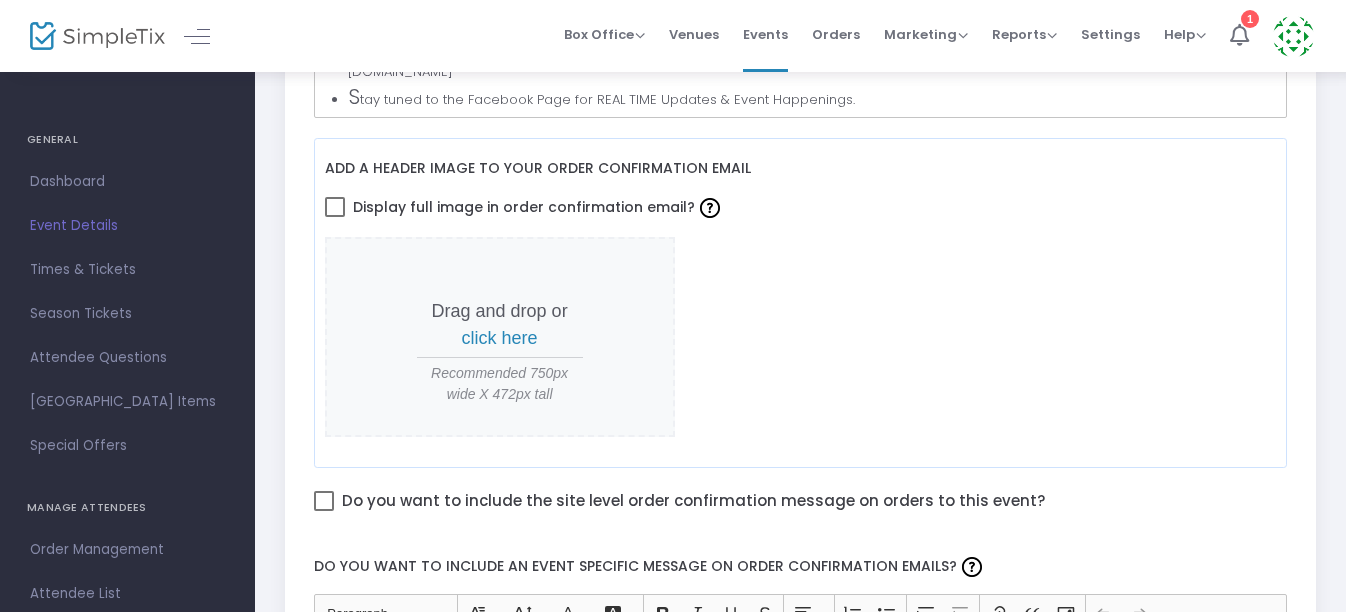 scroll, scrollTop: 882, scrollLeft: 13, axis: both 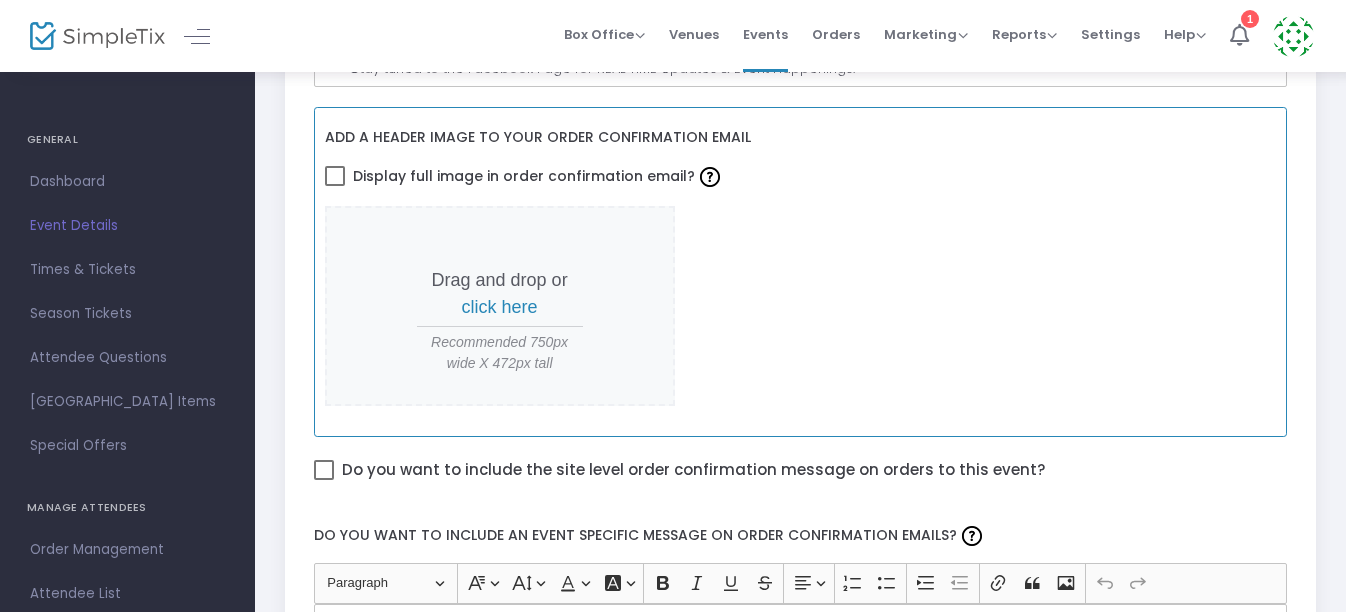 click on "click here" at bounding box center (500, 307) 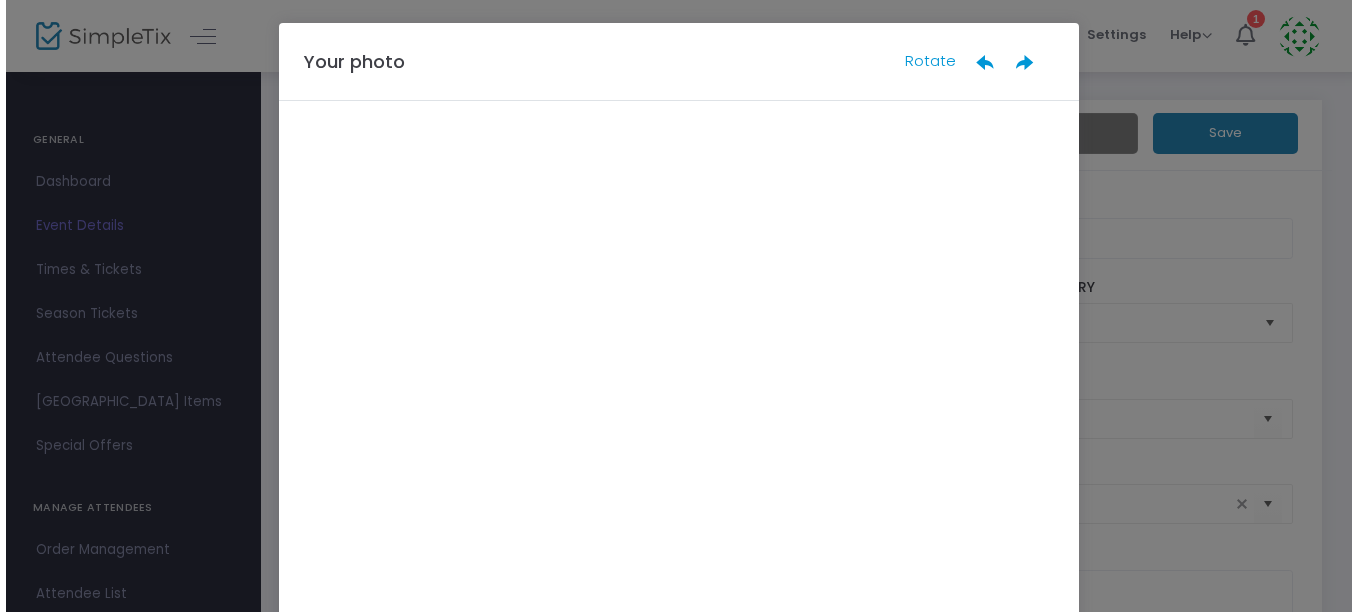 scroll, scrollTop: 0, scrollLeft: 0, axis: both 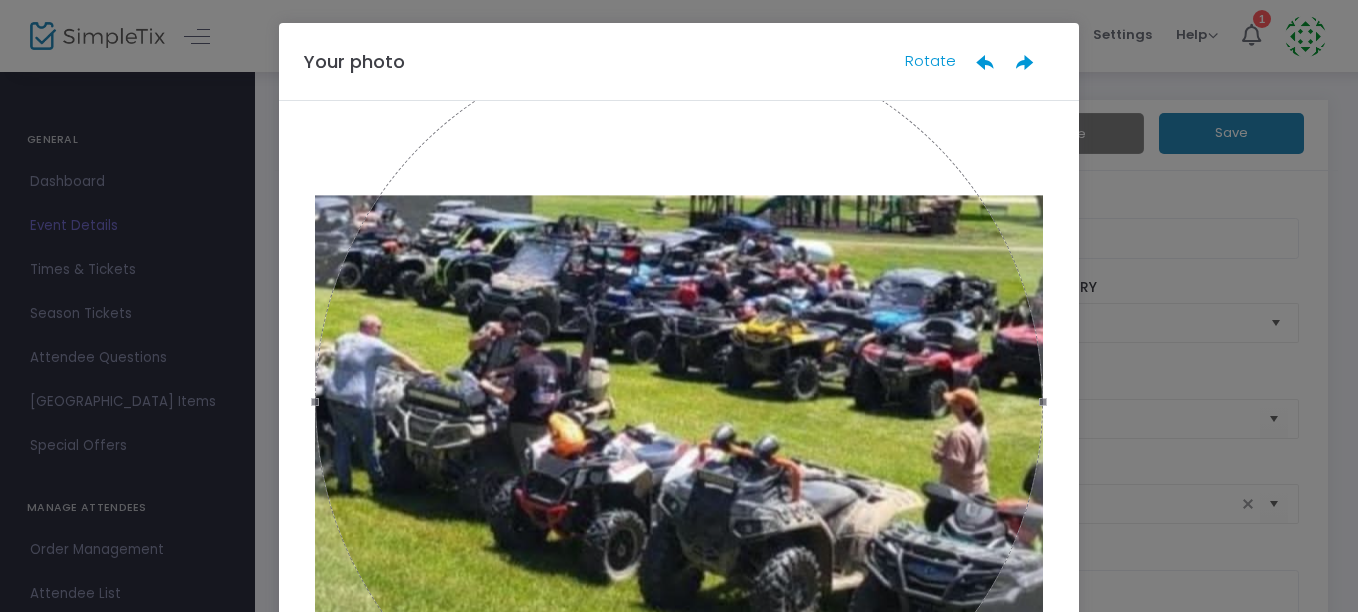 click 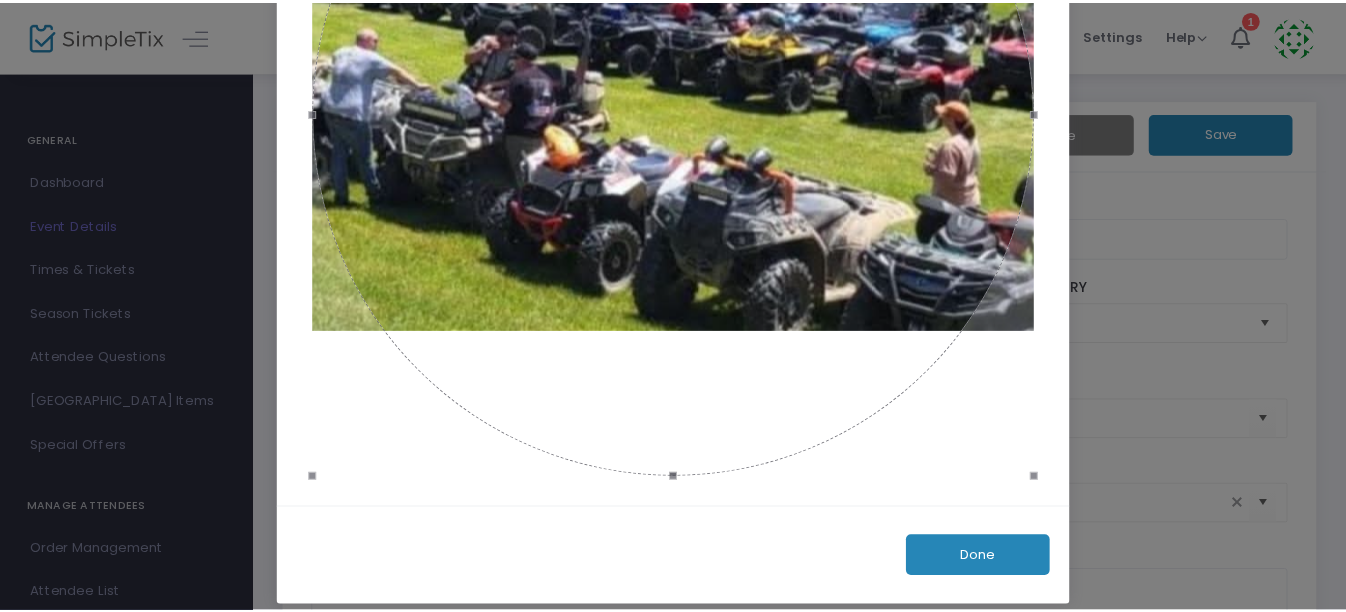 scroll, scrollTop: 290, scrollLeft: 0, axis: vertical 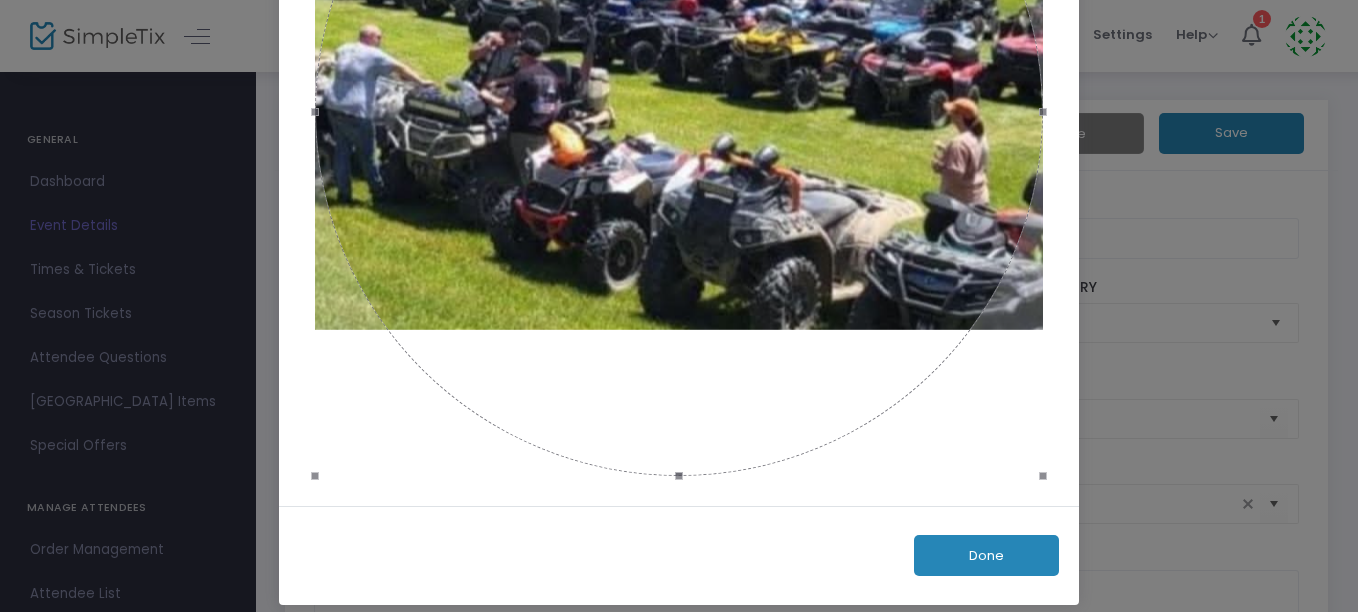 click on "Done" 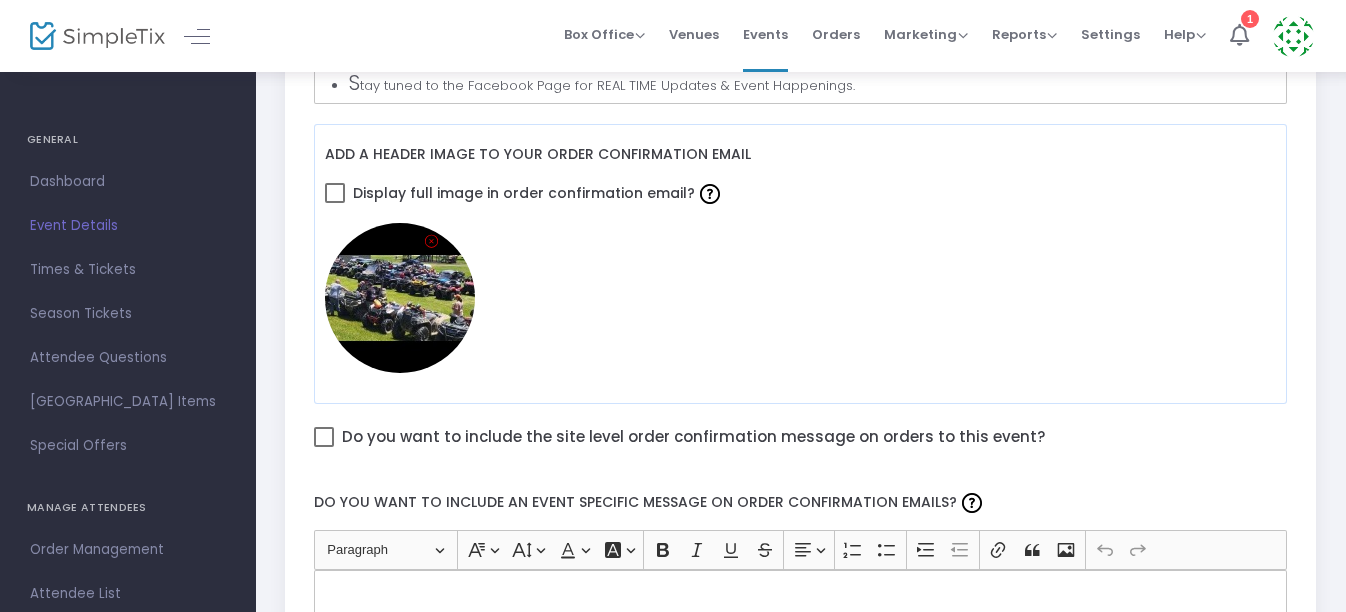 scroll, scrollTop: 835, scrollLeft: 0, axis: vertical 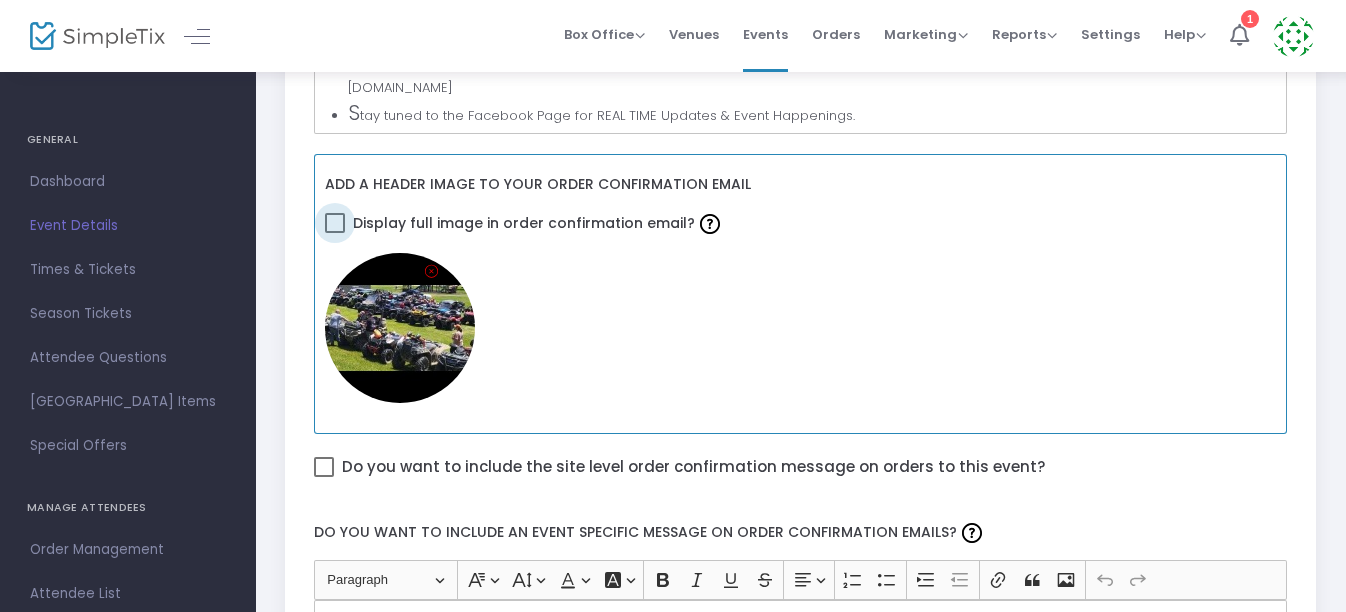 click at bounding box center [335, 223] 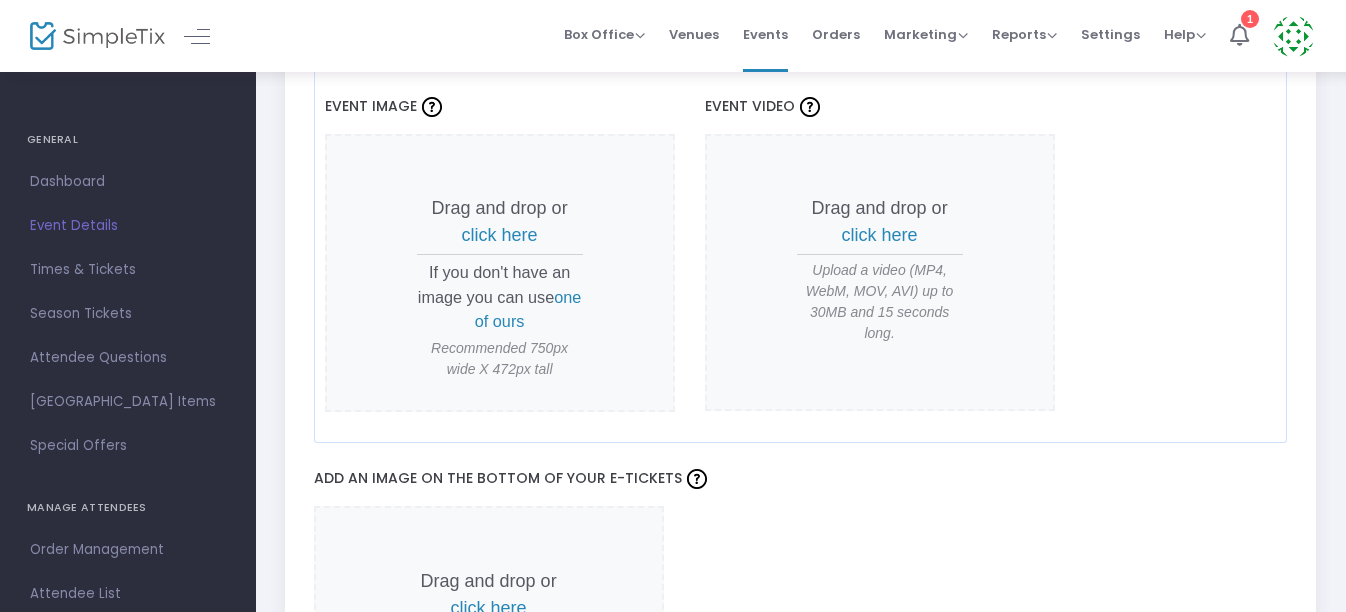scroll, scrollTop: 1759, scrollLeft: 0, axis: vertical 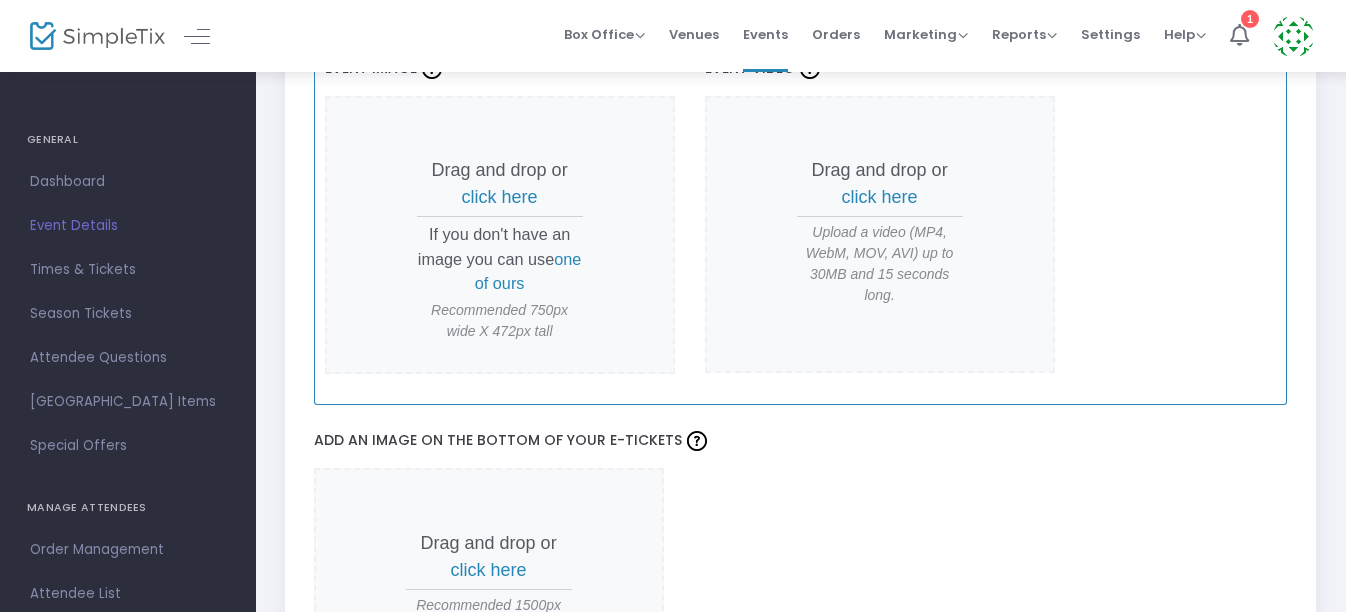 click on "click here" at bounding box center (500, 197) 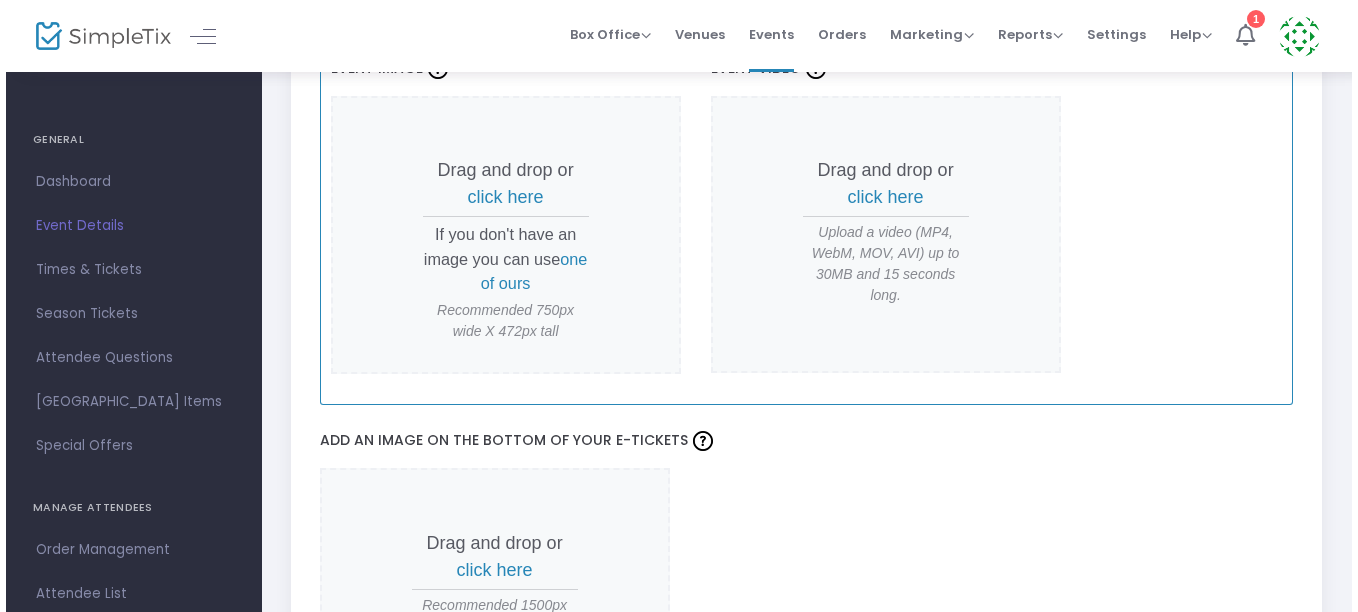 scroll, scrollTop: 0, scrollLeft: 0, axis: both 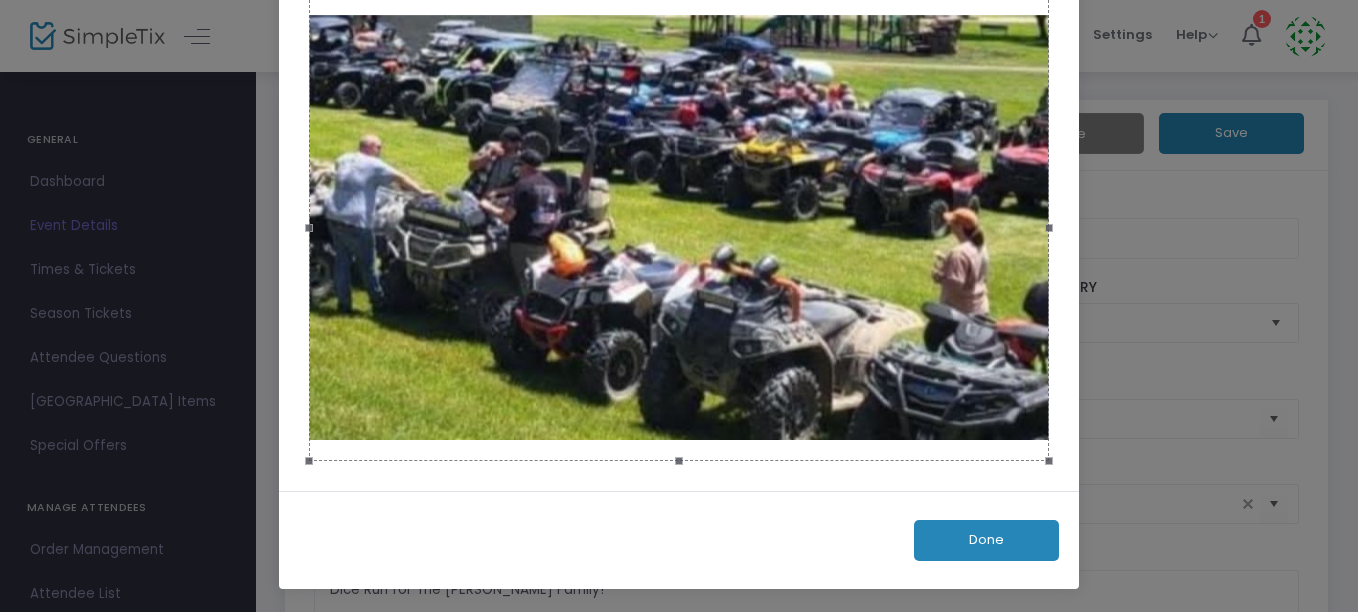 click on "Done" 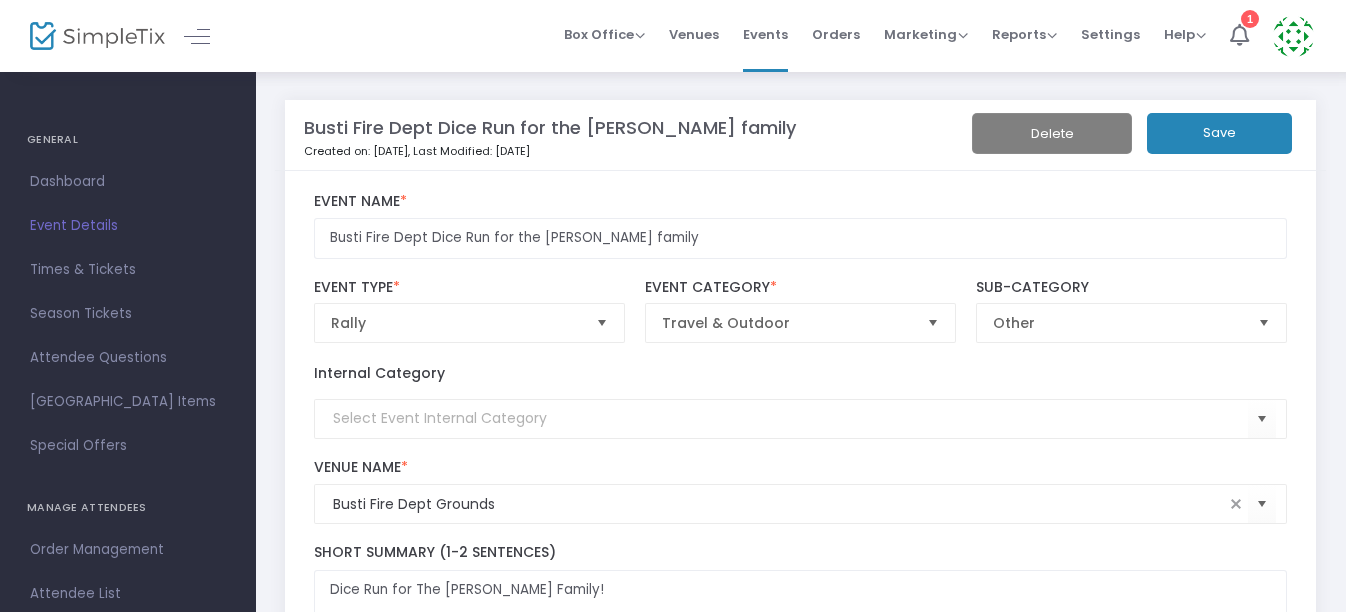 click on "Save" 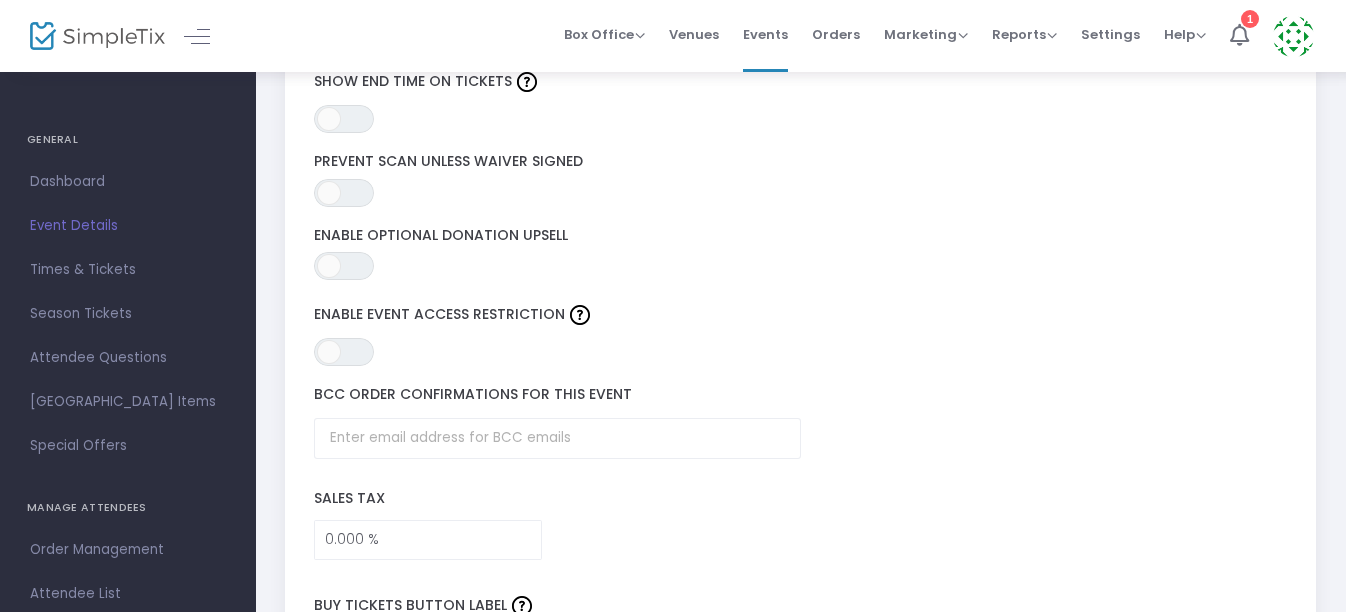 scroll, scrollTop: 2826, scrollLeft: 0, axis: vertical 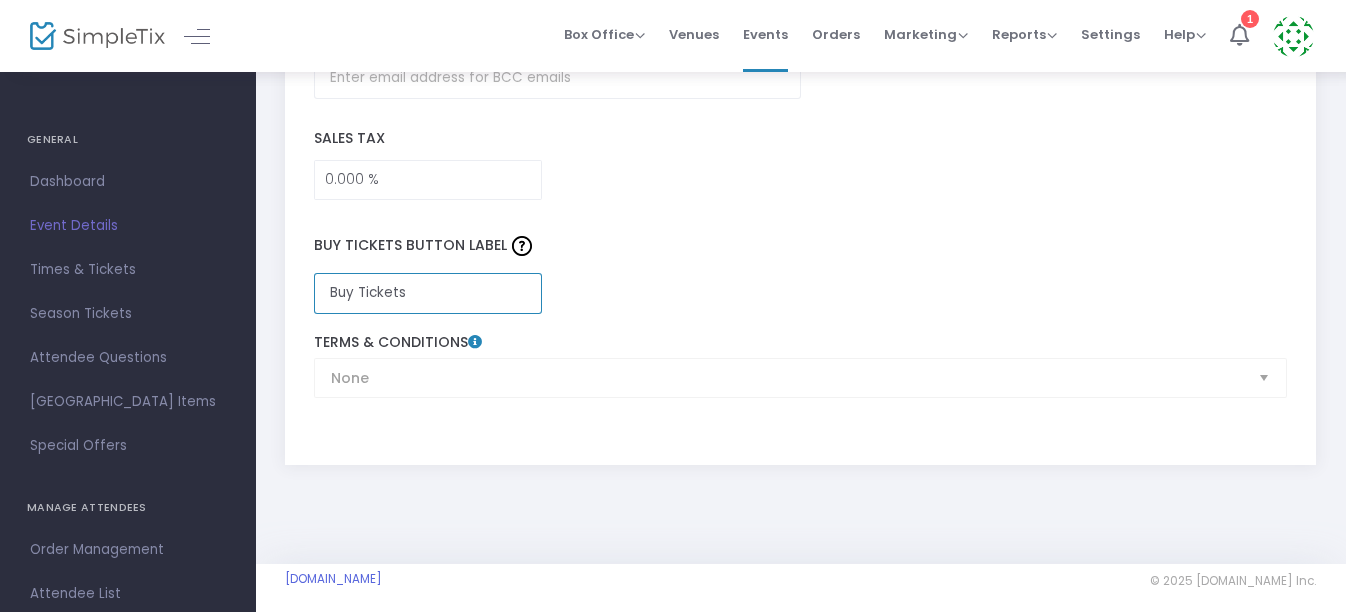 drag, startPoint x: 405, startPoint y: 291, endPoint x: 287, endPoint y: 292, distance: 118.004234 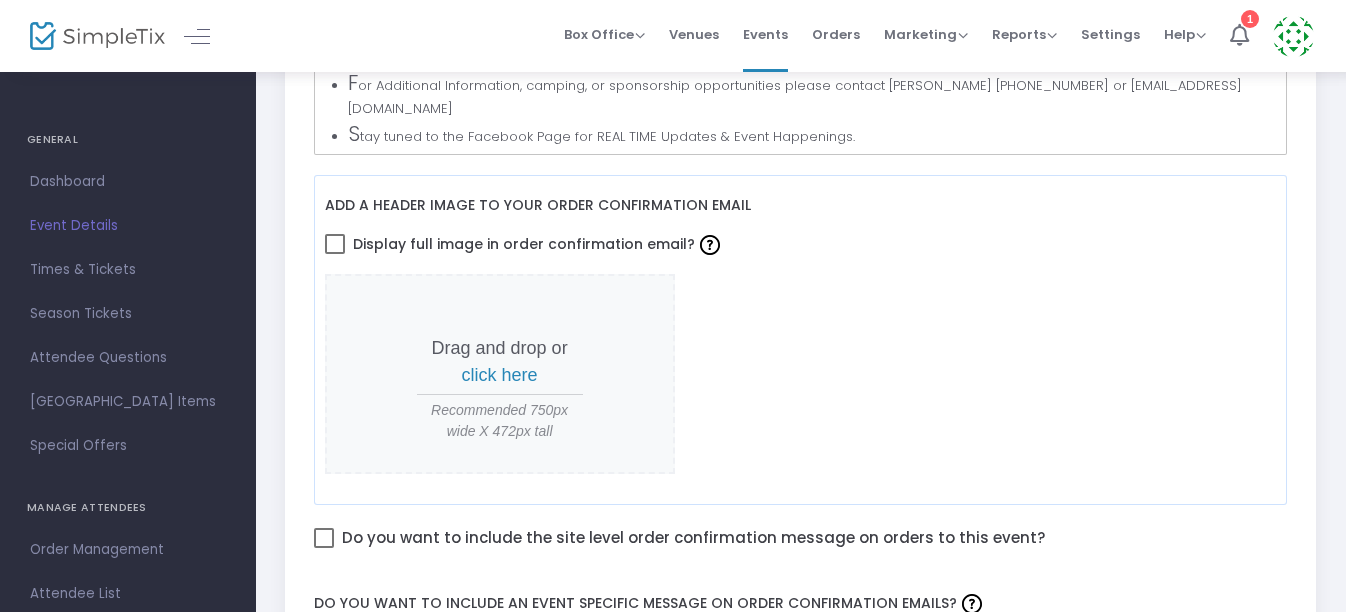 scroll, scrollTop: 0, scrollLeft: 0, axis: both 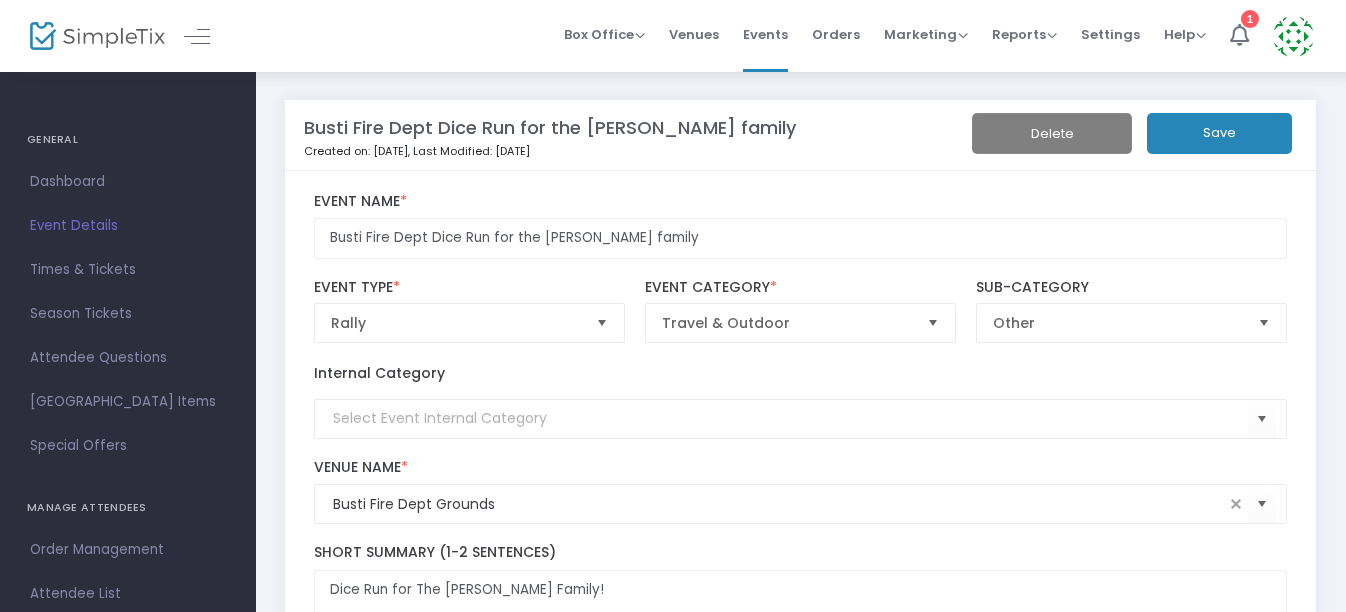type on "Register Here!" 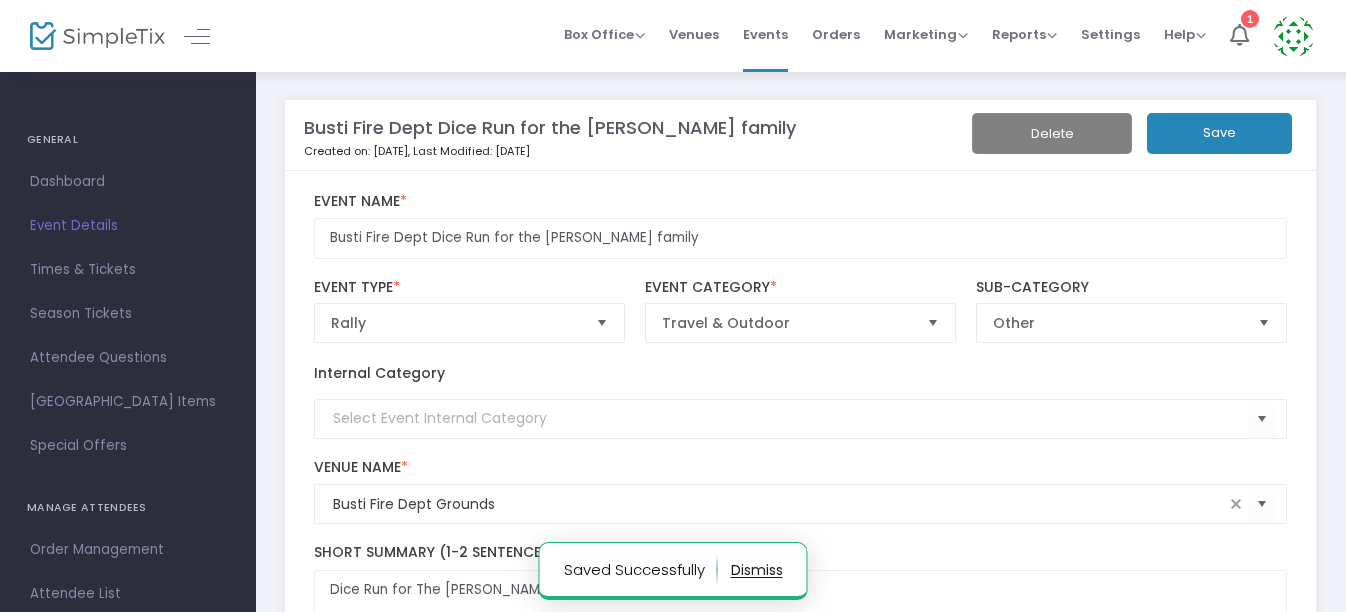 click on "Save" 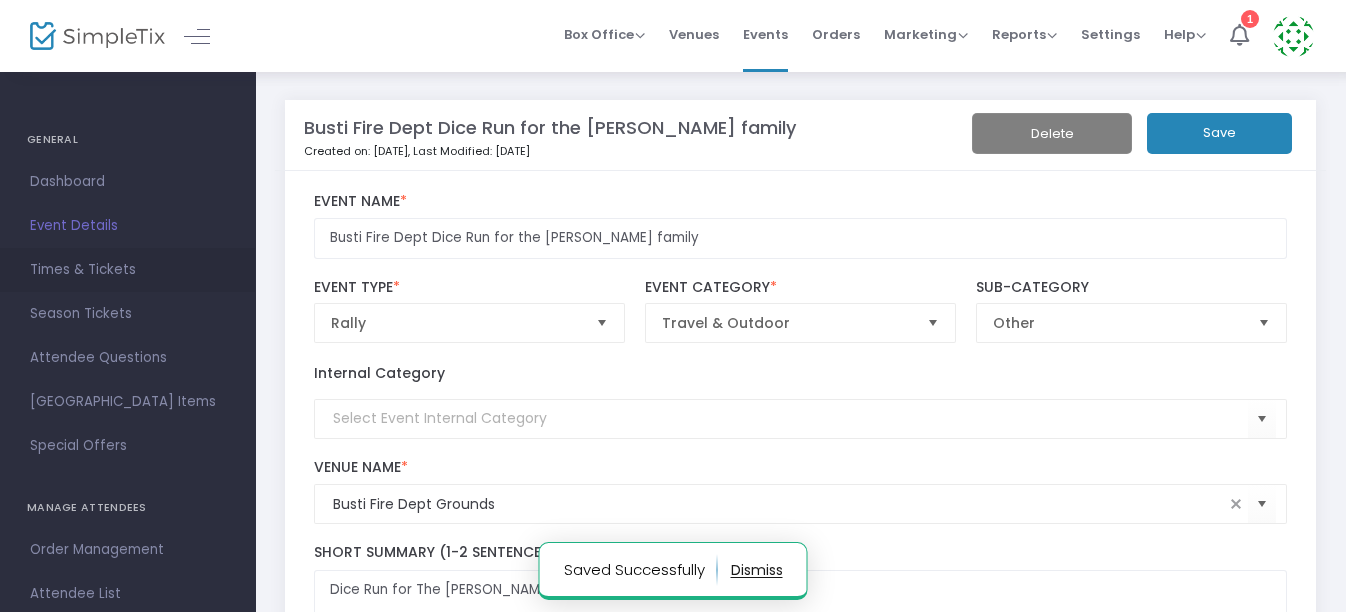 click on "Times & Tickets" at bounding box center (127, 270) 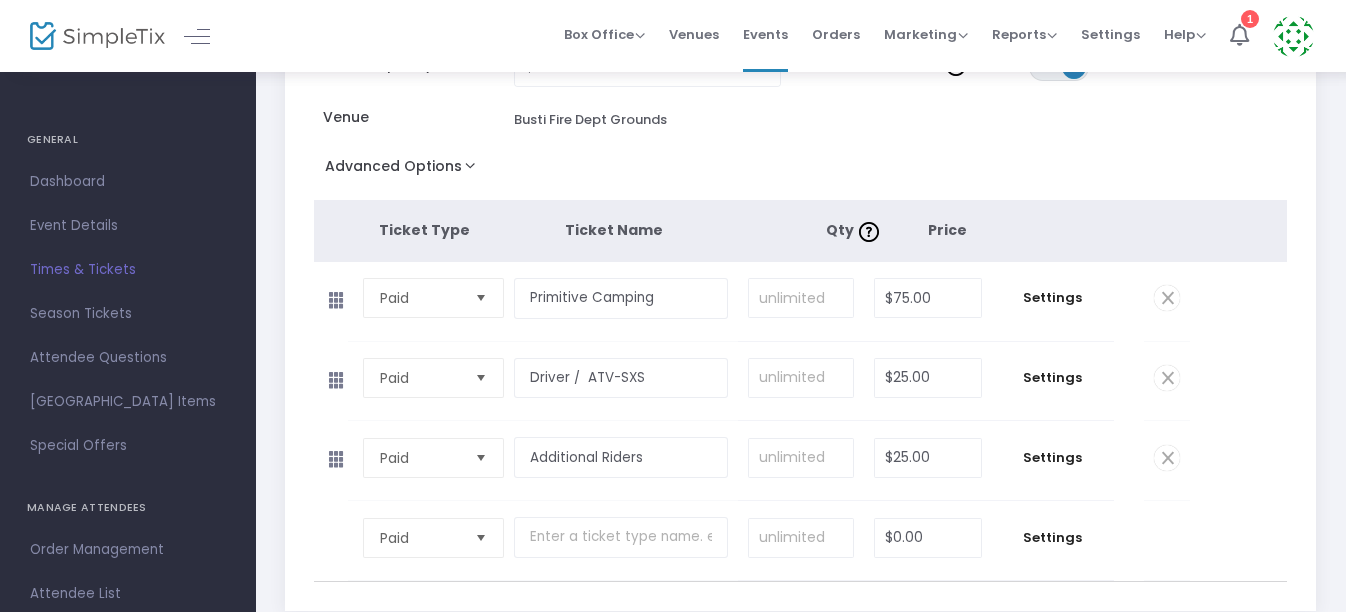 scroll, scrollTop: 229, scrollLeft: 0, axis: vertical 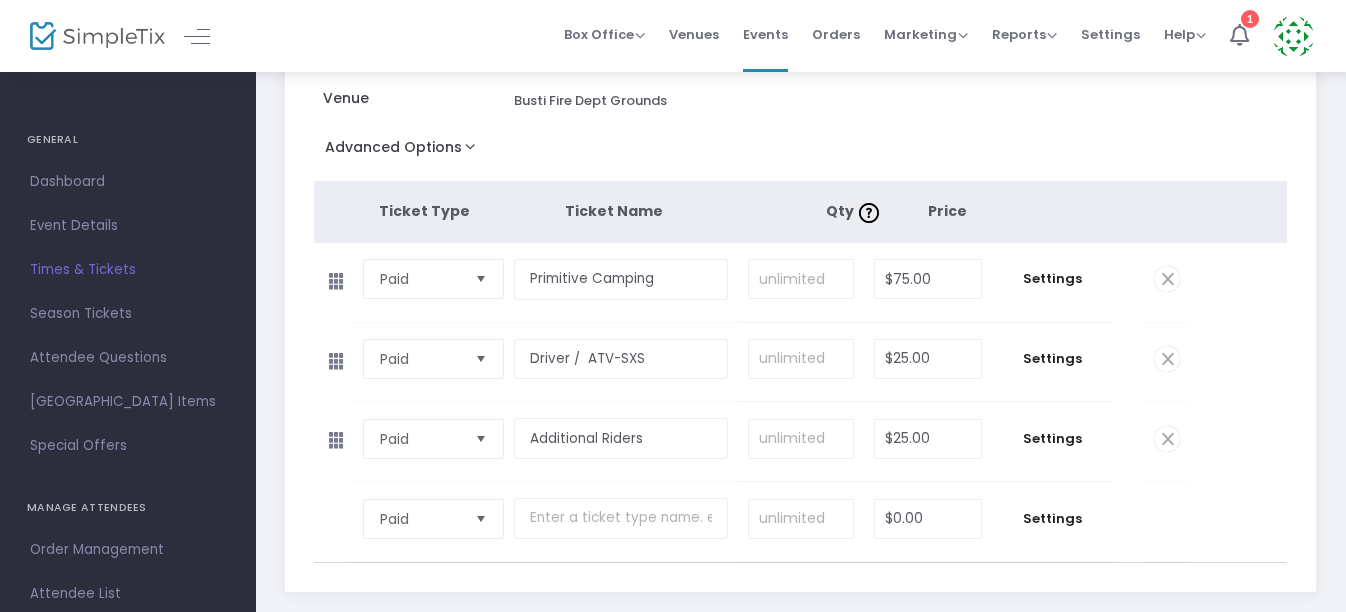 click on "Advanced Options" 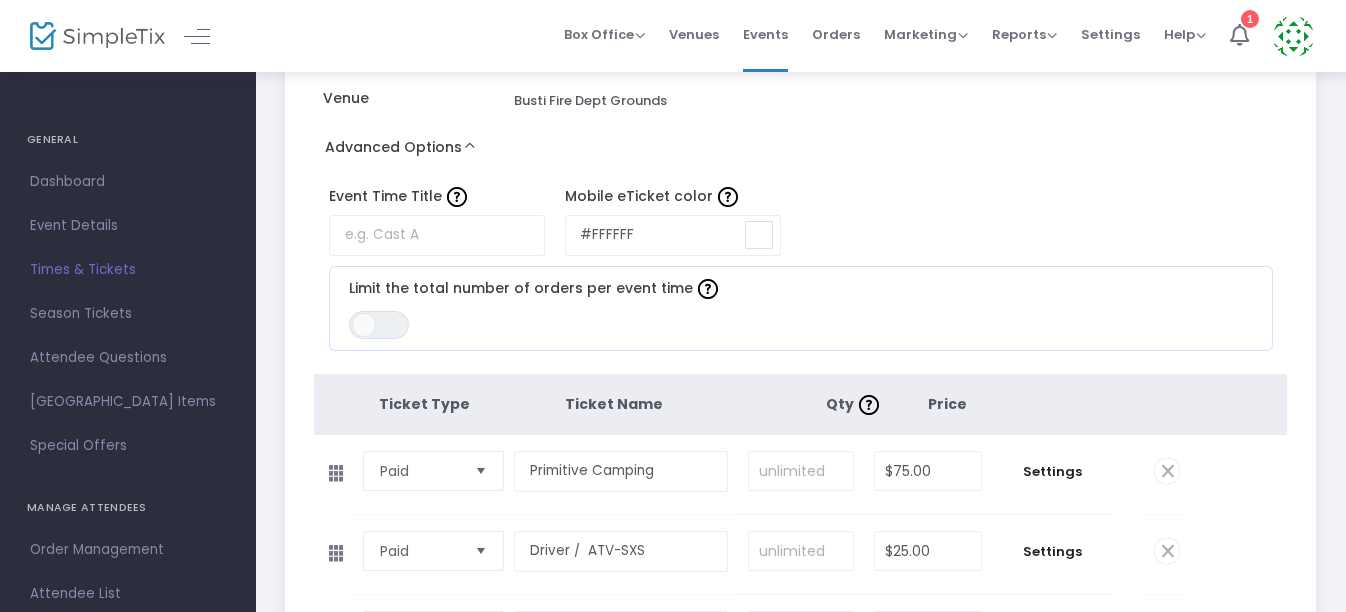 click on "Advanced Options" 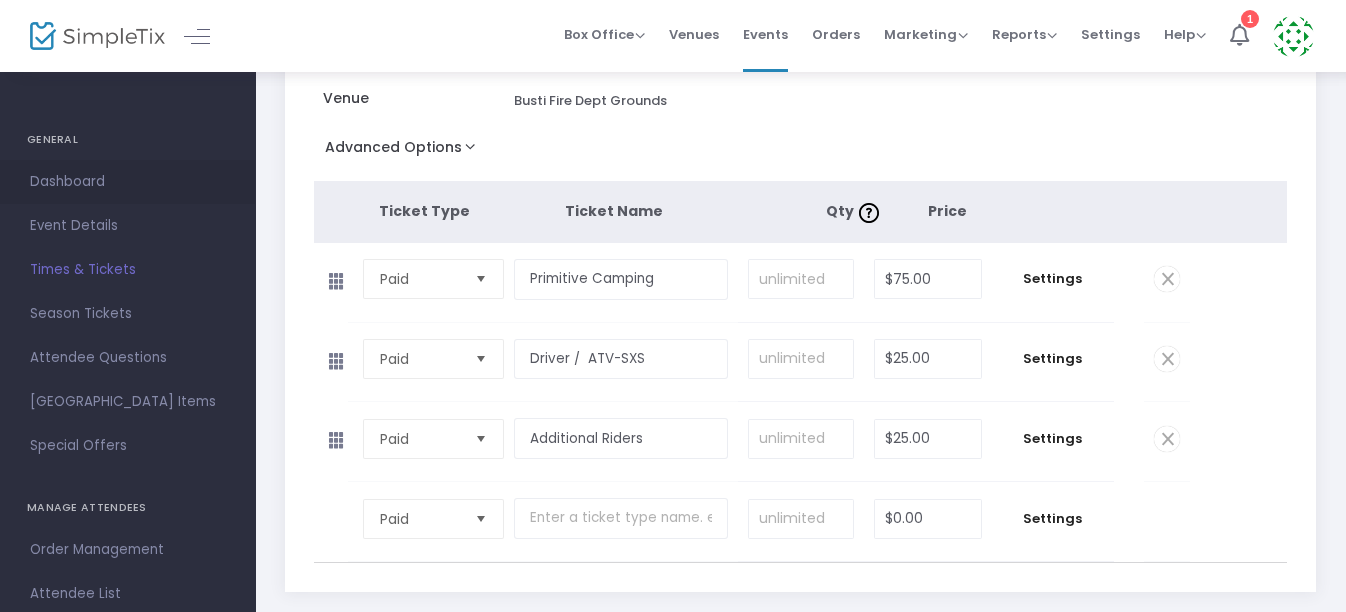click on "Dashboard" at bounding box center [127, 182] 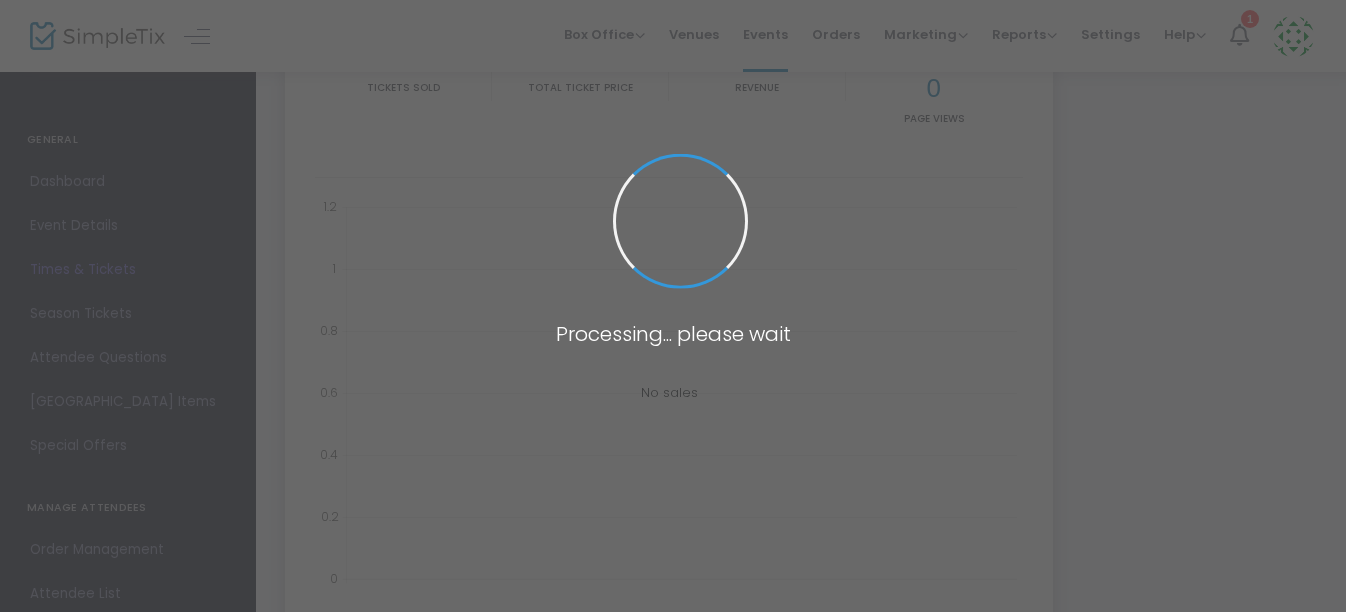 type on "[URL][DOMAIN_NAME][PERSON_NAME]" 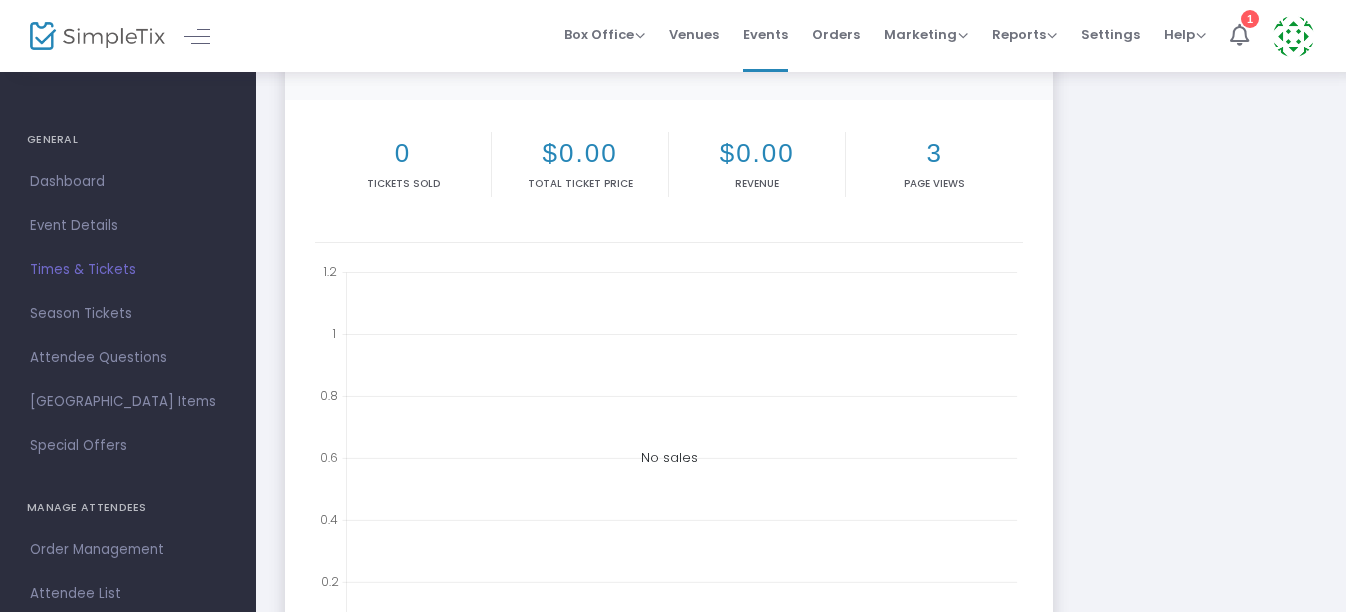 scroll, scrollTop: 0, scrollLeft: 0, axis: both 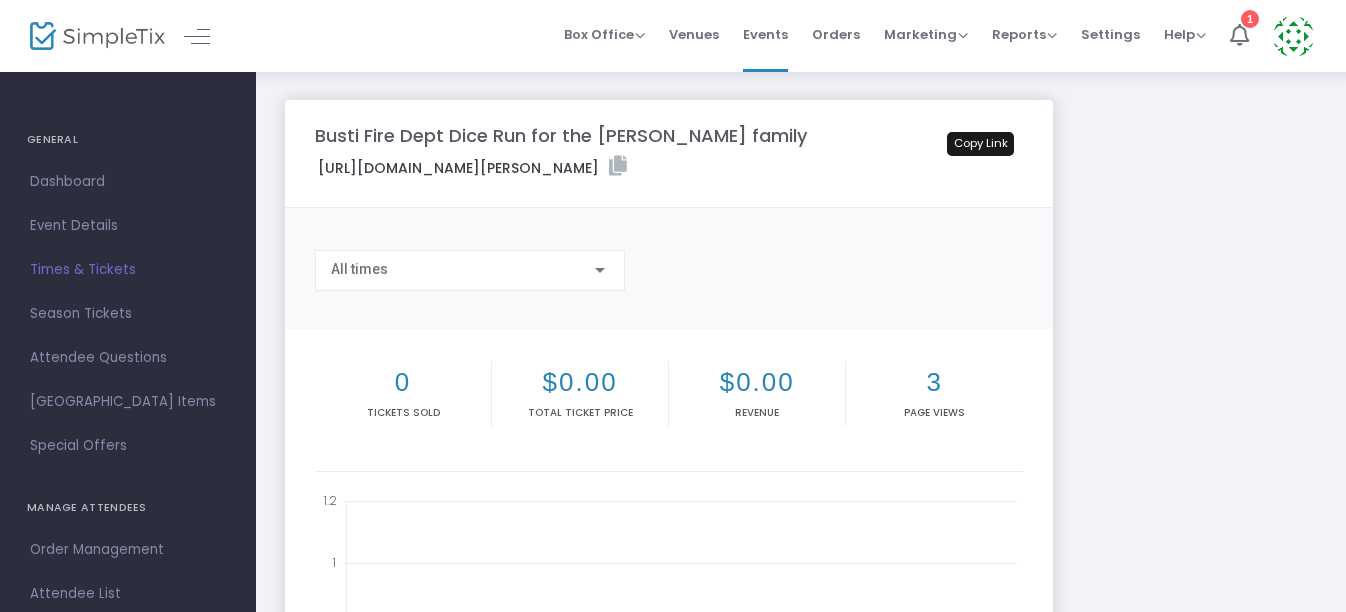 click 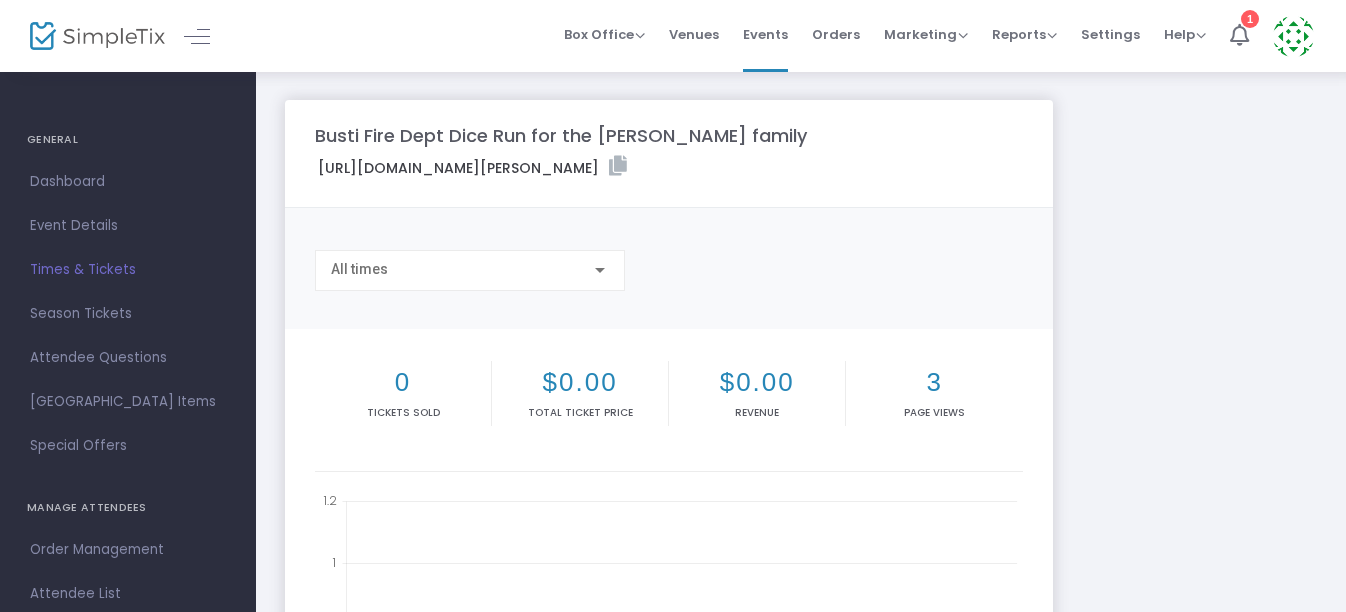 click 